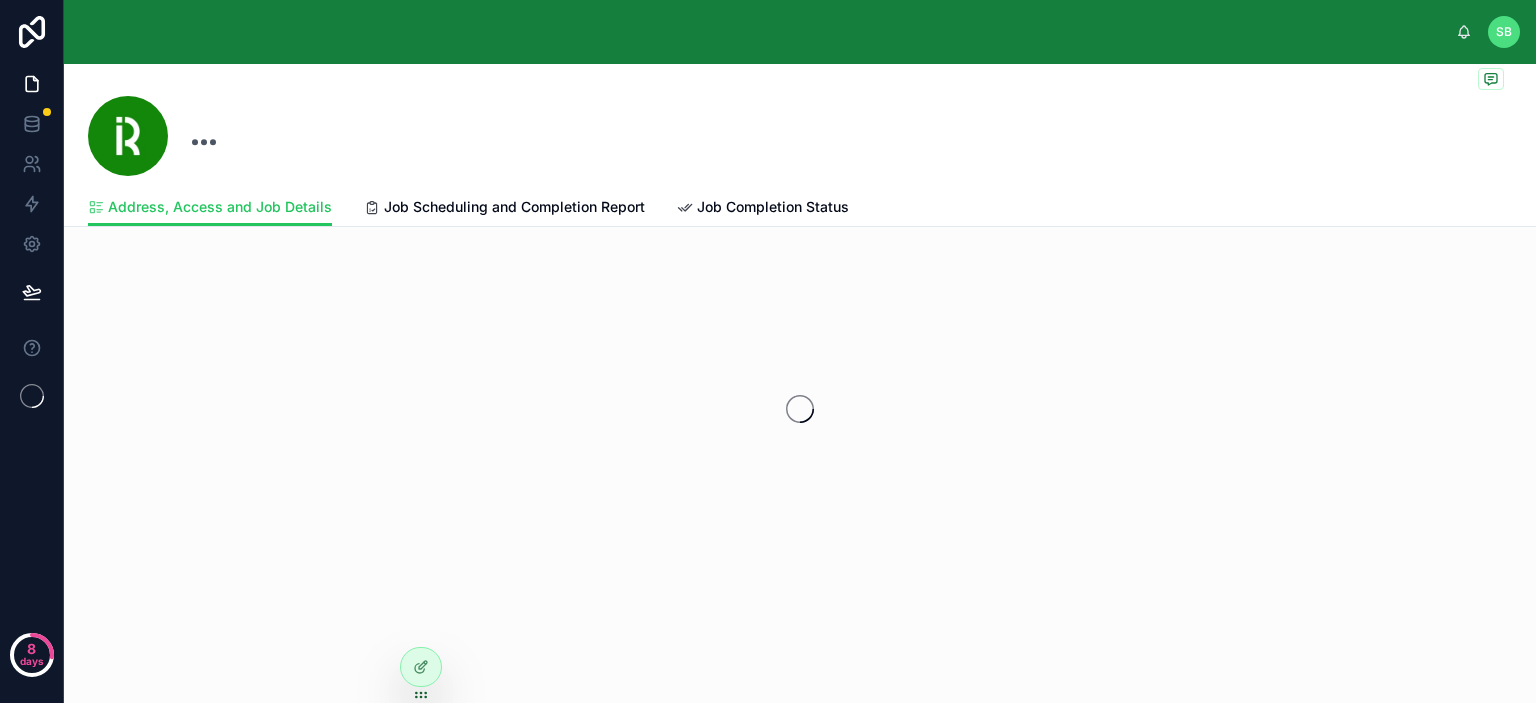 scroll, scrollTop: 0, scrollLeft: 0, axis: both 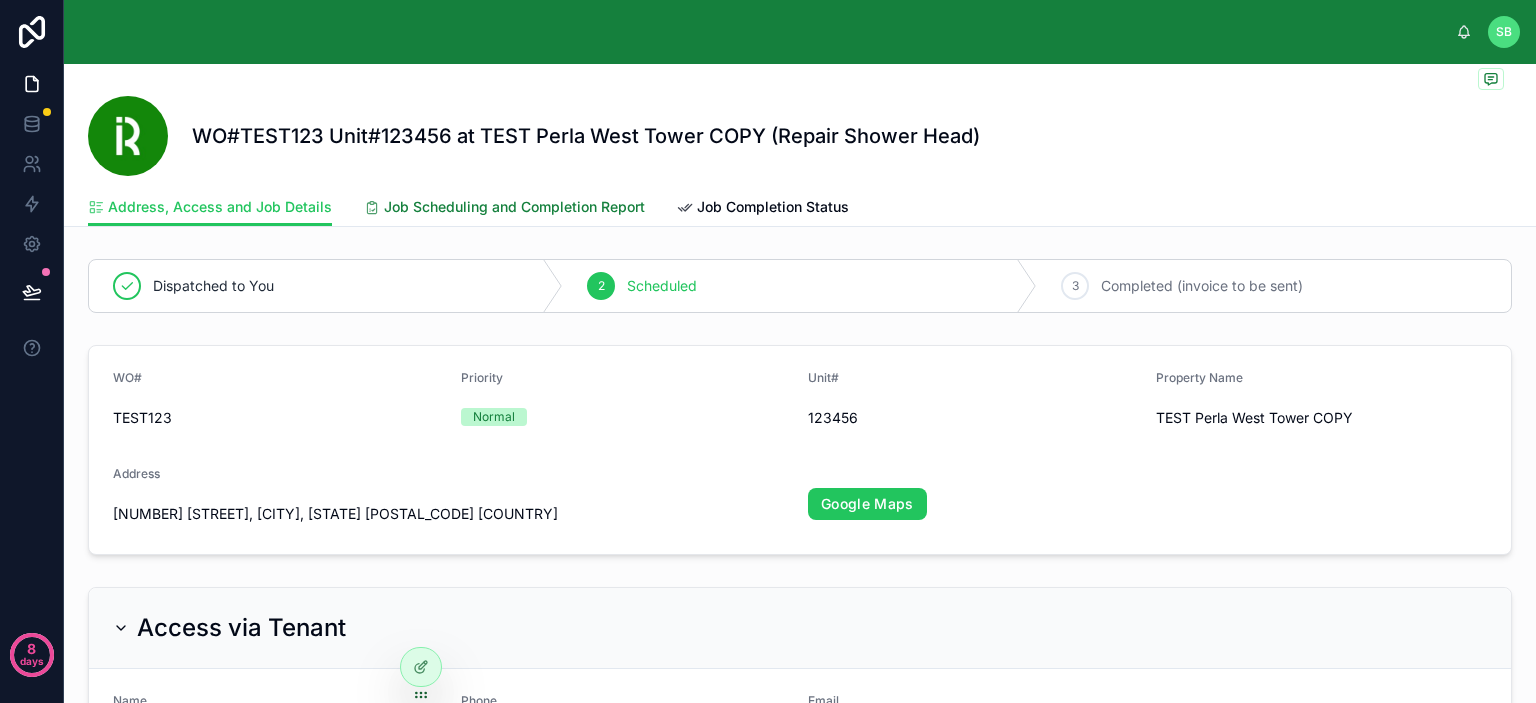 click on "Job Scheduling and Completion Report" at bounding box center [514, 207] 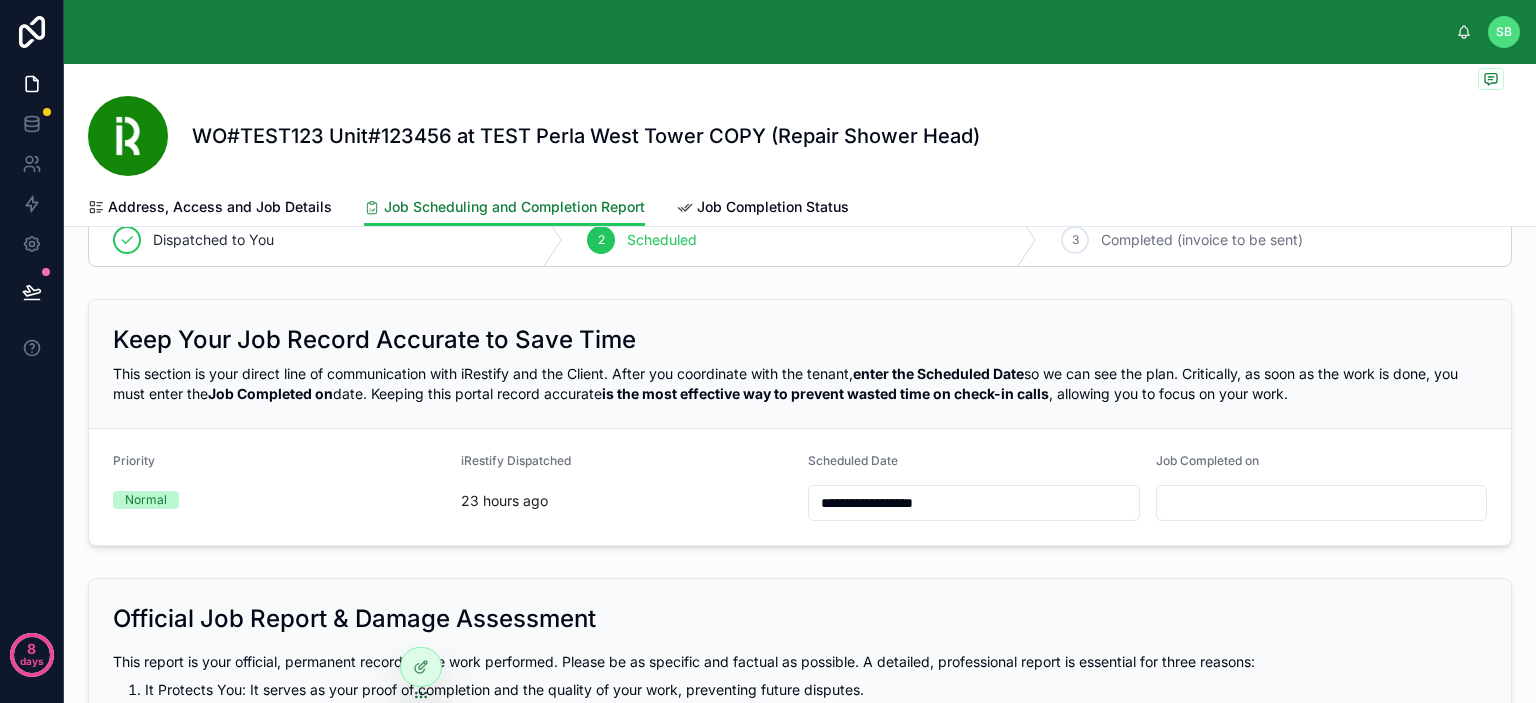scroll, scrollTop: 0, scrollLeft: 0, axis: both 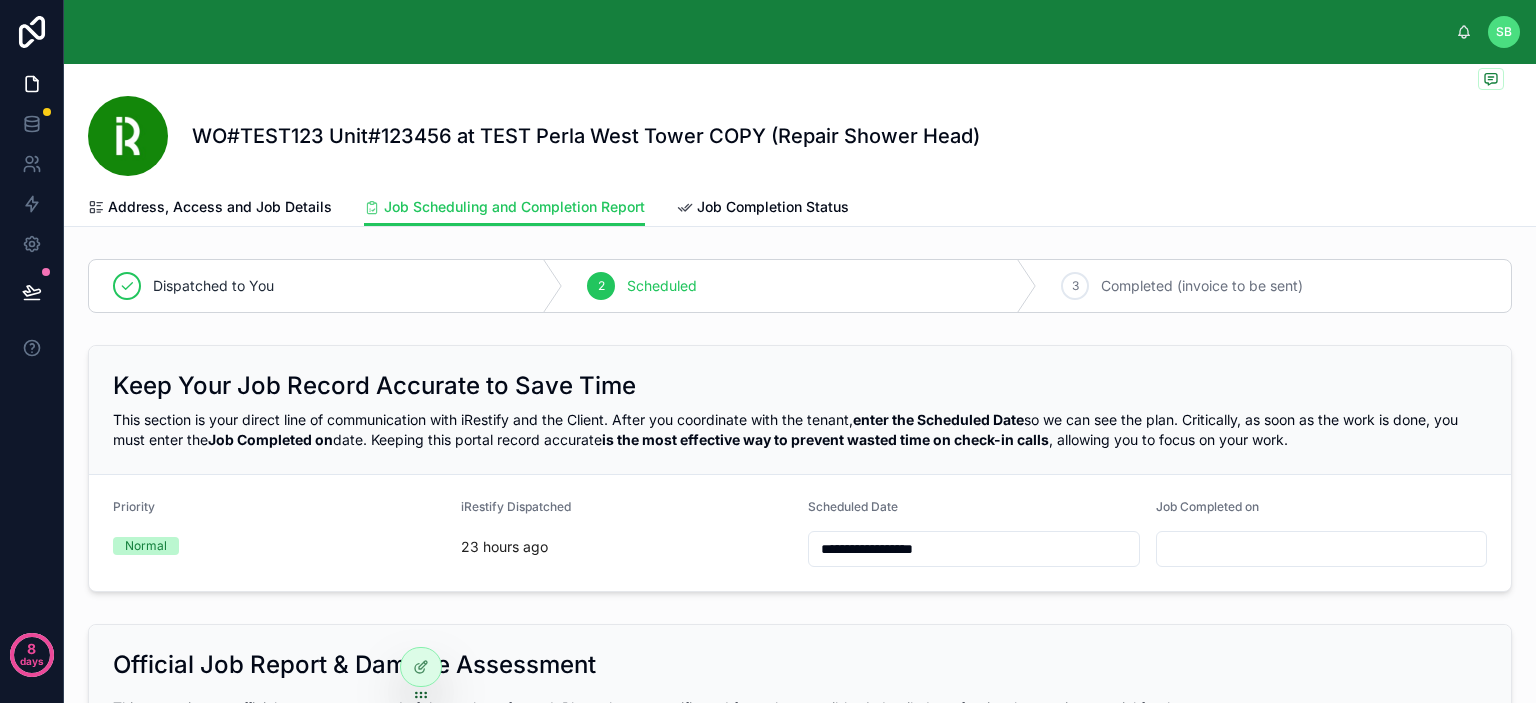 click at bounding box center [1322, 549] 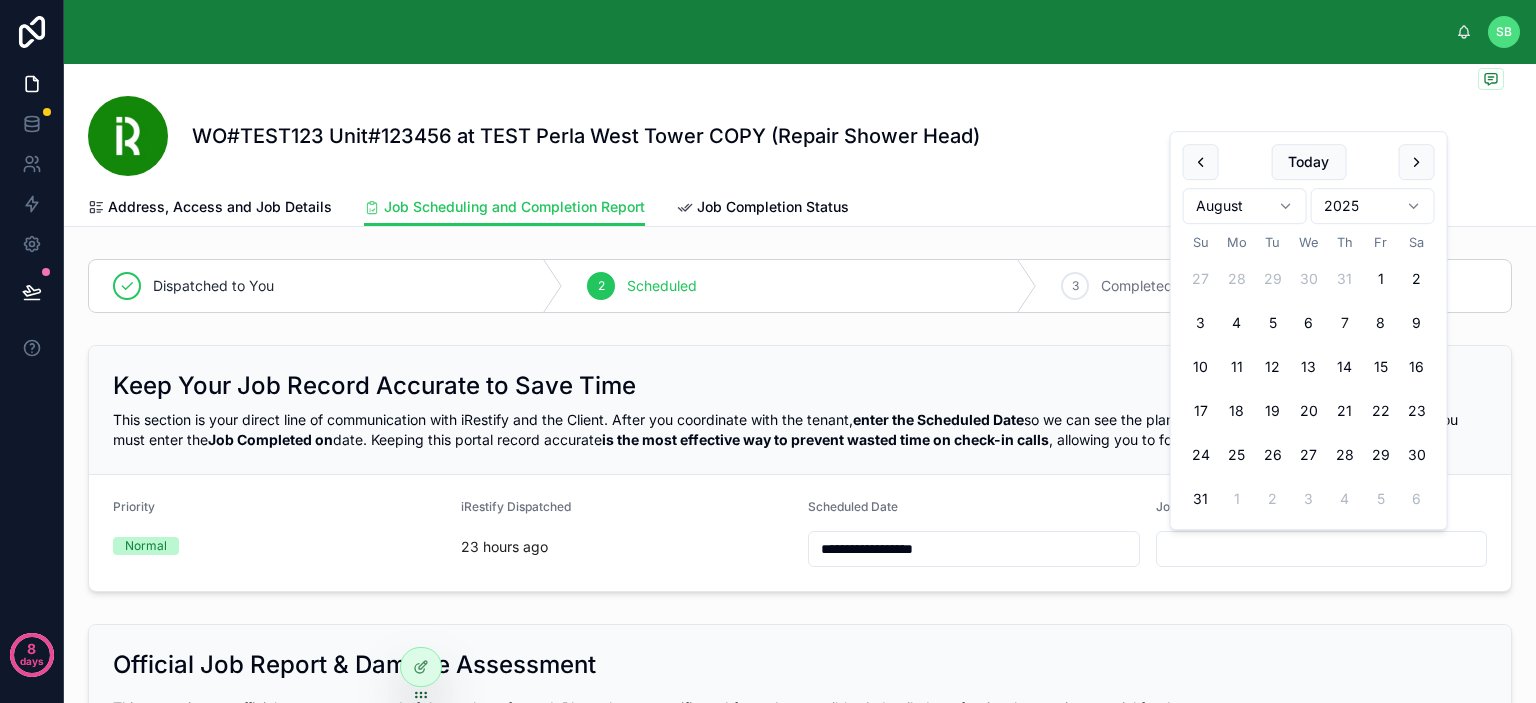 click on "Keep Your Job Record Accurate to Save Time" at bounding box center (800, 386) 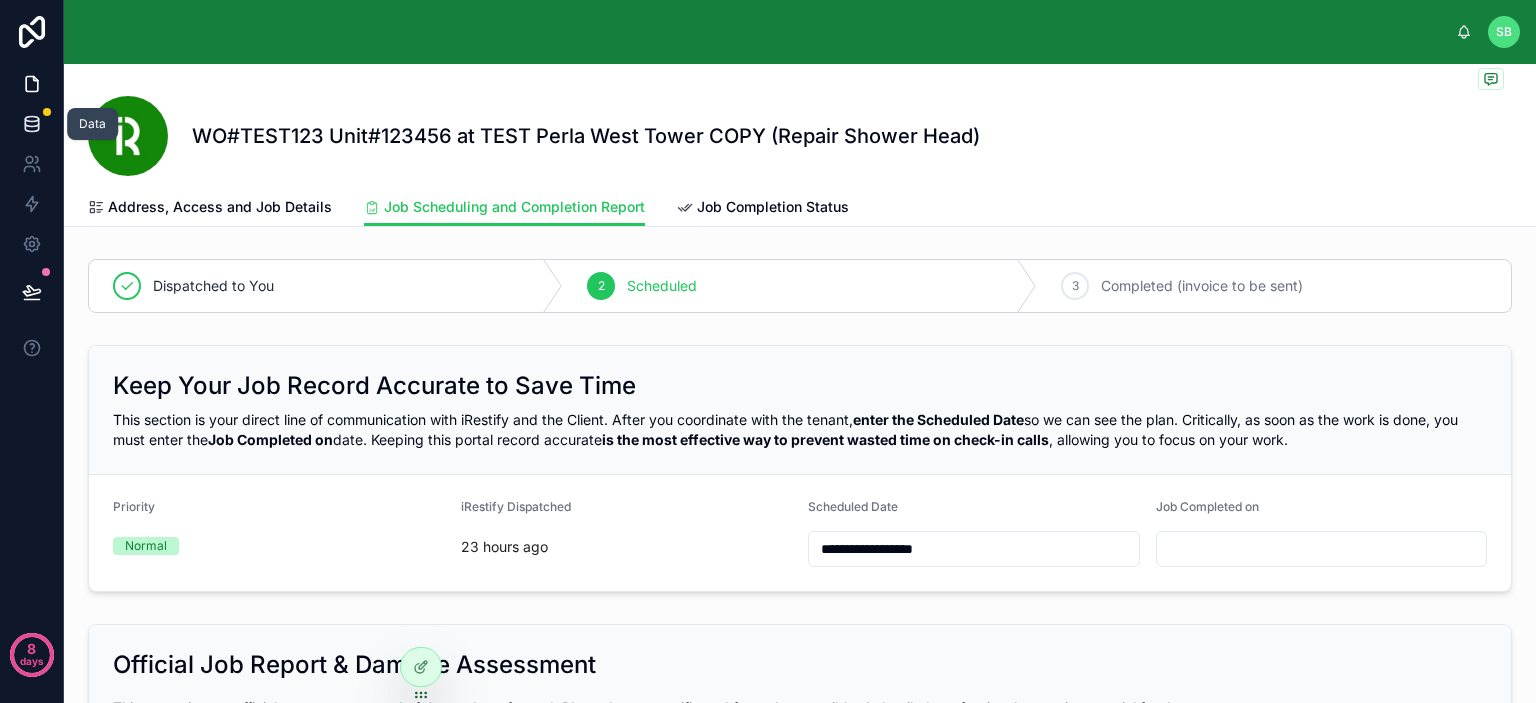 click 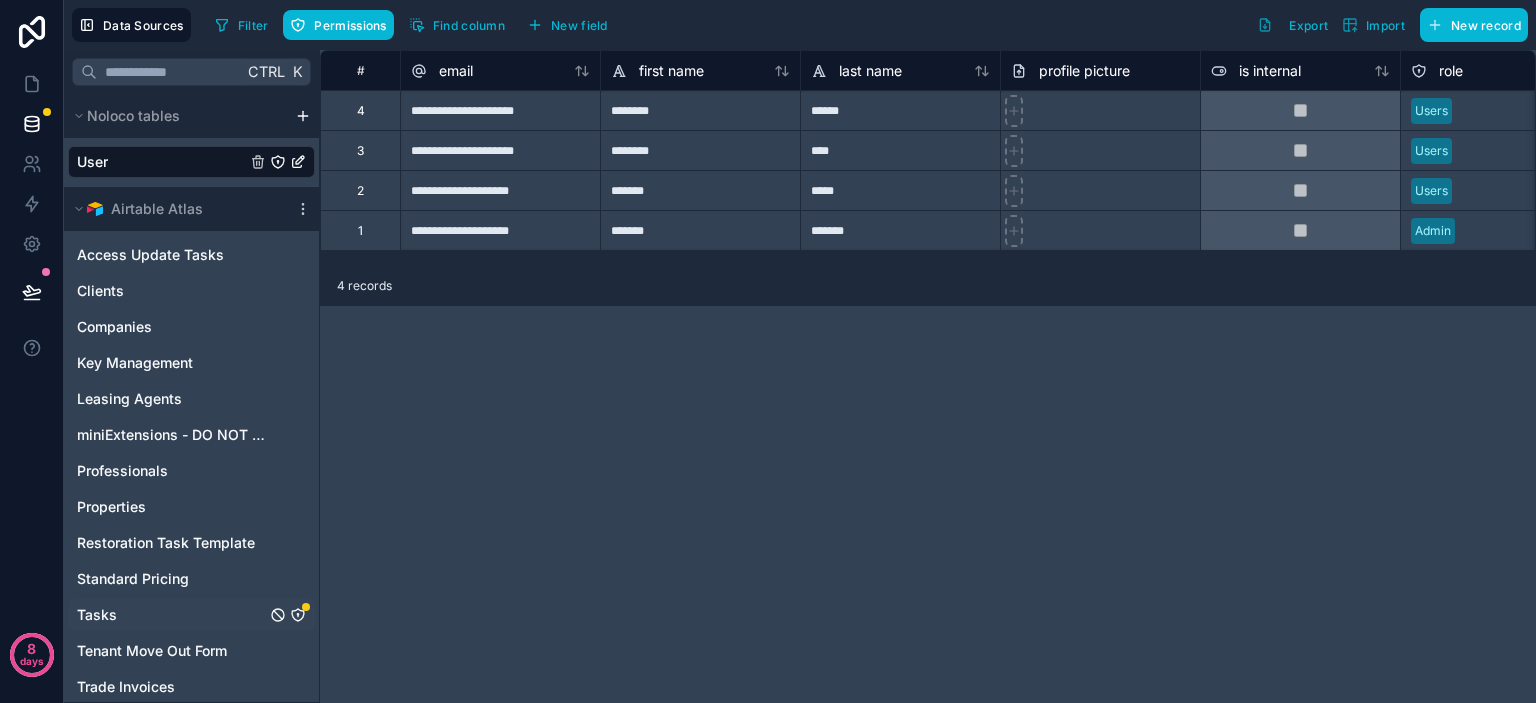 click 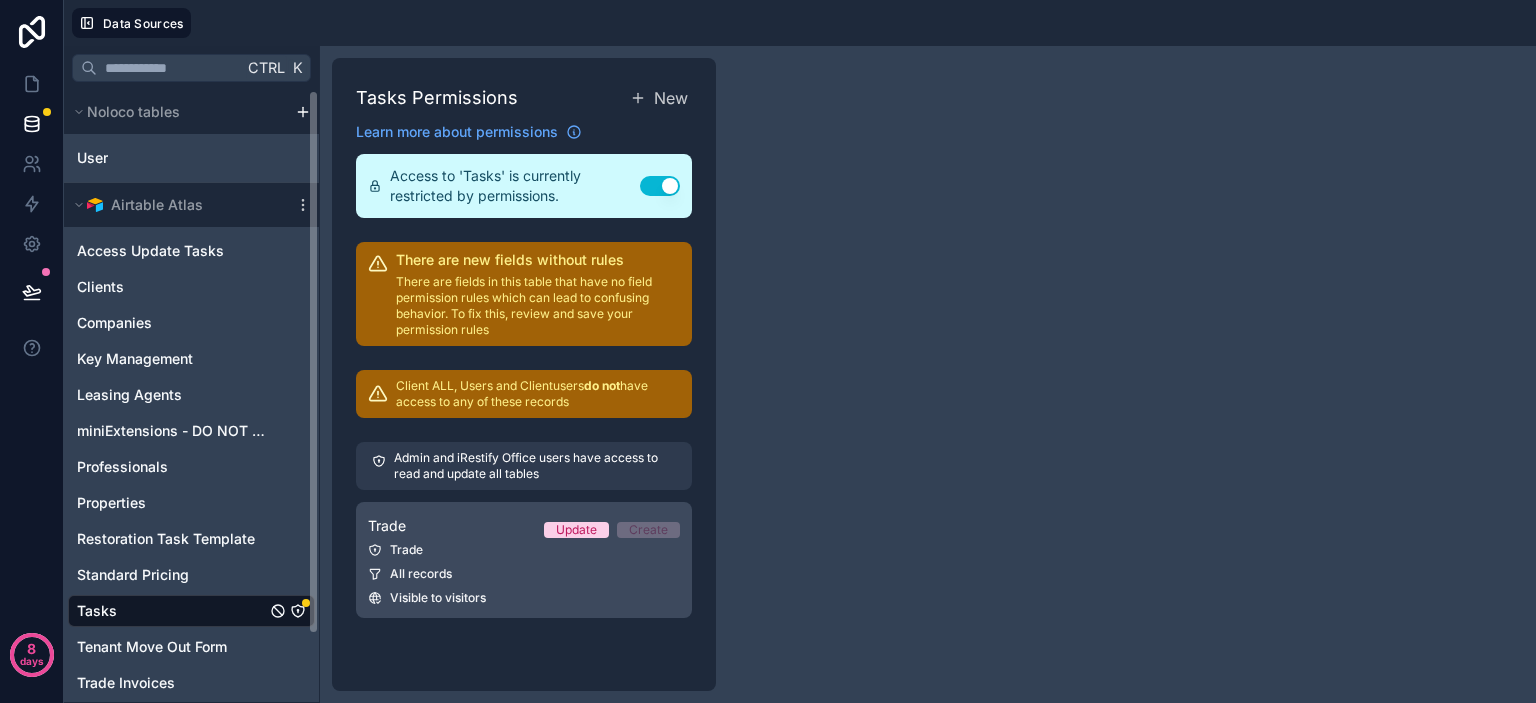 click on "Trade Update Create Trade All records Visible to visitors" at bounding box center (524, 560) 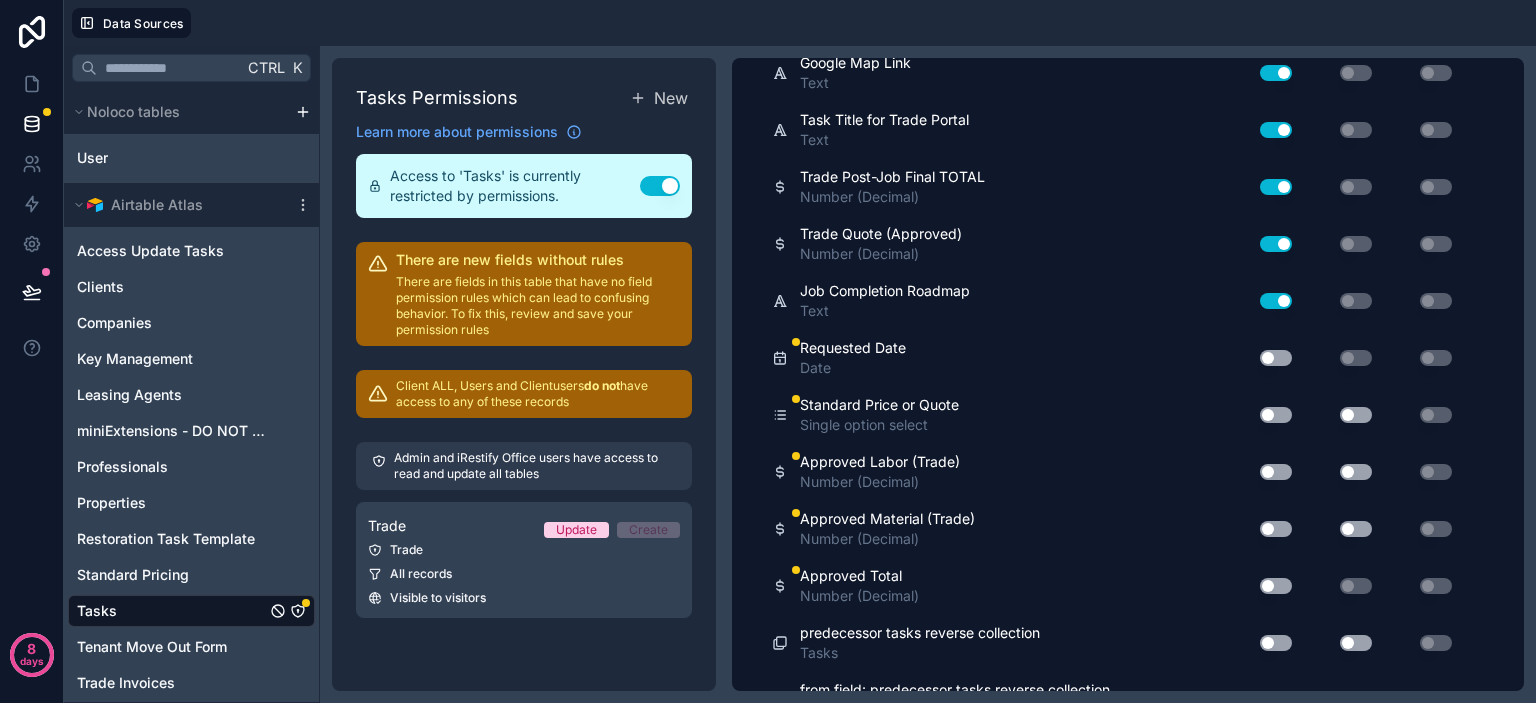 scroll, scrollTop: 5969, scrollLeft: 0, axis: vertical 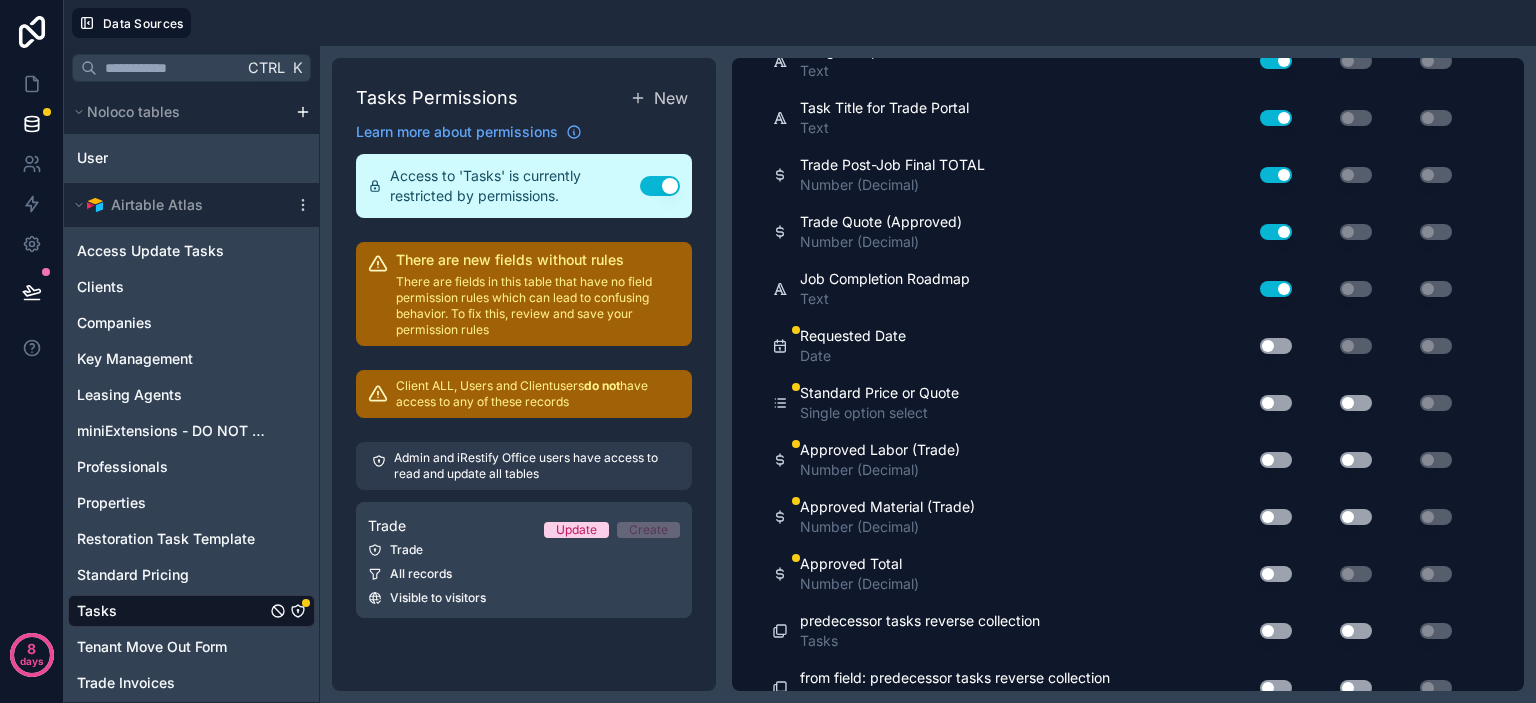 click on "Use setting" at bounding box center (1276, 346) 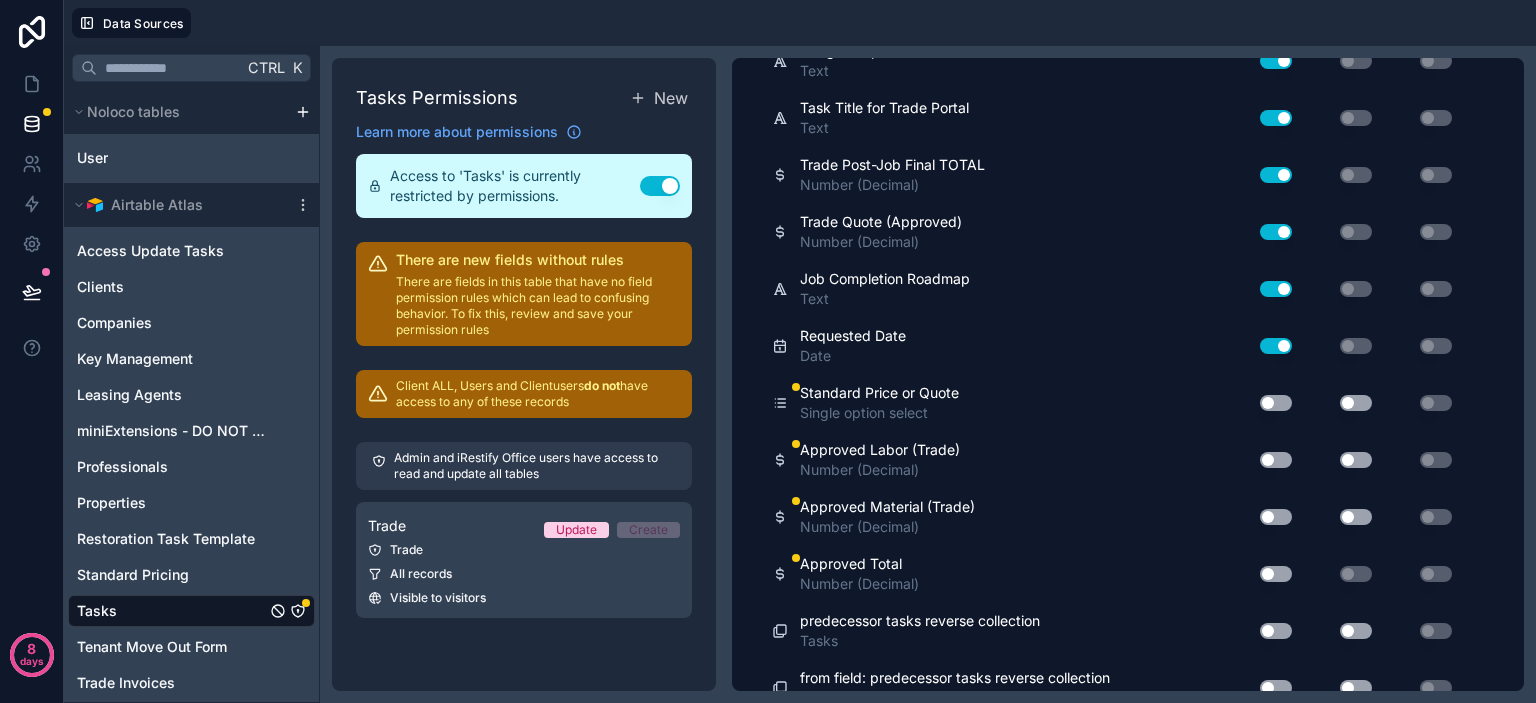 click on "Use setting" at bounding box center (1276, 403) 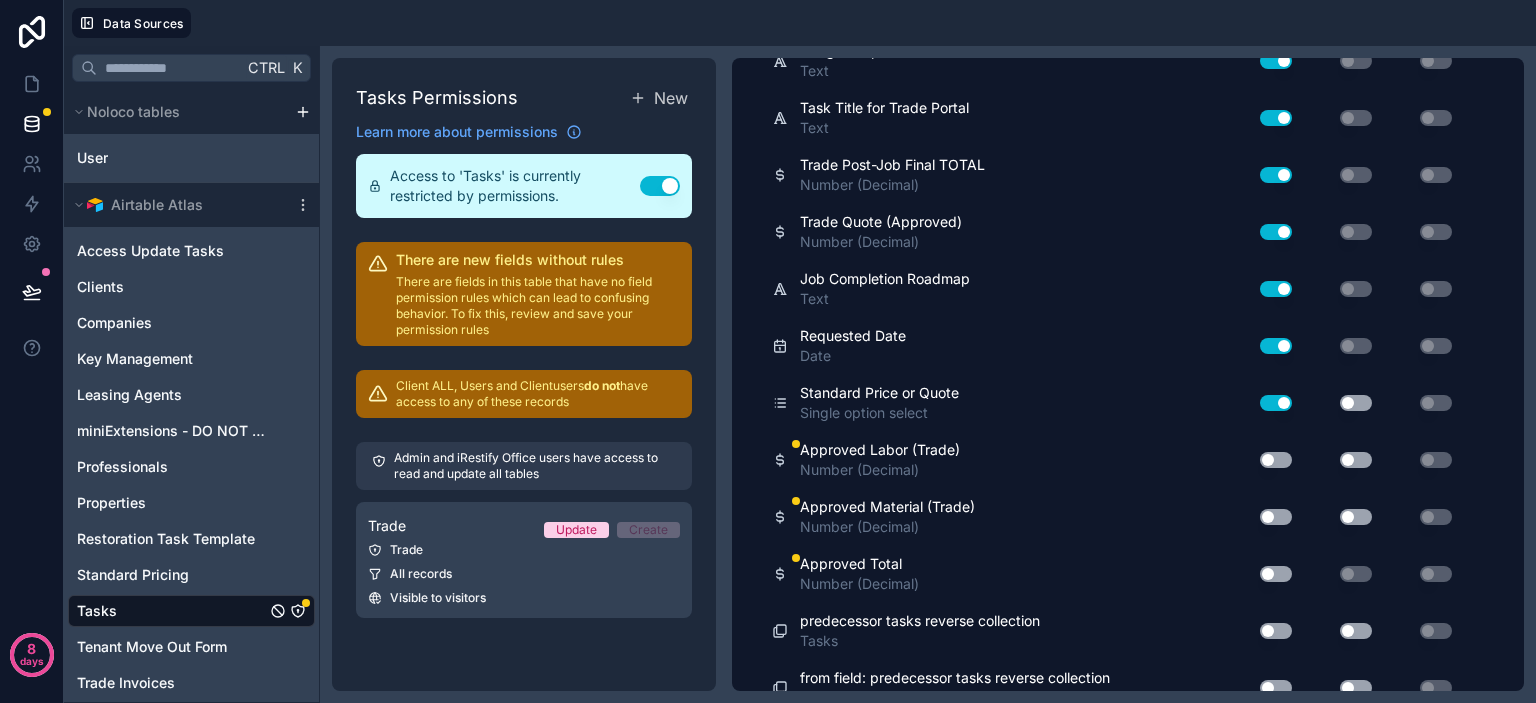 click on "Use setting" at bounding box center [1276, 460] 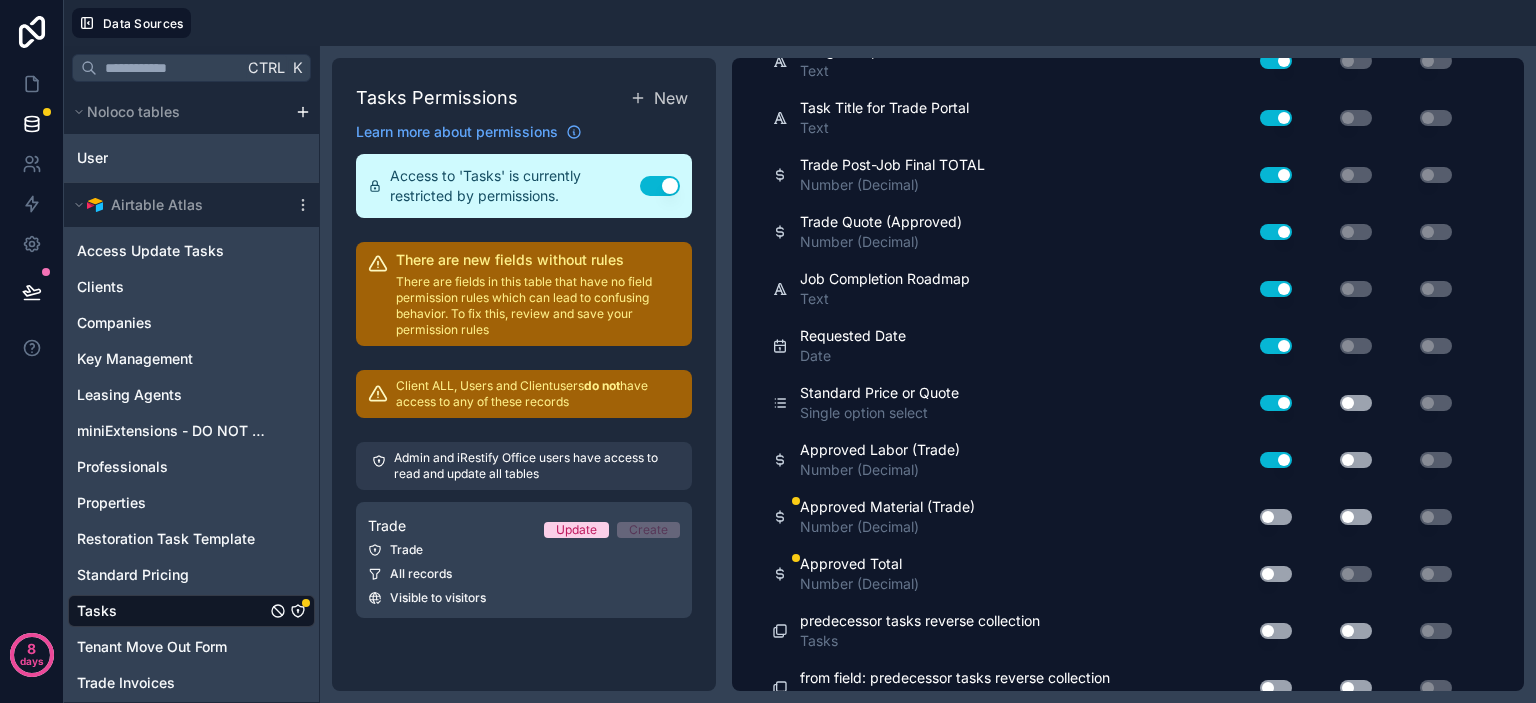 click on "Use setting" at bounding box center (1276, 517) 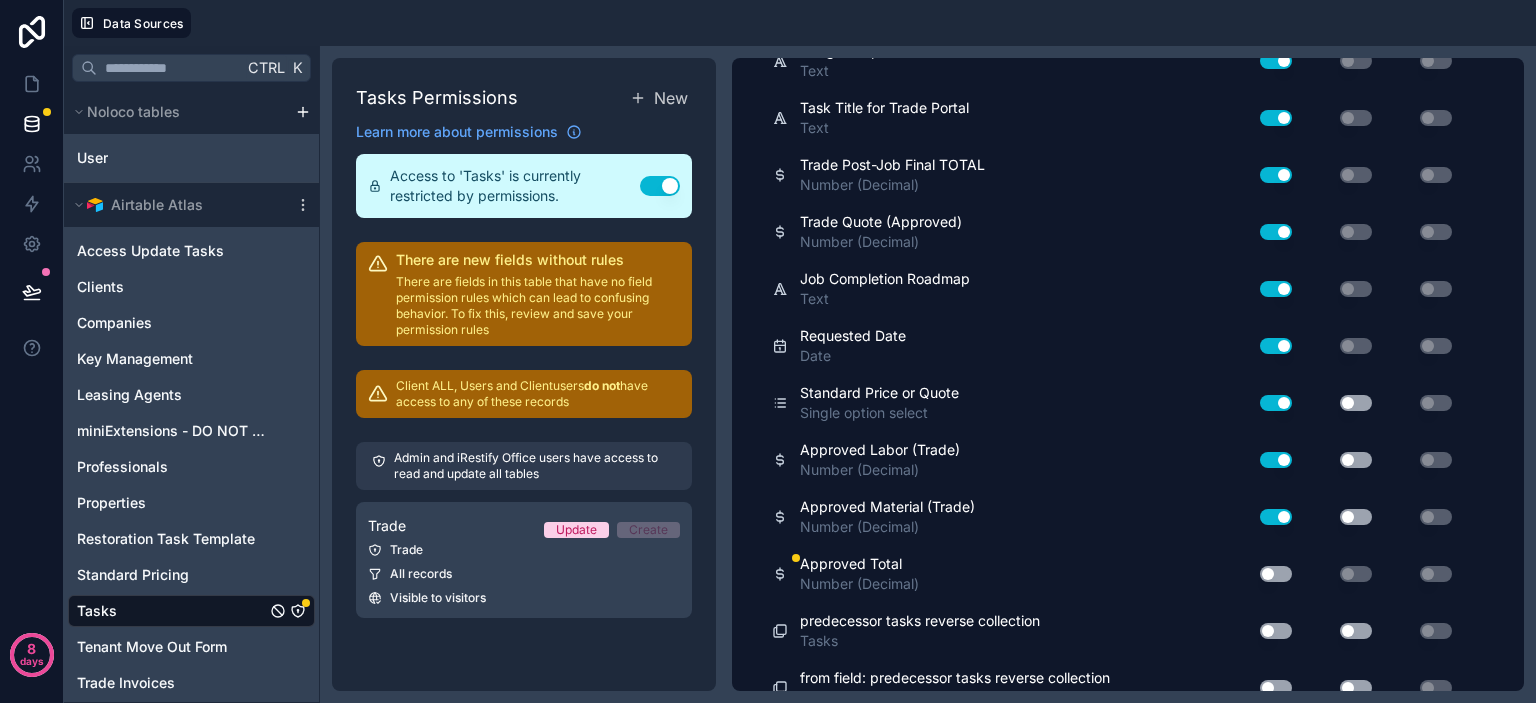 click on "Use setting" at bounding box center (1276, 574) 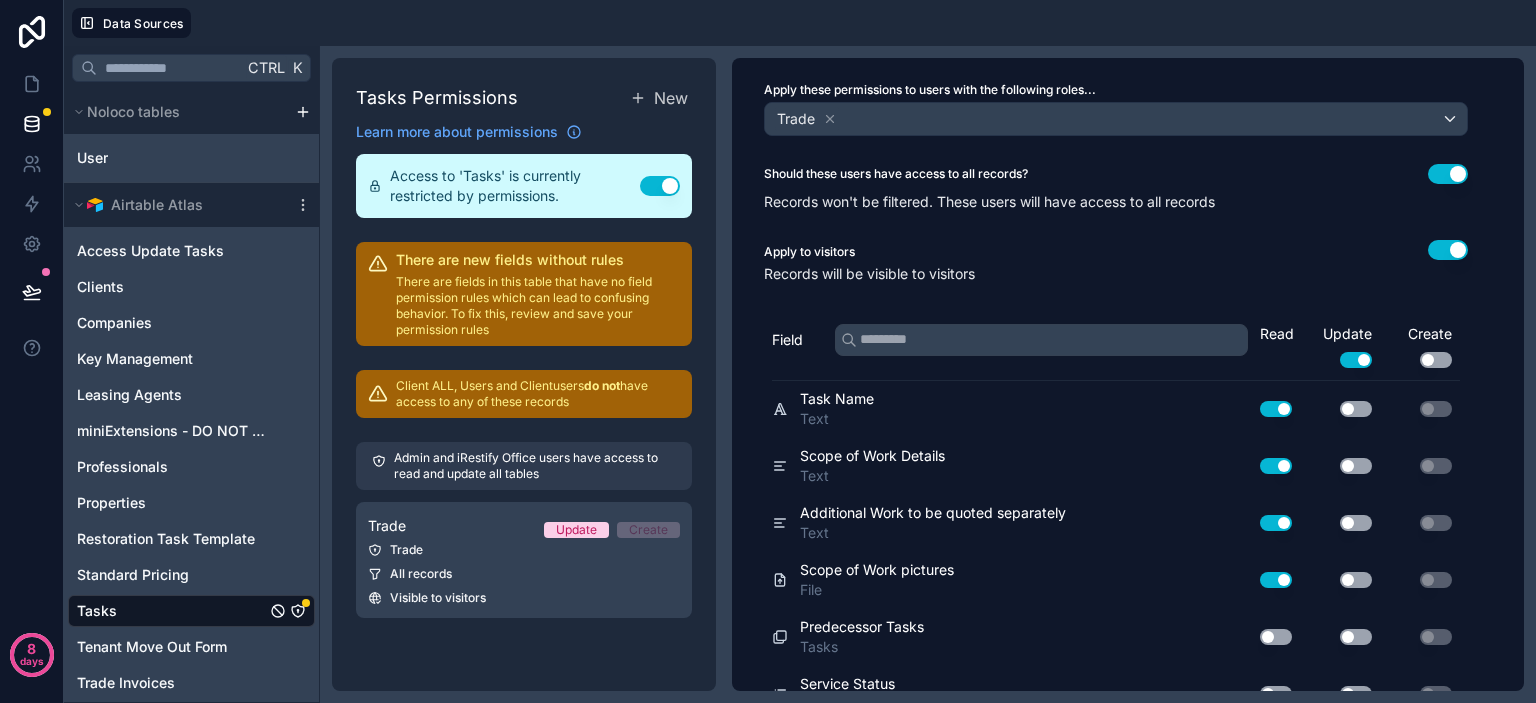 scroll, scrollTop: 0, scrollLeft: 0, axis: both 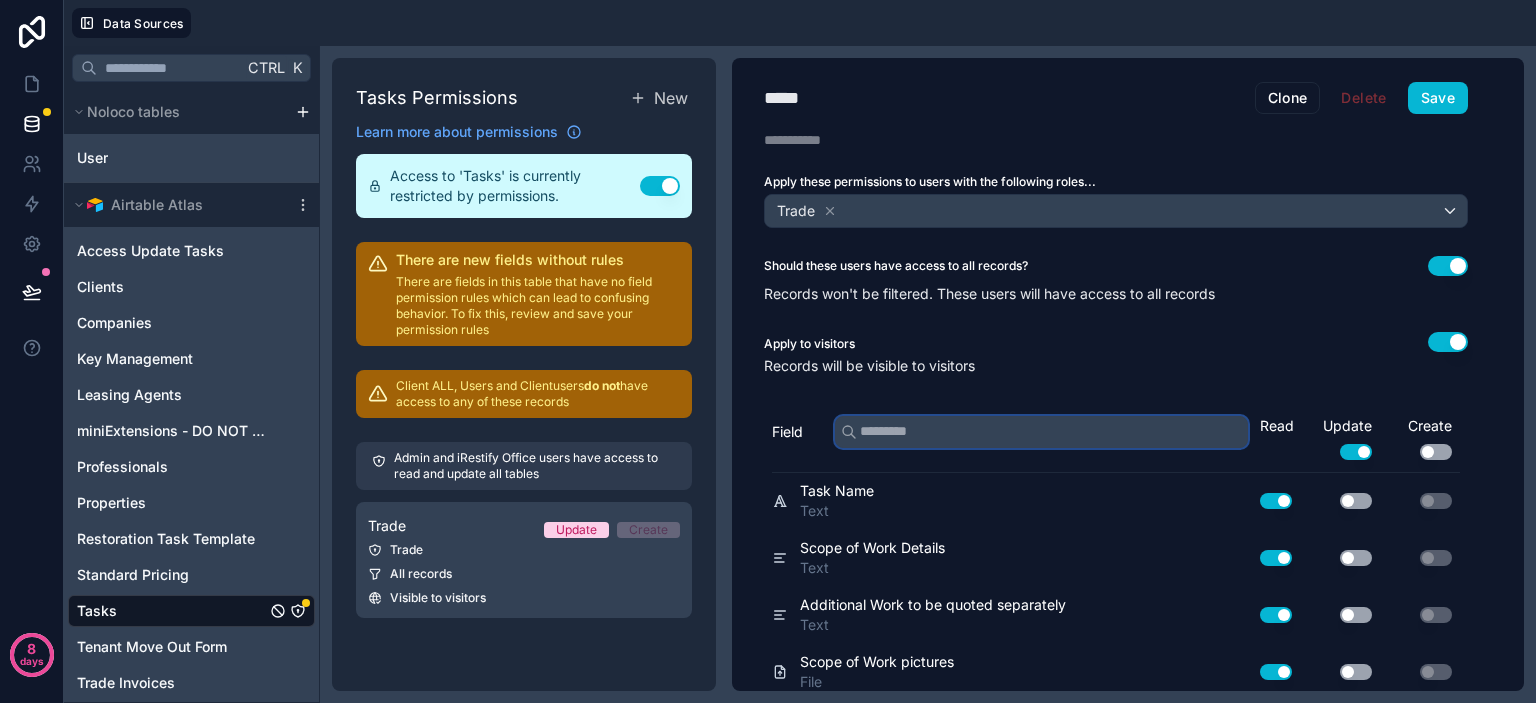 click at bounding box center [1041, 432] 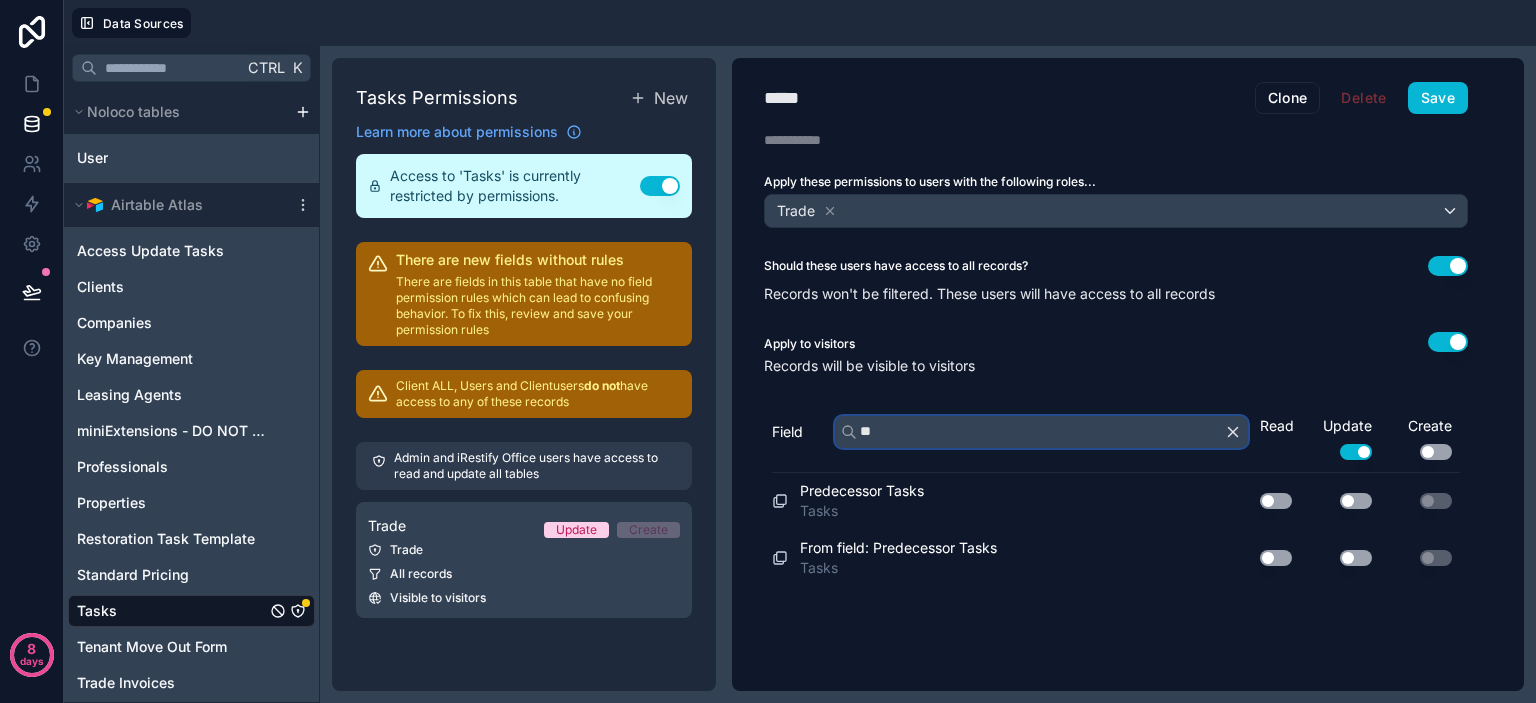 type on "*" 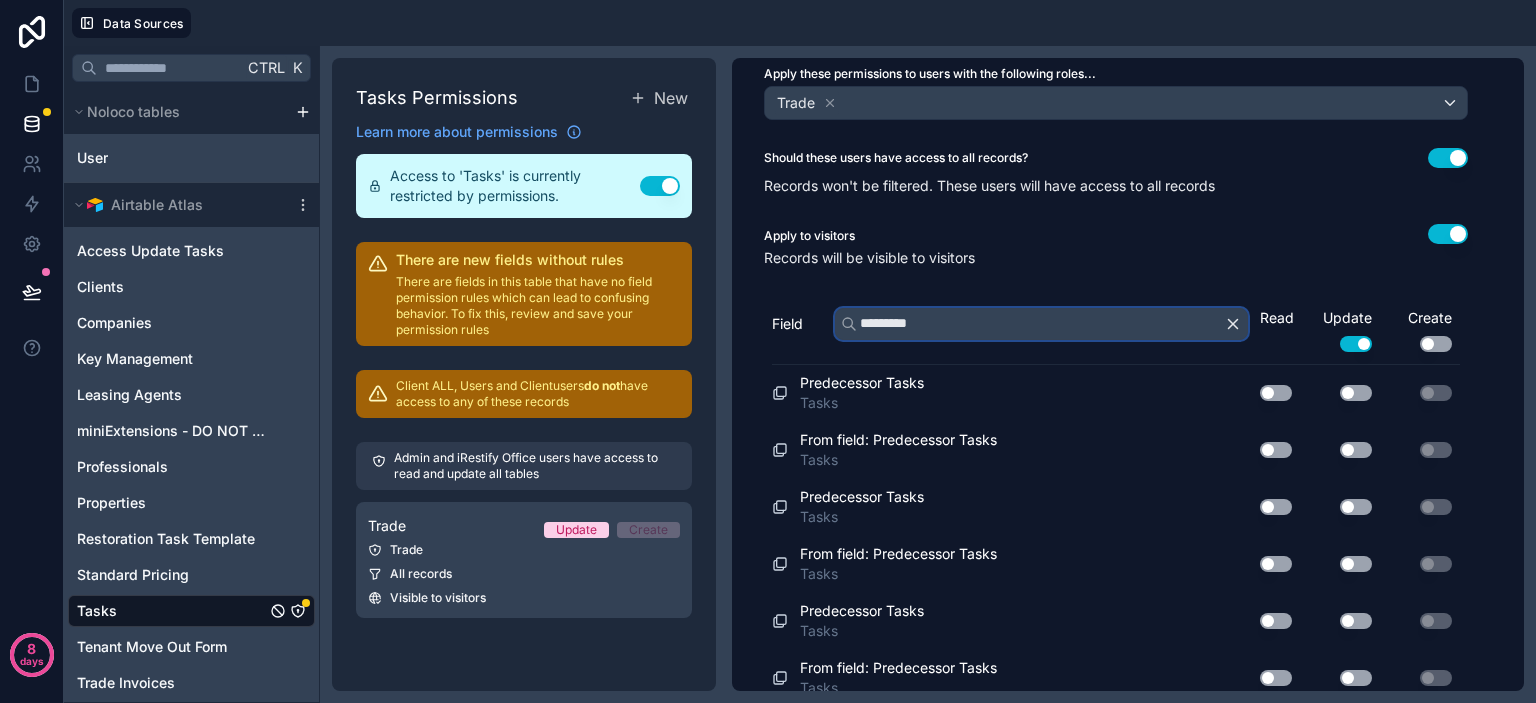scroll, scrollTop: 119, scrollLeft: 0, axis: vertical 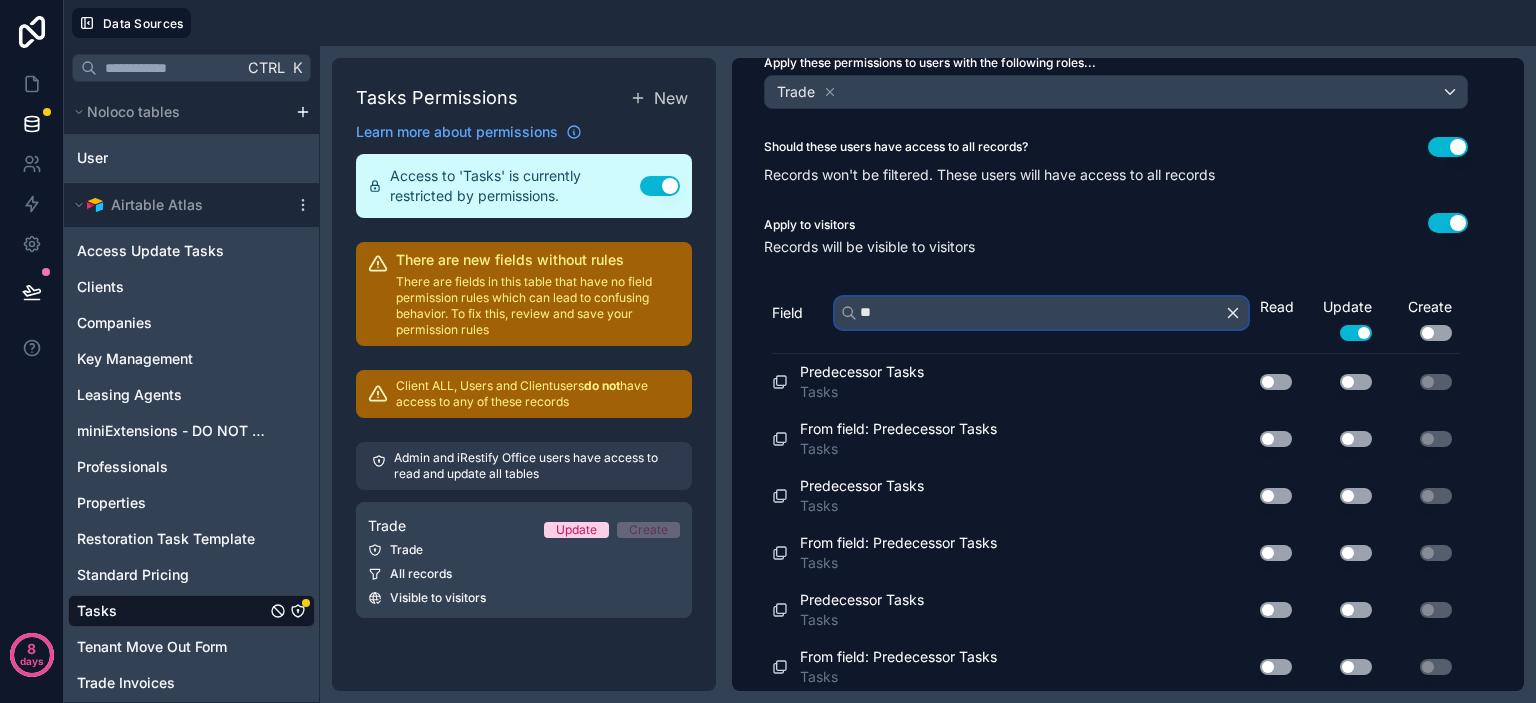 type on "*" 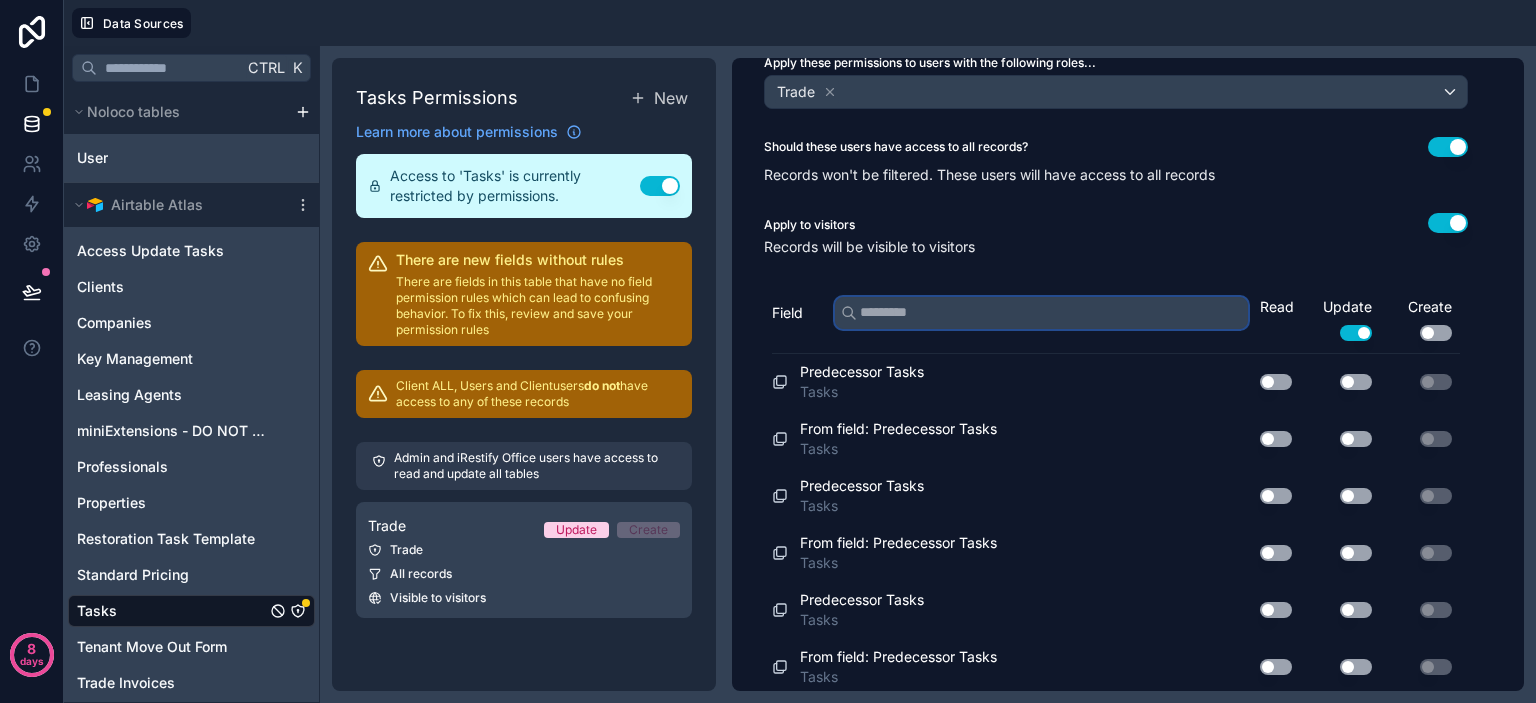 click at bounding box center [1041, 313] 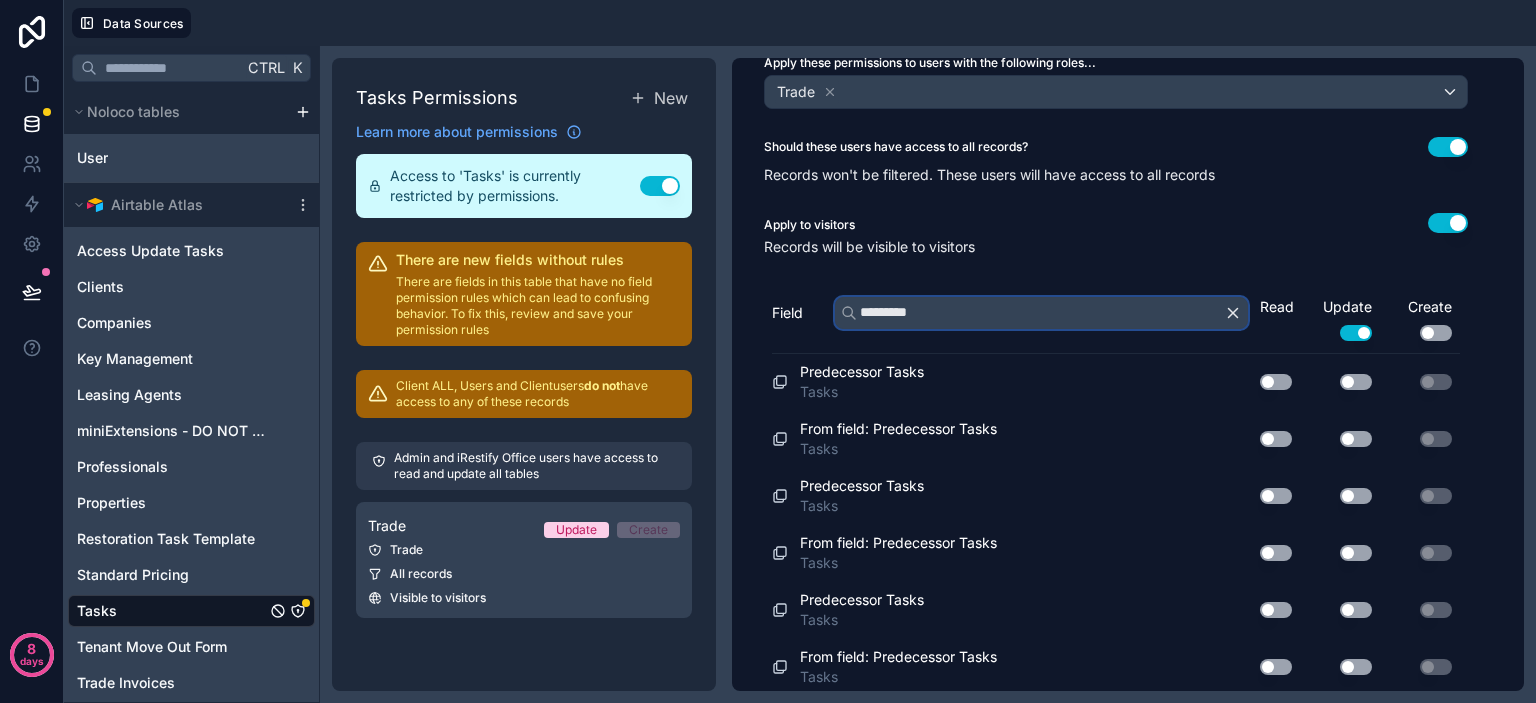 type on "**********" 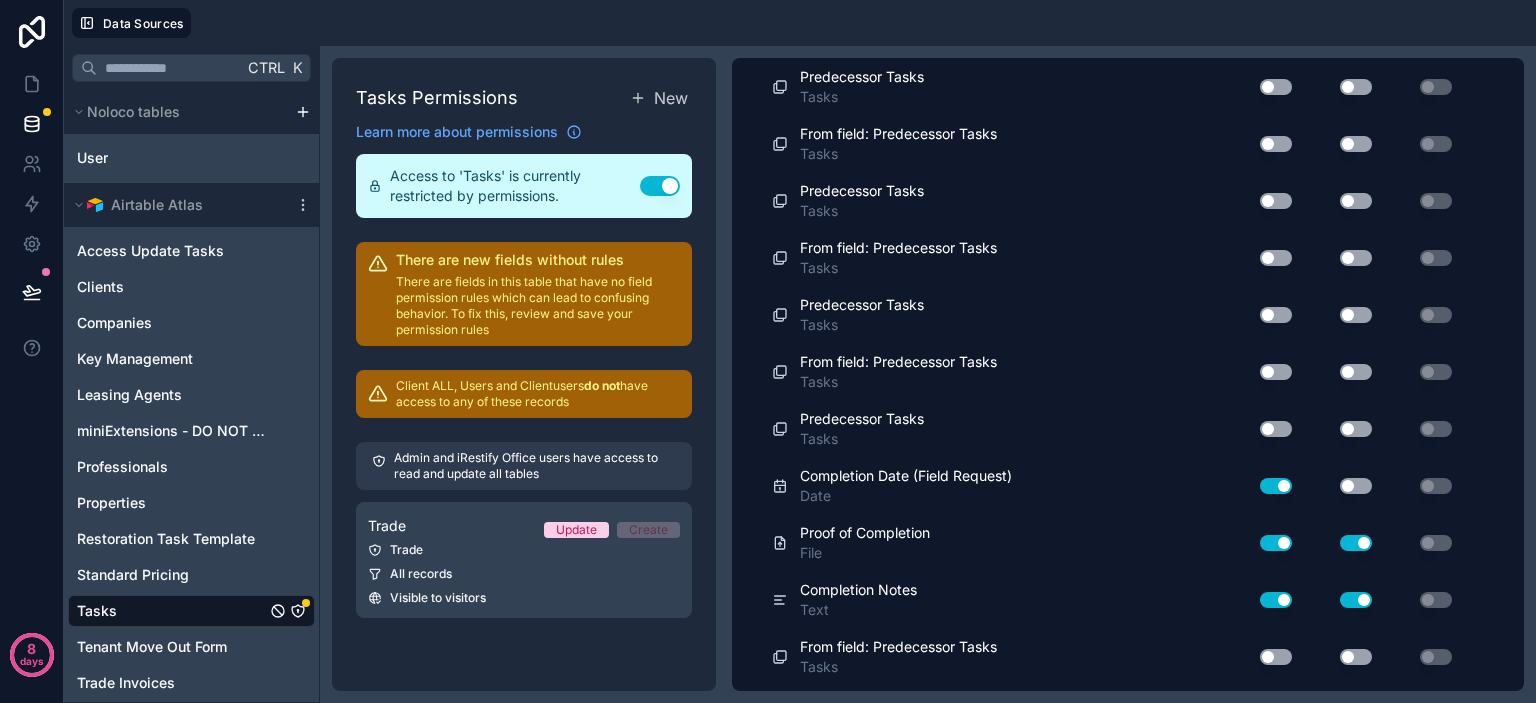 scroll, scrollTop: 1019, scrollLeft: 0, axis: vertical 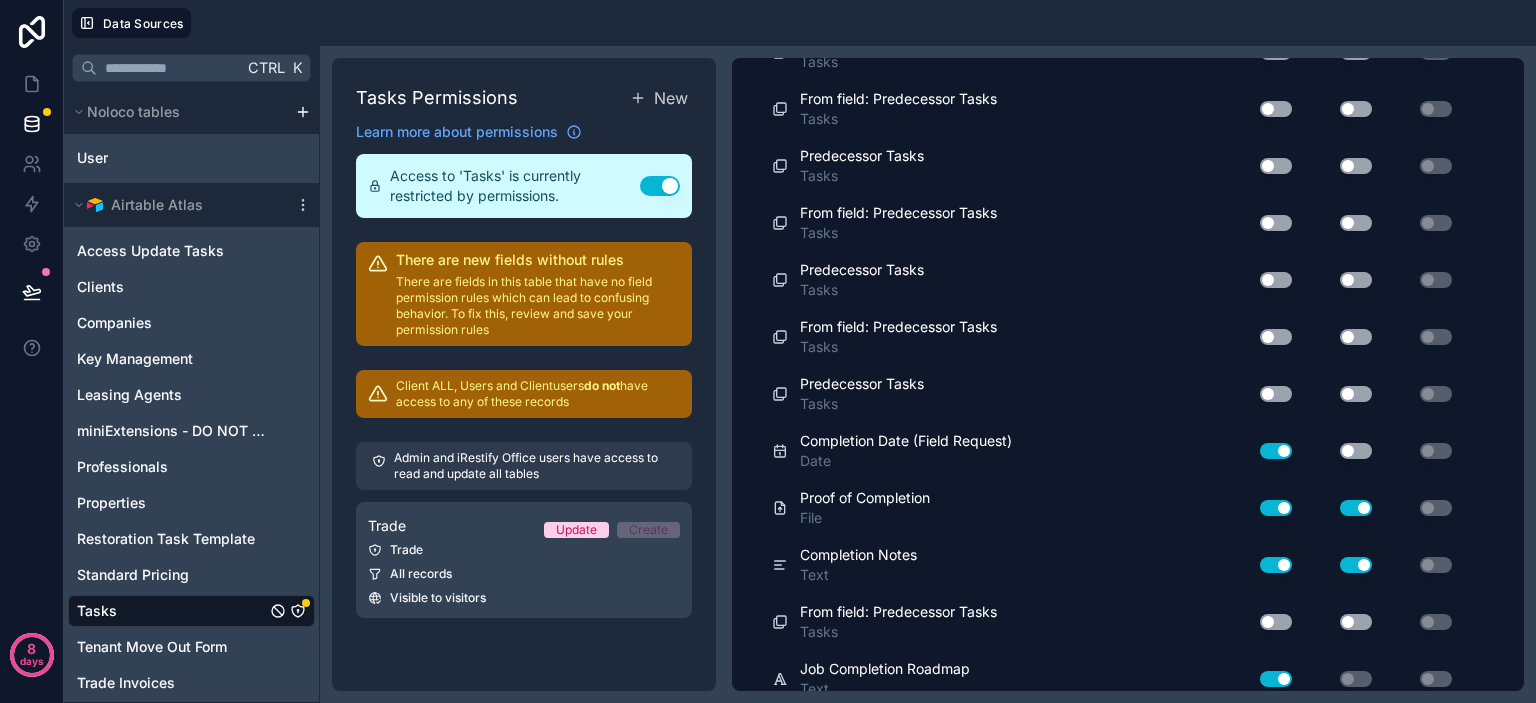 click on "Use setting" at bounding box center [1356, 451] 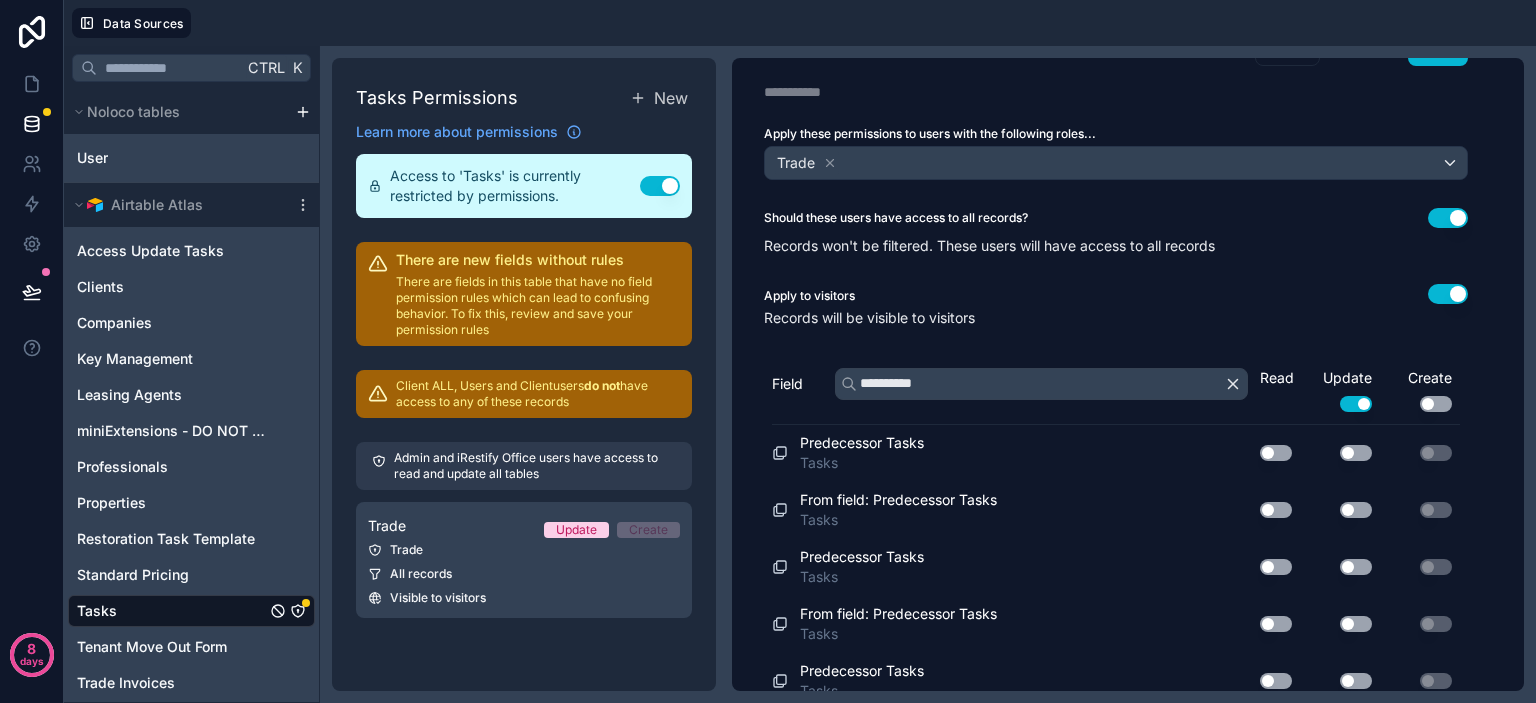 scroll, scrollTop: 0, scrollLeft: 0, axis: both 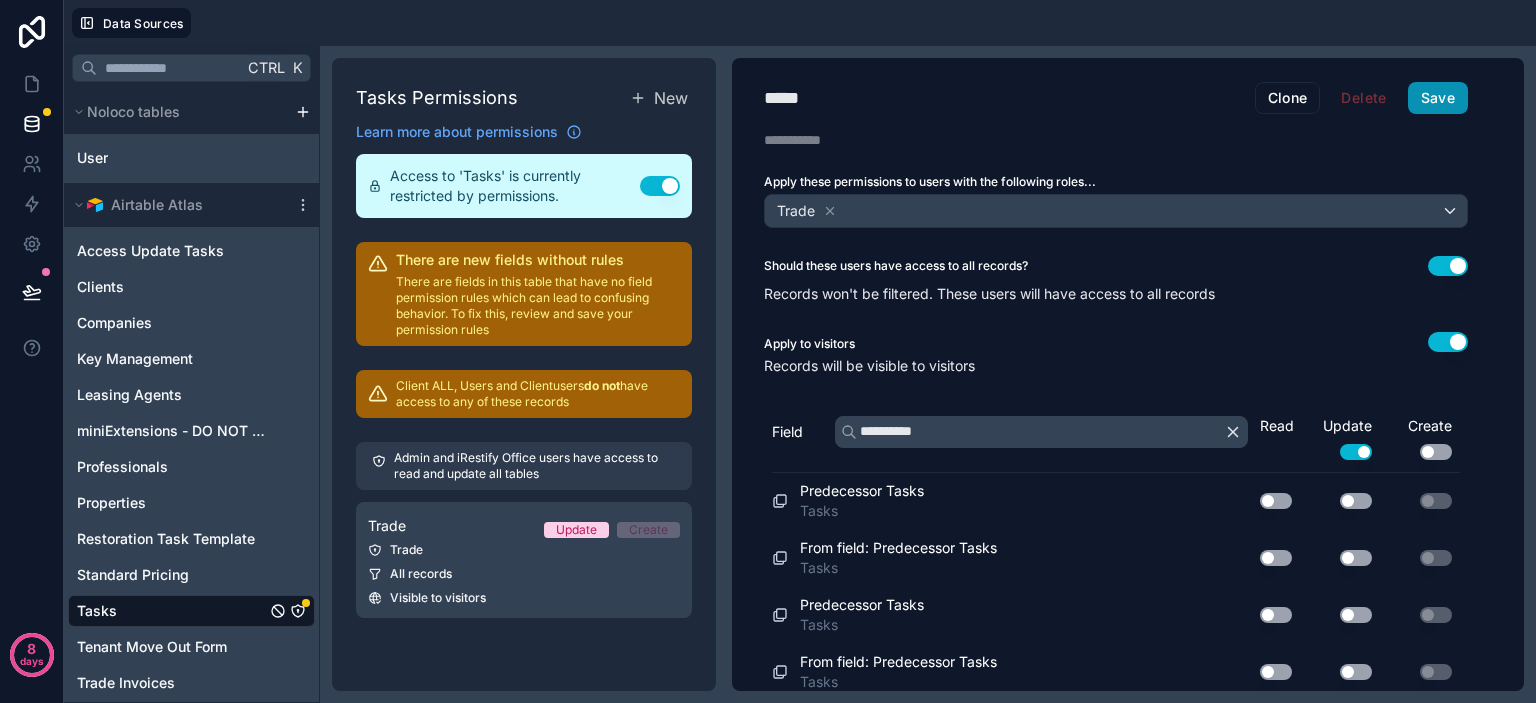click on "Save" at bounding box center (1438, 98) 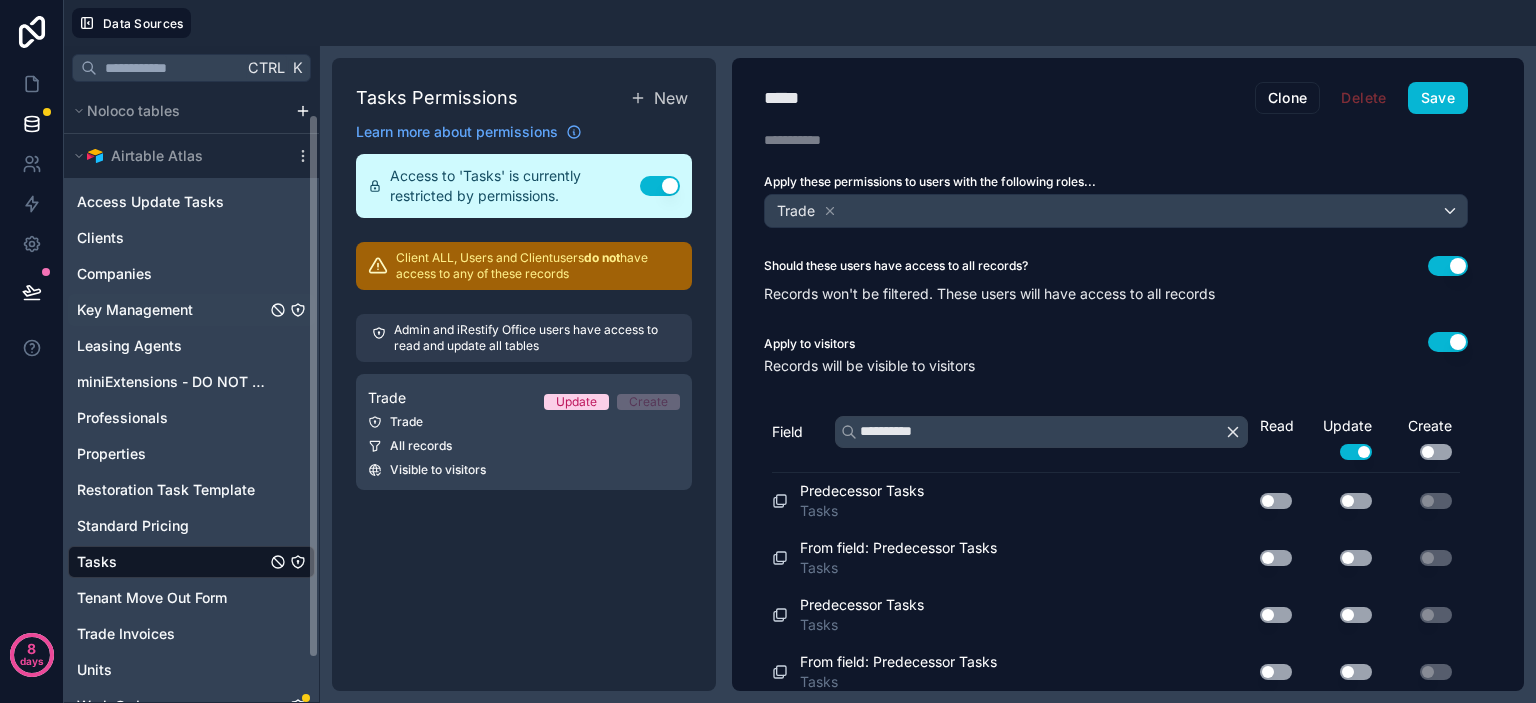 scroll, scrollTop: 76, scrollLeft: 0, axis: vertical 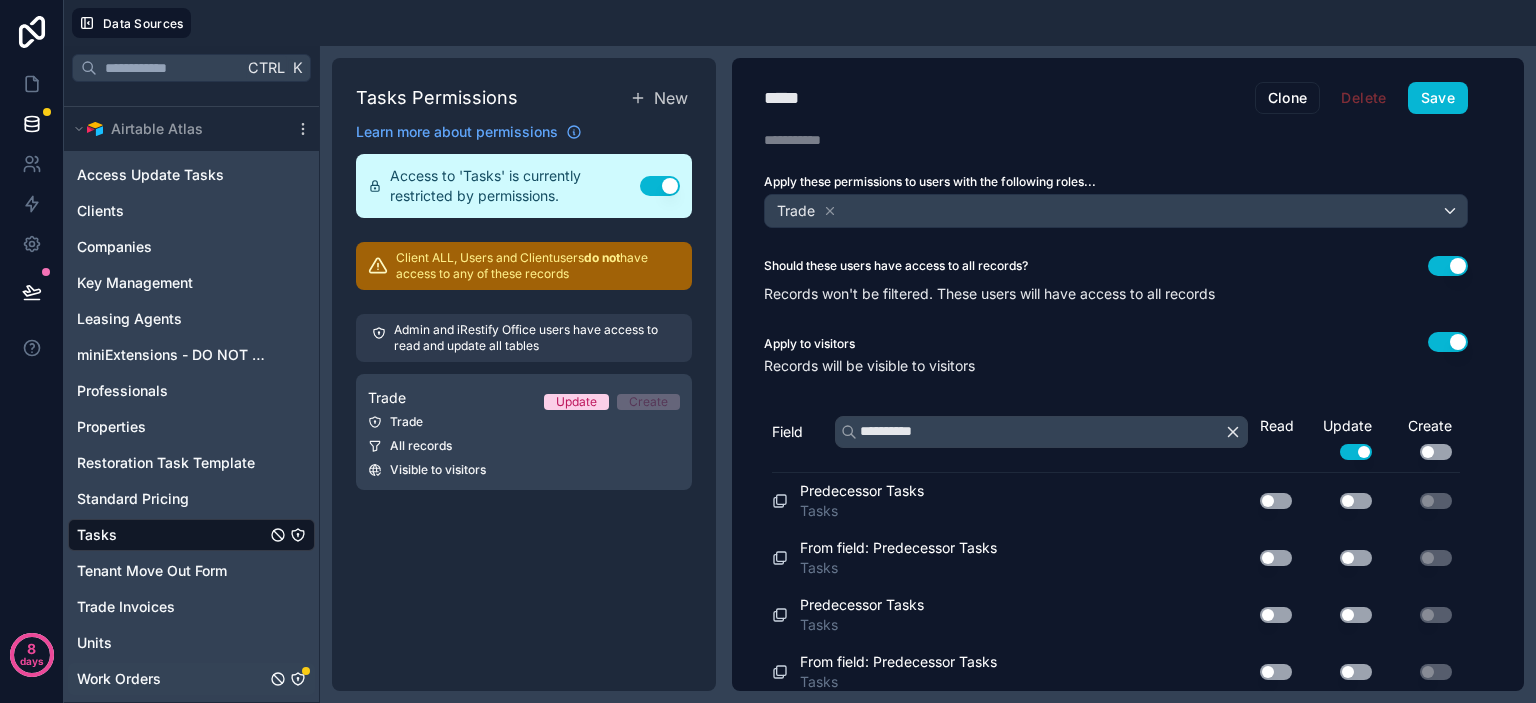 click 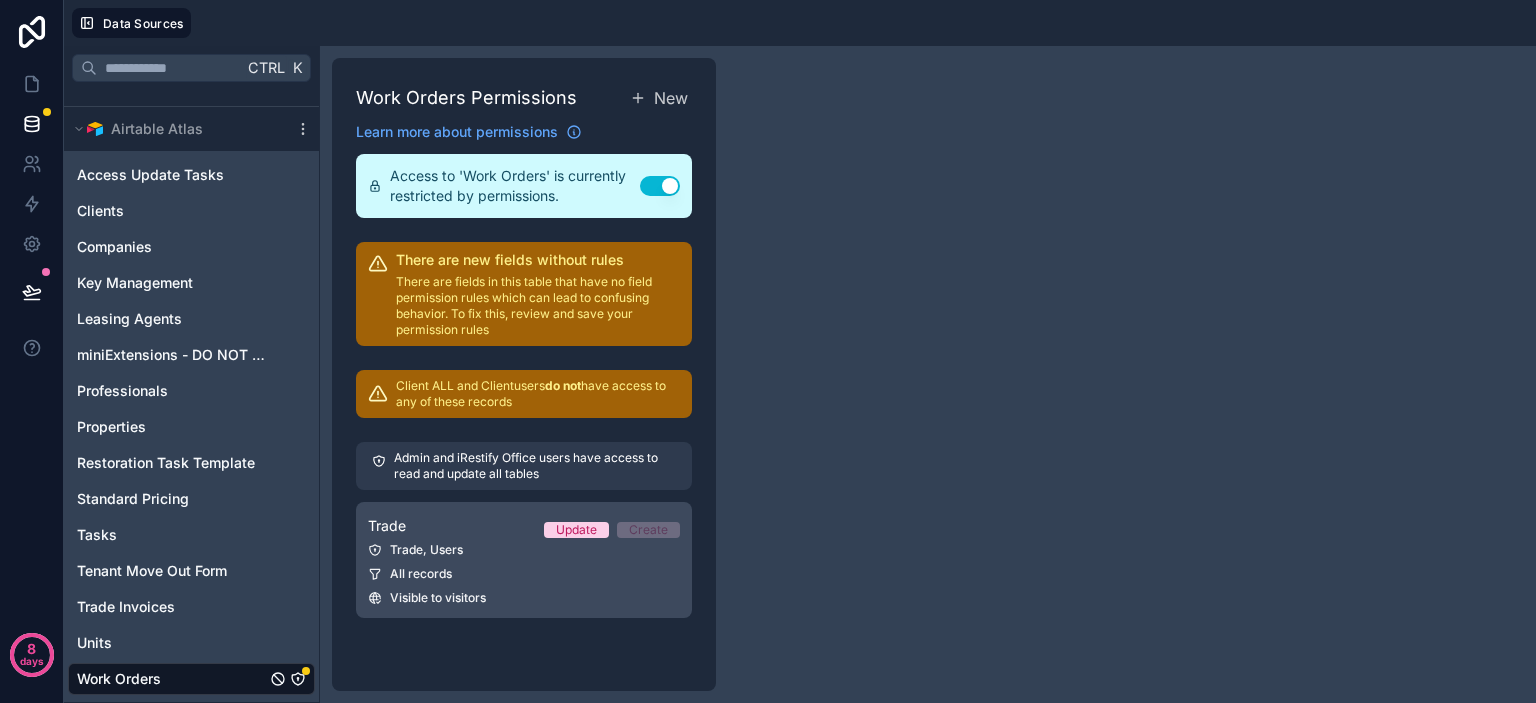 click on "All records" at bounding box center [524, 574] 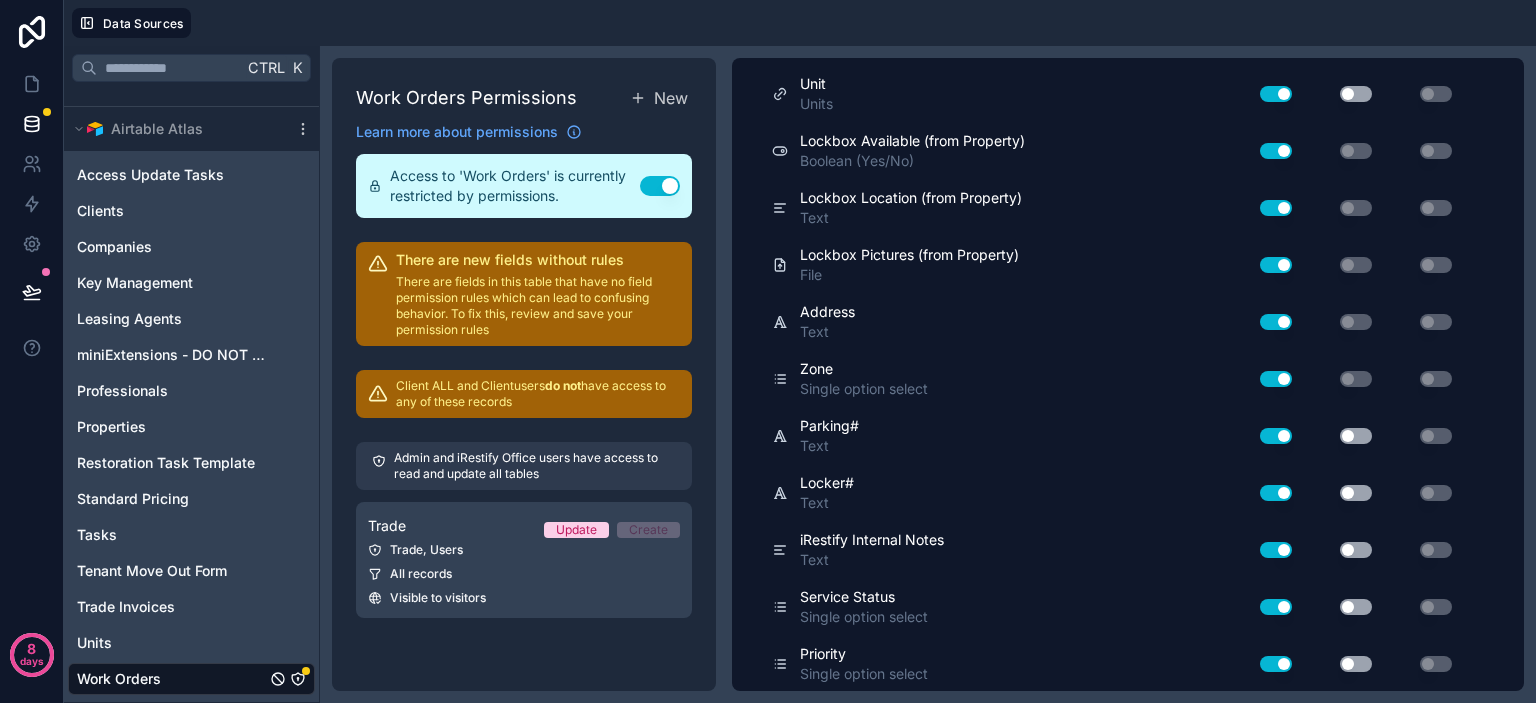 scroll, scrollTop: 3754, scrollLeft: 0, axis: vertical 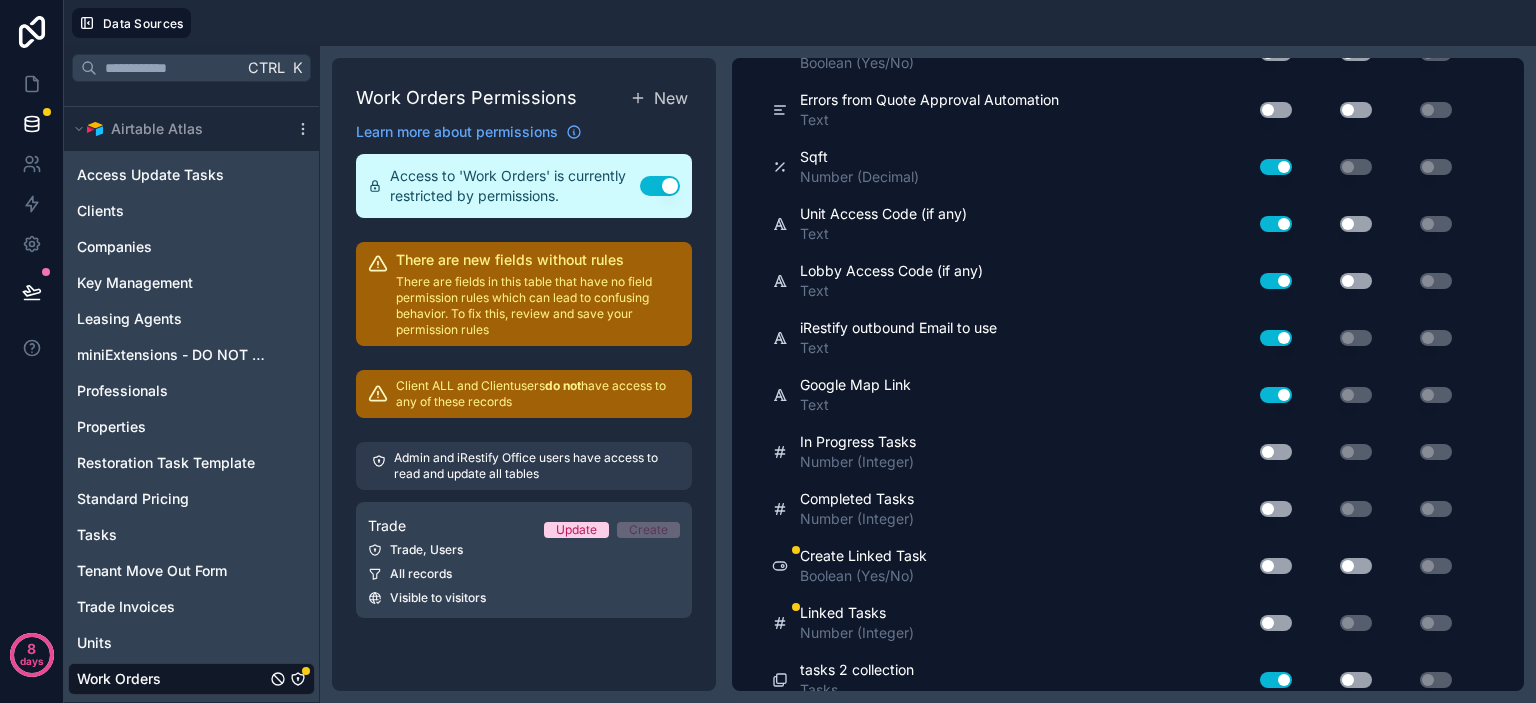 click on "Use setting" at bounding box center [1276, 566] 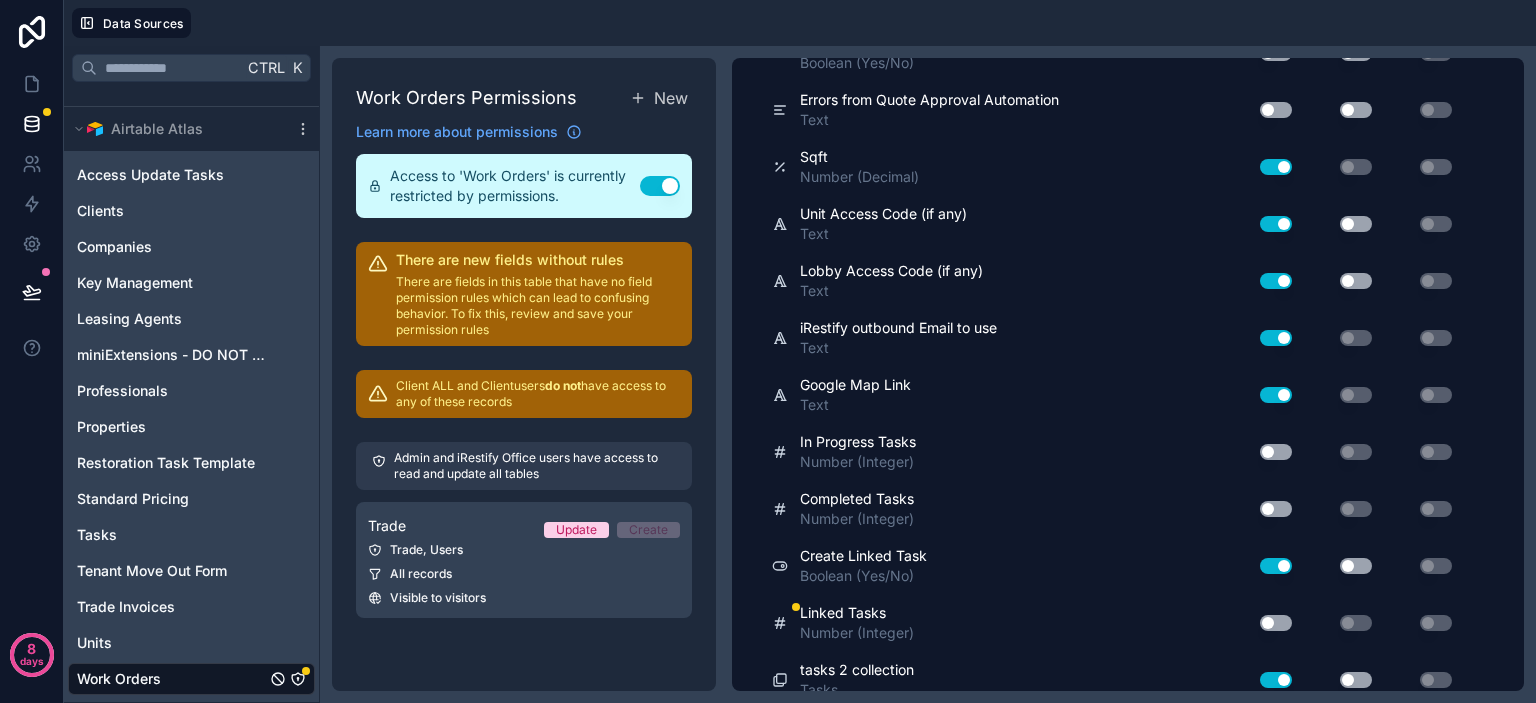 click on "Use setting" at bounding box center (1276, 566) 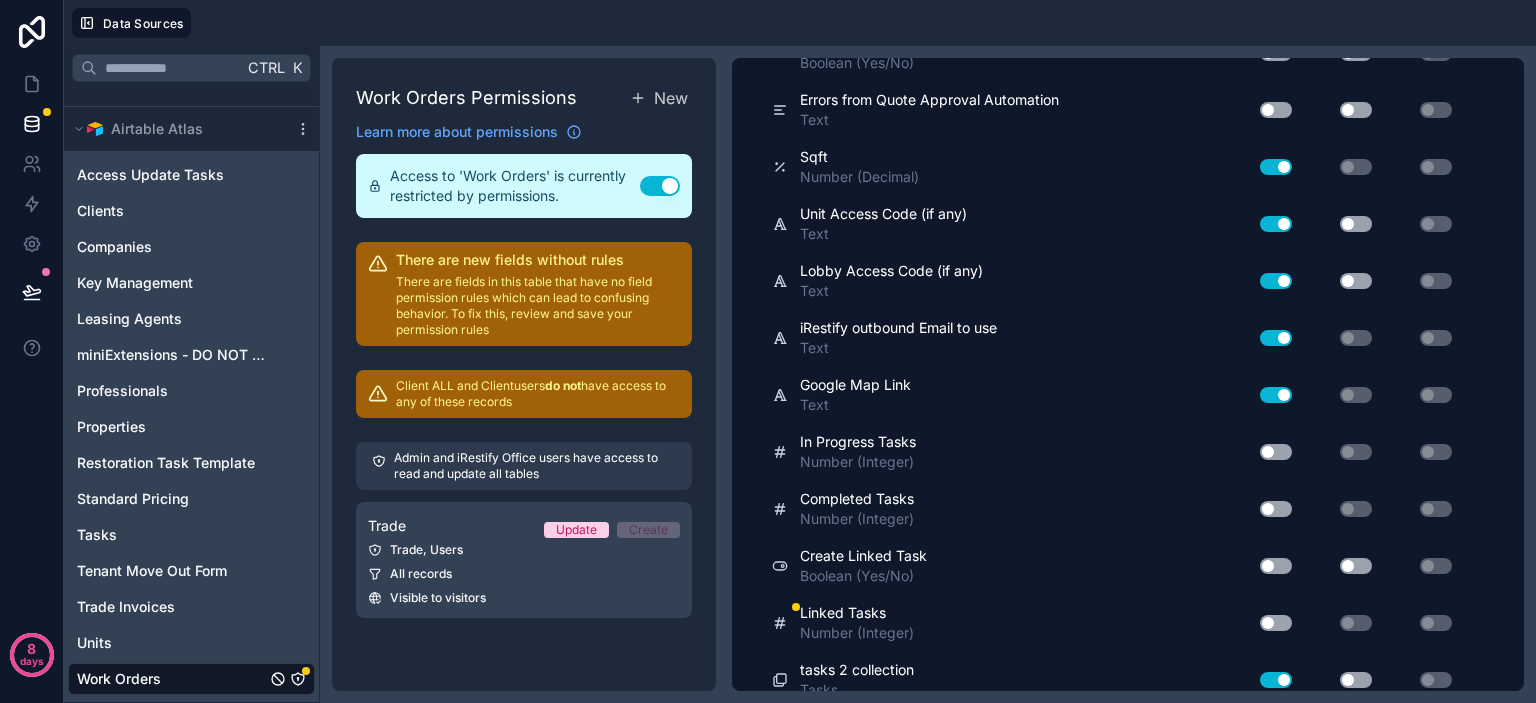 click on "Use setting" at bounding box center (1276, 623) 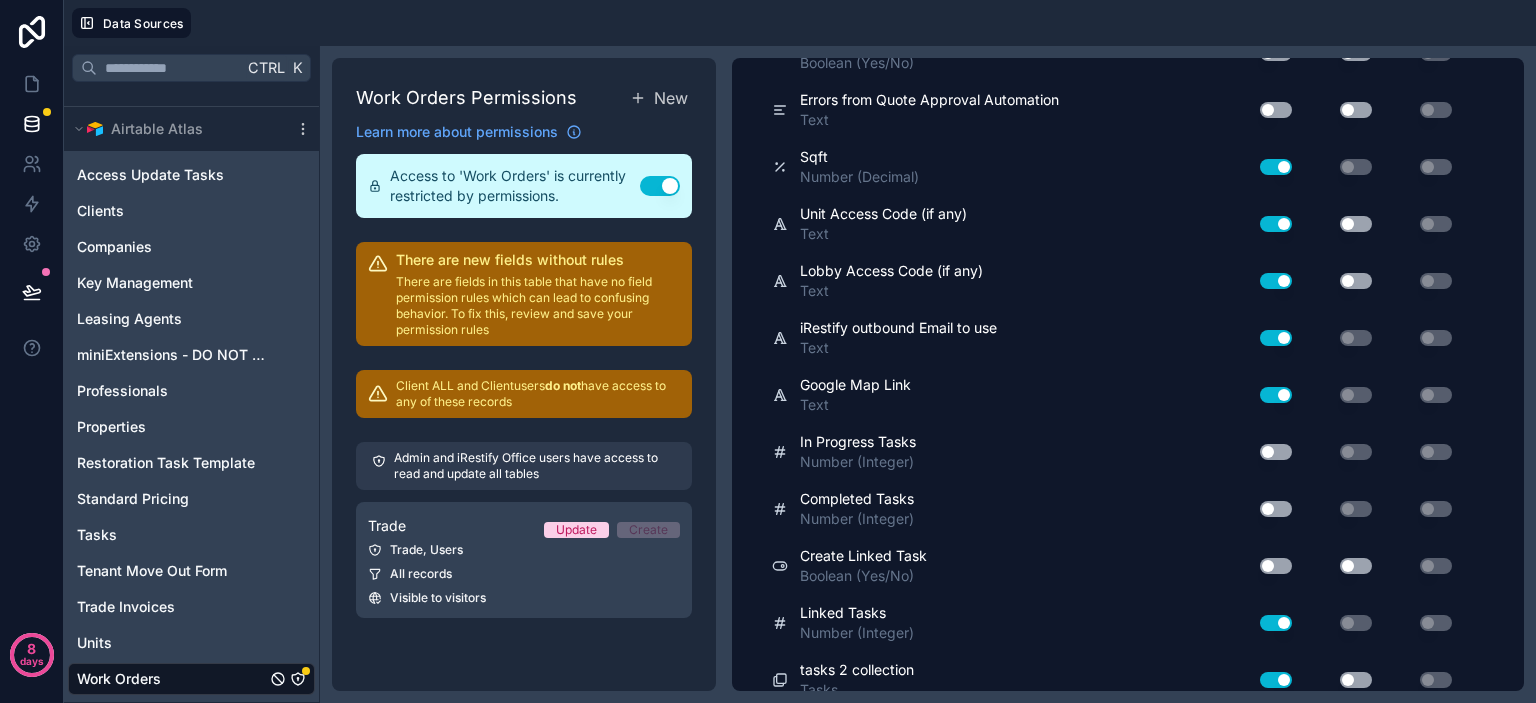 click on "Use setting" at bounding box center (1276, 623) 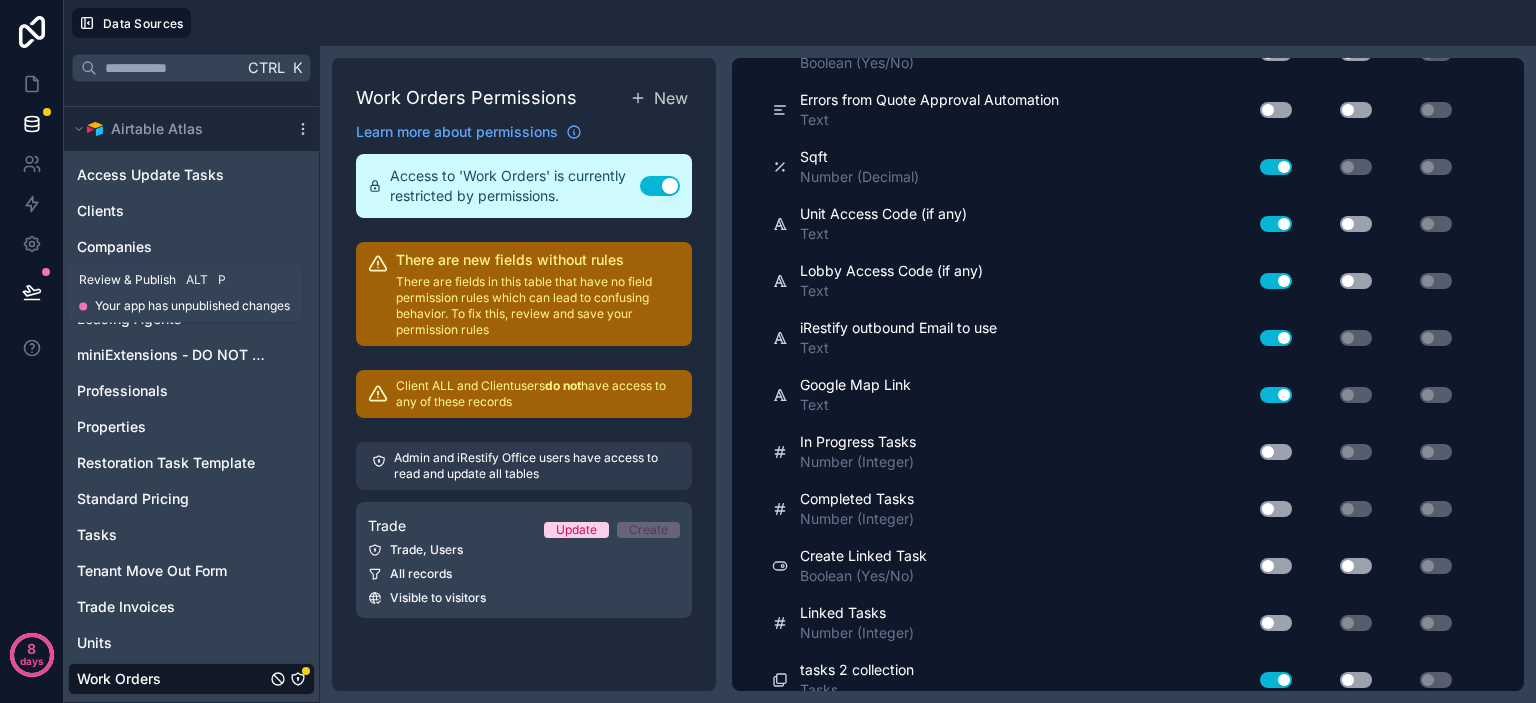 click 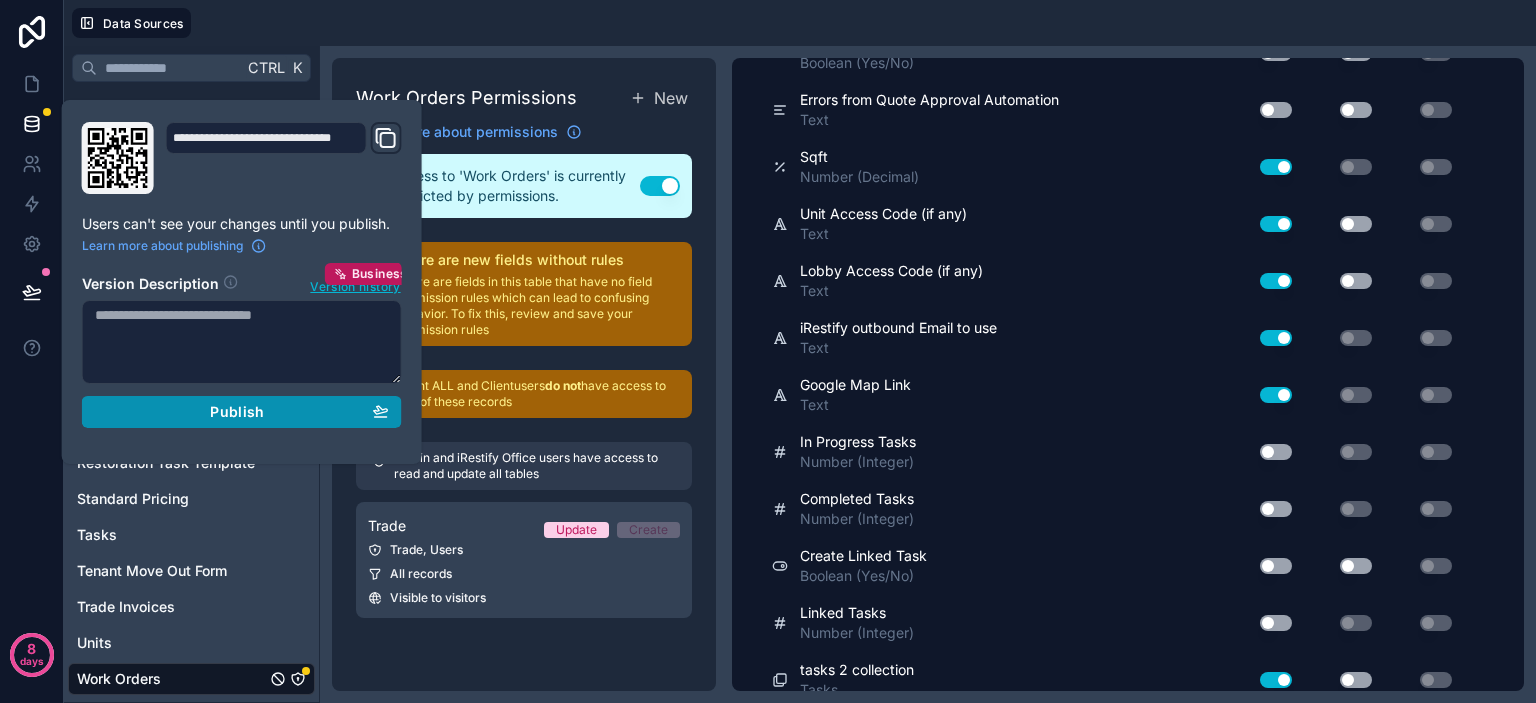 click on "Publish" at bounding box center [242, 412] 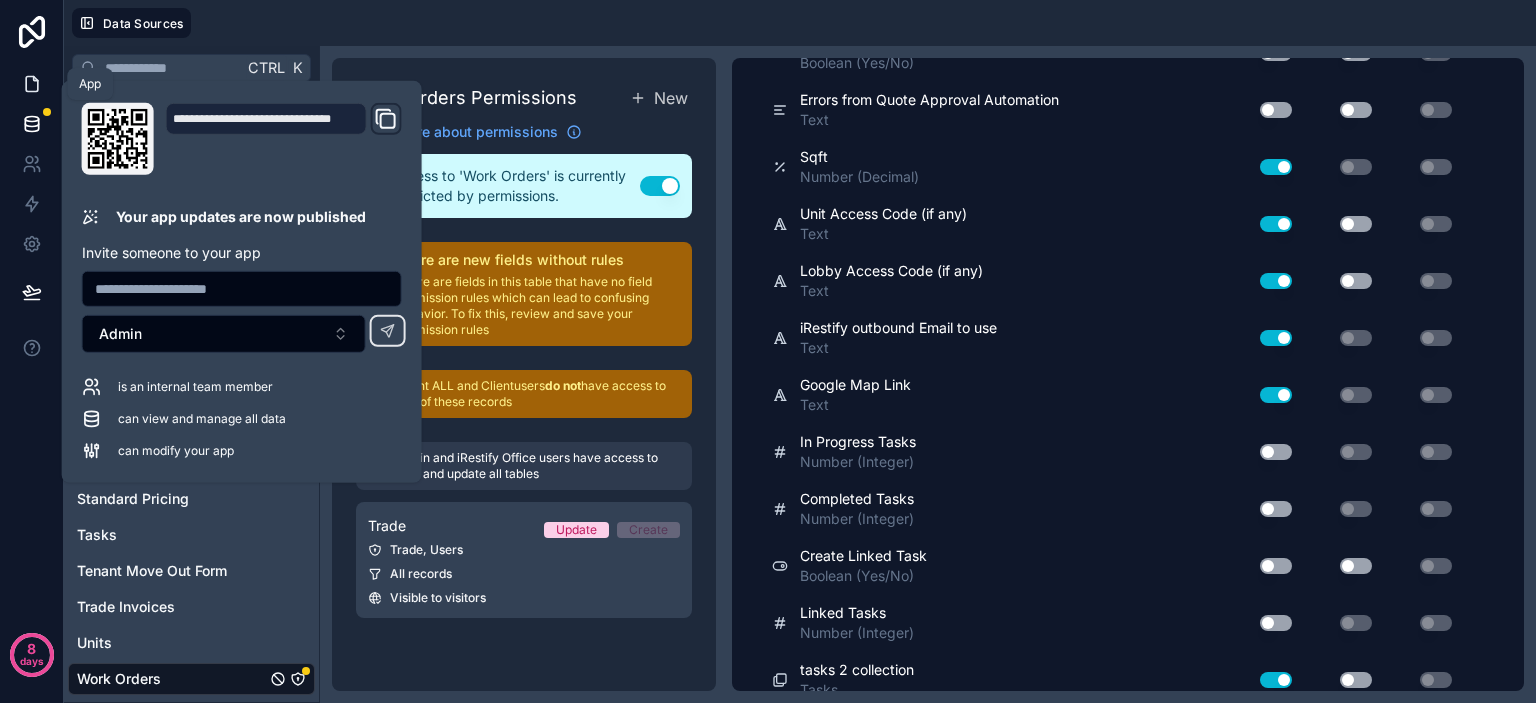 click 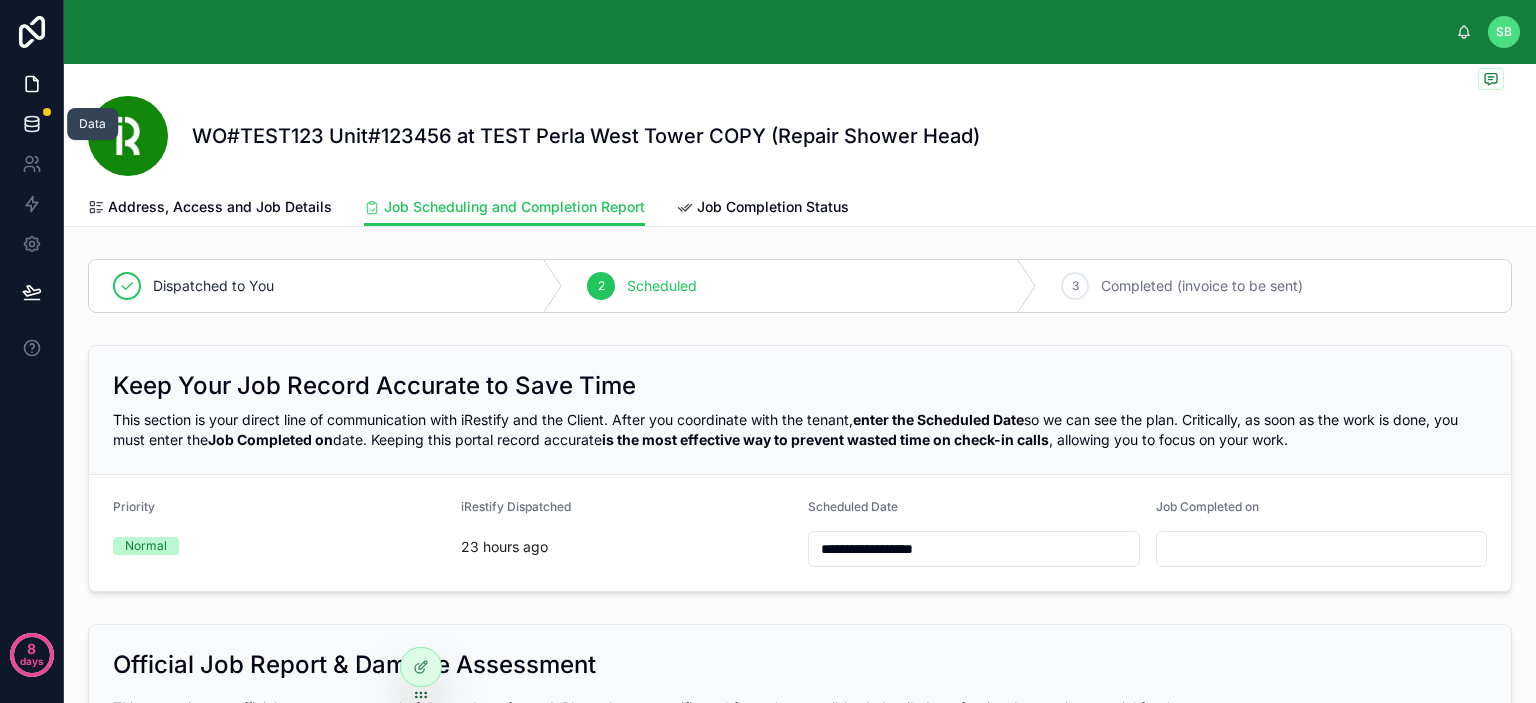 click 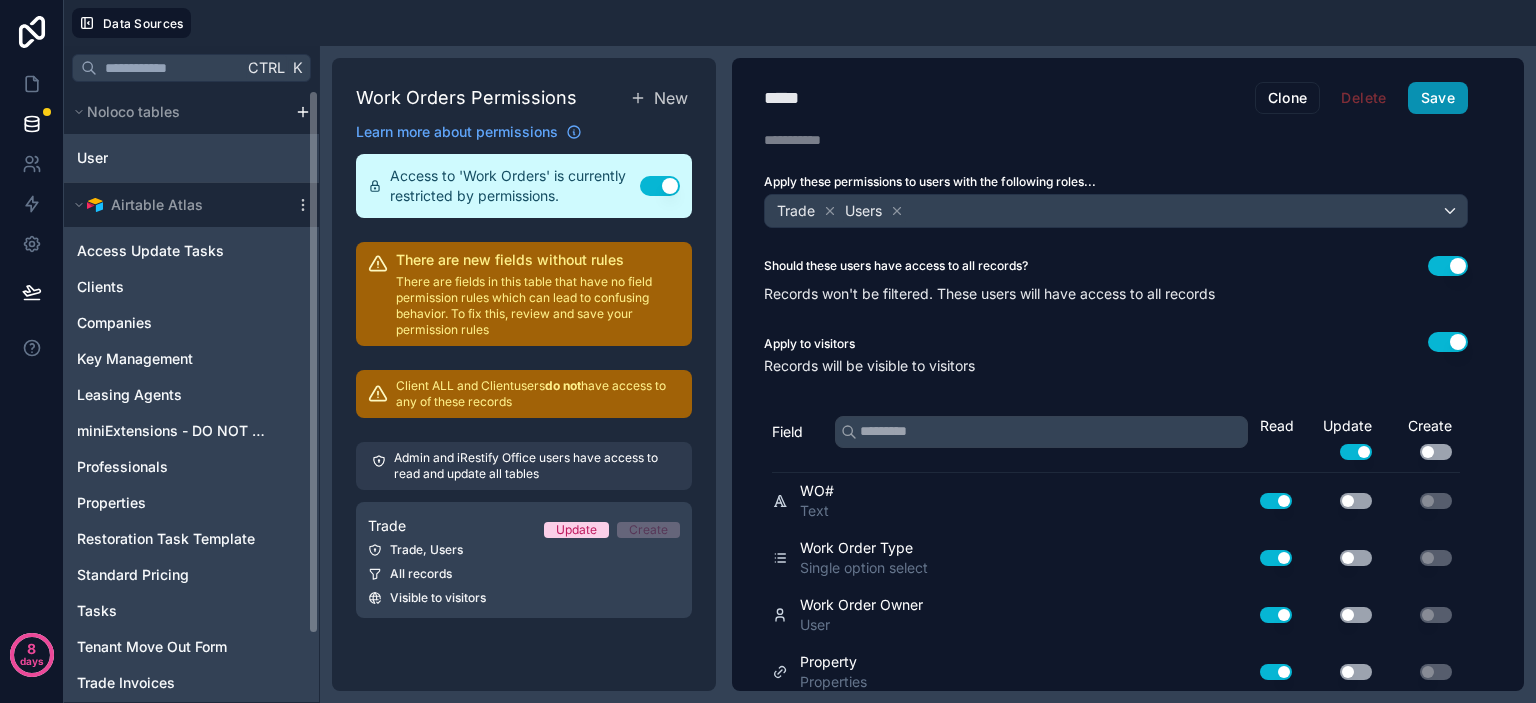 click on "Save" at bounding box center [1438, 98] 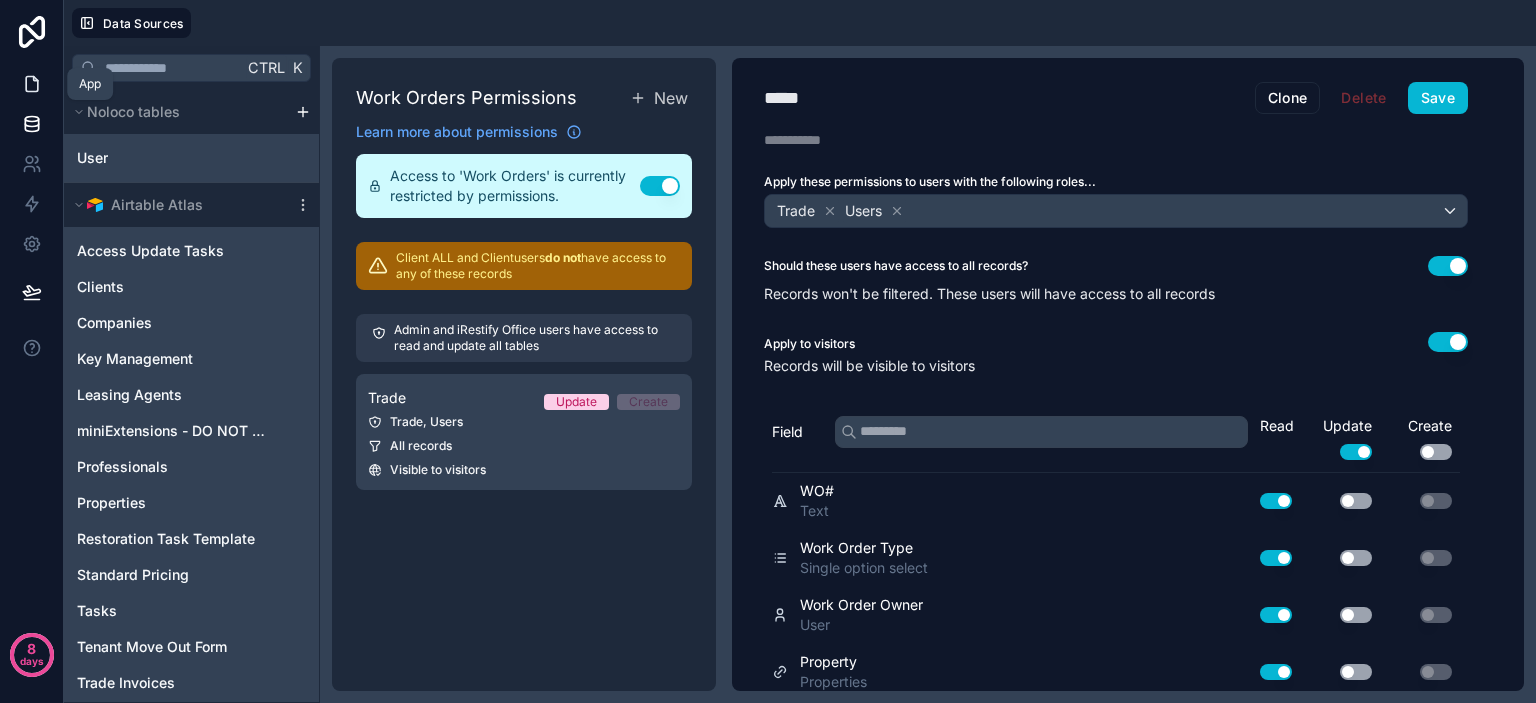 click 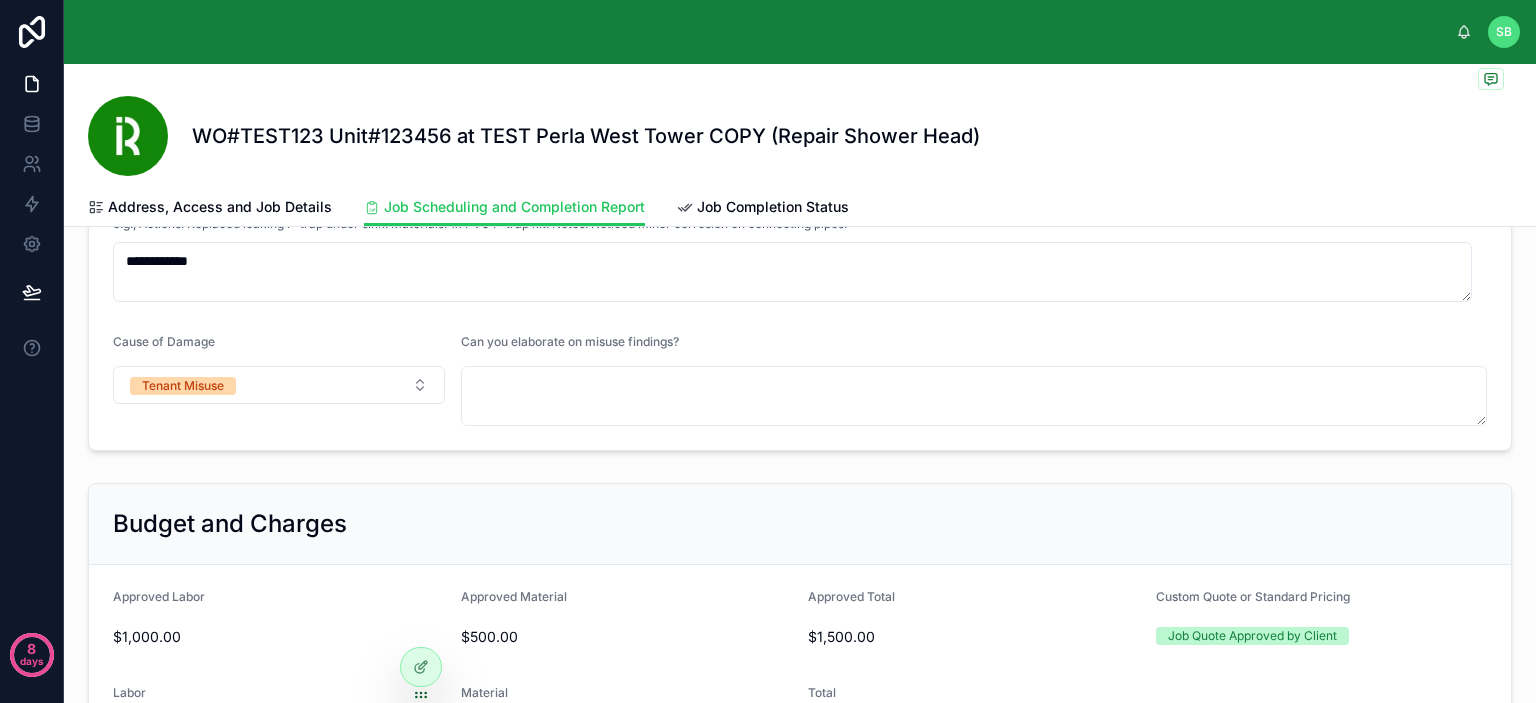 scroll, scrollTop: 600, scrollLeft: 0, axis: vertical 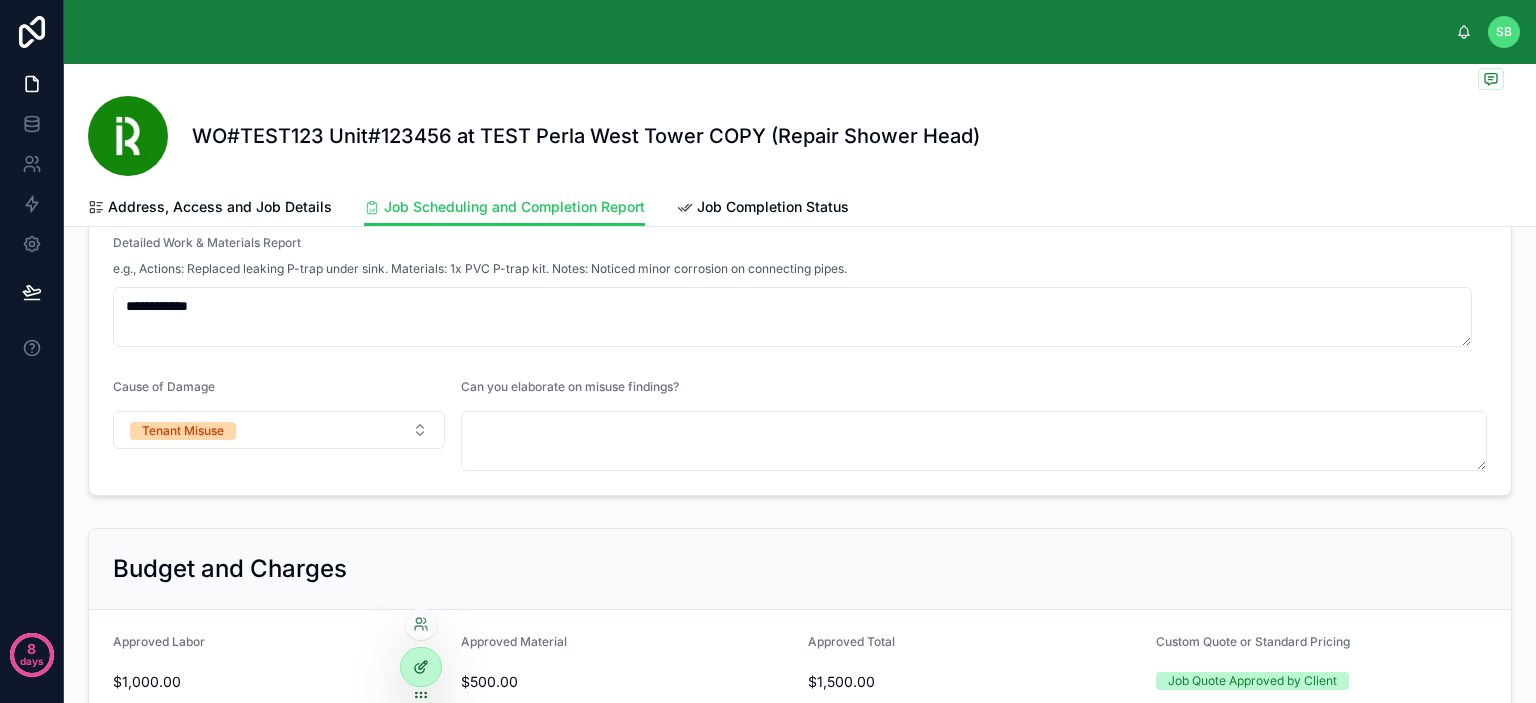 click 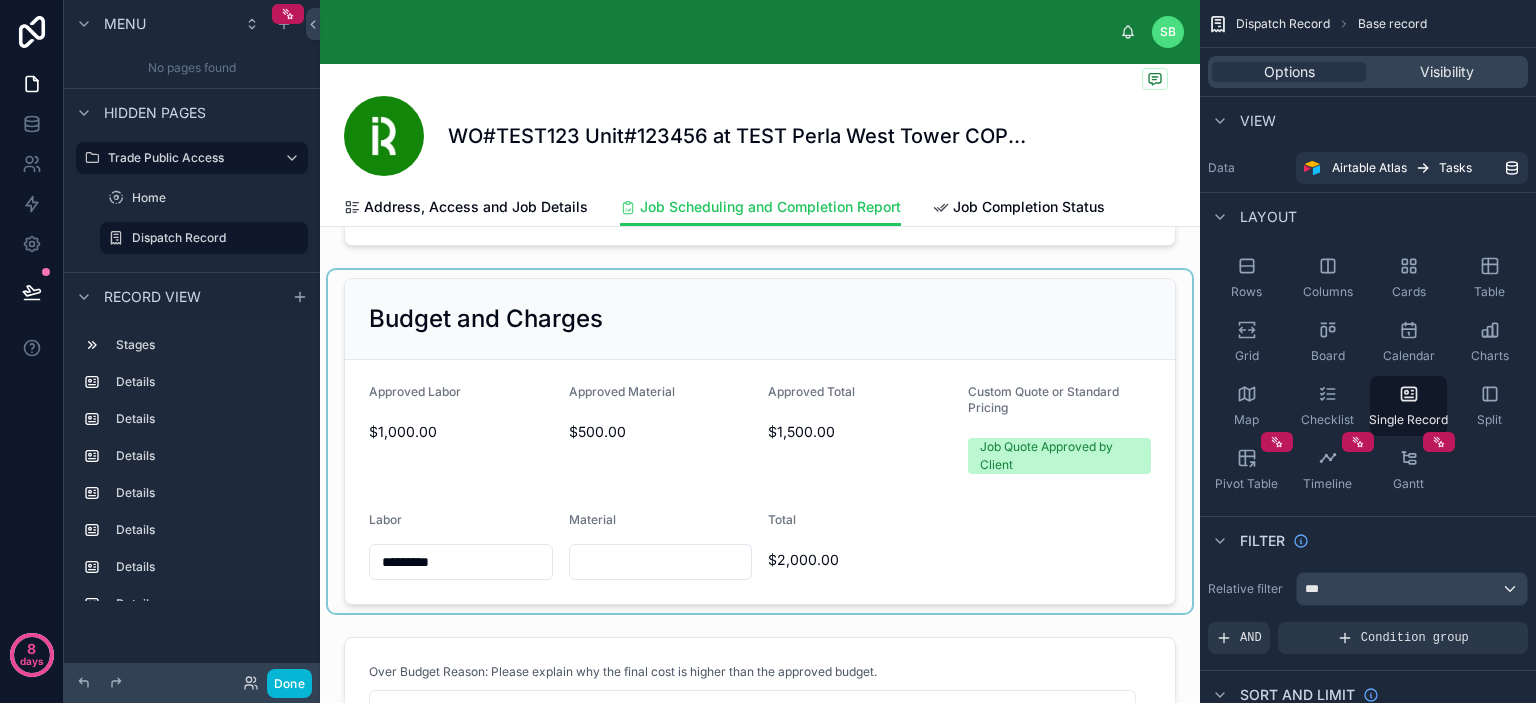 scroll, scrollTop: 900, scrollLeft: 0, axis: vertical 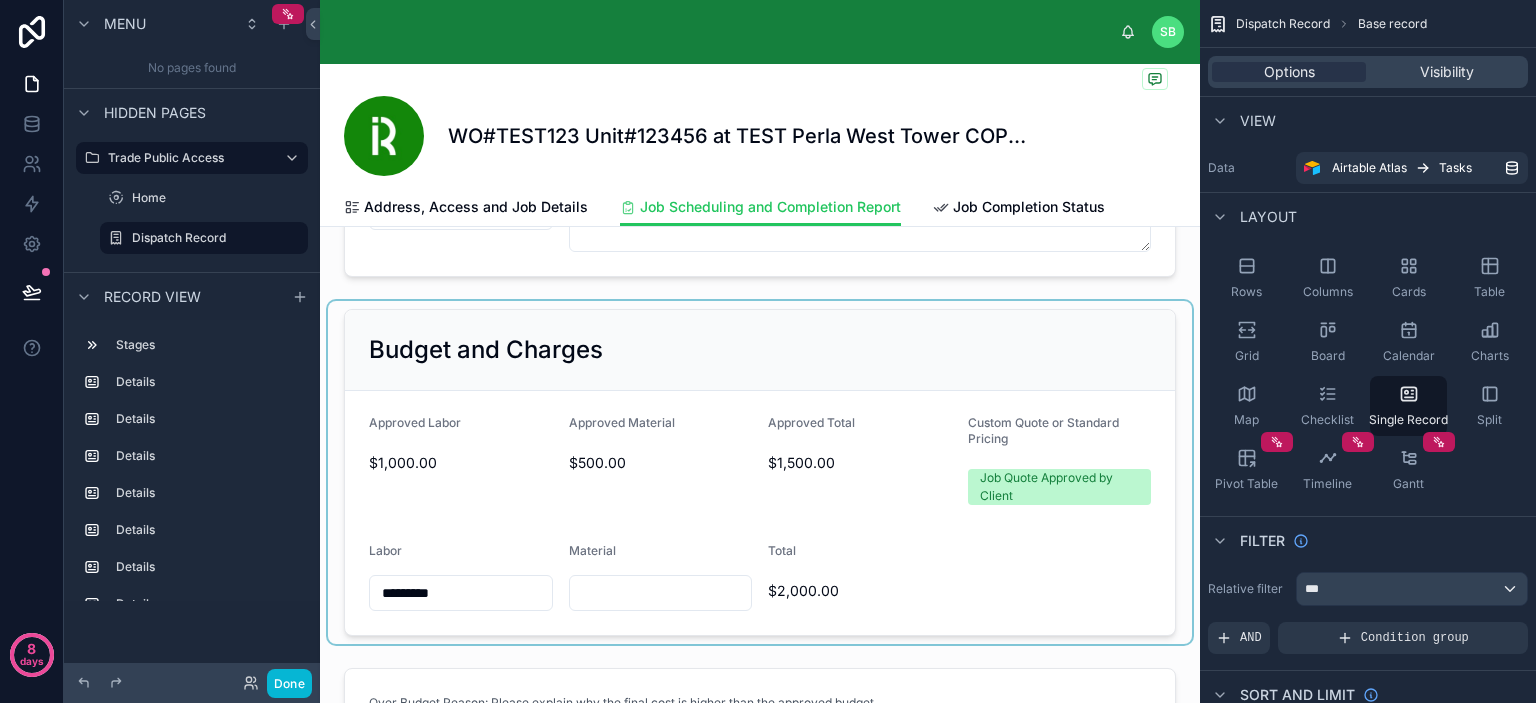 click at bounding box center (760, 472) 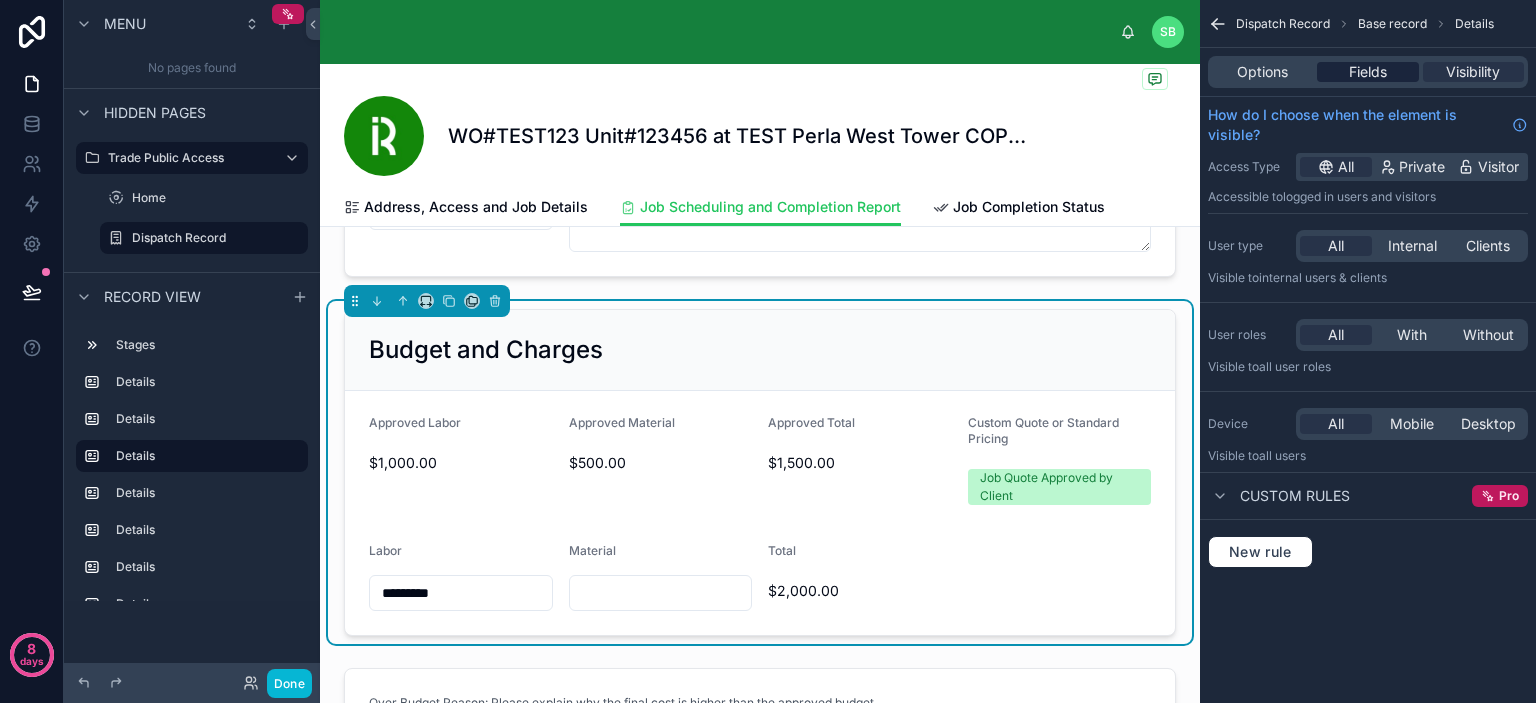 click on "Fields" at bounding box center [1368, 72] 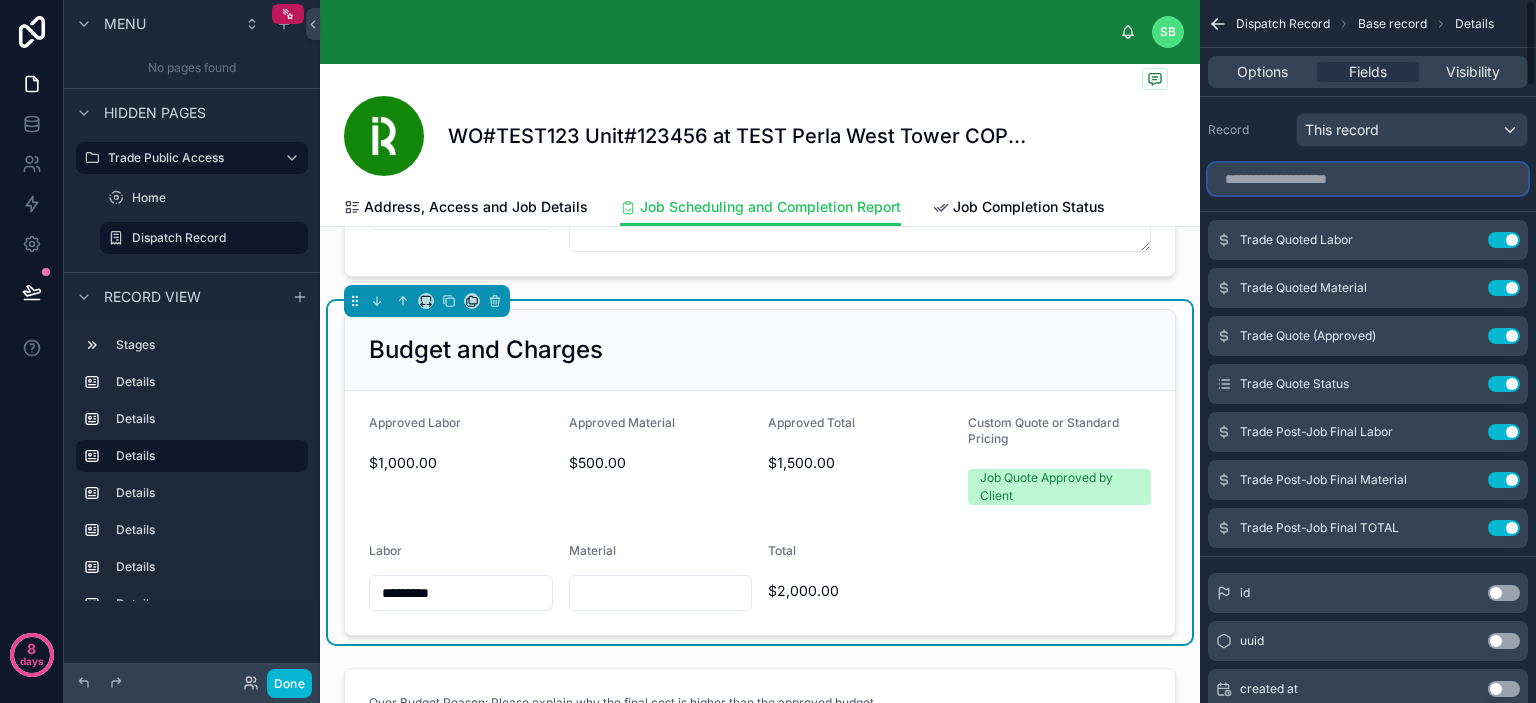 click at bounding box center [1368, 179] 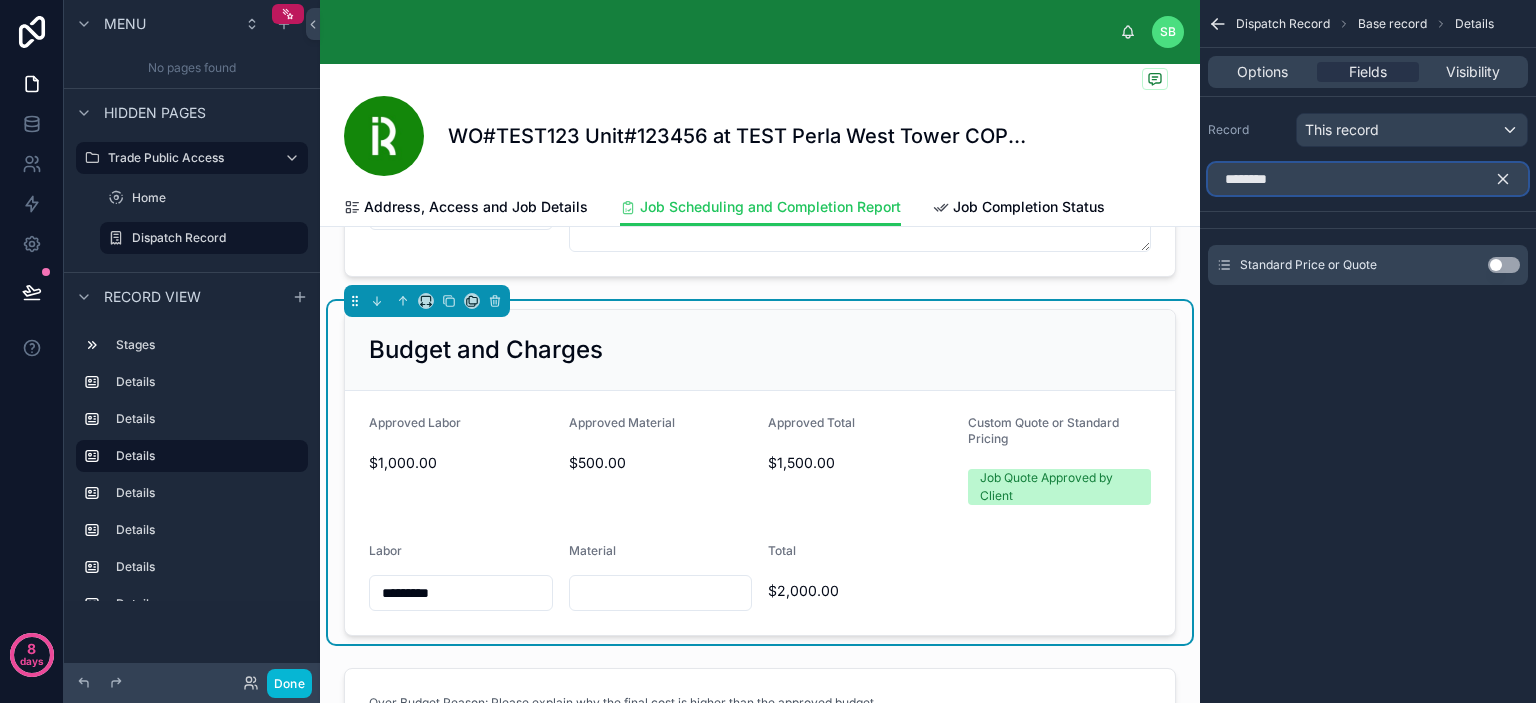 type on "********" 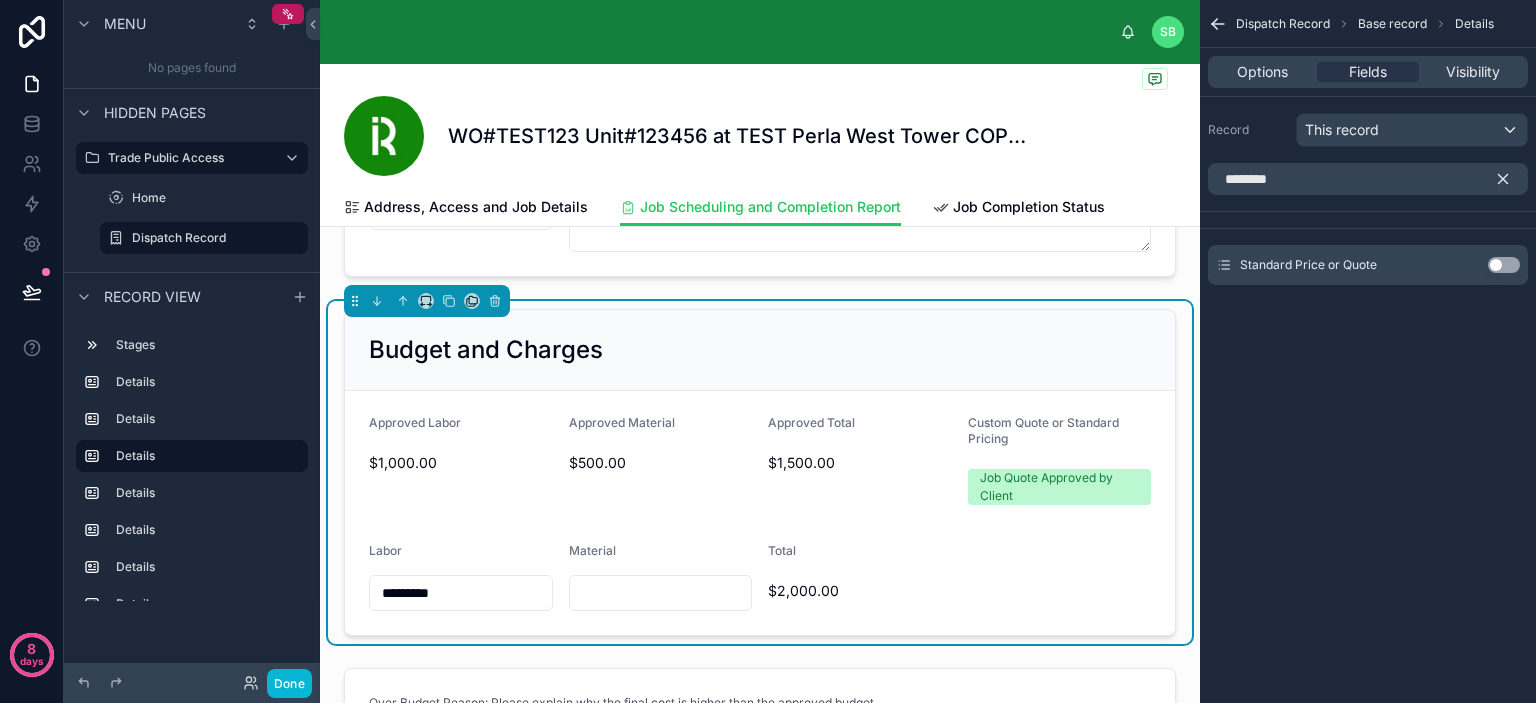 click on "Use setting" at bounding box center [1504, 265] 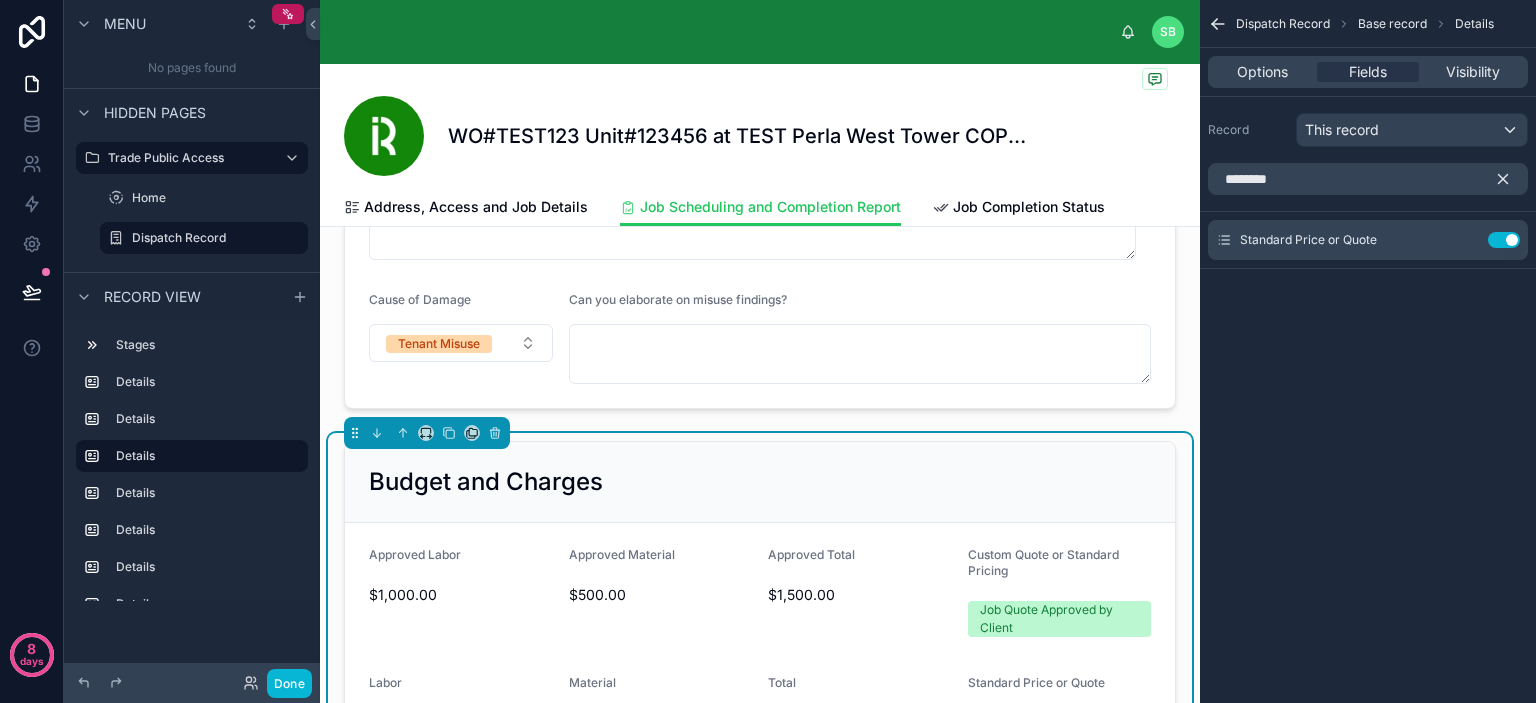 scroll, scrollTop: 2692, scrollLeft: 0, axis: vertical 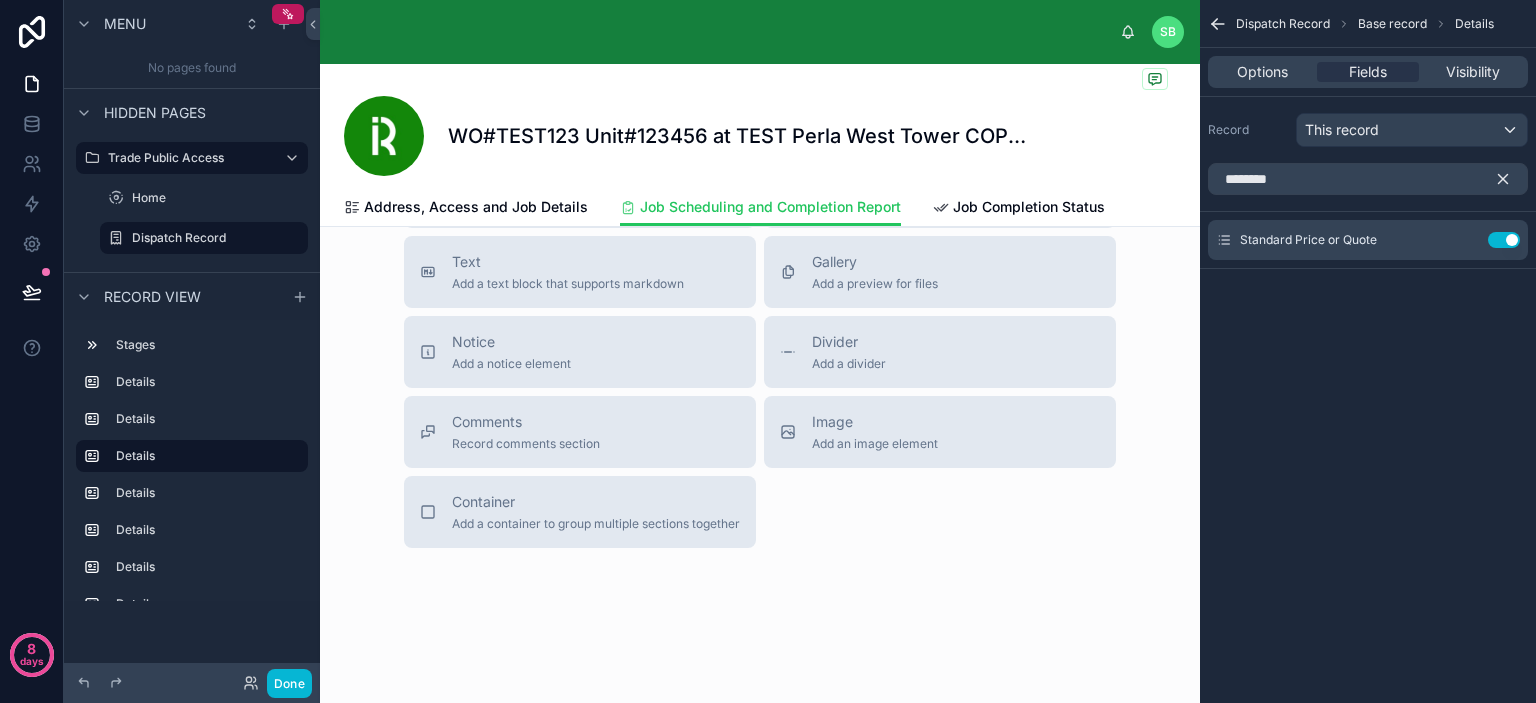 click 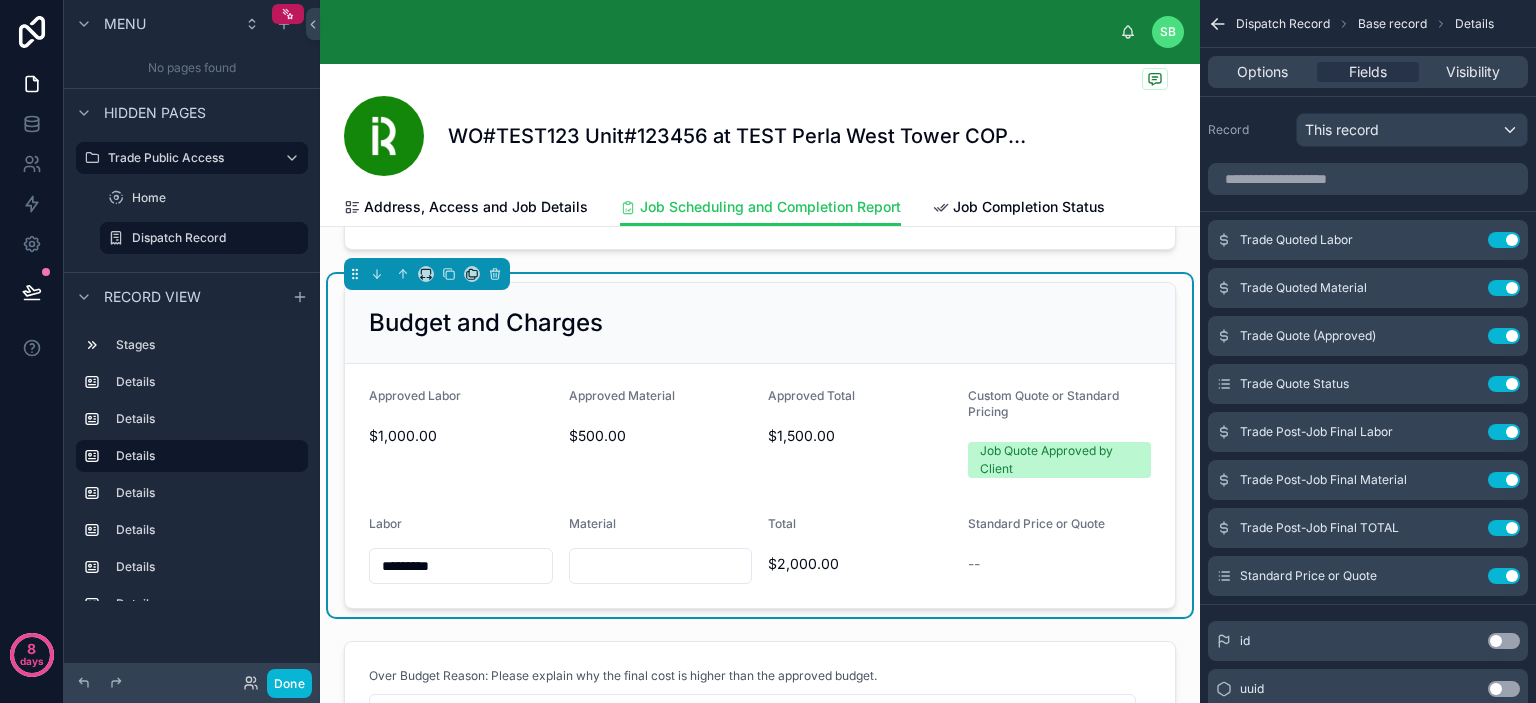 scroll, scrollTop: 892, scrollLeft: 0, axis: vertical 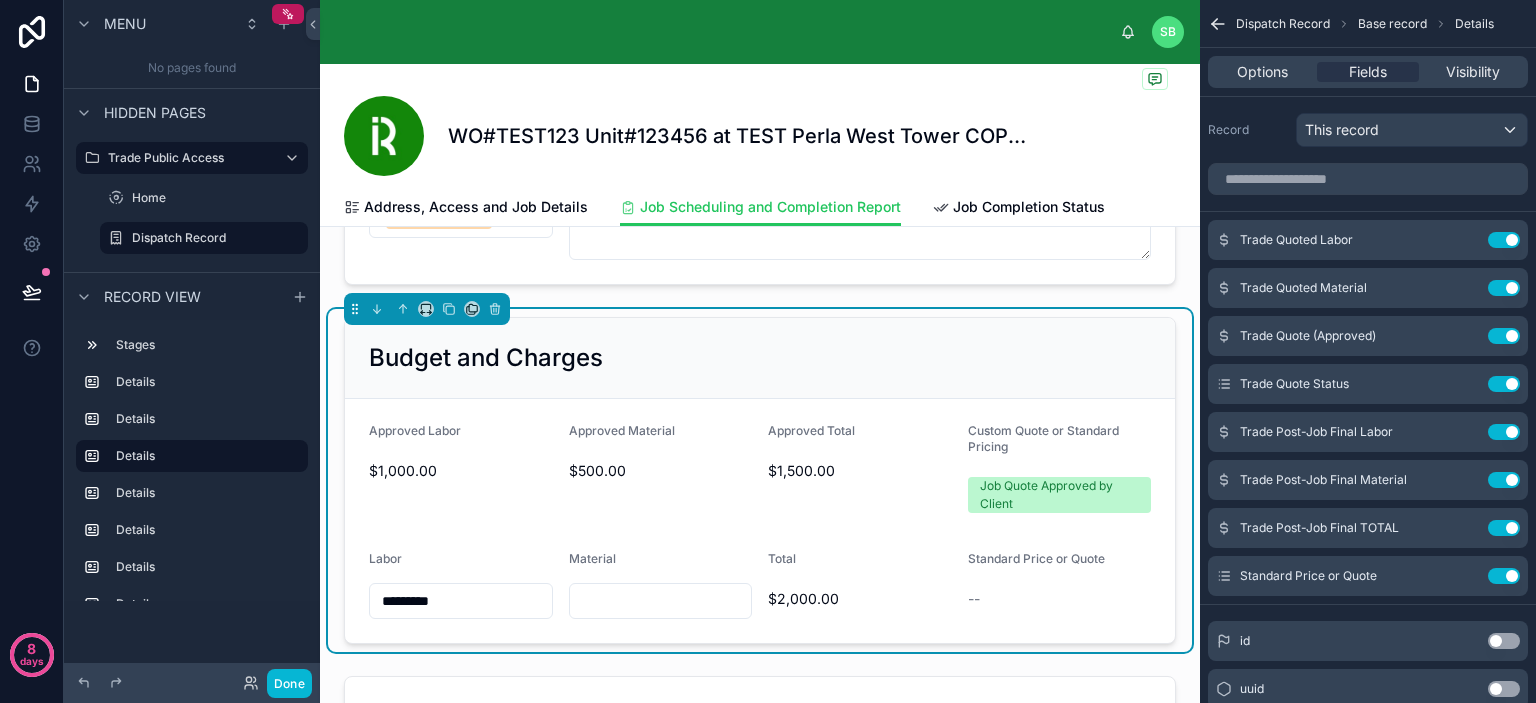 click on "Standard Price or Quote --" at bounding box center (1060, 585) 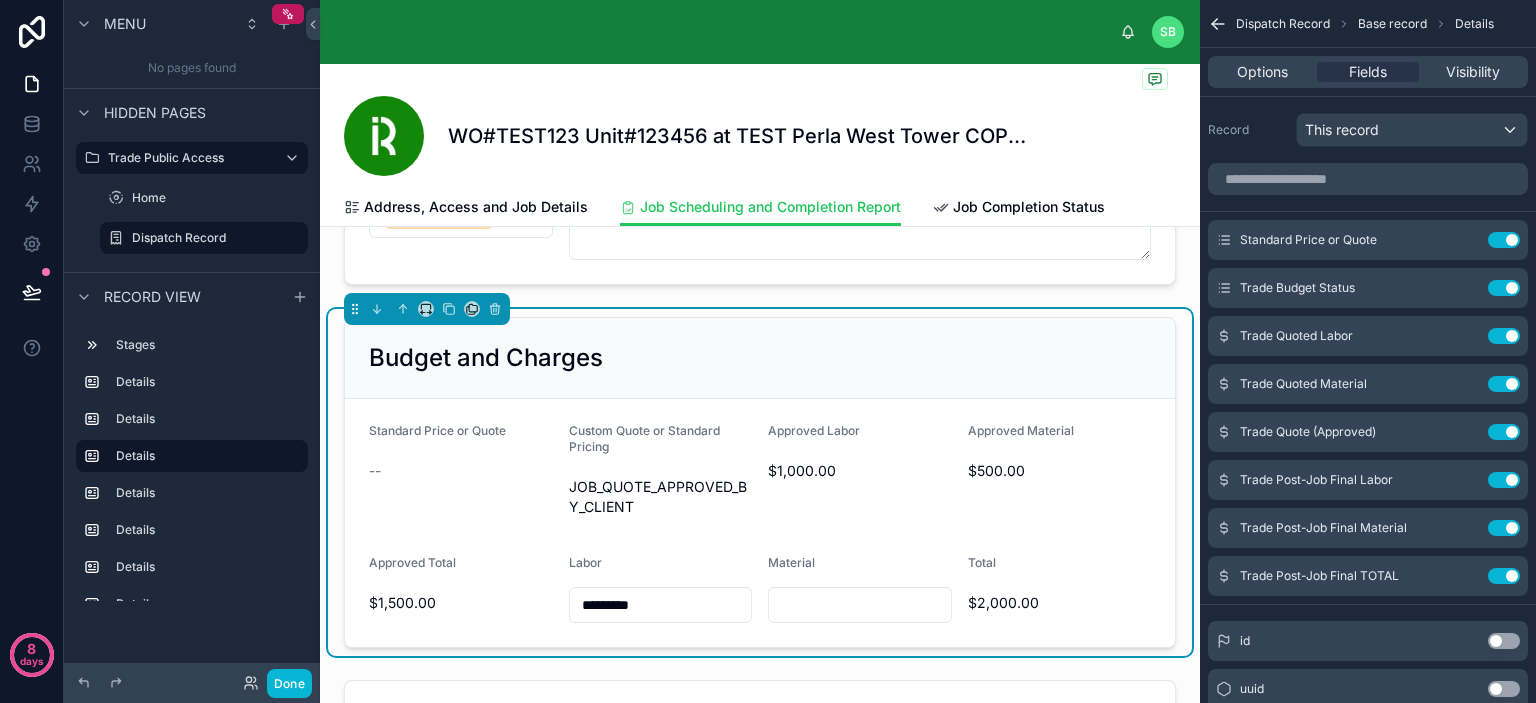 click on "Custom Quote or Standard Pricing" at bounding box center [661, 439] 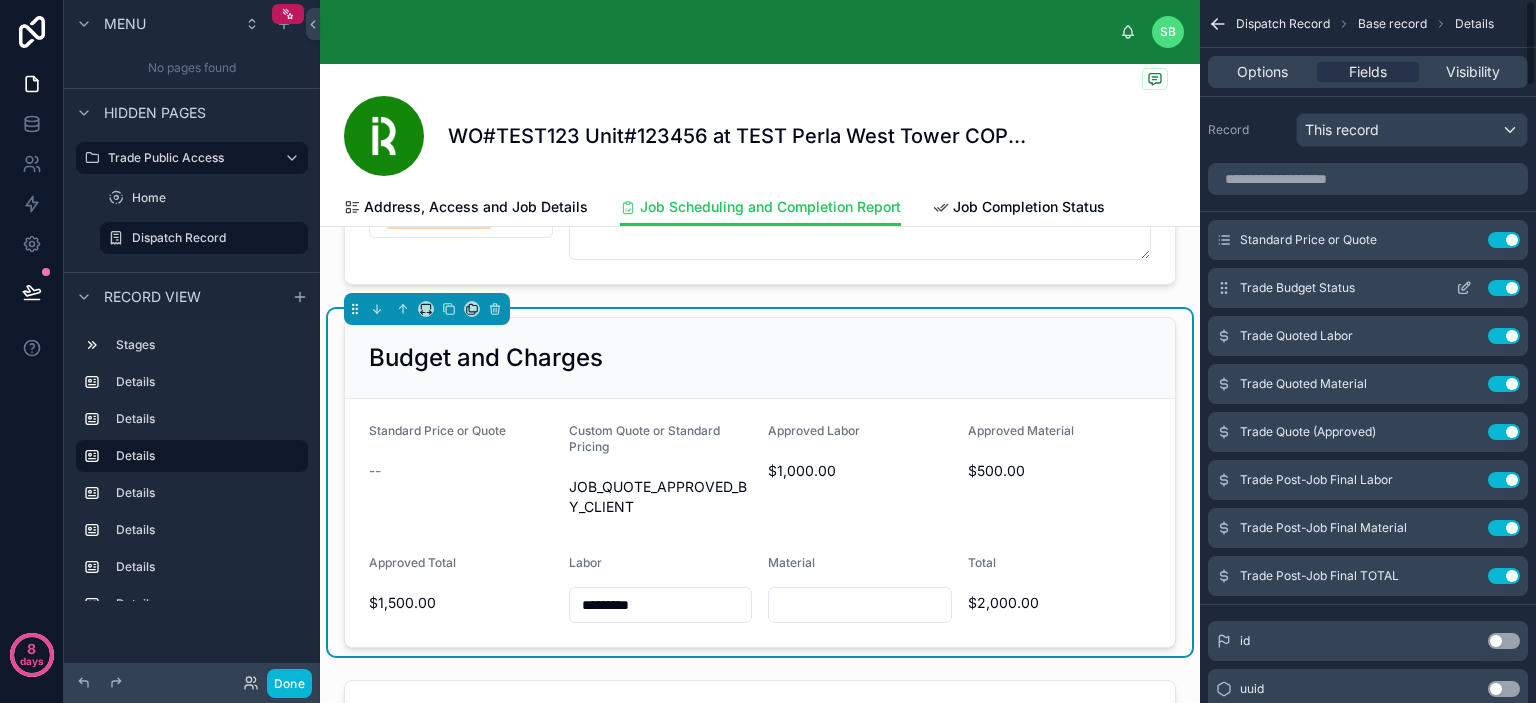 click on "Use setting" at bounding box center [1504, 288] 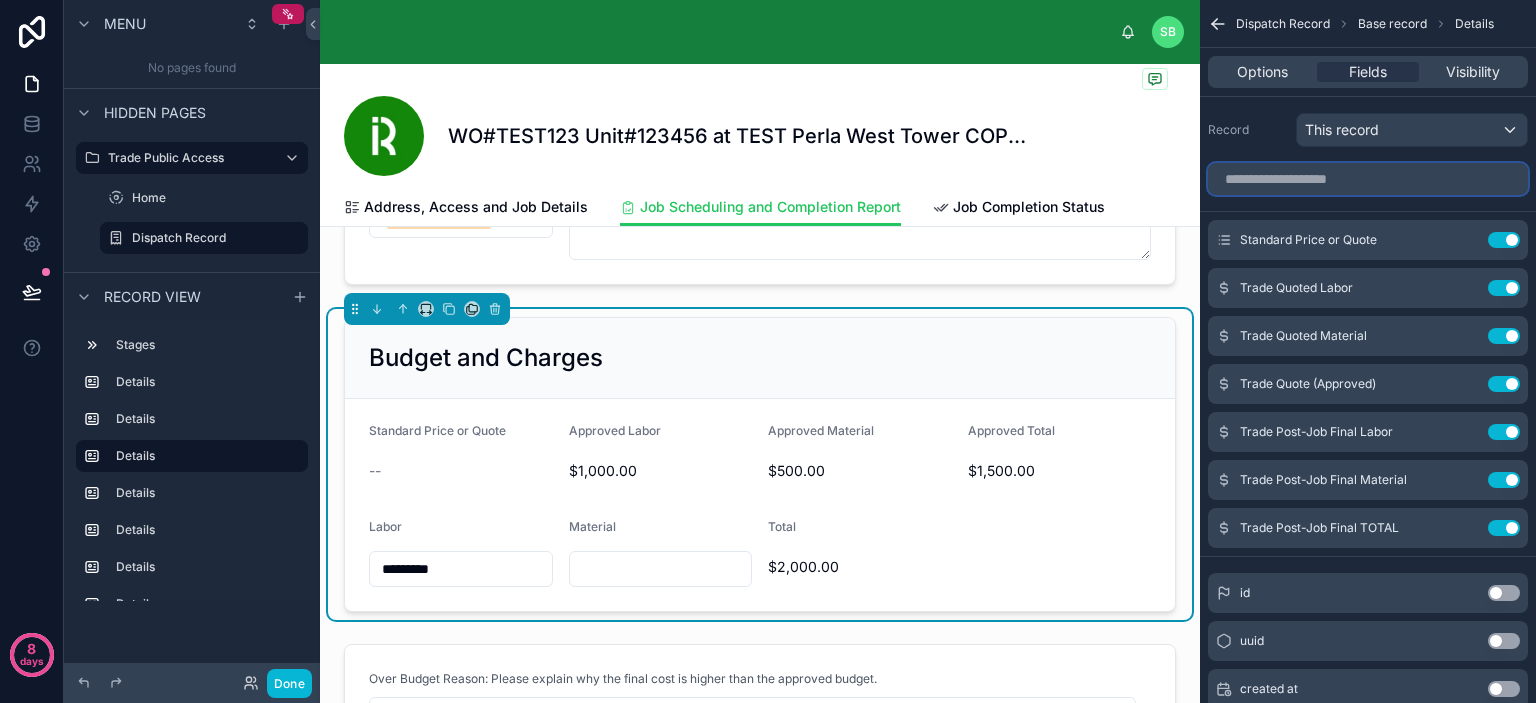 click at bounding box center (1368, 179) 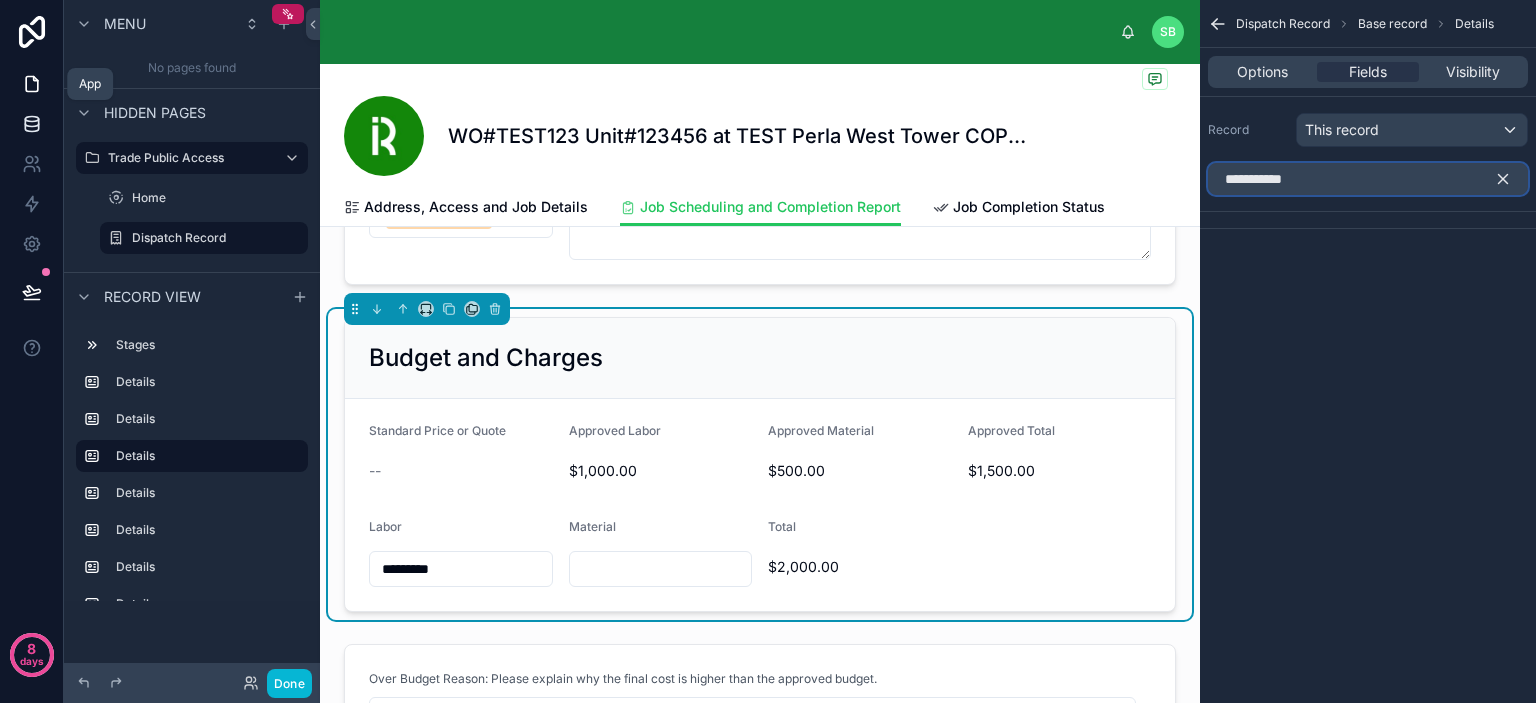 type on "**********" 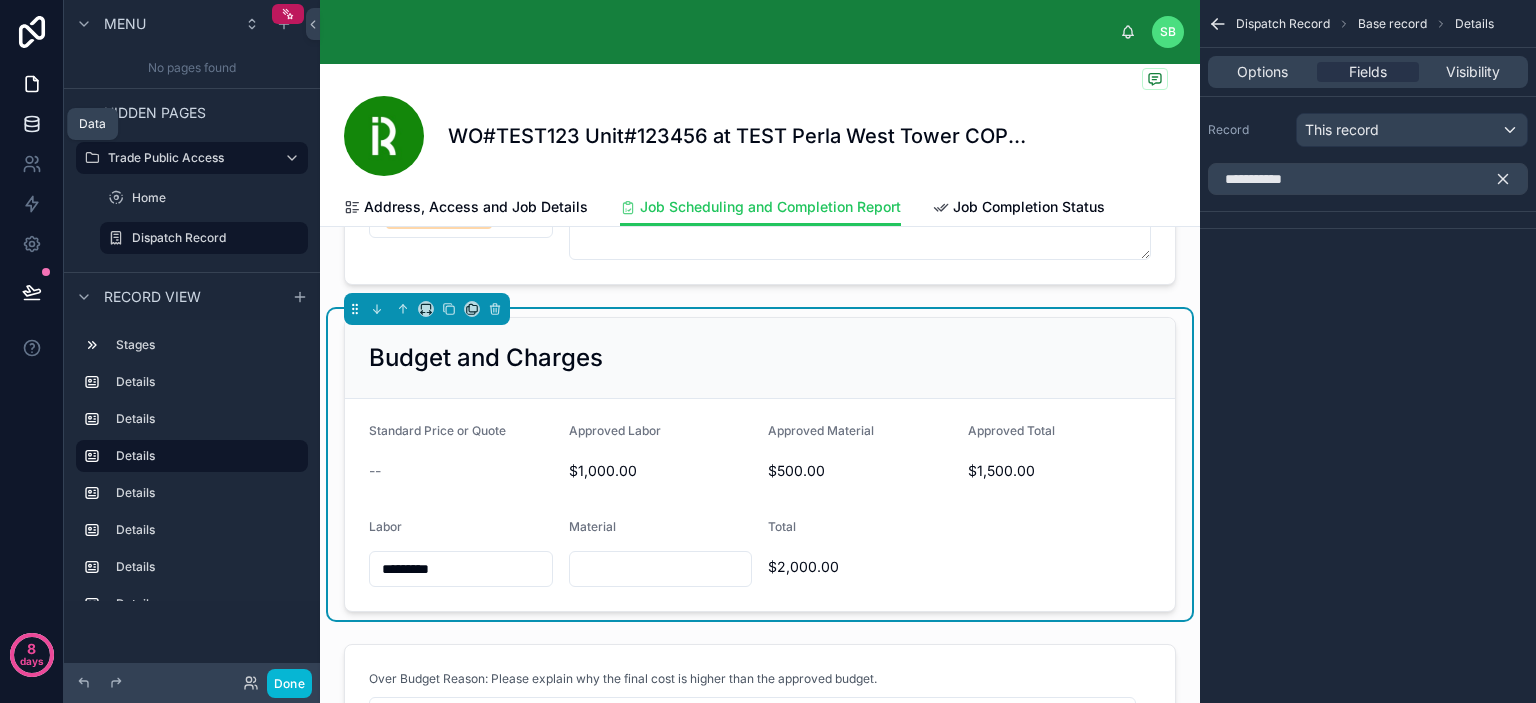 click 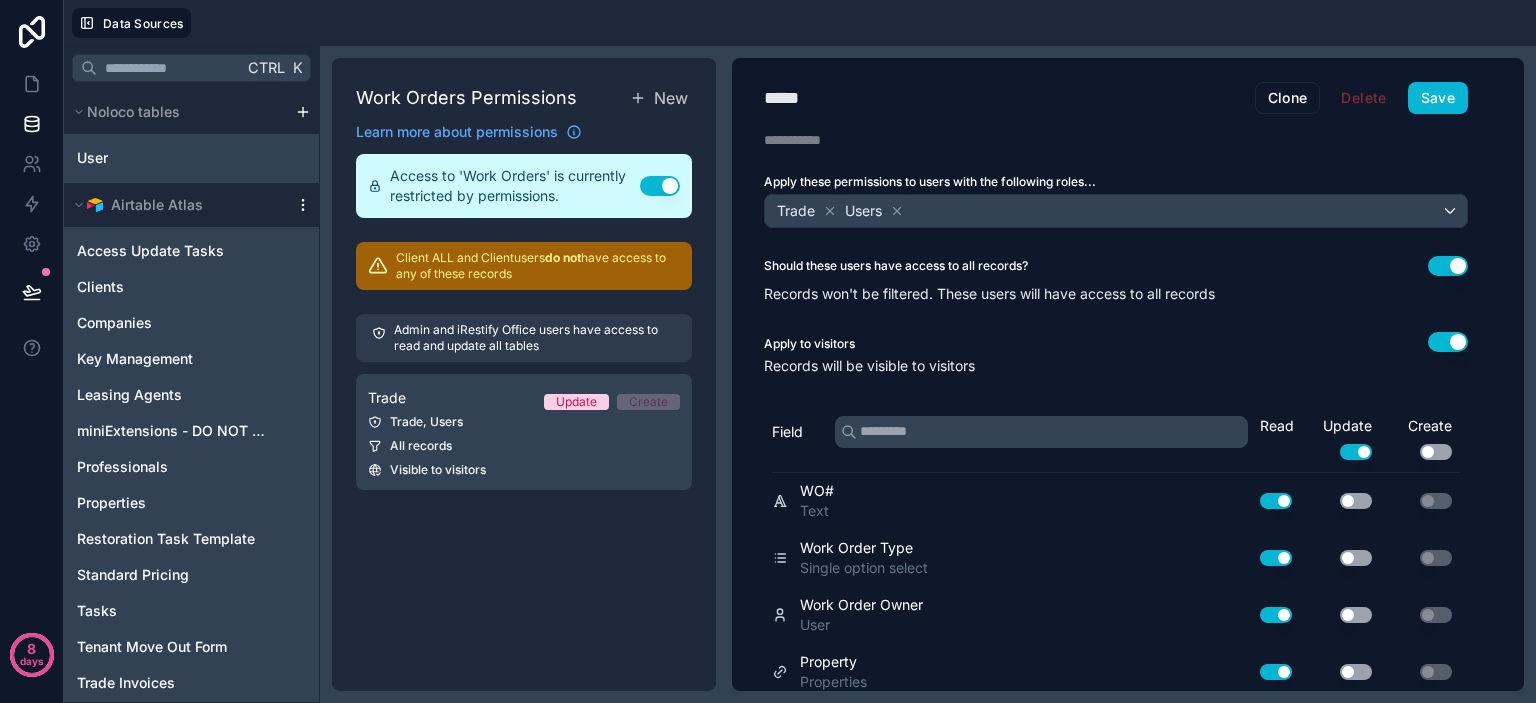 click 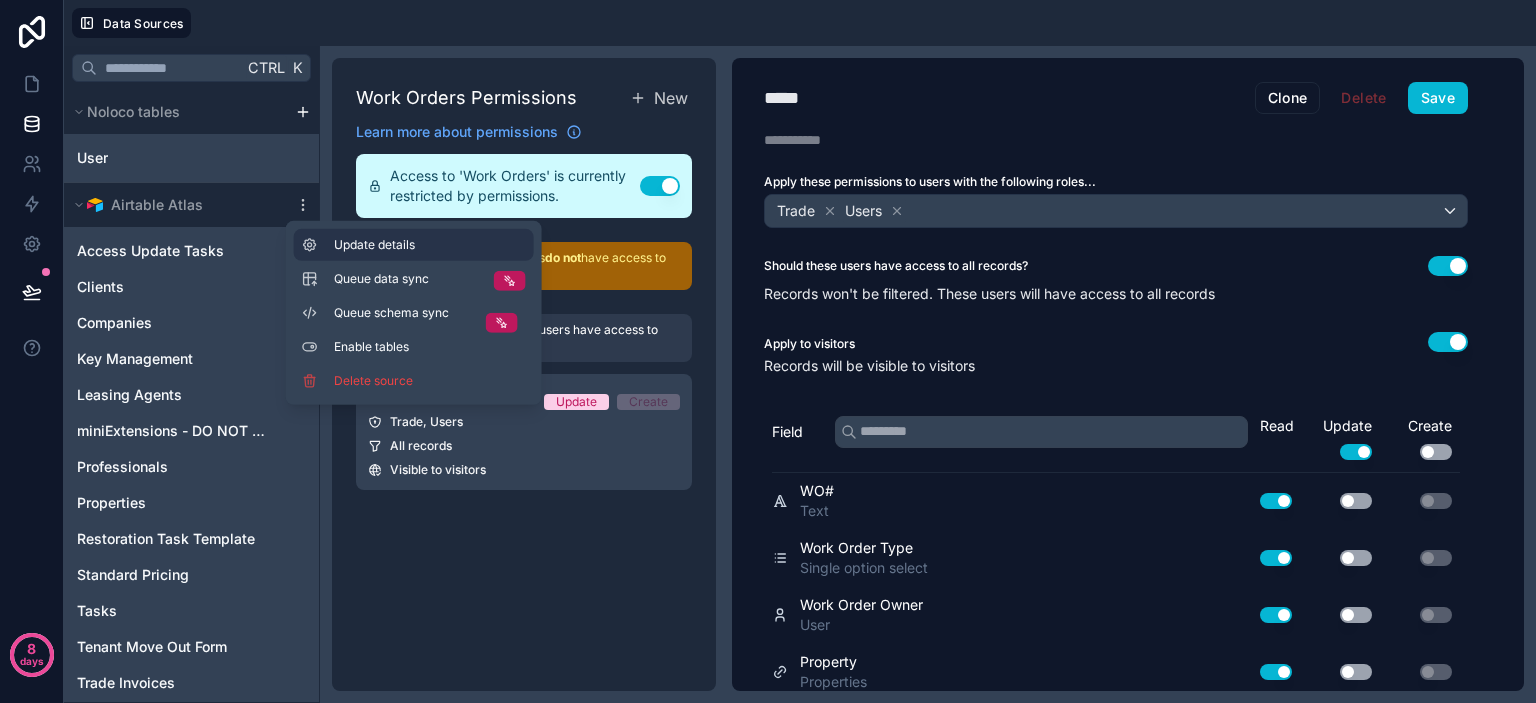click on "Update details" at bounding box center (430, 245) 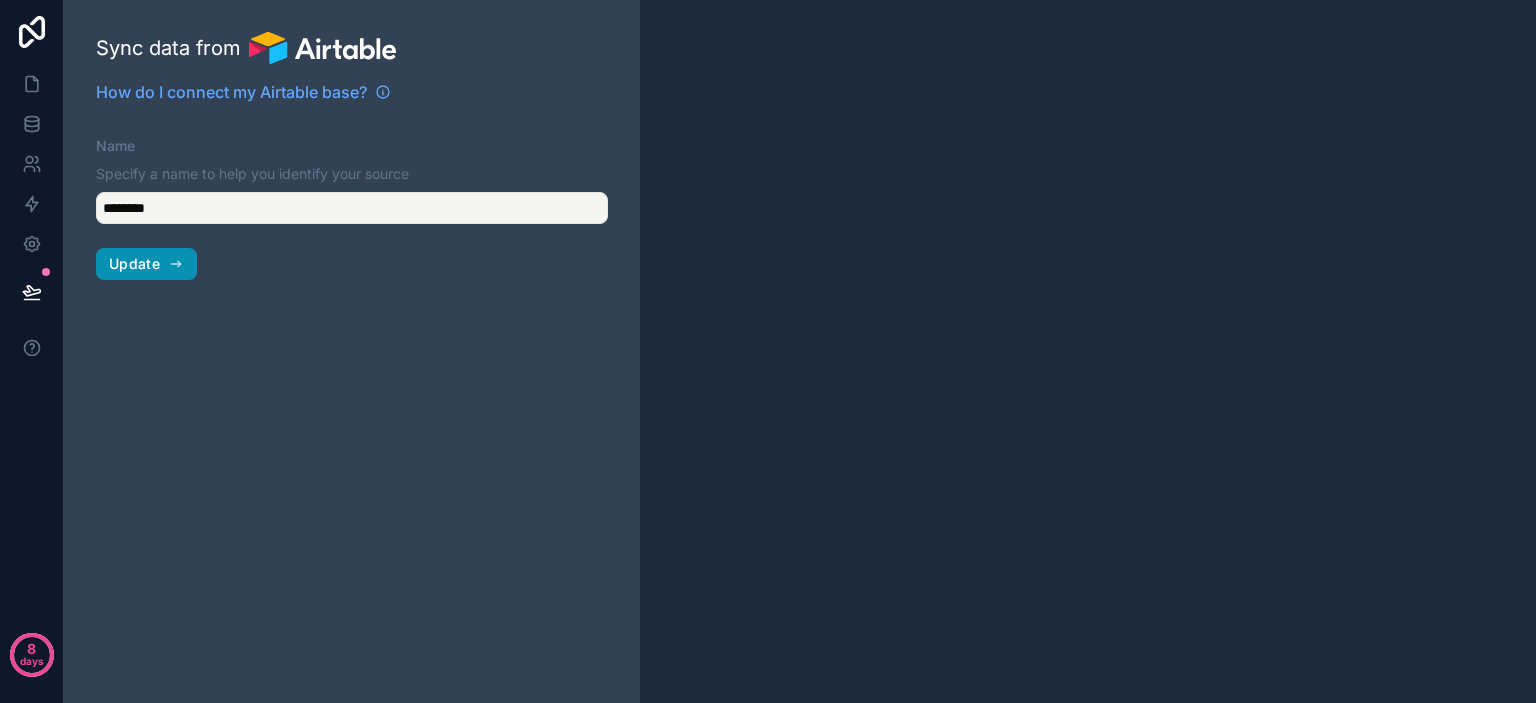 type on "**********" 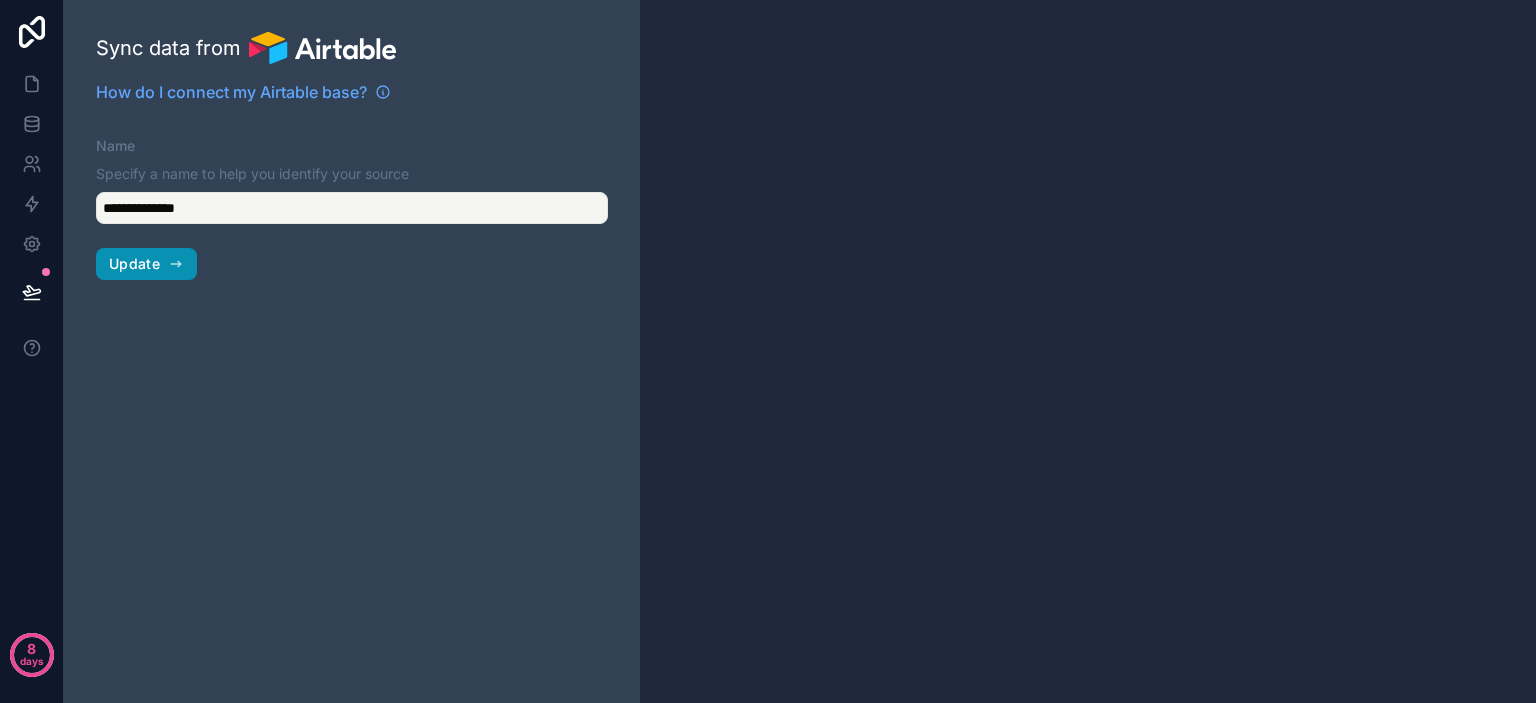 click on "Update" at bounding box center (134, 264) 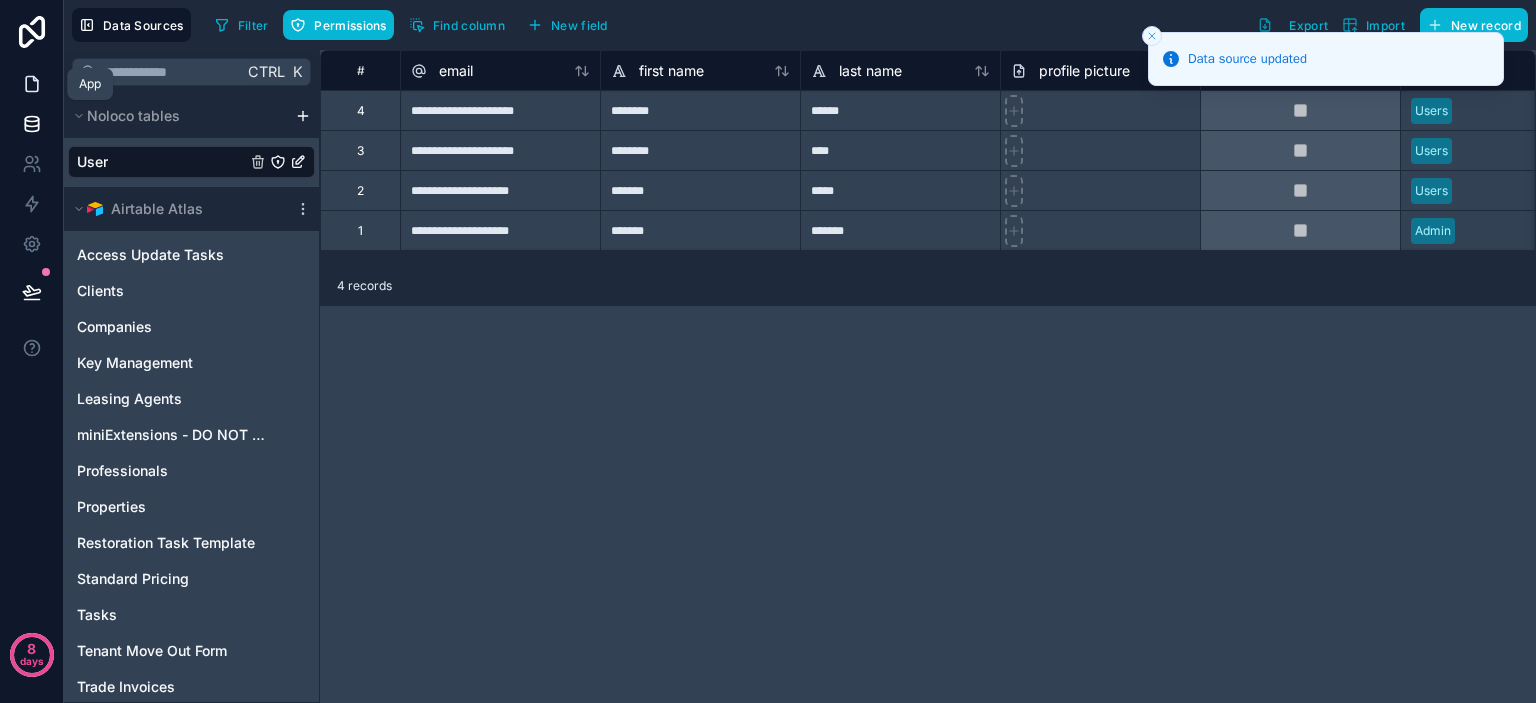 click at bounding box center [31, 84] 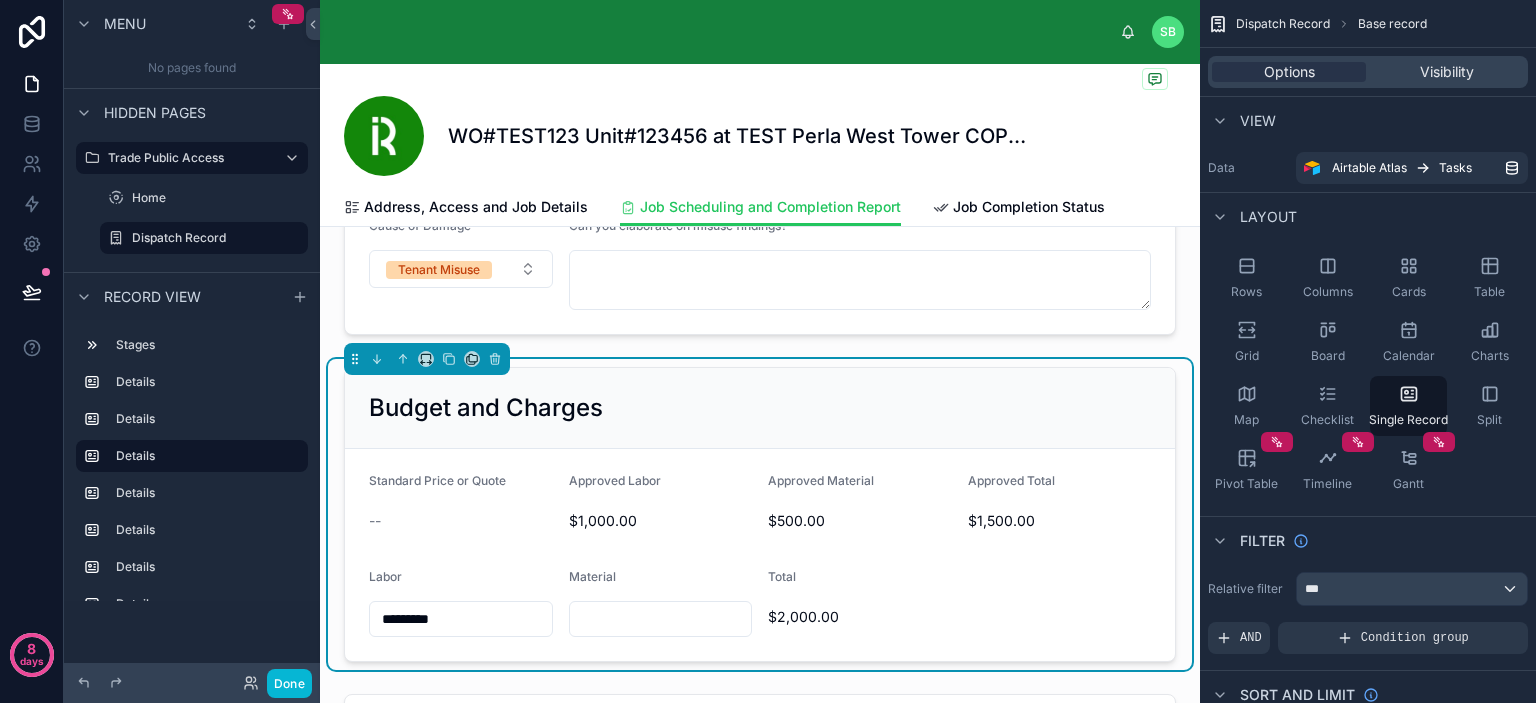 scroll, scrollTop: 900, scrollLeft: 0, axis: vertical 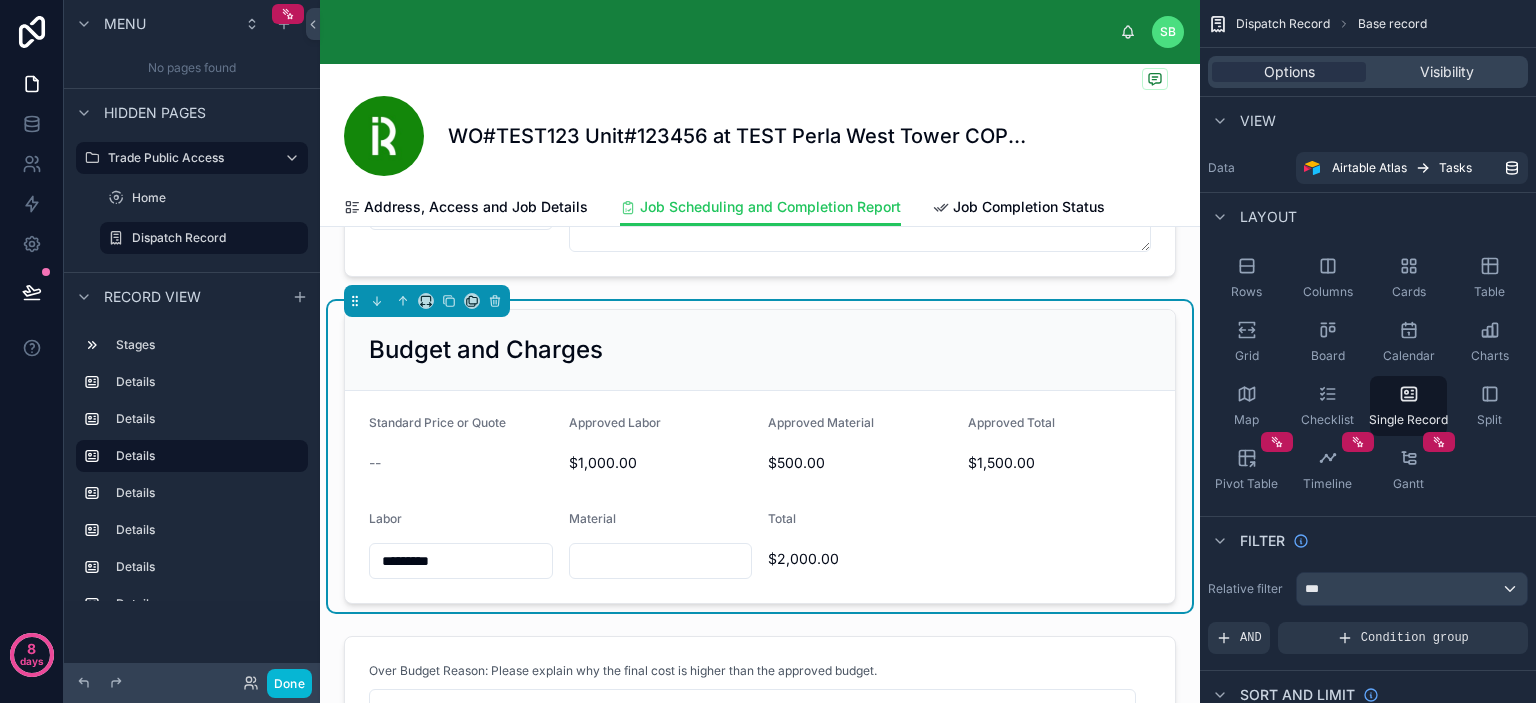 click on "Budget and Charges" at bounding box center (760, 350) 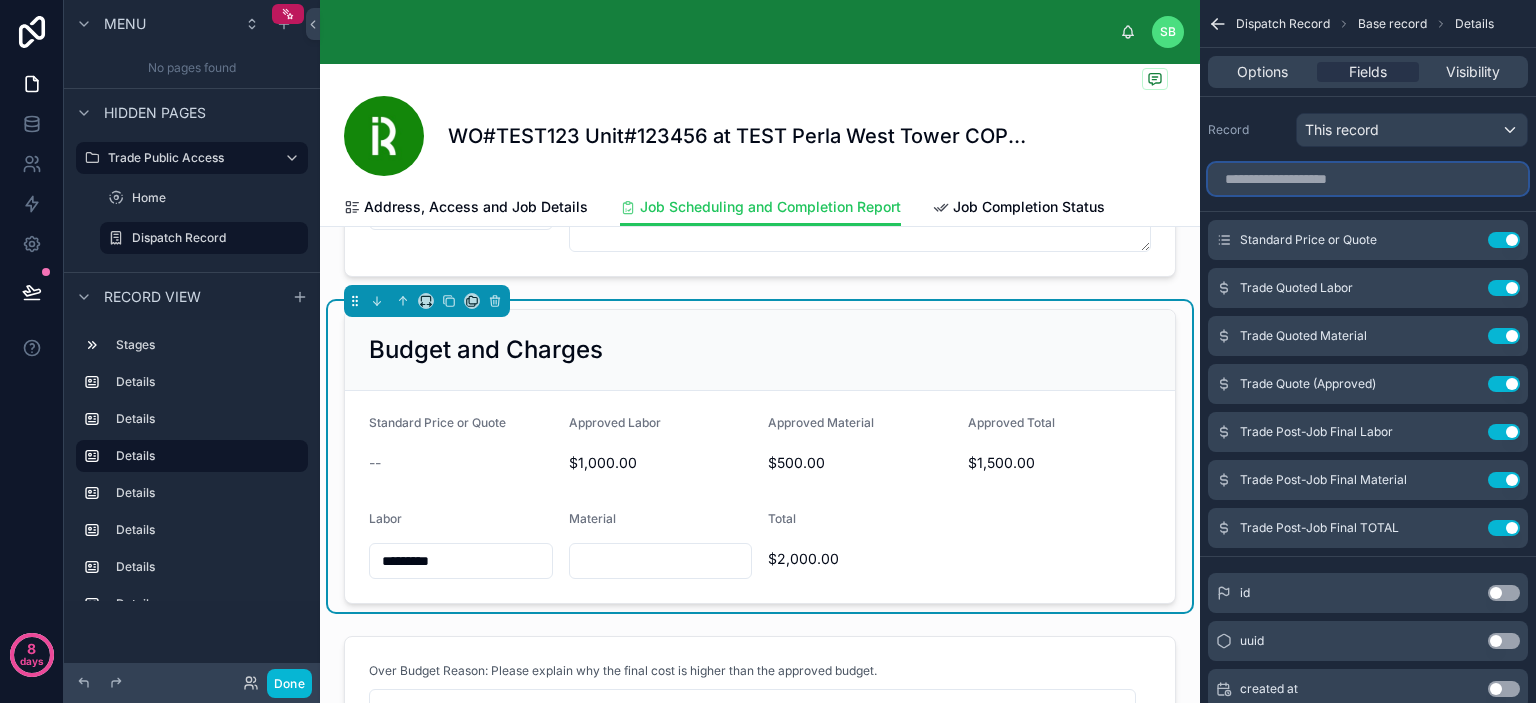 click at bounding box center (1368, 179) 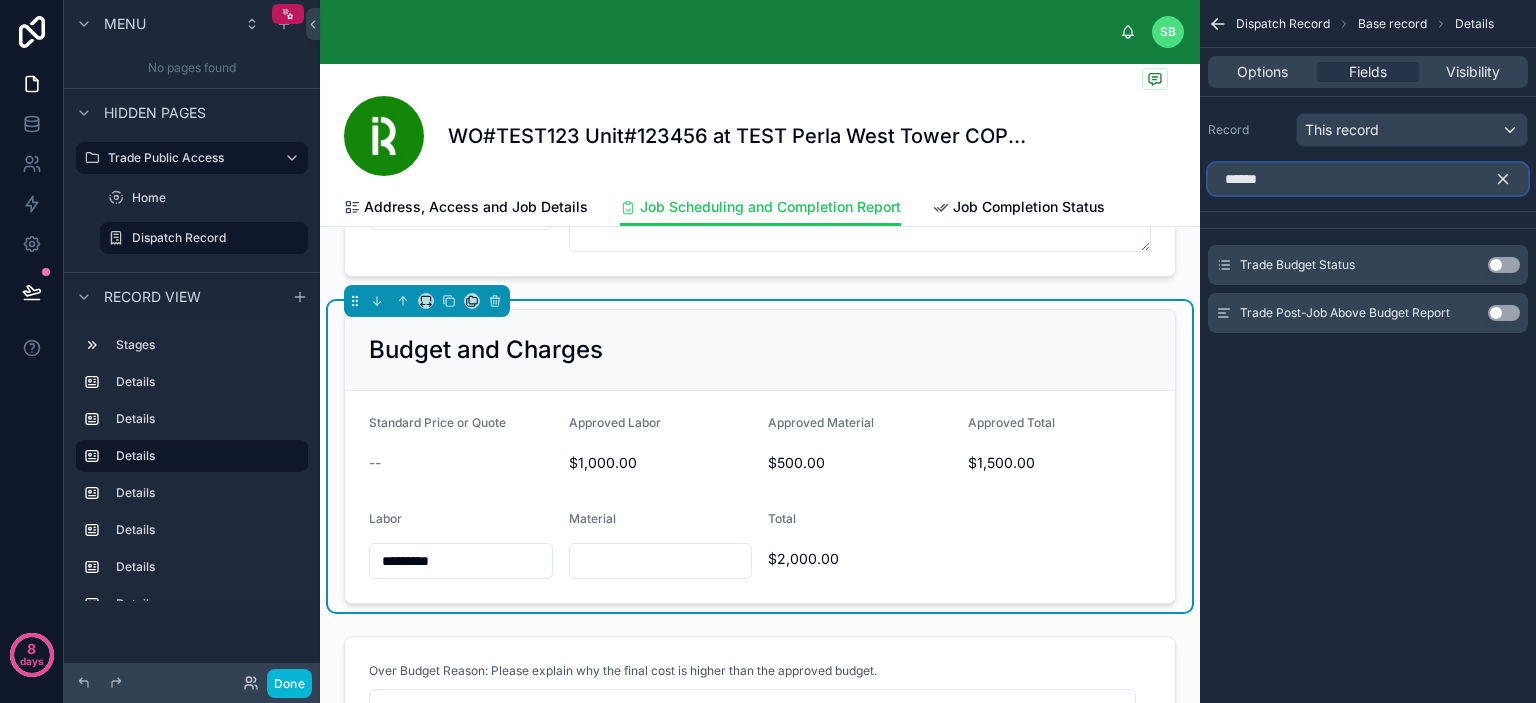 type on "******" 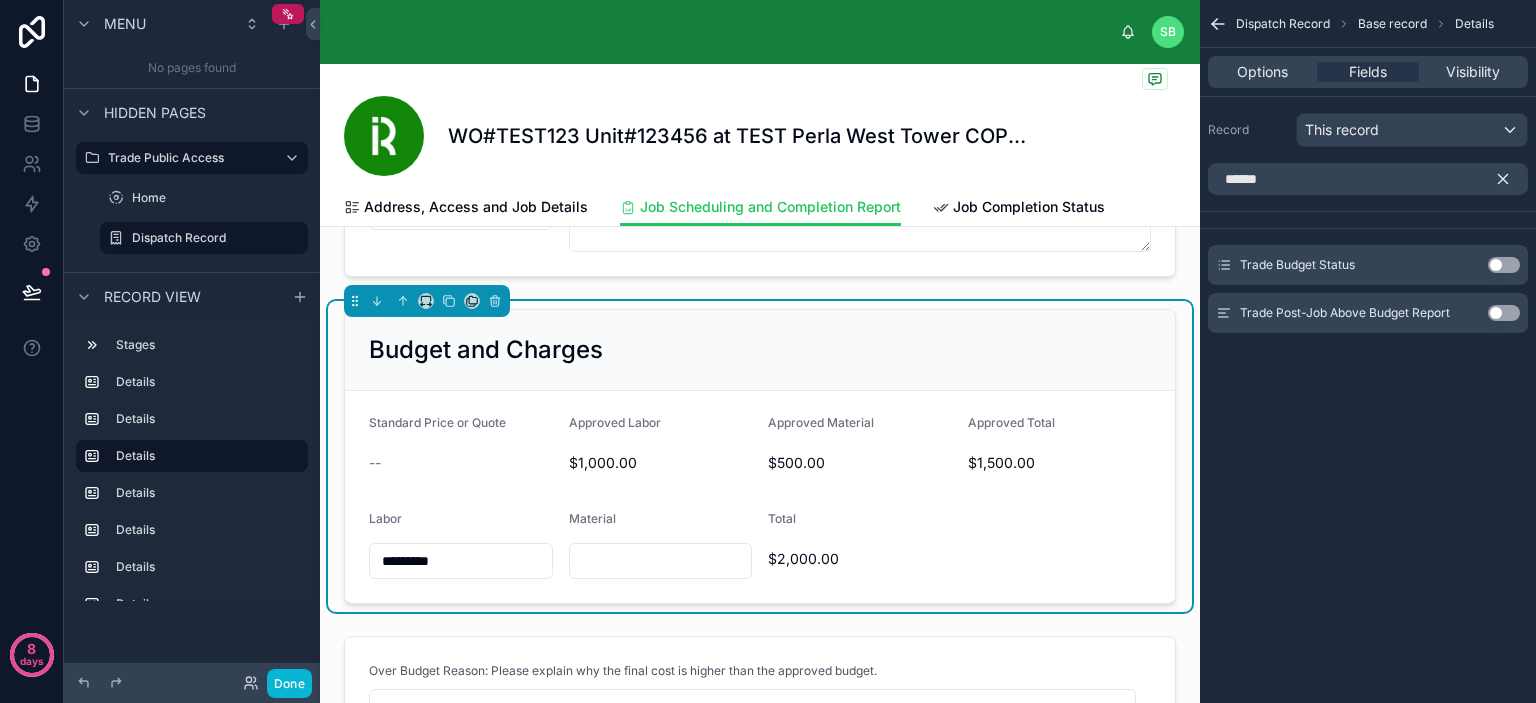 click on "Use setting" at bounding box center (1504, 265) 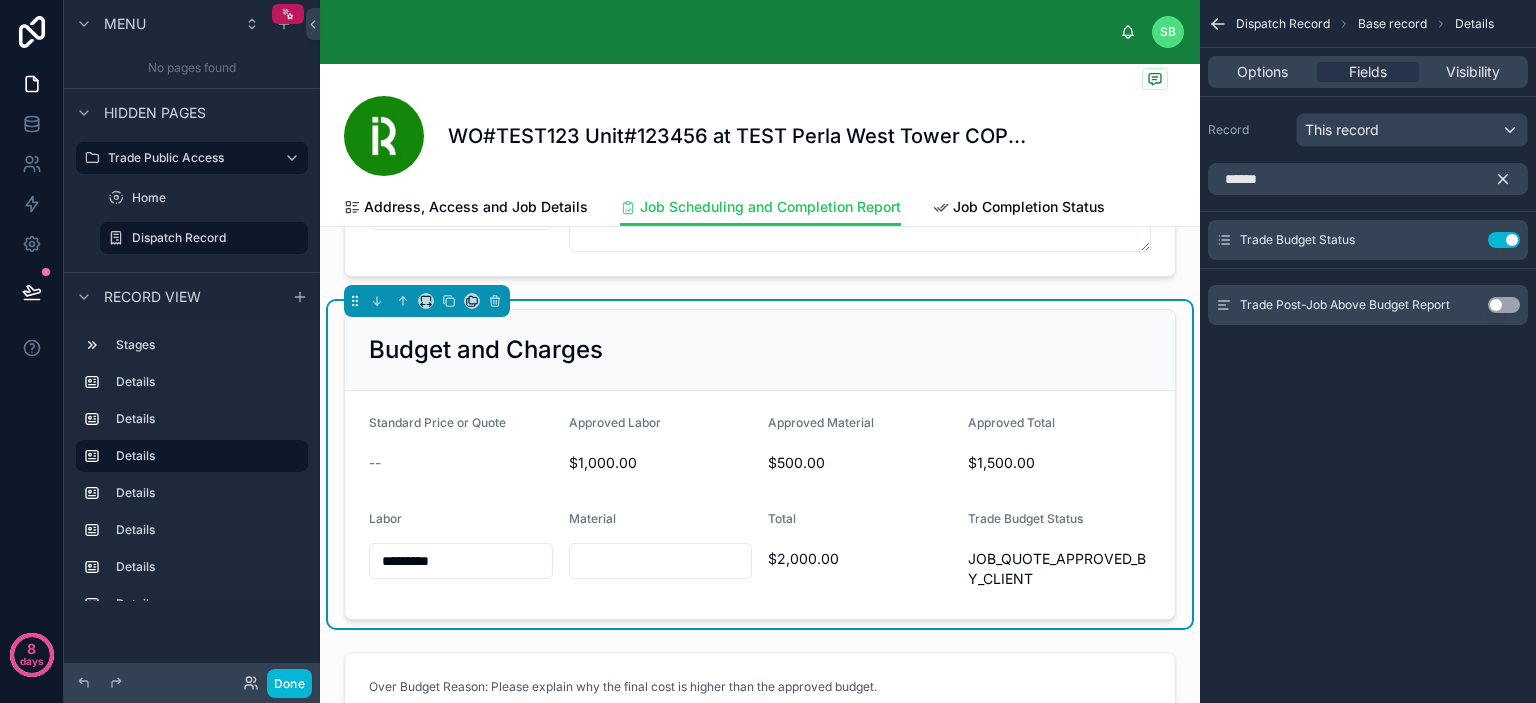 click 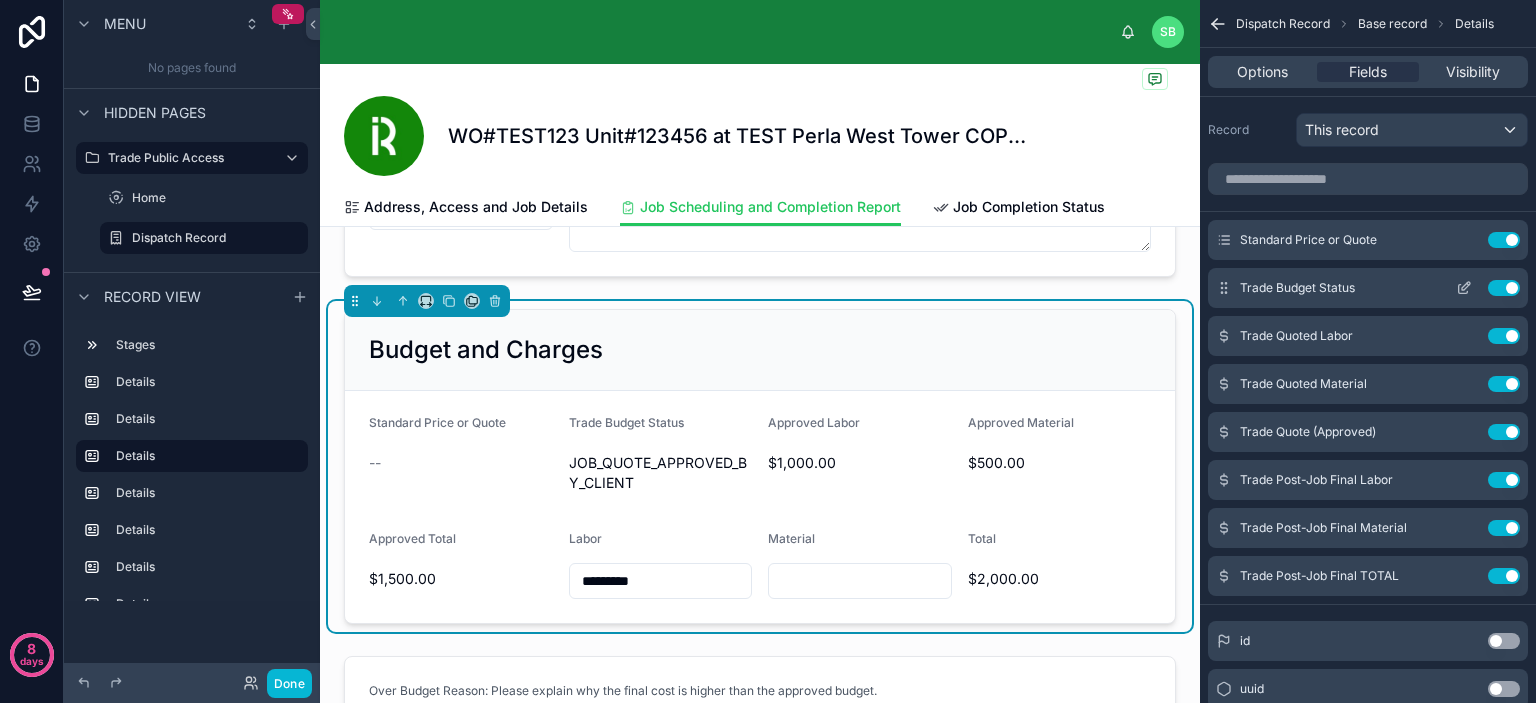 click 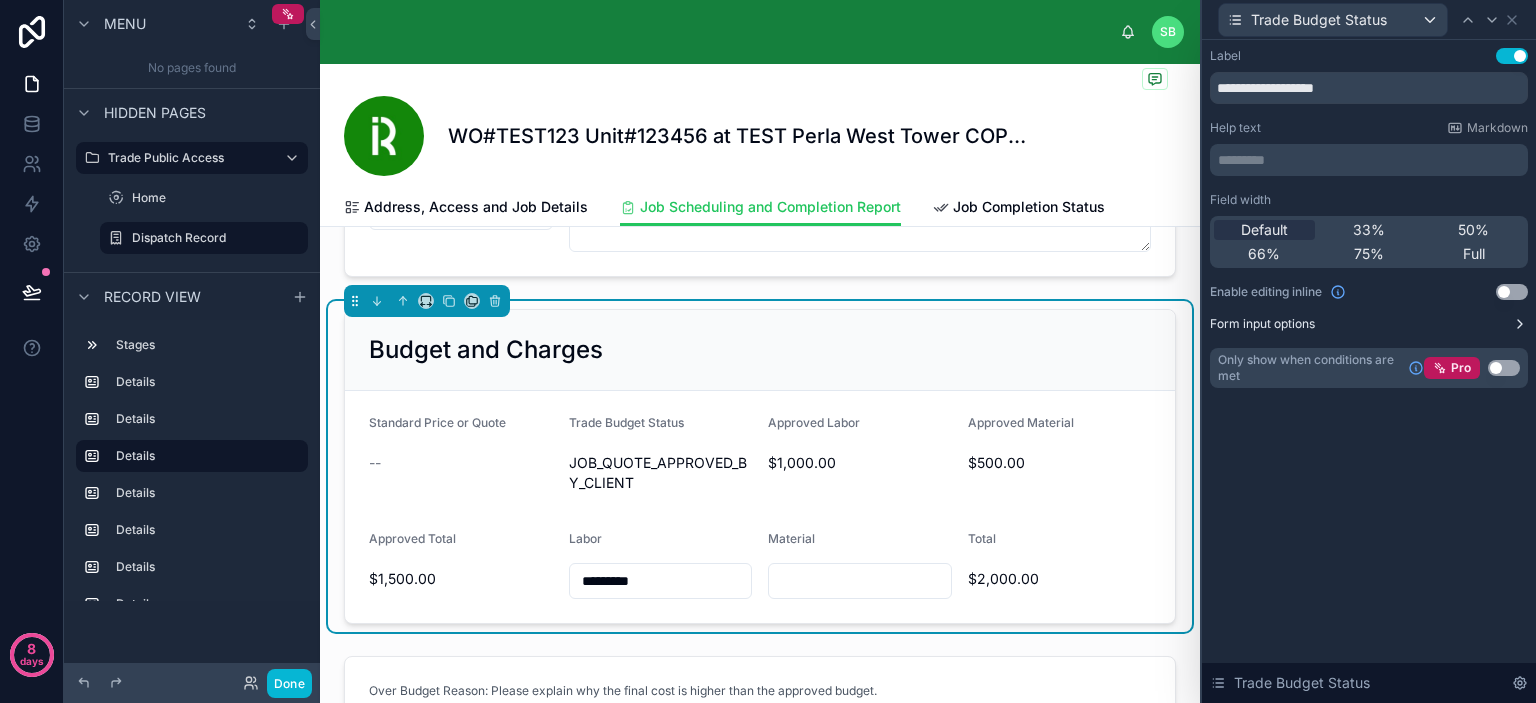 click on "Form input options" at bounding box center [1369, 324] 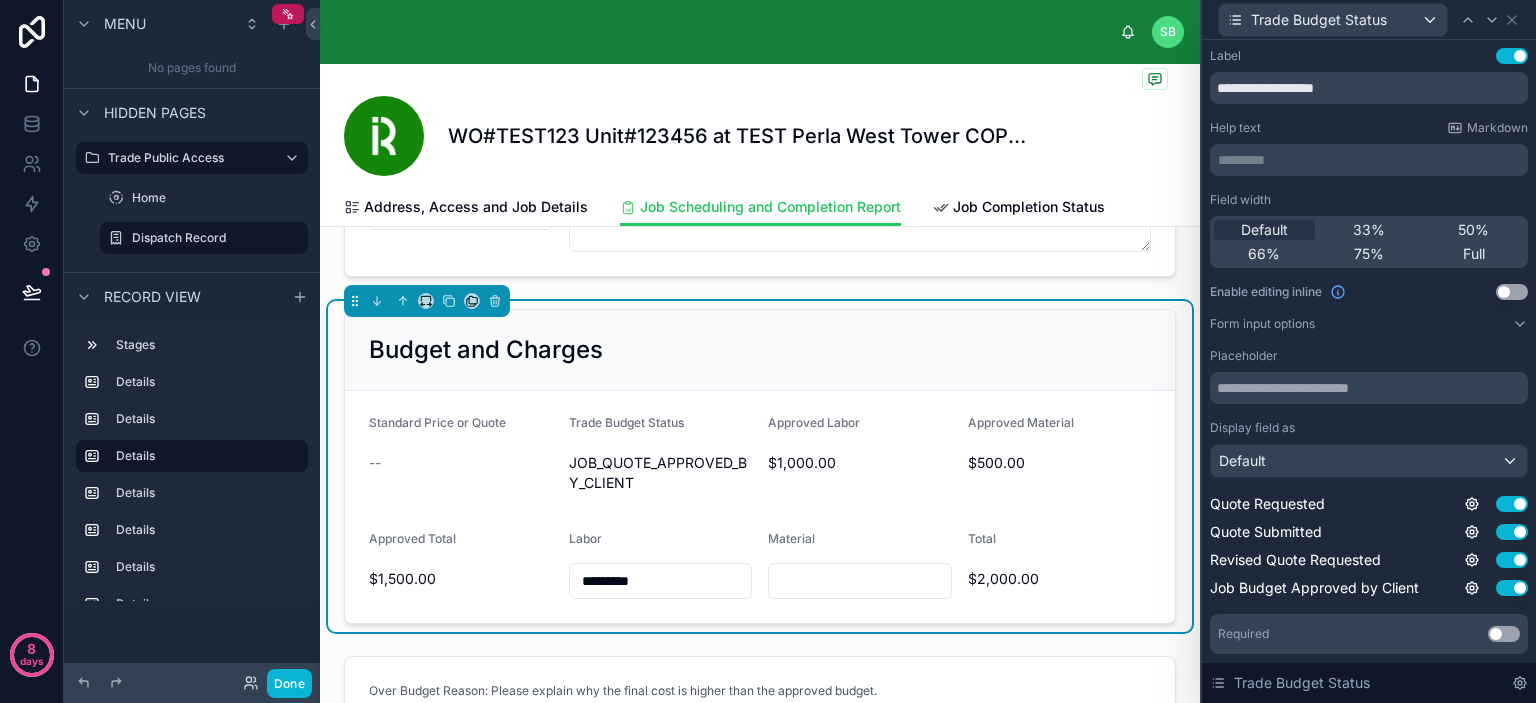 click on "Display field as" at bounding box center [1369, 428] 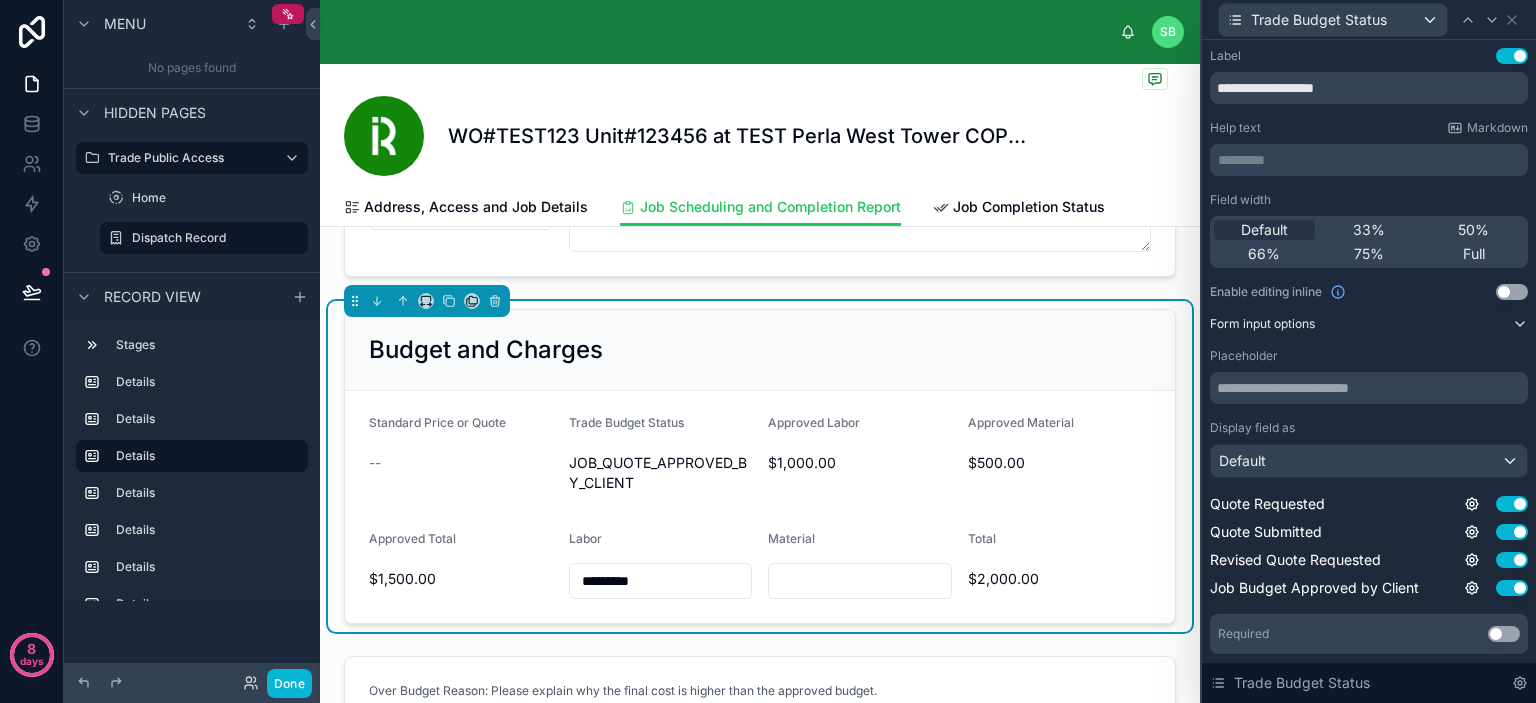 click on "Form input options" at bounding box center [1369, 324] 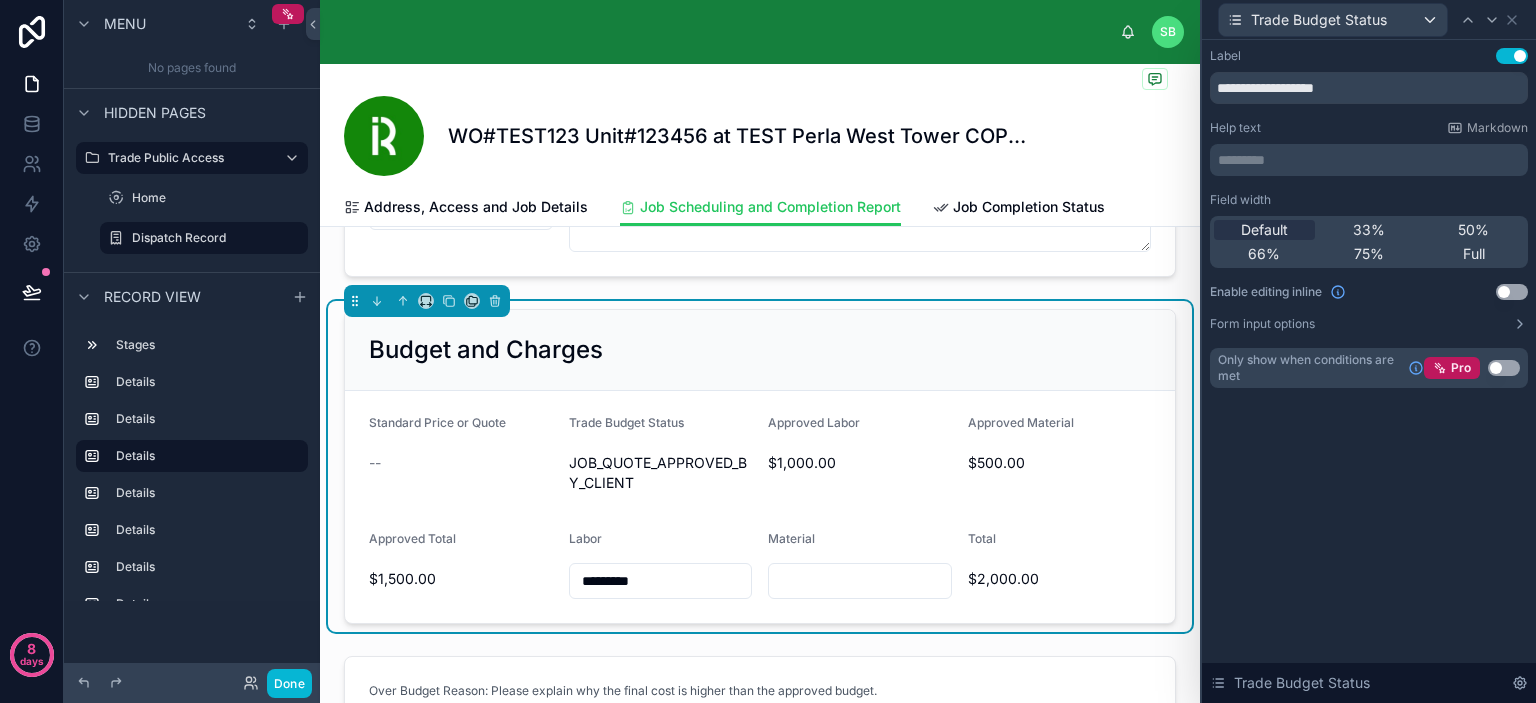click on "Use setting" at bounding box center [1512, 56] 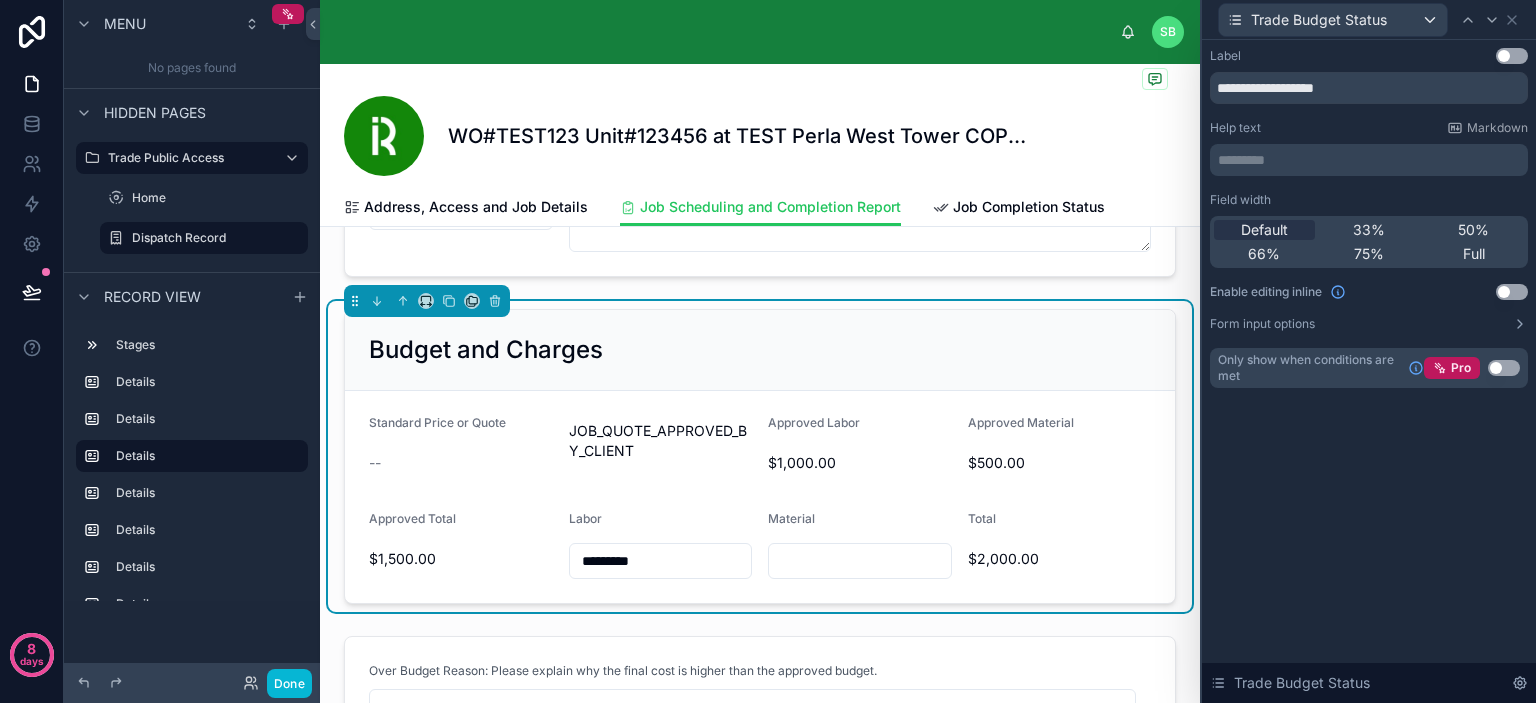 click on "Use setting" at bounding box center (1512, 56) 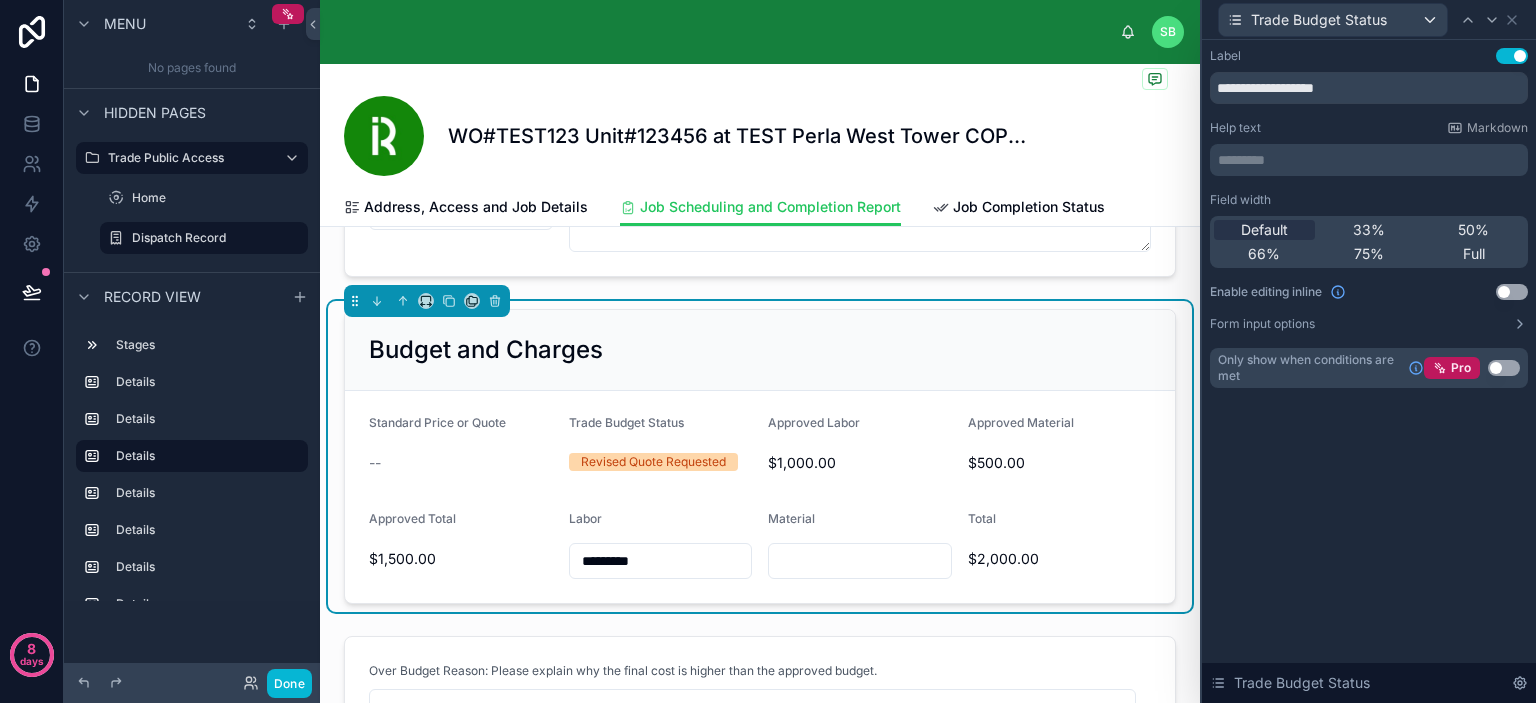 click on "Standard Price or Quote -- Trade Budget Status Revised Quote Requested Approved Labor $1,000.00 Approved Material $500.00 Approved Total $1,500.00 Labor ********* Material Total $2,000.00" at bounding box center [760, 497] 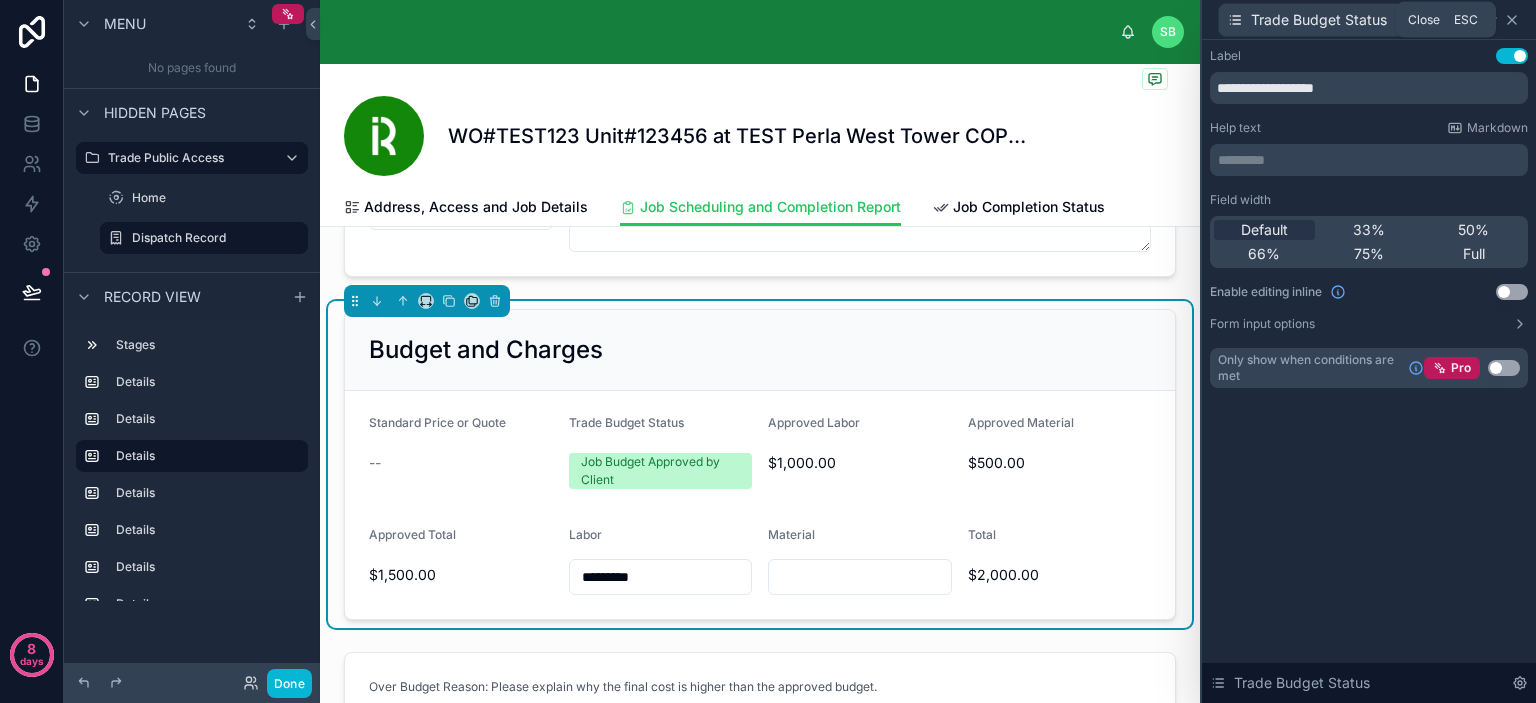 click 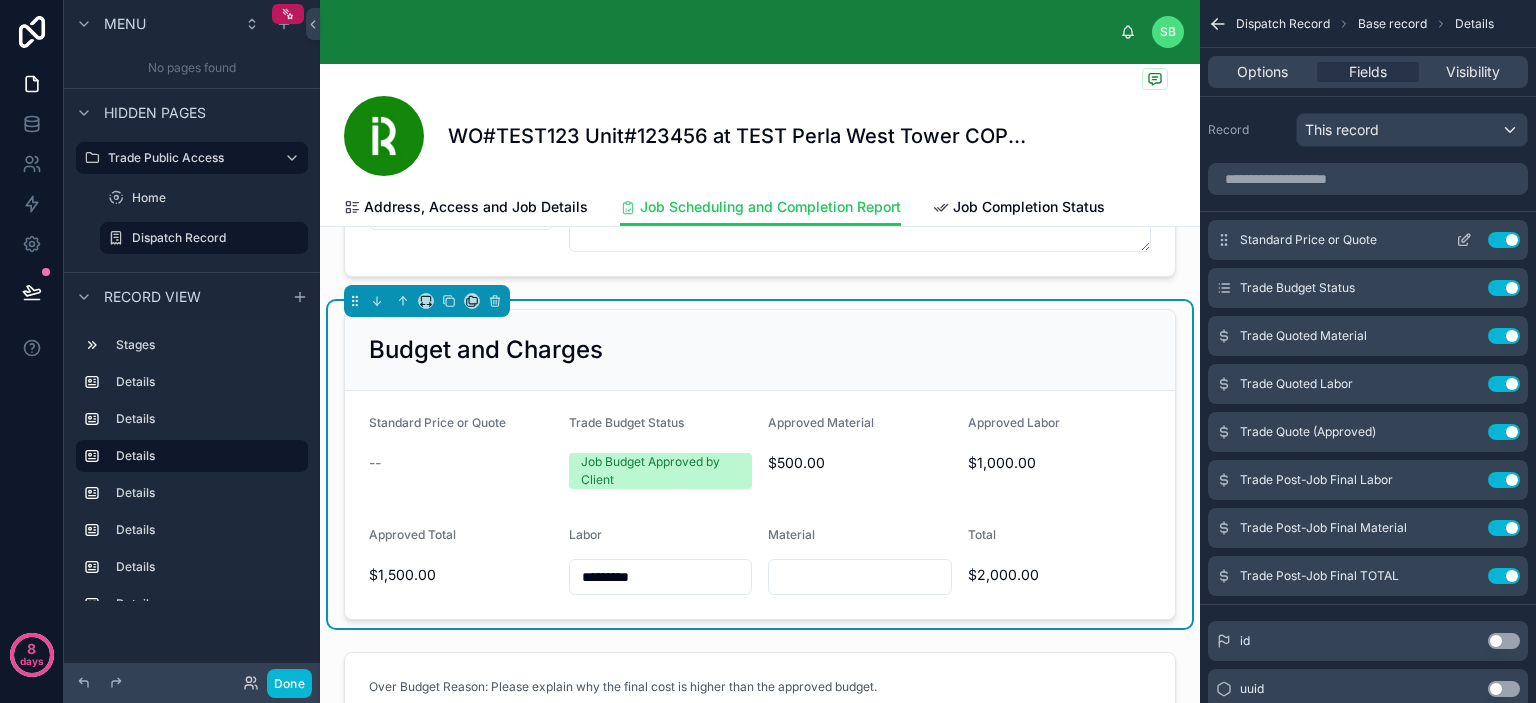 click on "Standard Price or Quote" at bounding box center (1308, 240) 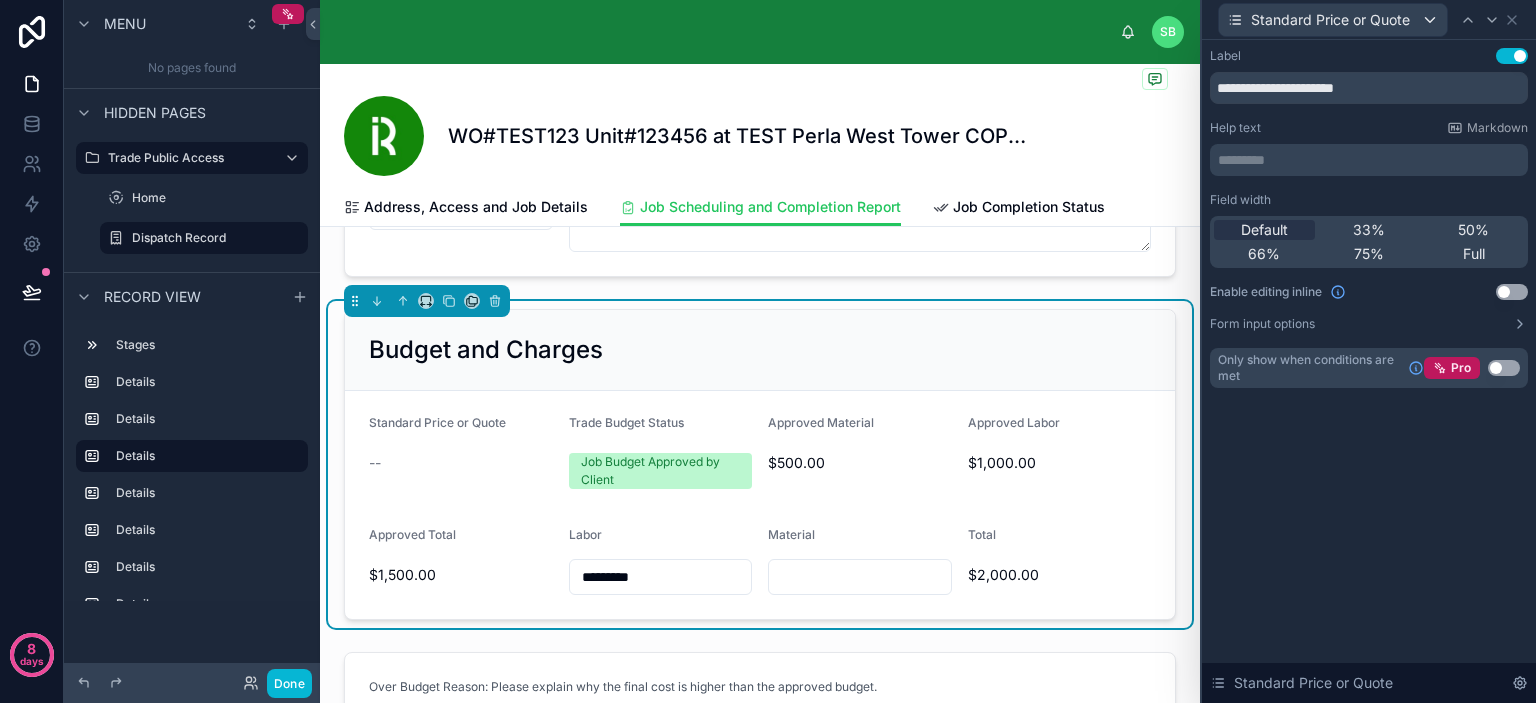click on "Default 33% 50% 66% 75% Full" at bounding box center (1369, 242) 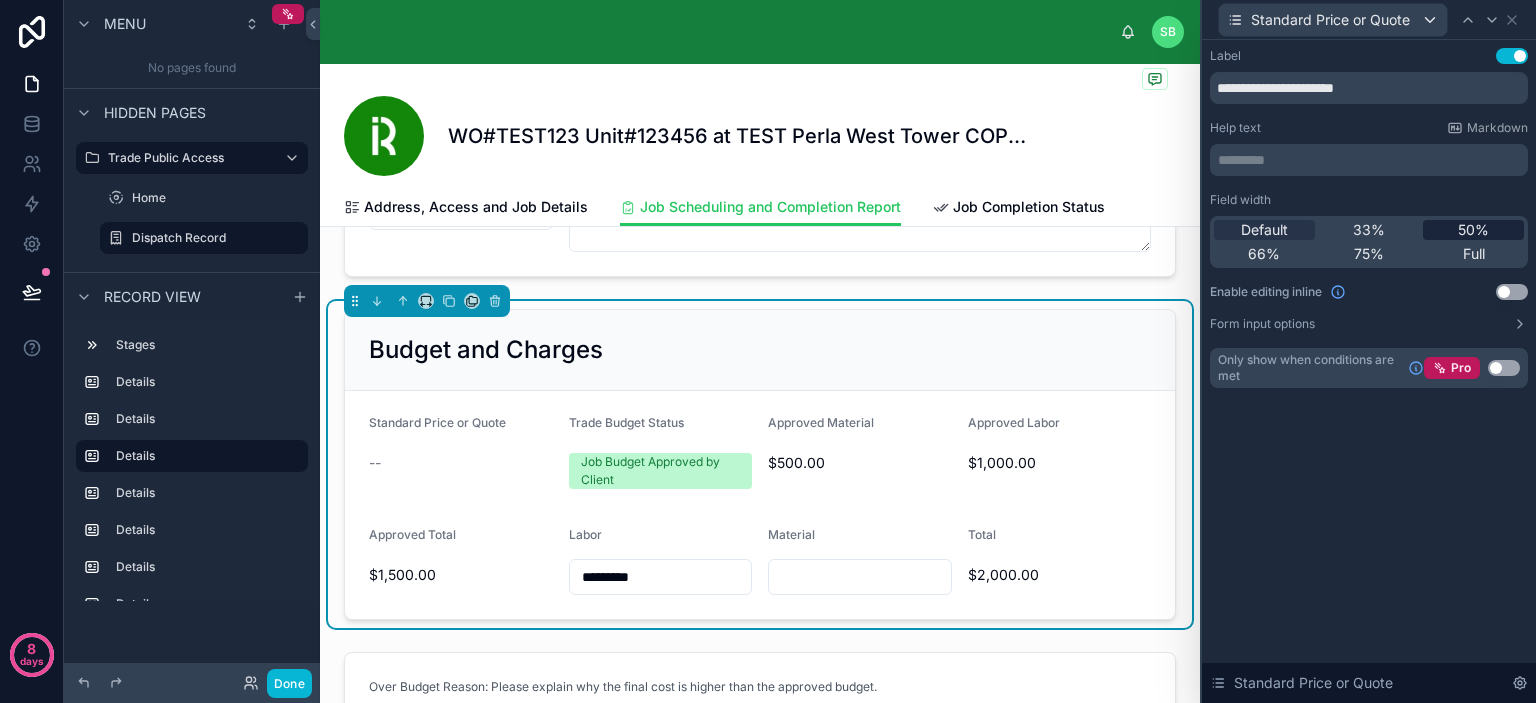click on "50%" at bounding box center (1473, 230) 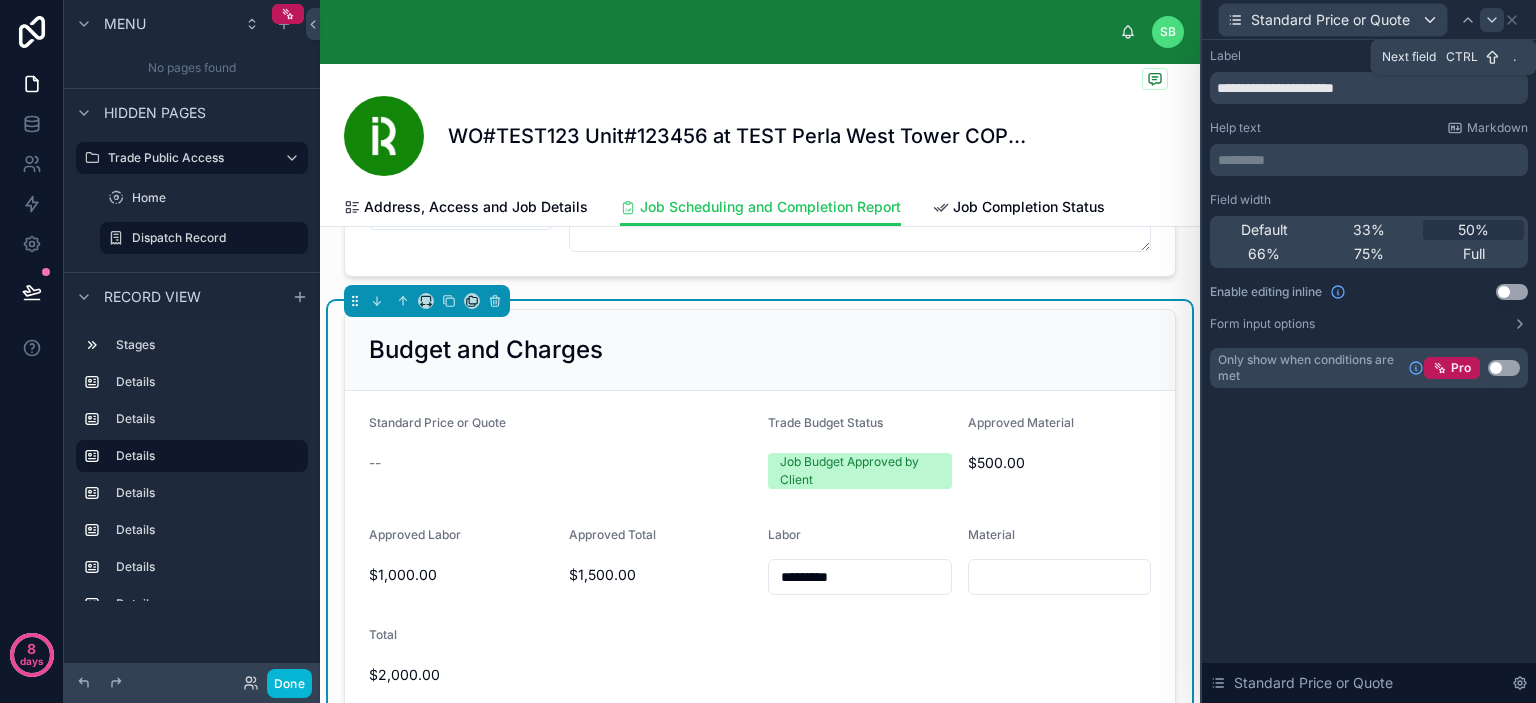 click 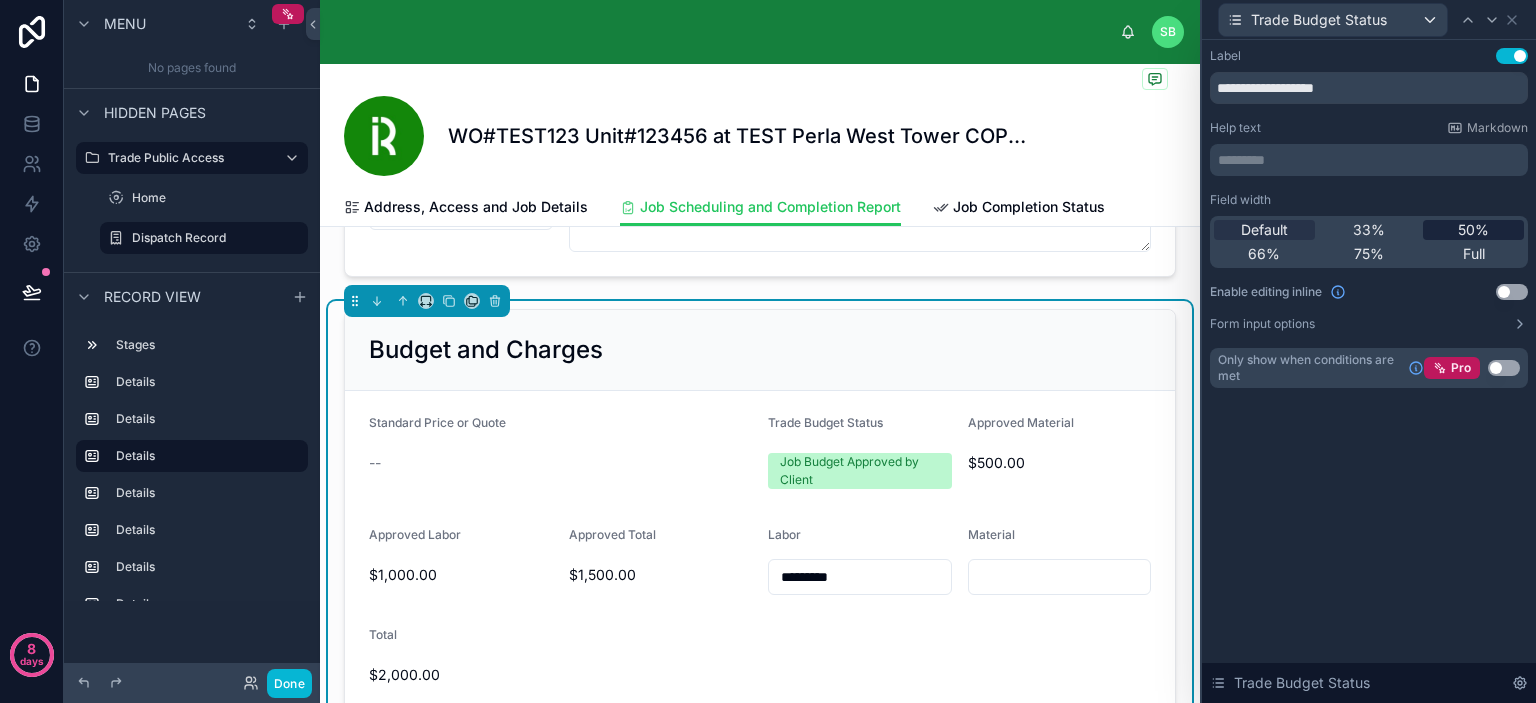 click on "50%" at bounding box center (1473, 230) 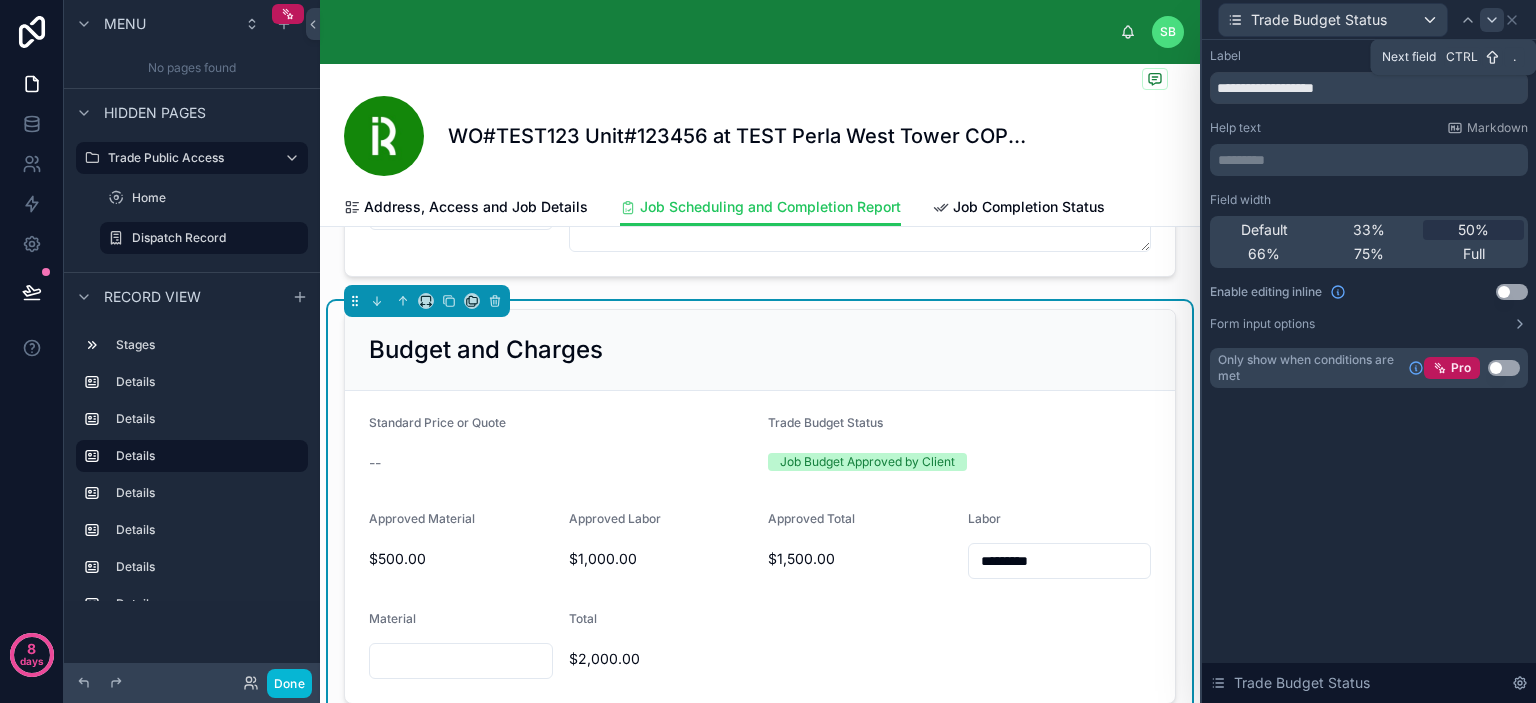 click 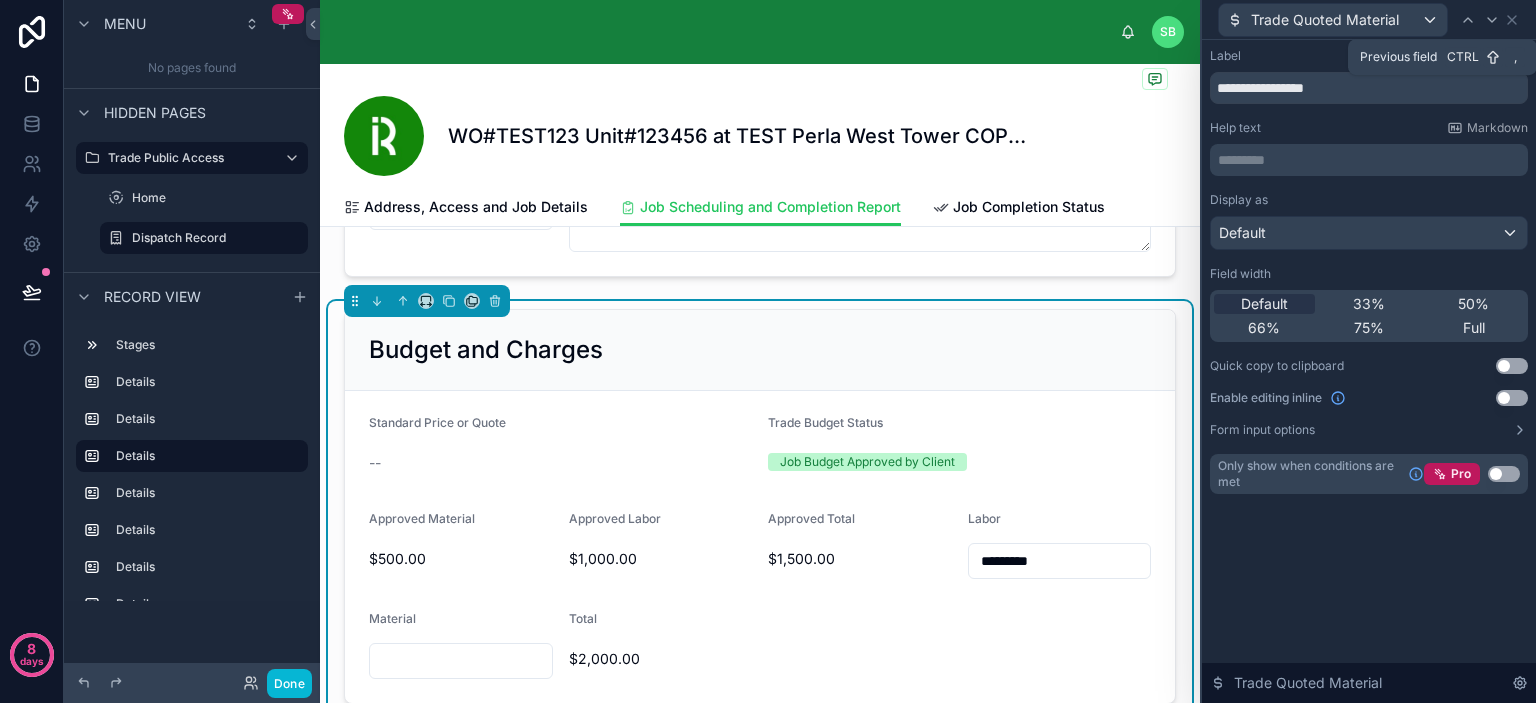 click 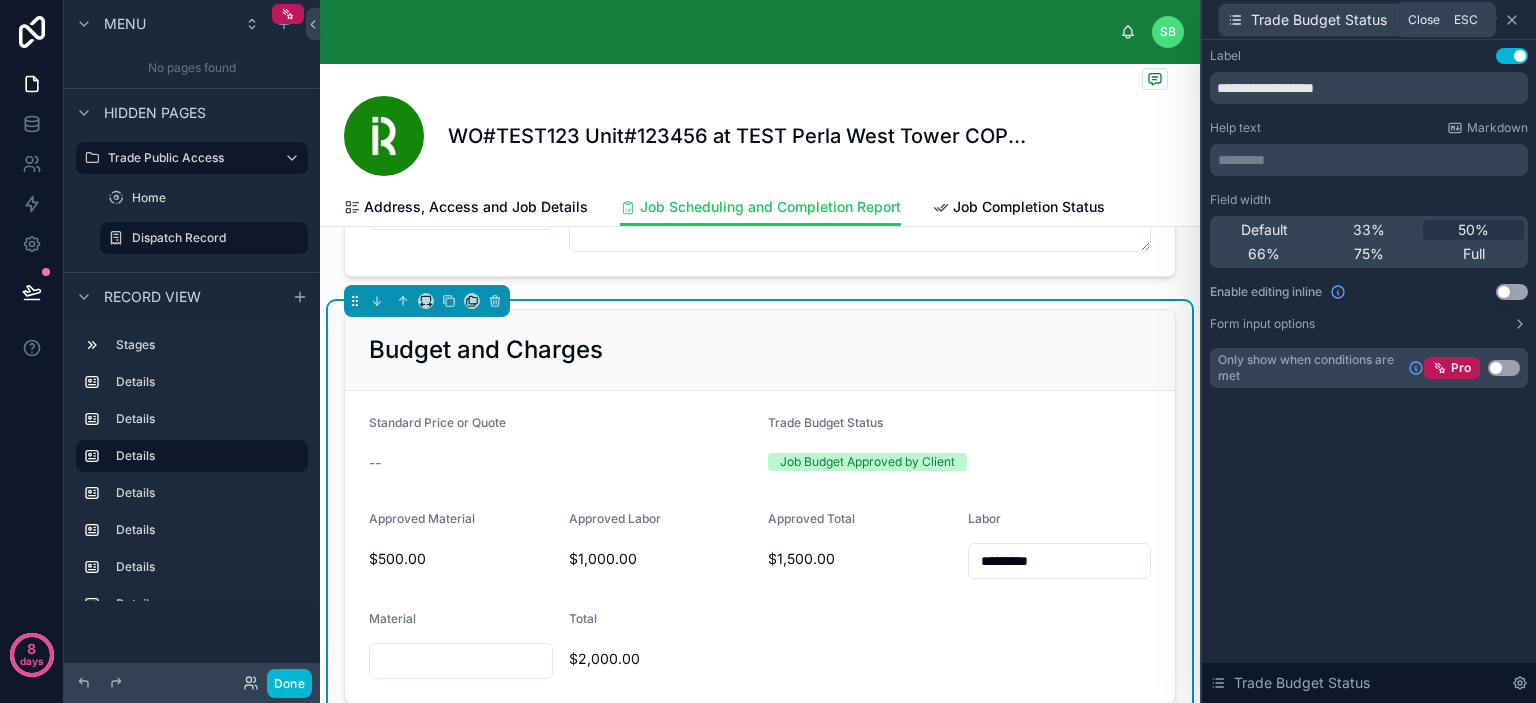 click 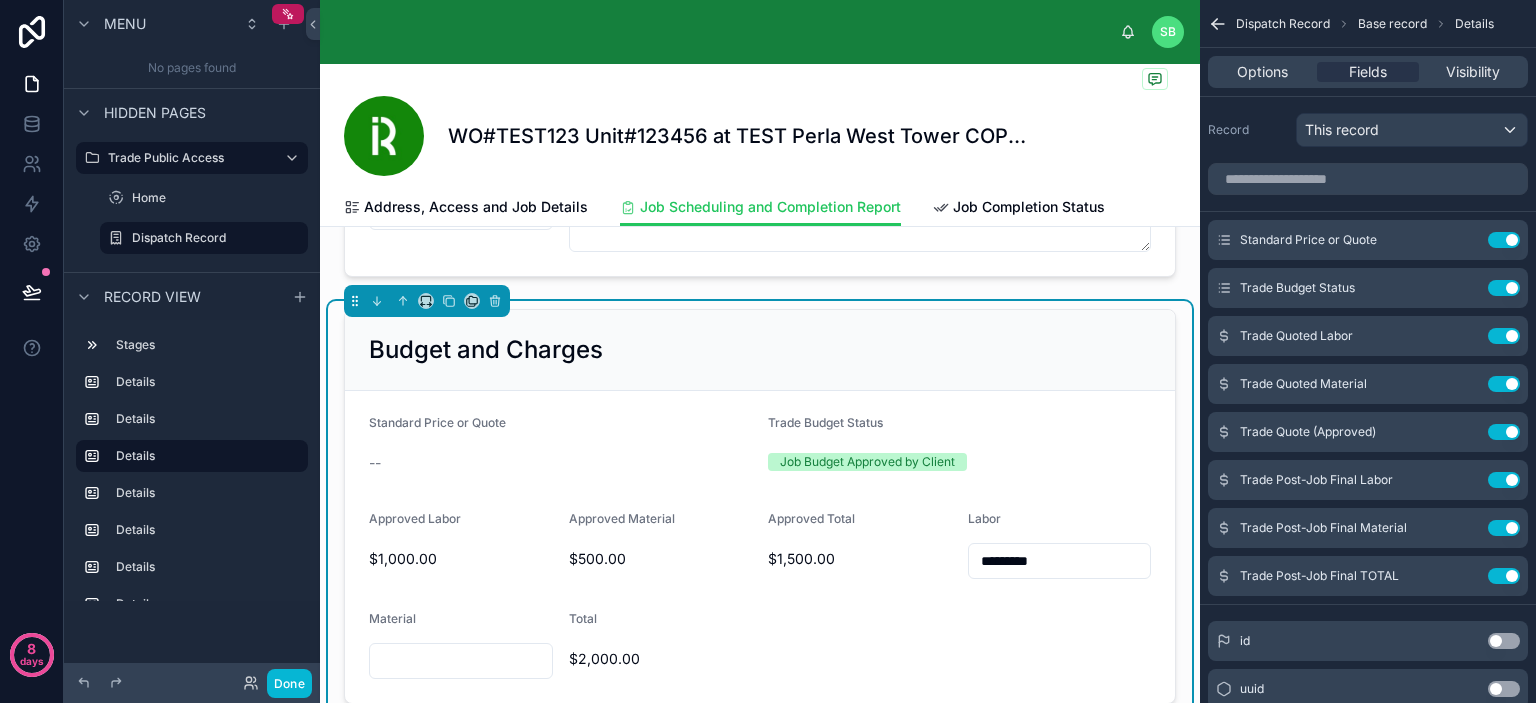 click on "Approved Labor" at bounding box center [461, 523] 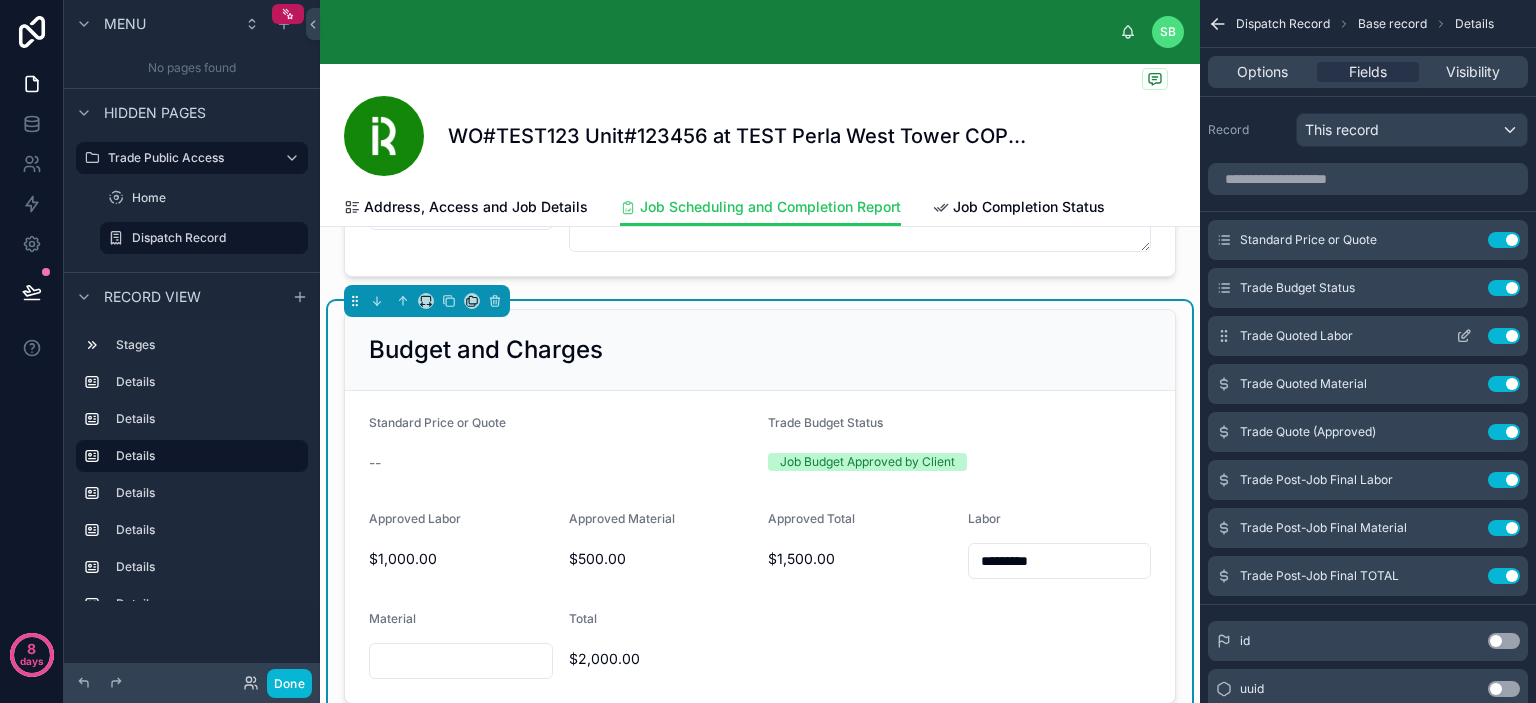 click 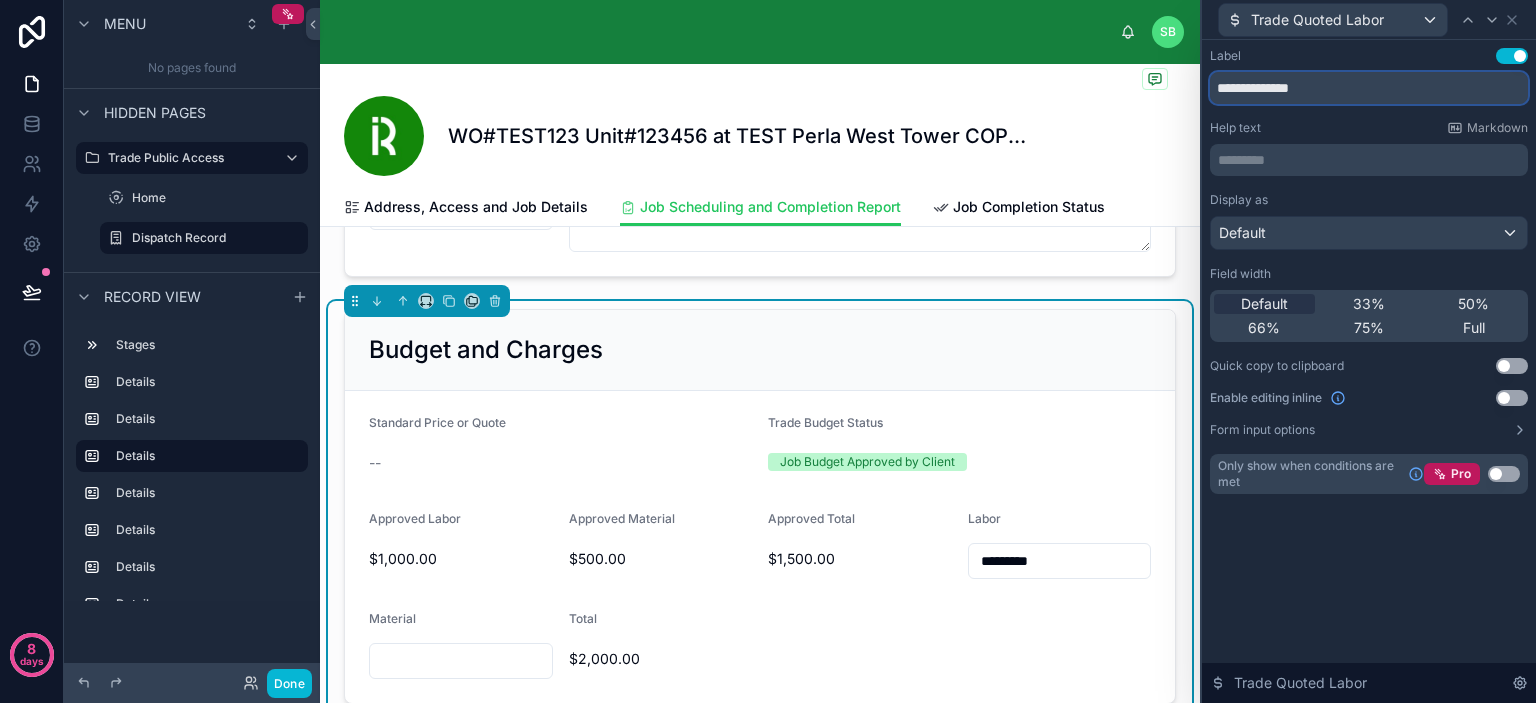 drag, startPoint x: 1280, startPoint y: 86, endPoint x: 1200, endPoint y: 92, distance: 80.224686 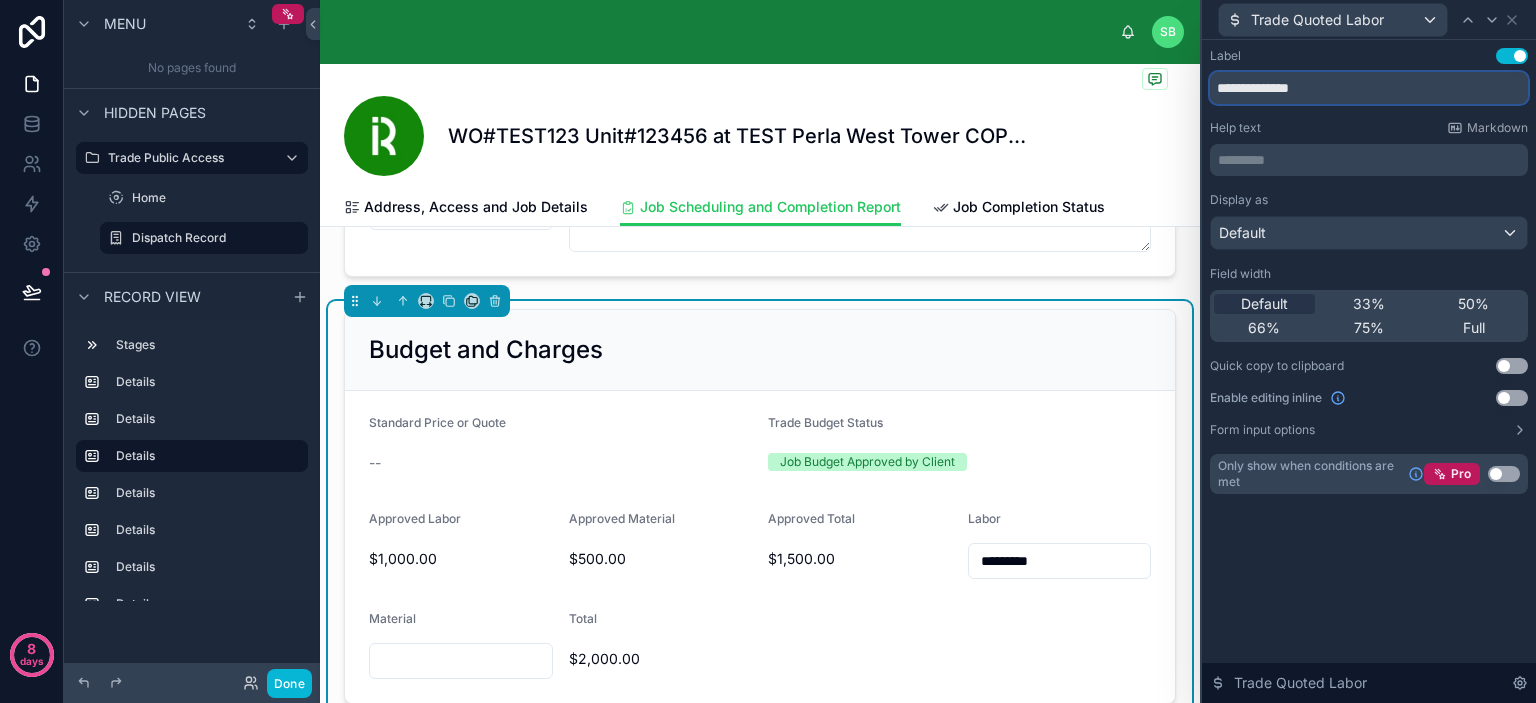 click on "**********" at bounding box center [1368, 351] 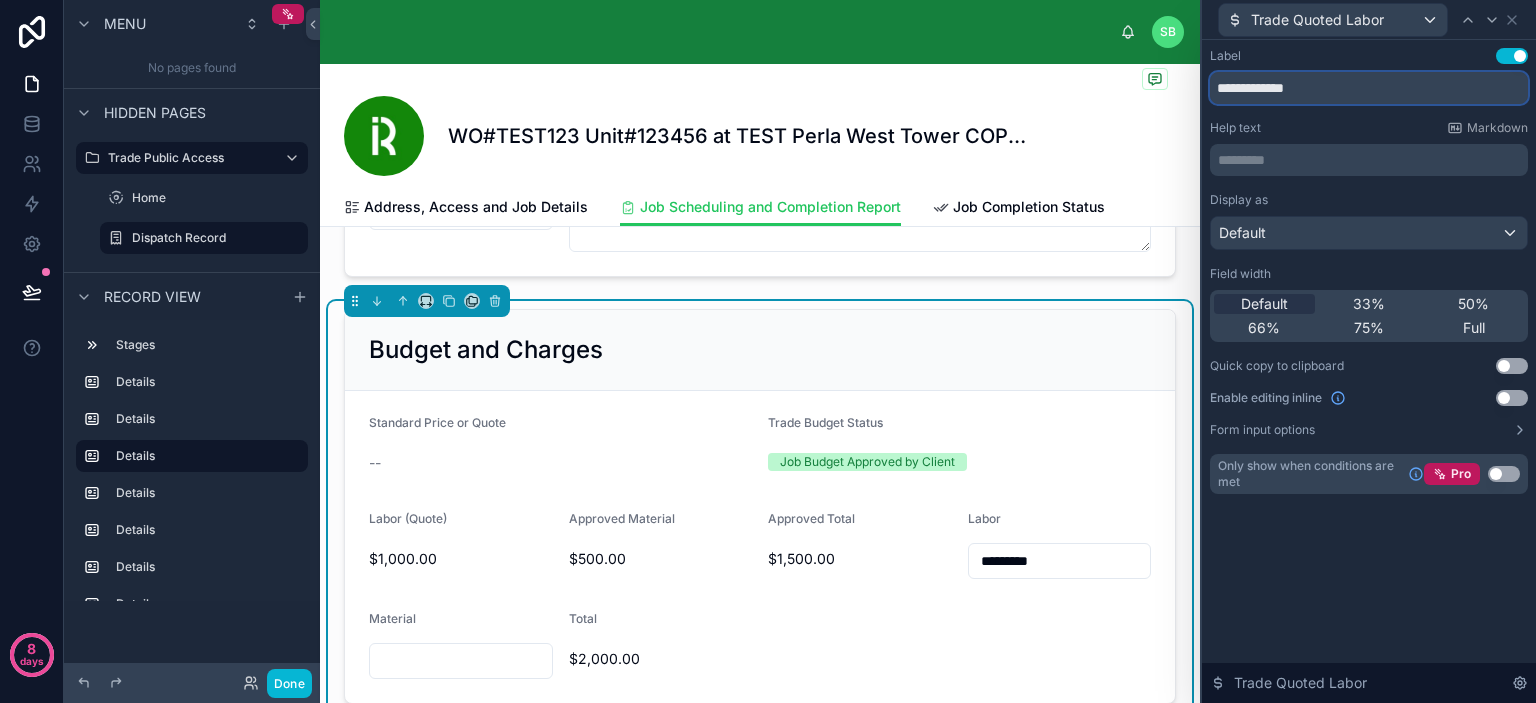 click on "**********" at bounding box center (1369, 88) 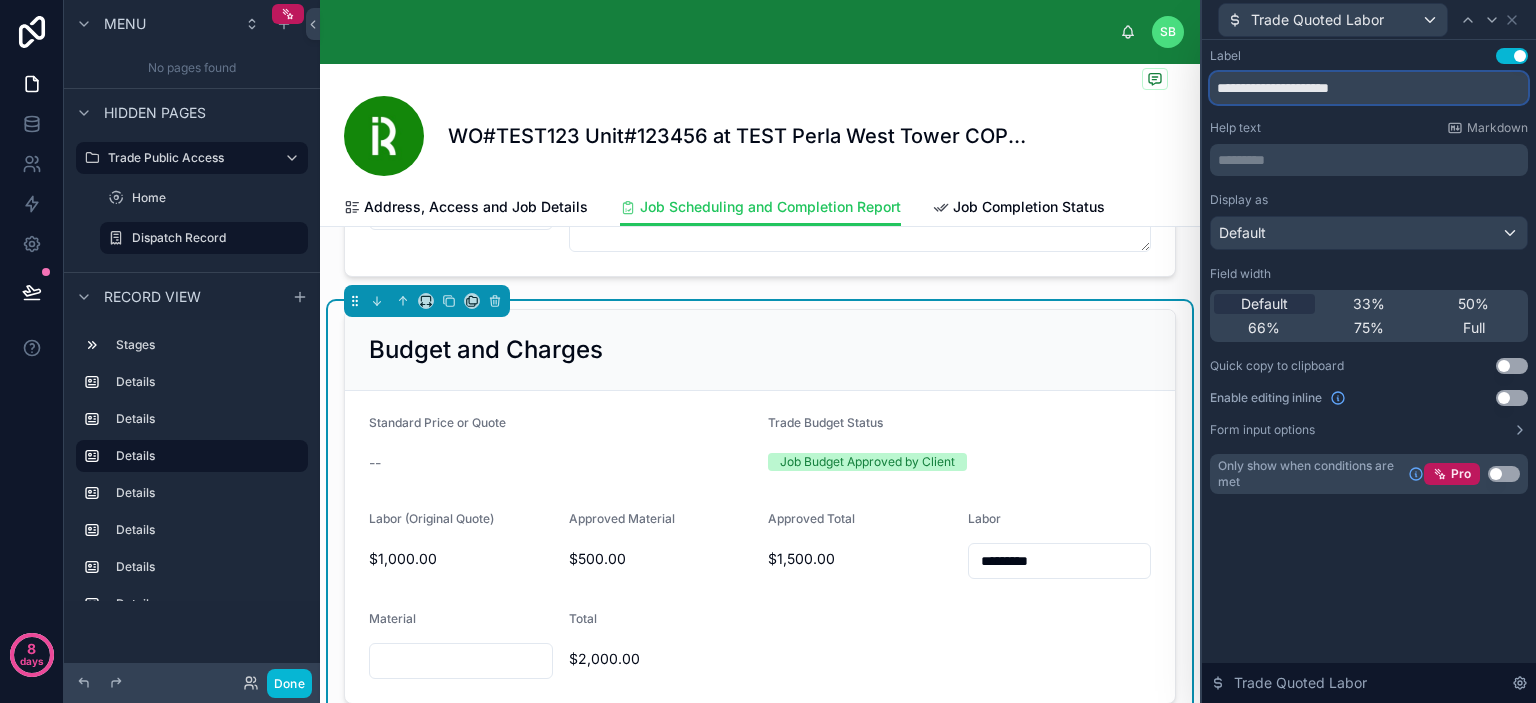 type on "**********" 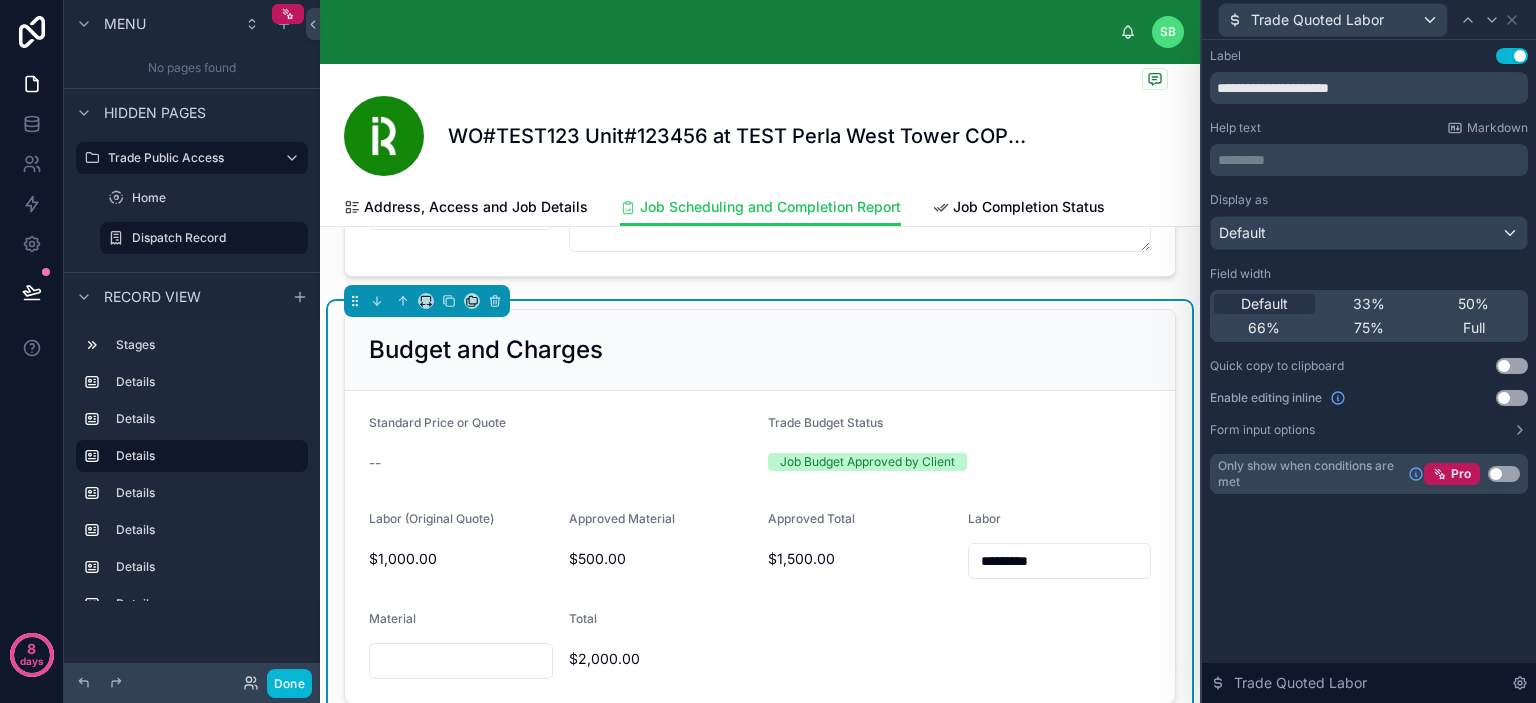 click on "Help text Markdown" at bounding box center (1369, 128) 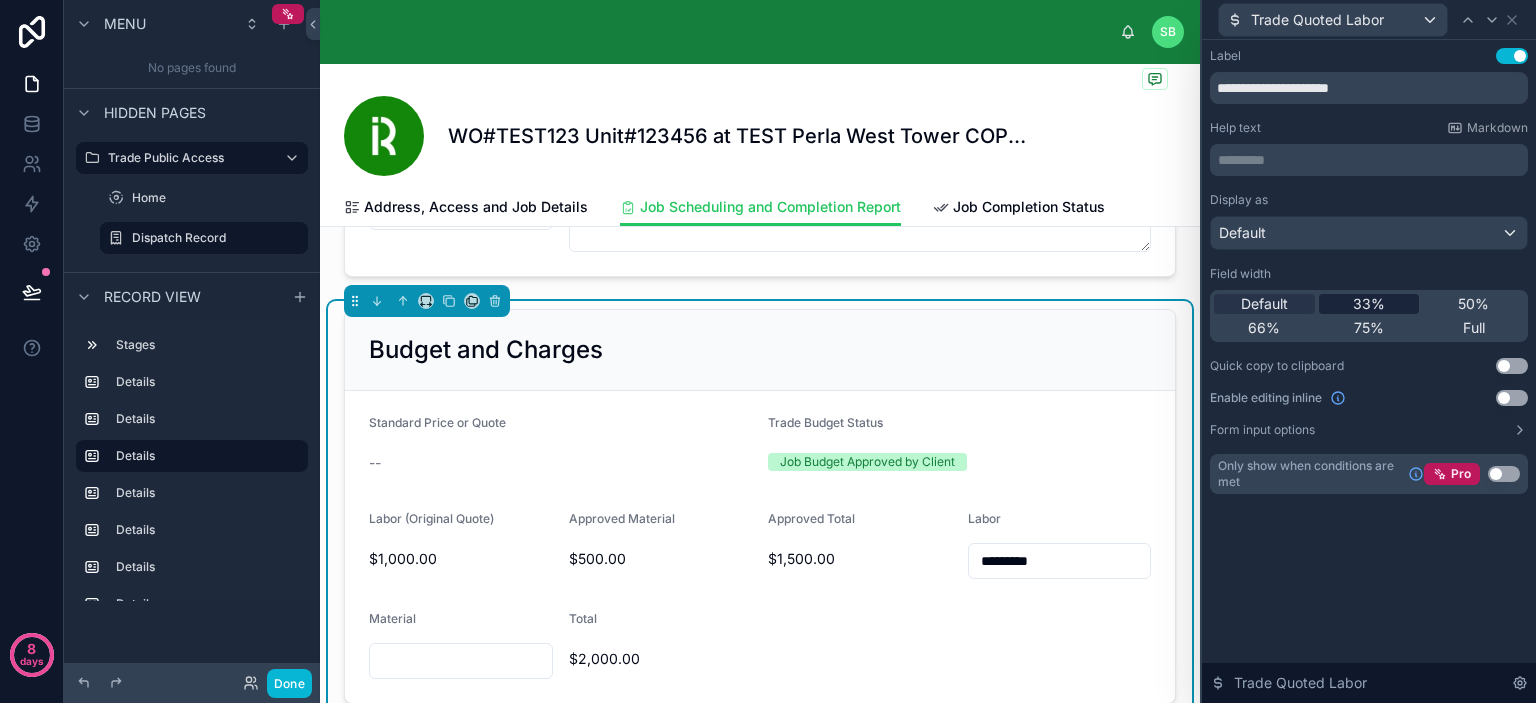 click on "33%" at bounding box center [1369, 304] 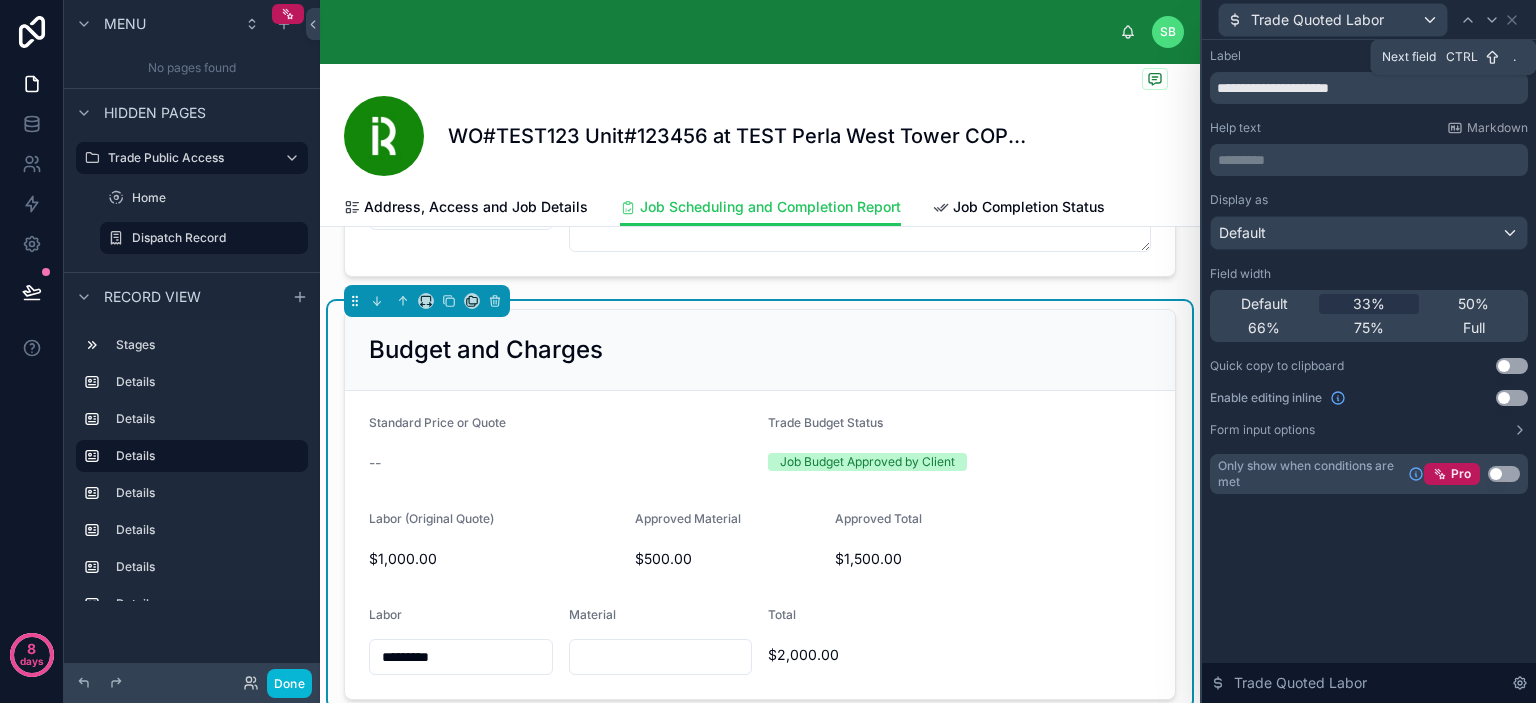 click 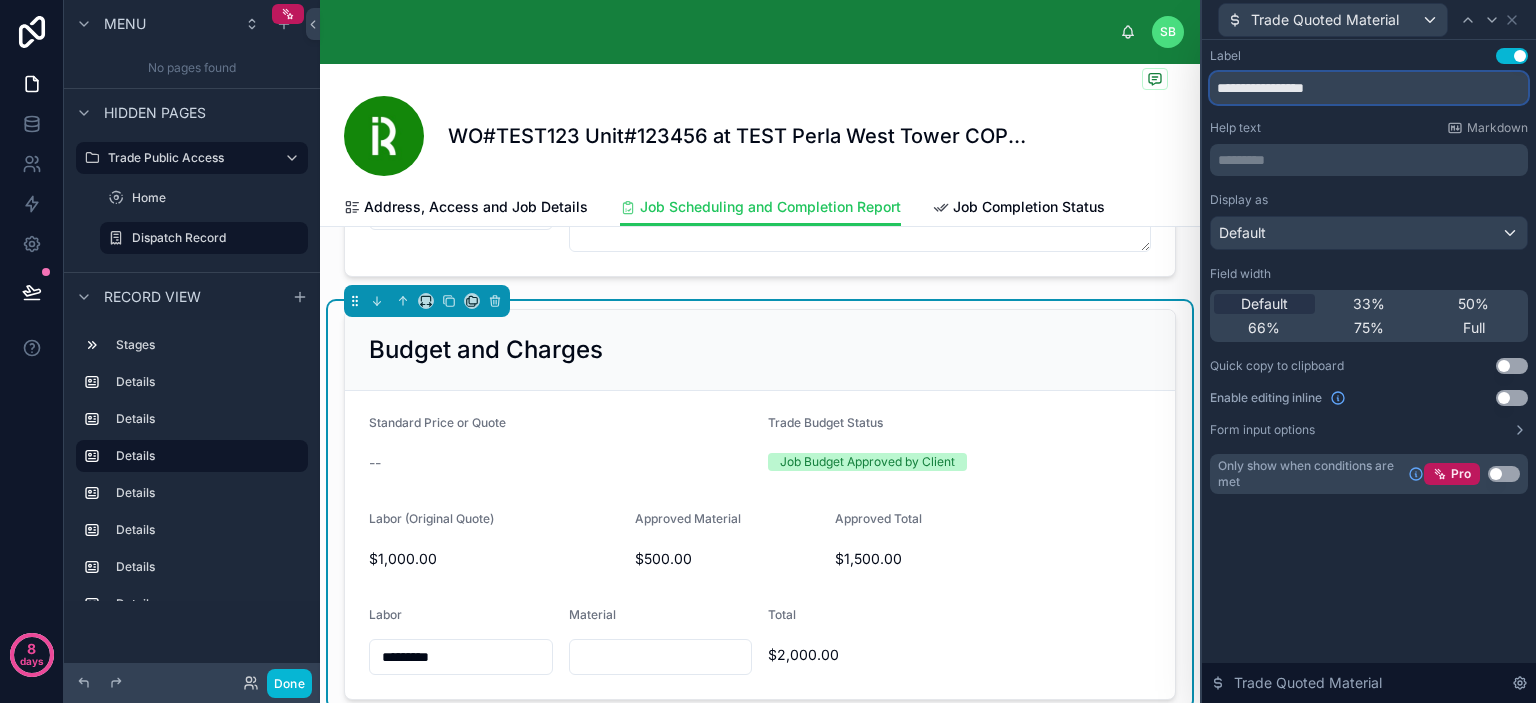 drag, startPoint x: 1286, startPoint y: 81, endPoint x: 1209, endPoint y: 129, distance: 90.73588 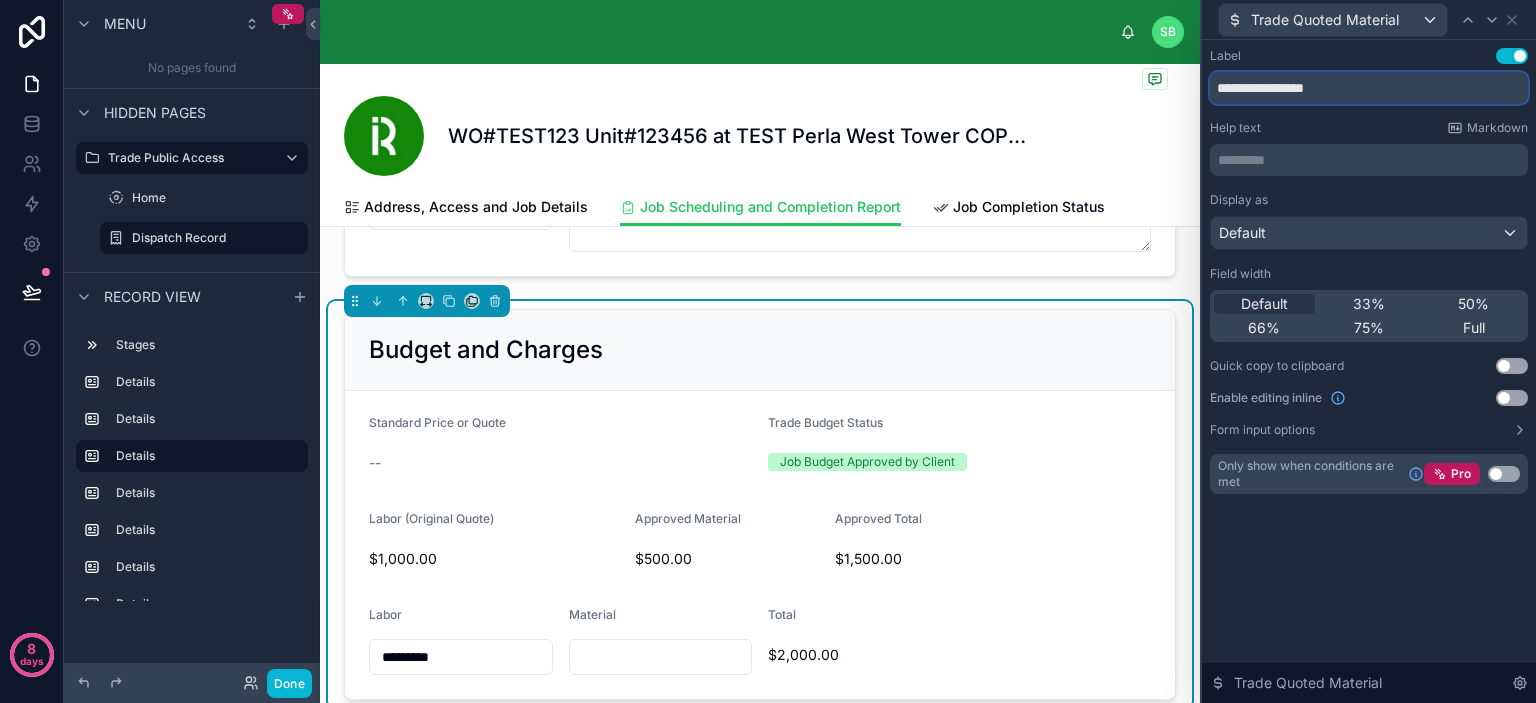 click on "Trade Post-Job Final Labor (F) copy WO#TEST123 Unit#123456 at TEST Perla West Tower COPY (Repair Shower Head) Job Scheduling and Completion Report Address, Access and Job Details Job Scheduling and Completion Report Job Completion Status Dispatched to You 2 Scheduled 3 Completed (invoice to be sent) Keep Your Job Record Accurate to Save Time This section is your direct line of communication with iRestify and the Client. After you coordinate with the tenant, enter the Scheduled Date Job Completed on date. Keeping this portal record accurate Priority Normal --" at bounding box center (768, 351) 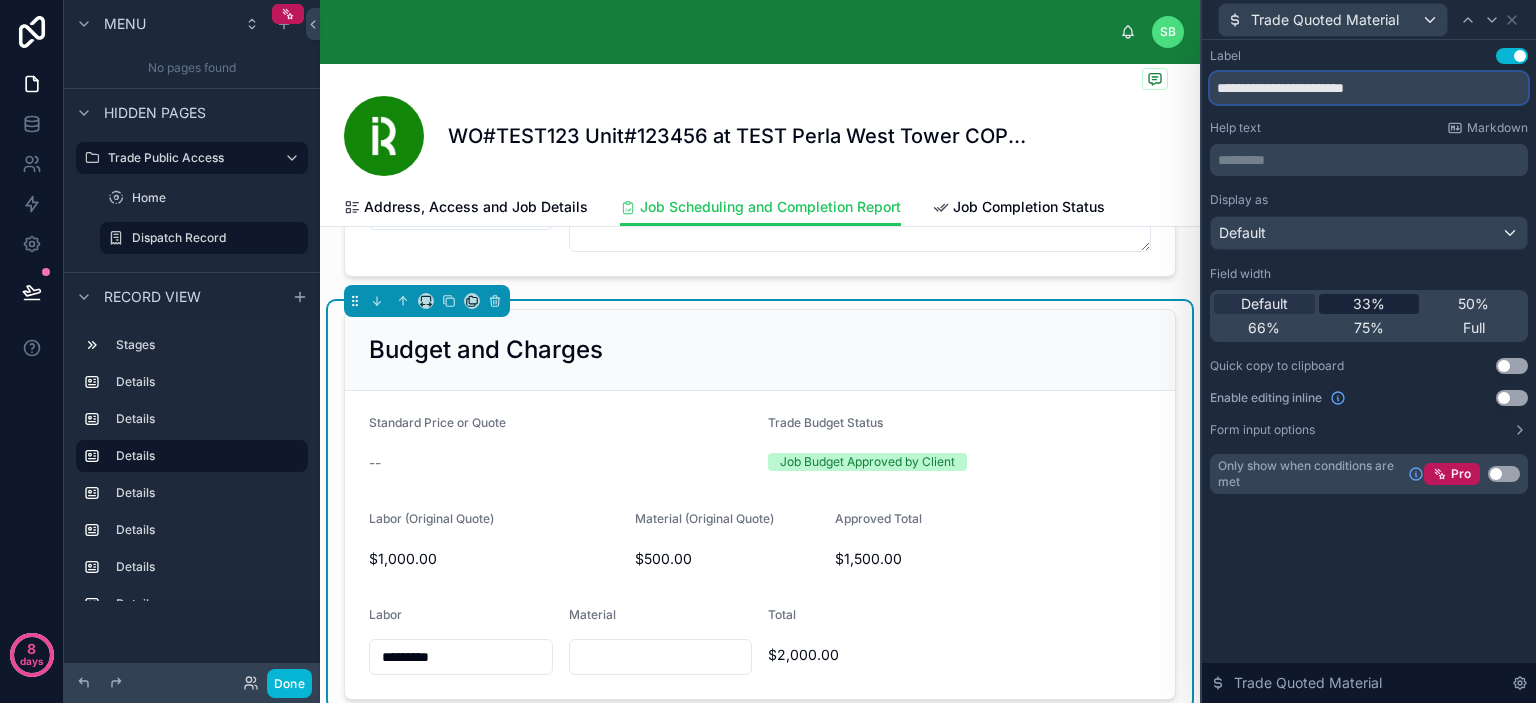 type on "**********" 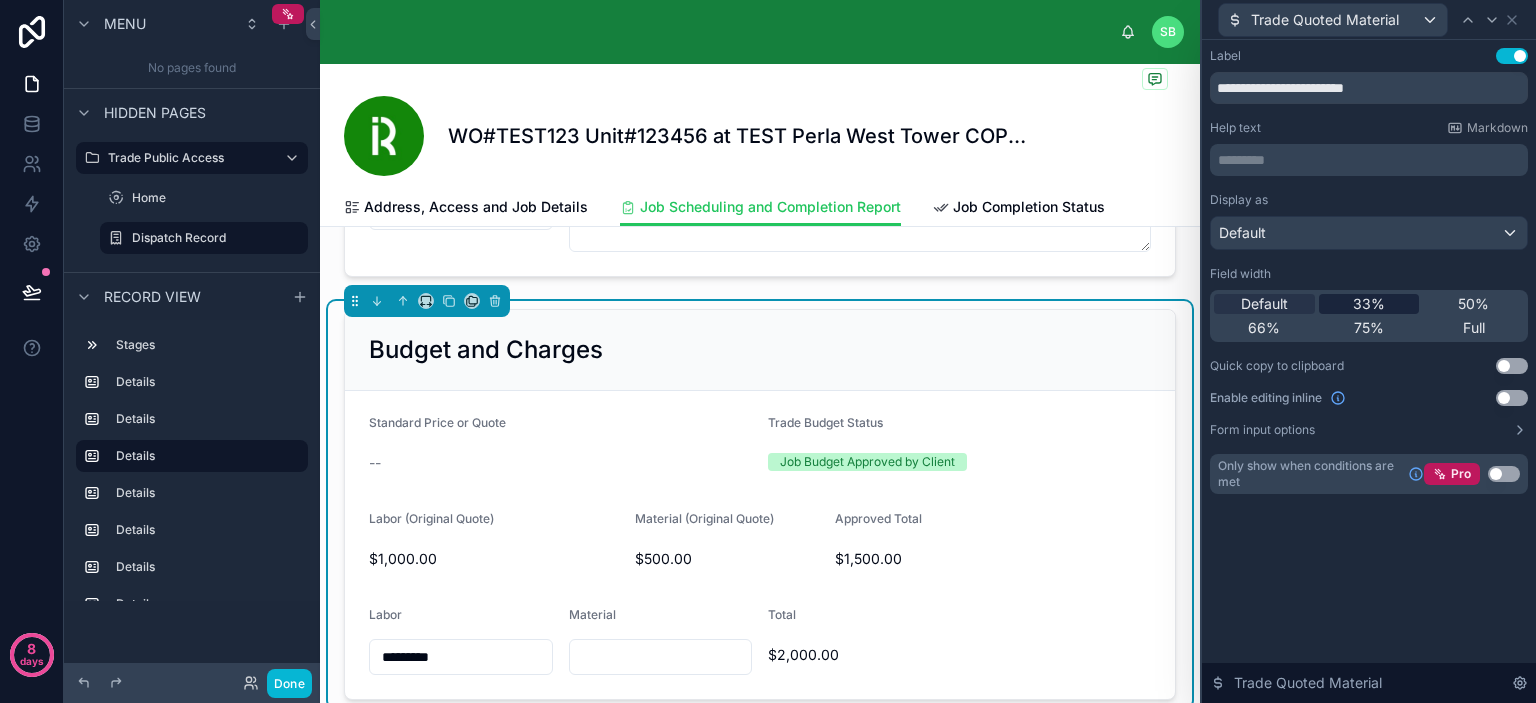 click on "33%" at bounding box center [1369, 304] 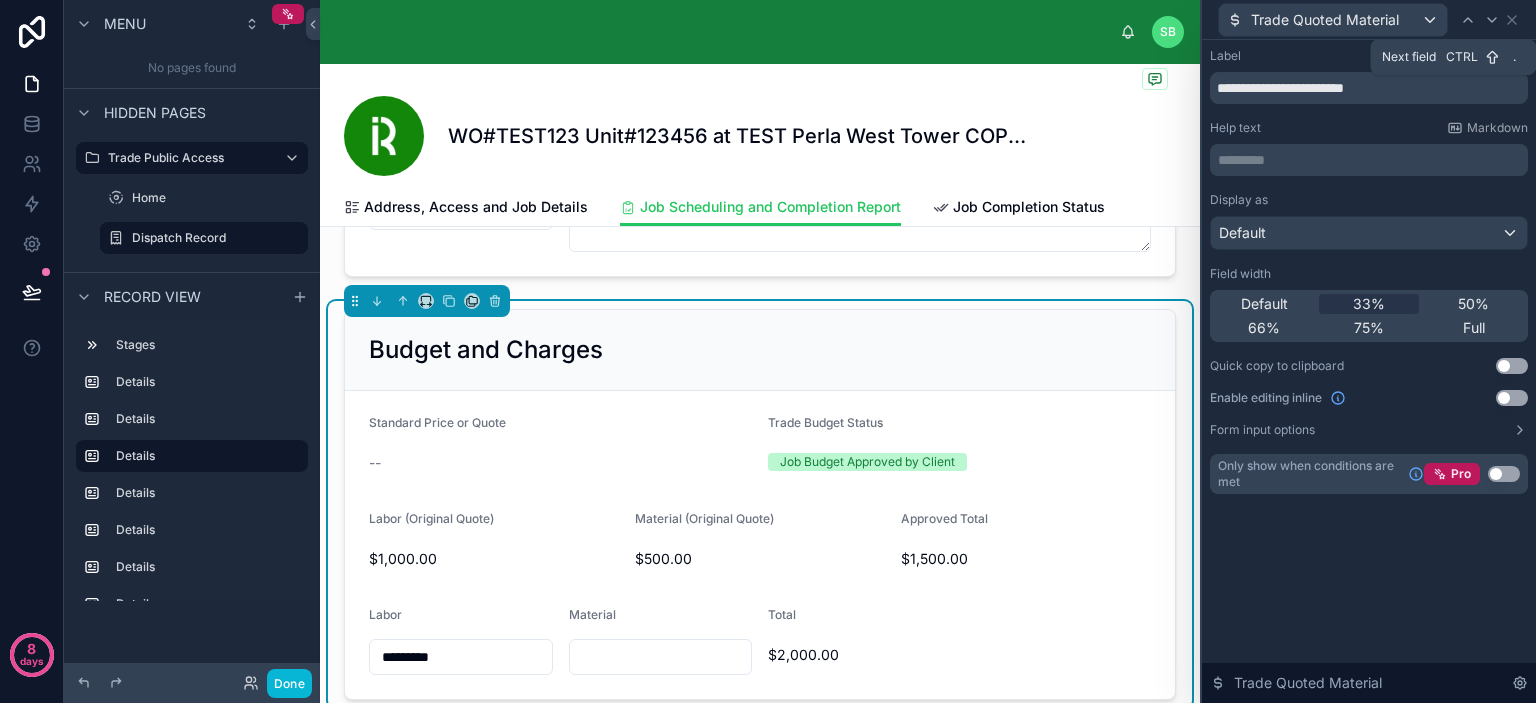 click 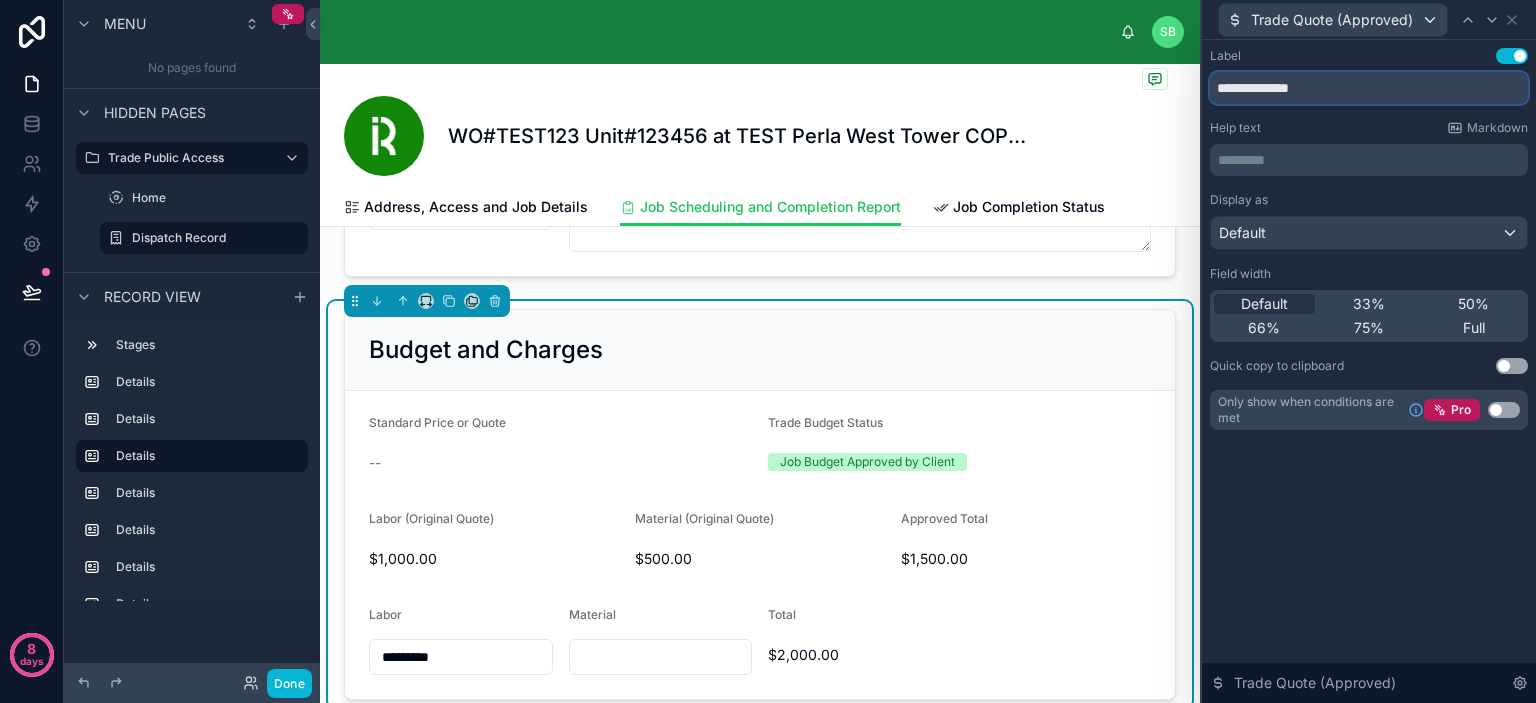 drag, startPoint x: 1287, startPoint y: 84, endPoint x: 1186, endPoint y: 99, distance: 102.10779 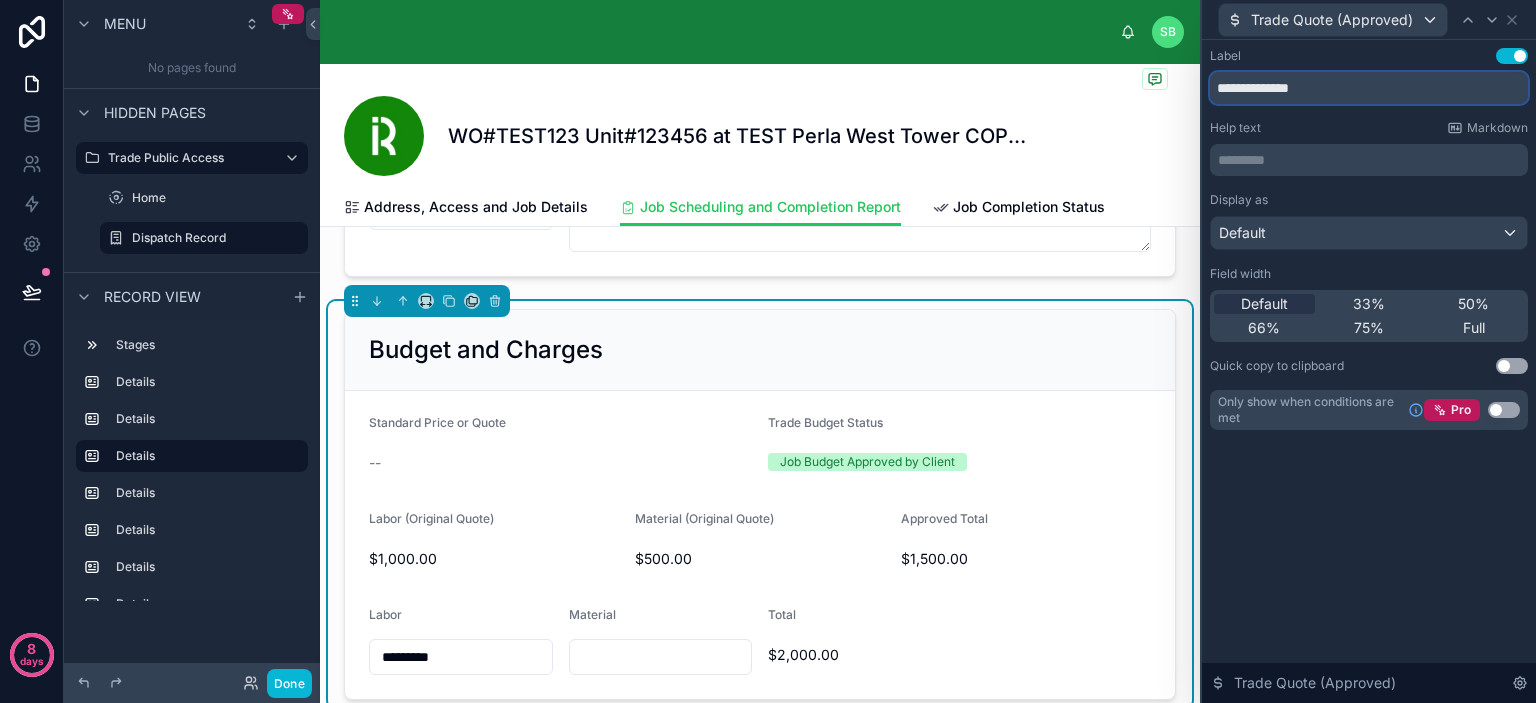 click on "WO#TEST123 Unit#123456 at TEST Perla West Tower COPY (Repair Shower Head) Job Scheduling and Completion Report Address, Access and Job Details Job Scheduling and Completion Report Job Completion Status Dispatched to You 2 Scheduled 3 Completed (invoice to be sent) Keep Your Job Record Accurate to Save Time This section is your direct line of communication with iRestify and the Client. After you coordinate with the tenant, enter the Scheduled Date so we can see the plan. Critically, as soon as the work is done, you must enter the Job Completed on Priority Normal 23 hours ago --" at bounding box center (768, 351) 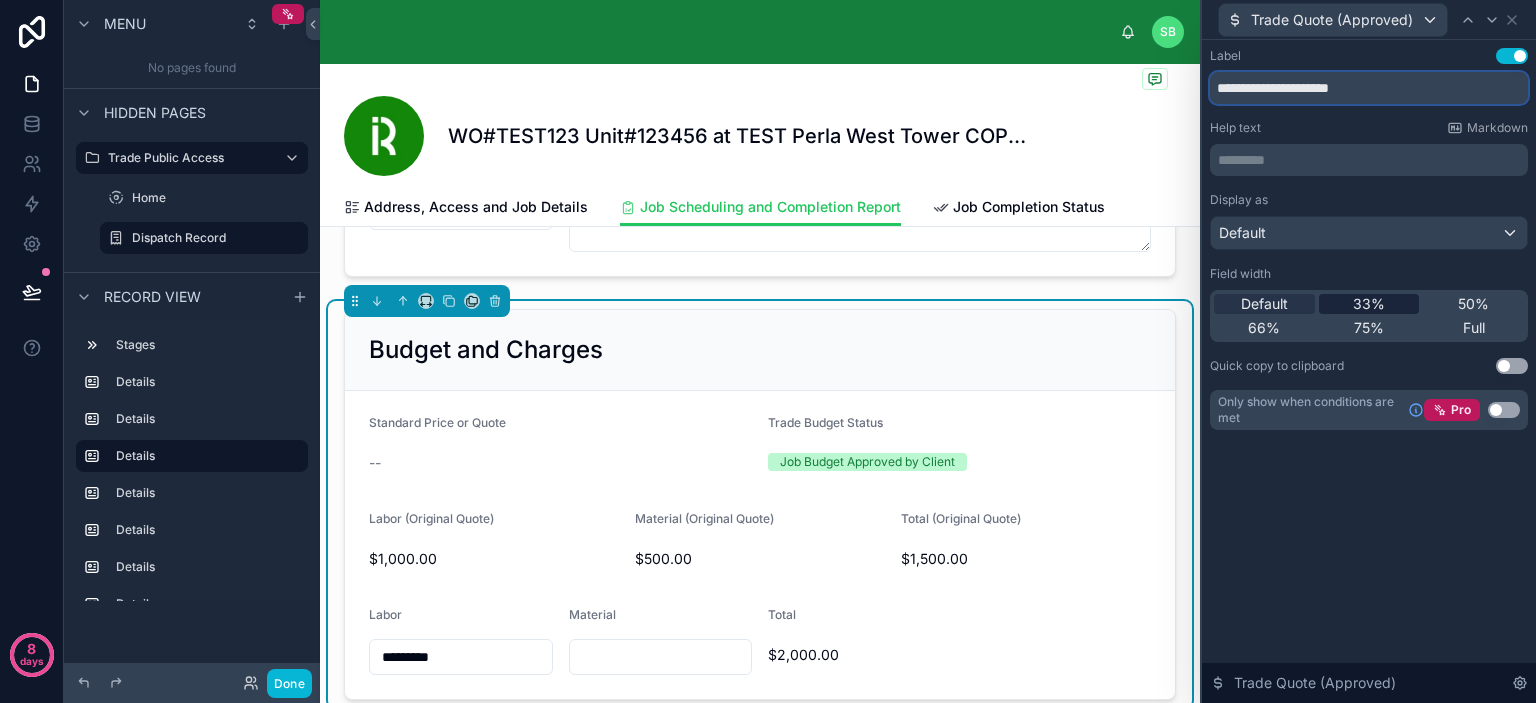type on "**********" 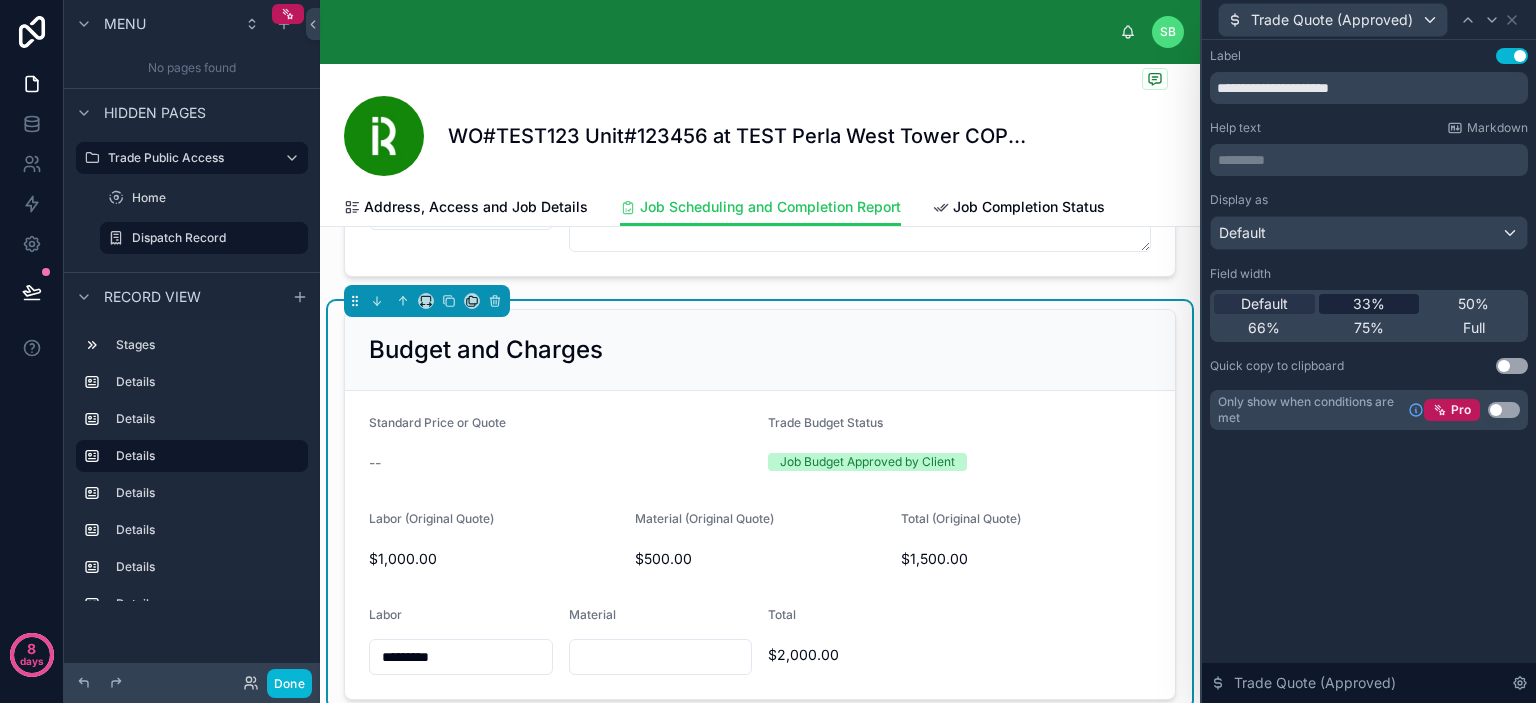 click on "33%" at bounding box center (1369, 304) 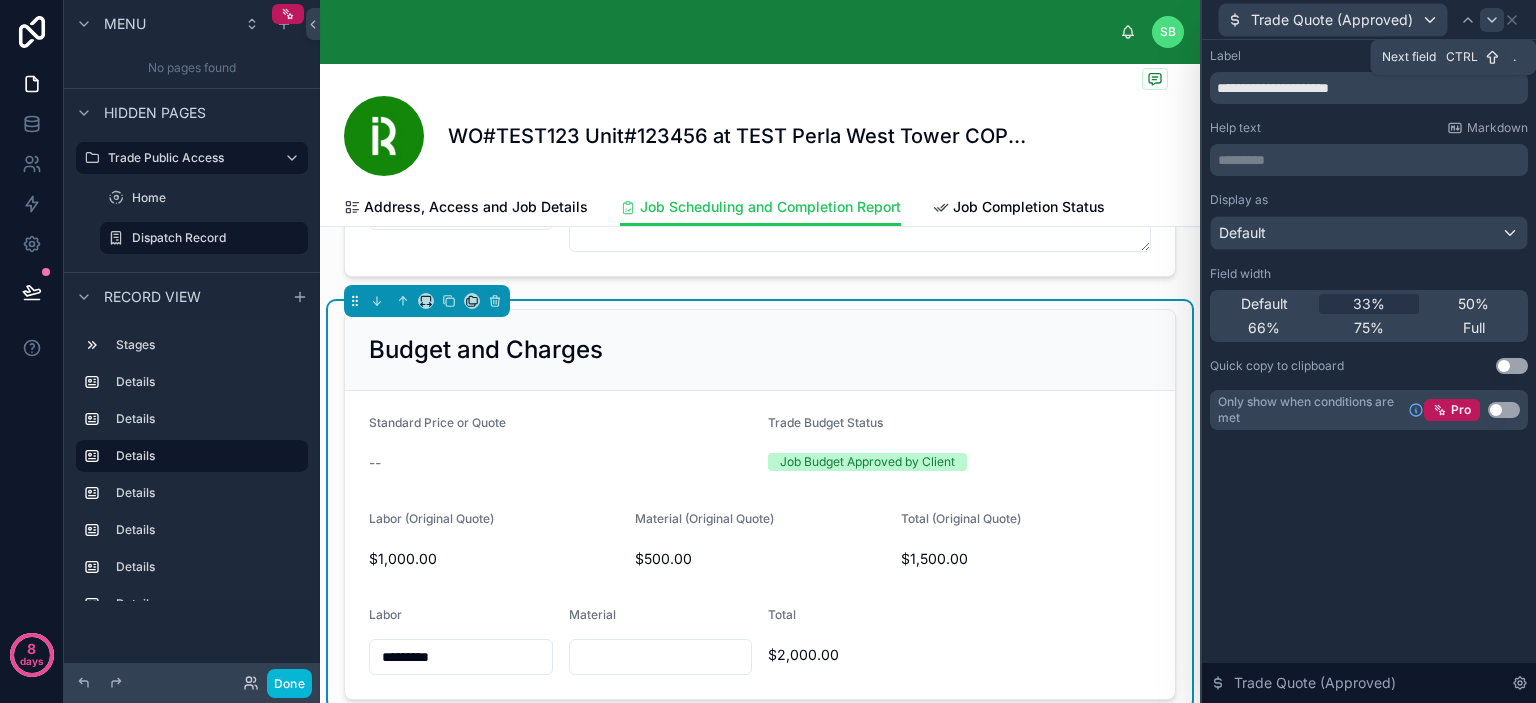 click 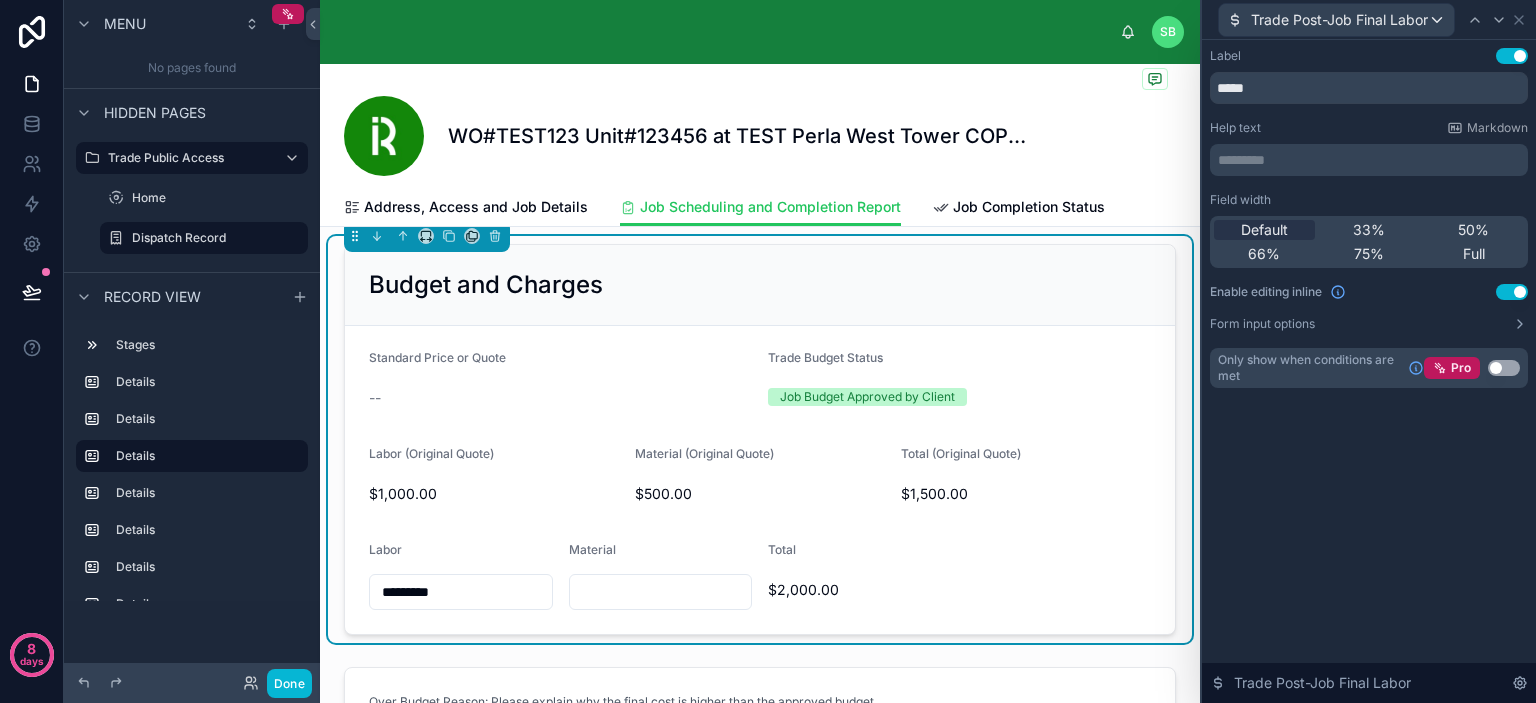 scroll, scrollTop: 1000, scrollLeft: 0, axis: vertical 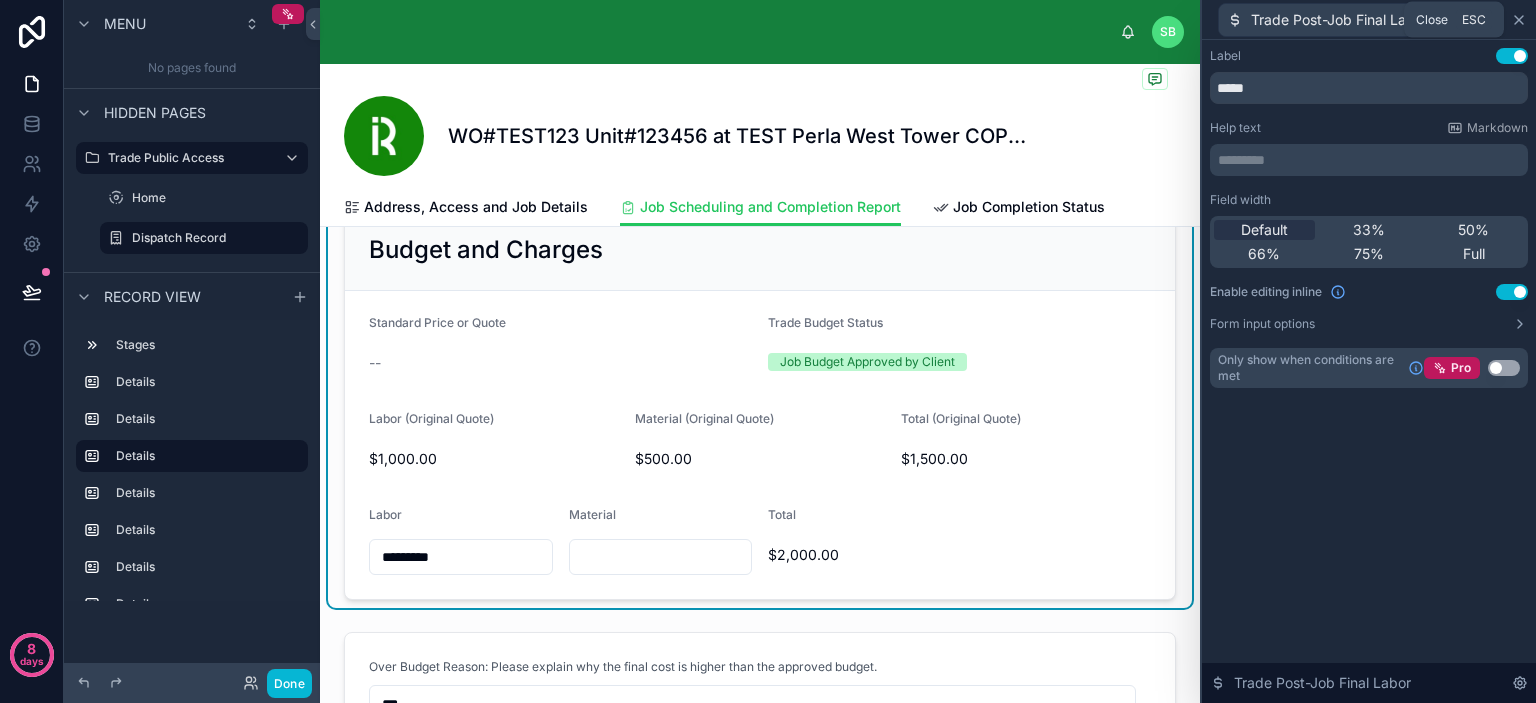 click 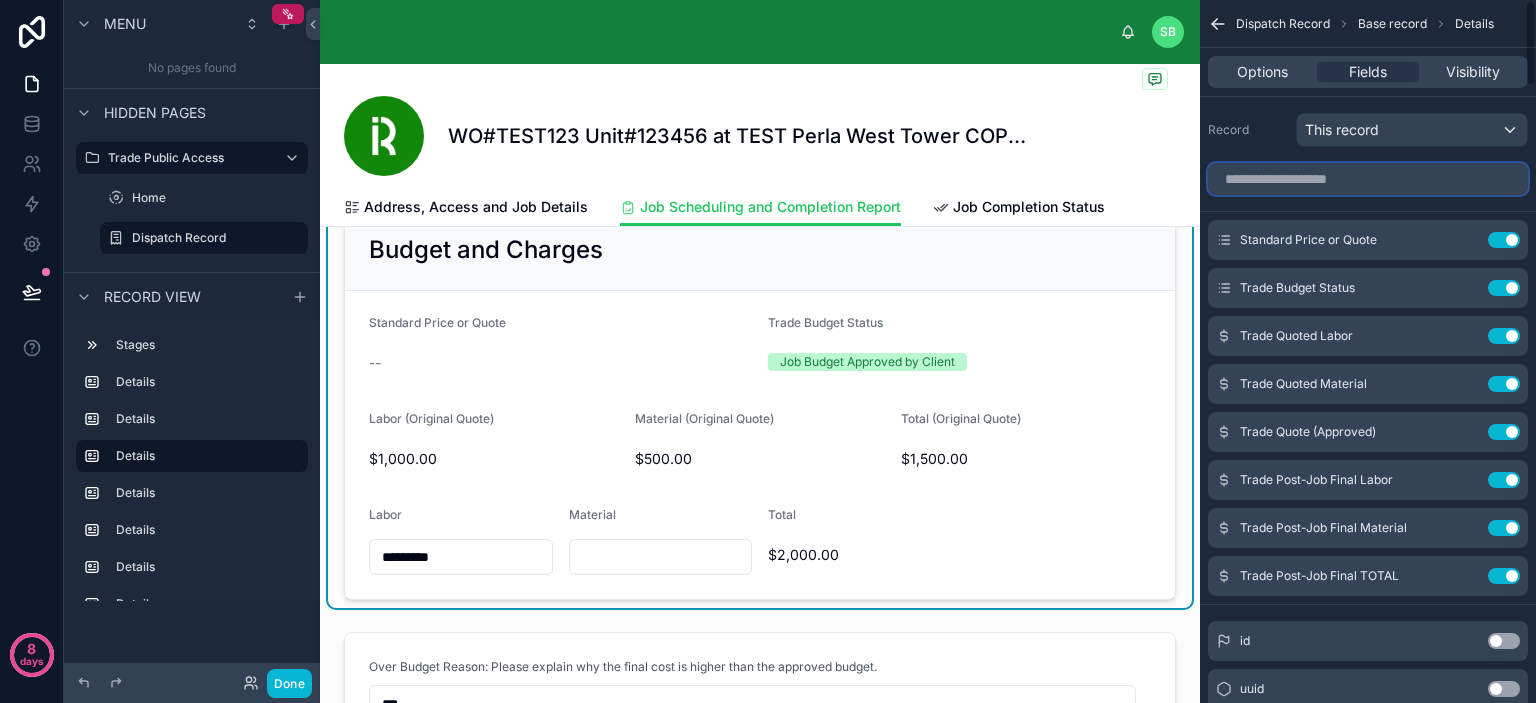 click at bounding box center [1368, 179] 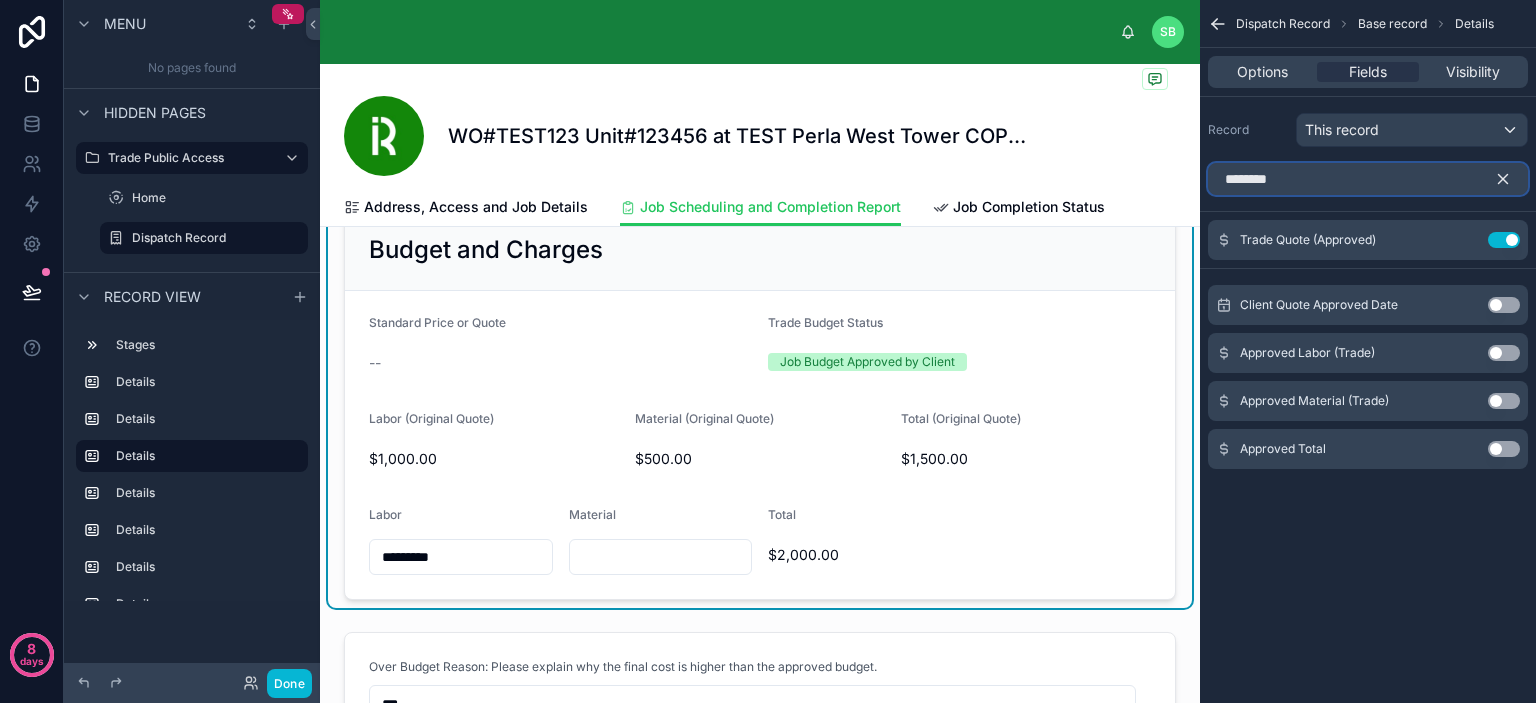 type on "********" 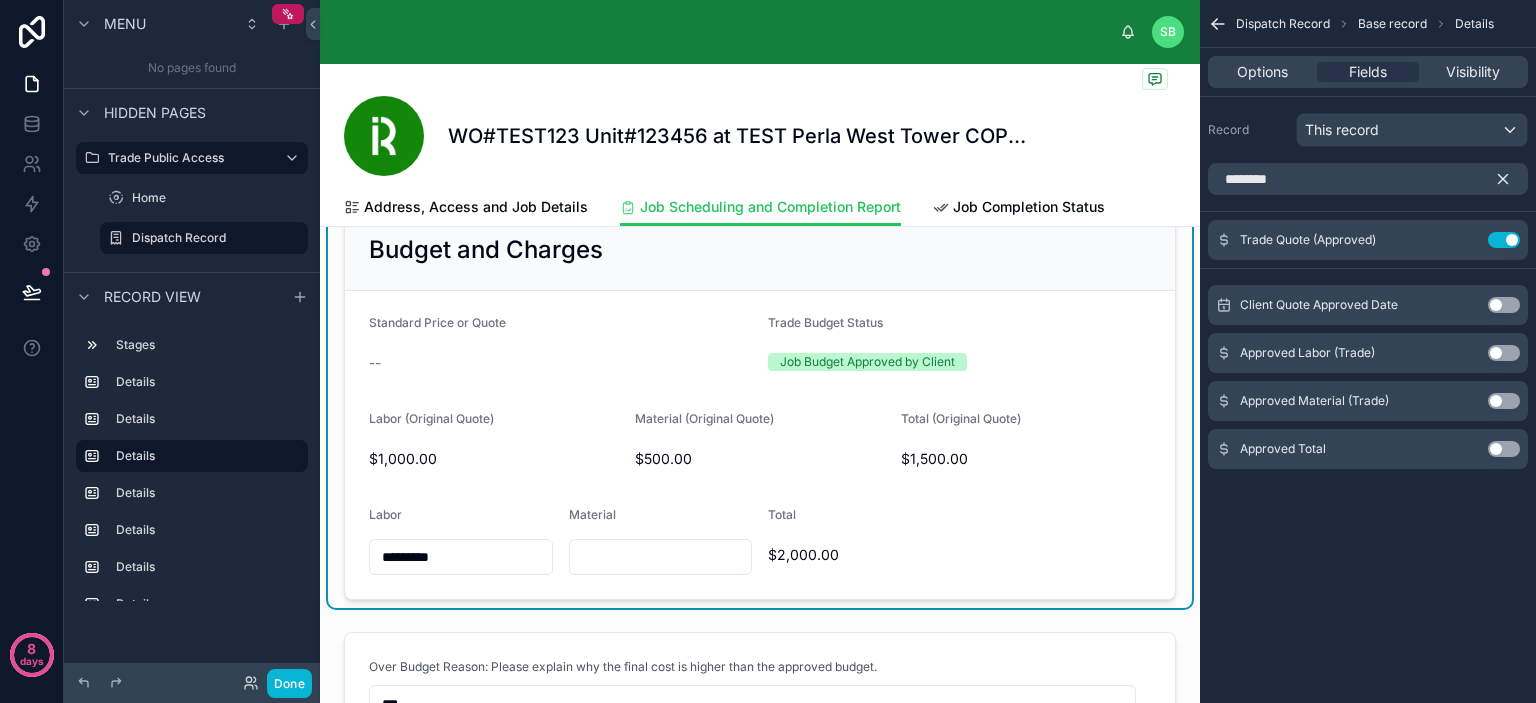 click on "Use setting" at bounding box center (1504, 353) 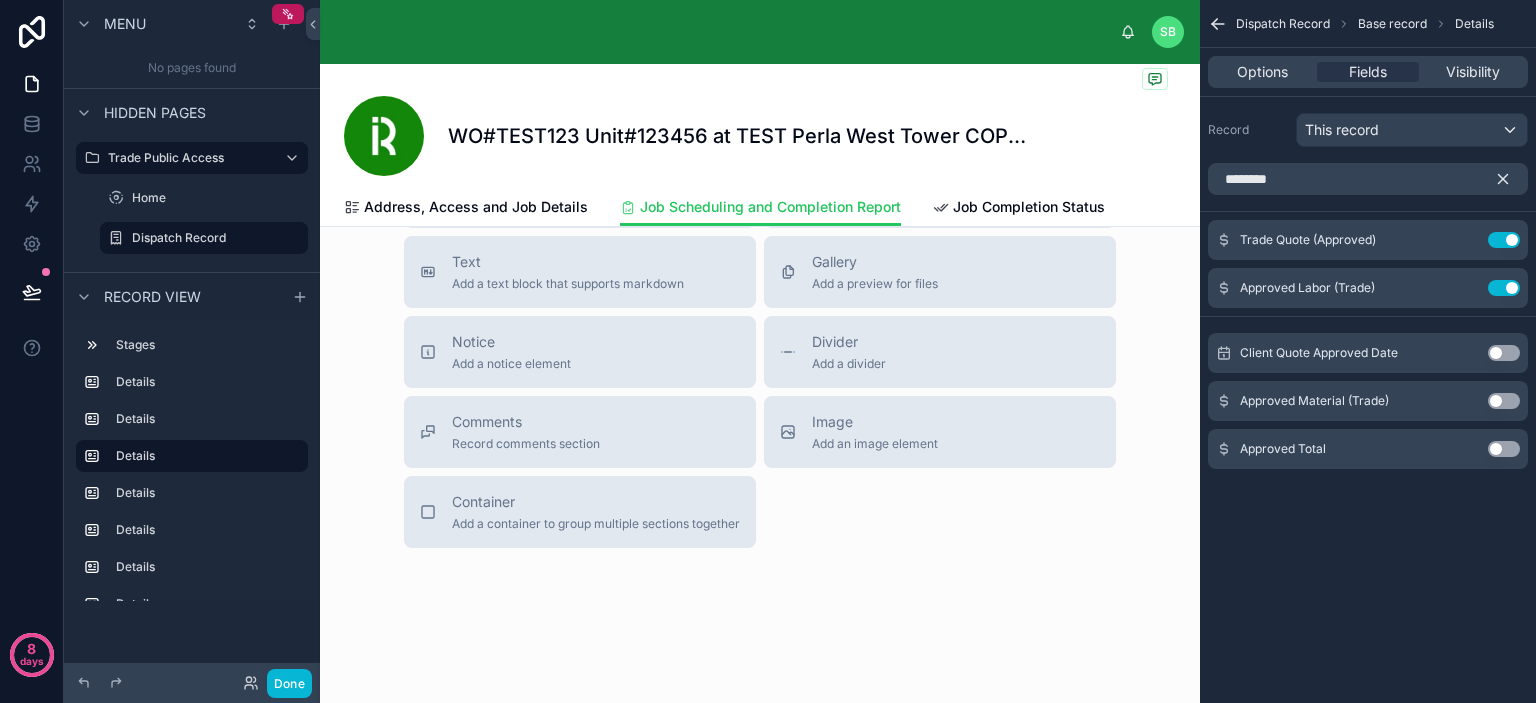 click on "Use setting" at bounding box center (1504, 401) 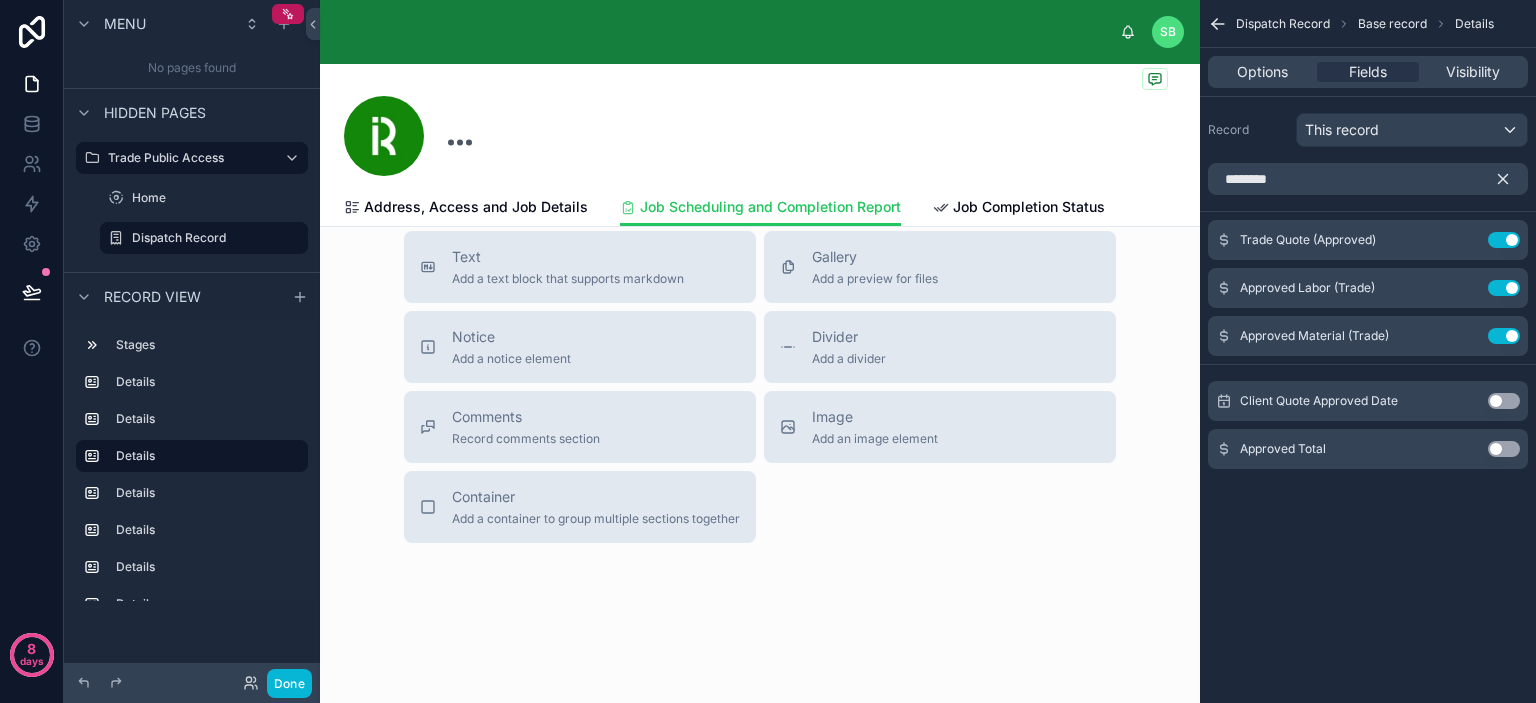scroll, scrollTop: 2852, scrollLeft: 0, axis: vertical 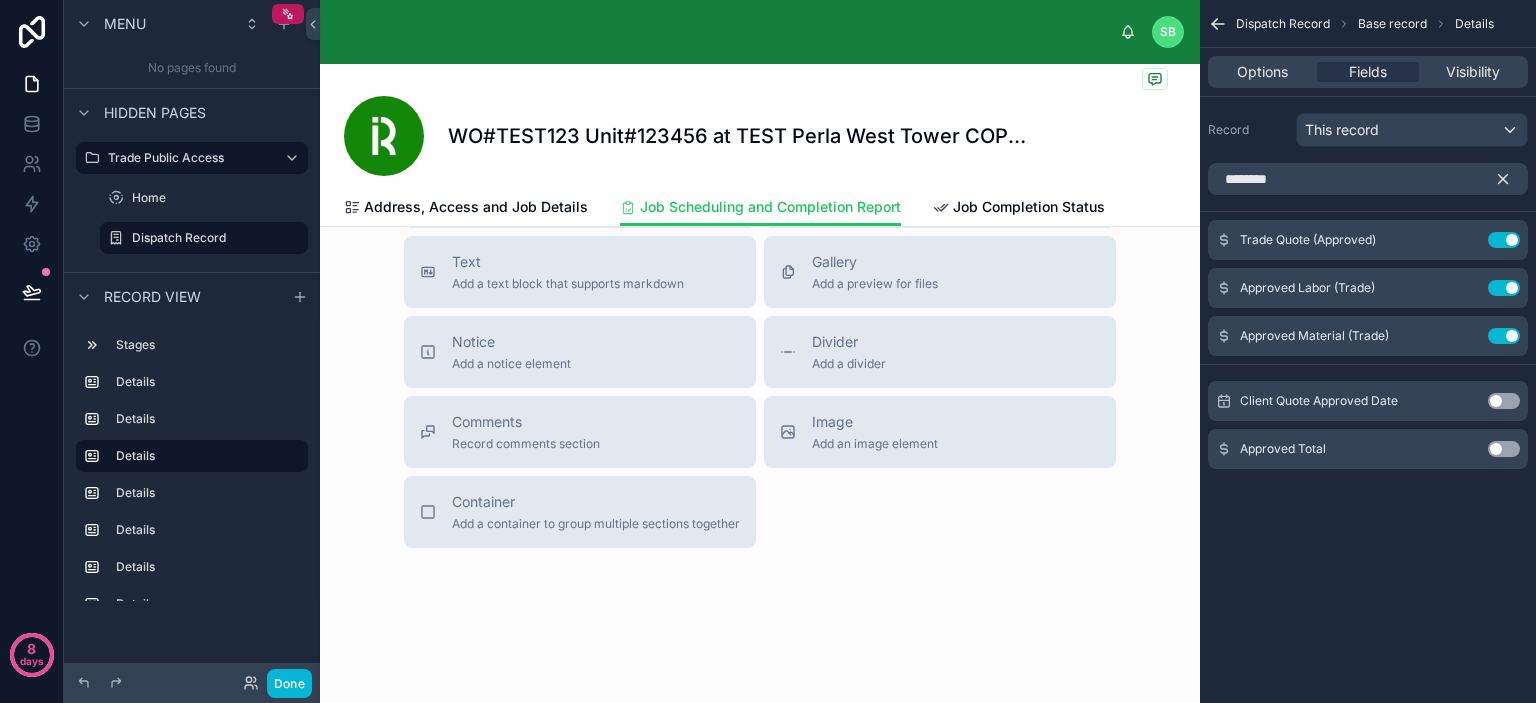 click on "Use setting" at bounding box center [1504, 449] 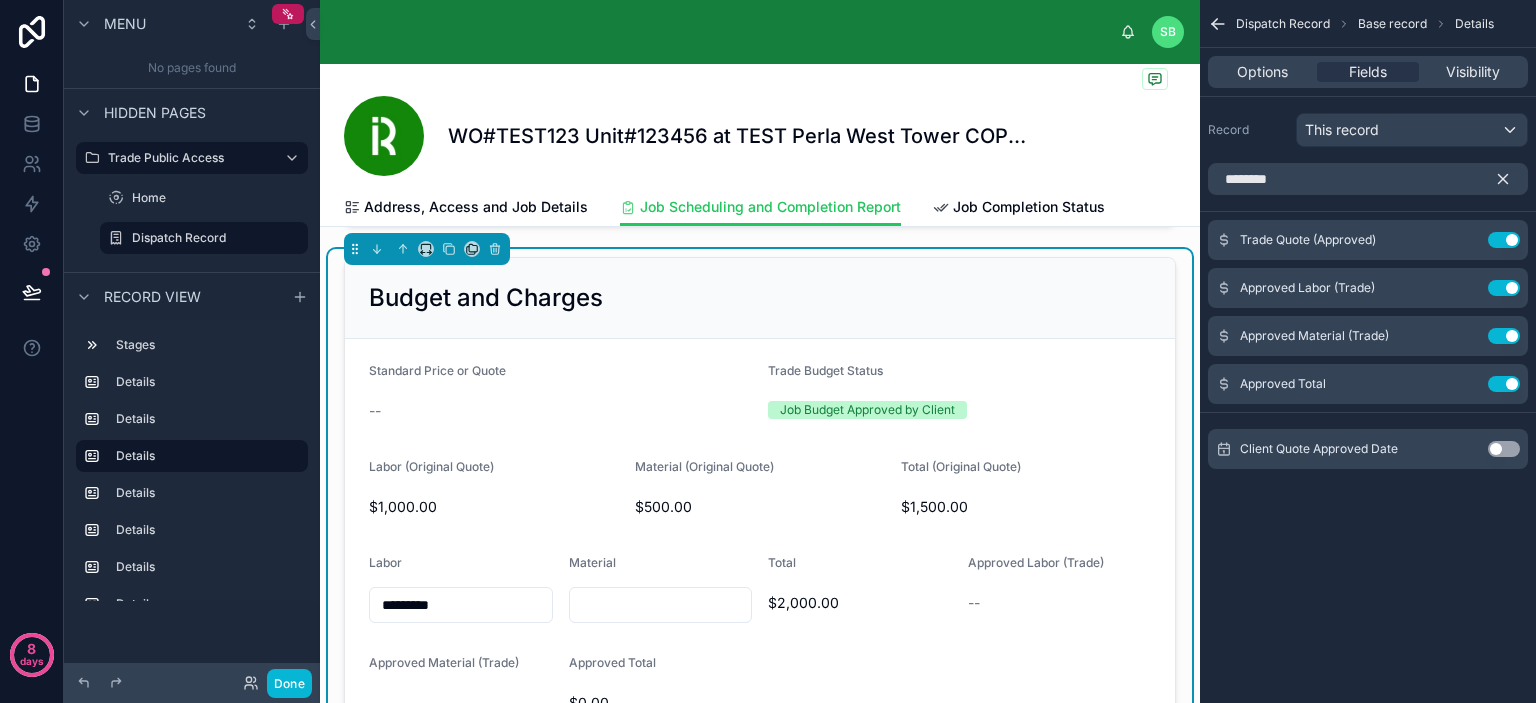 scroll, scrollTop: 1052, scrollLeft: 0, axis: vertical 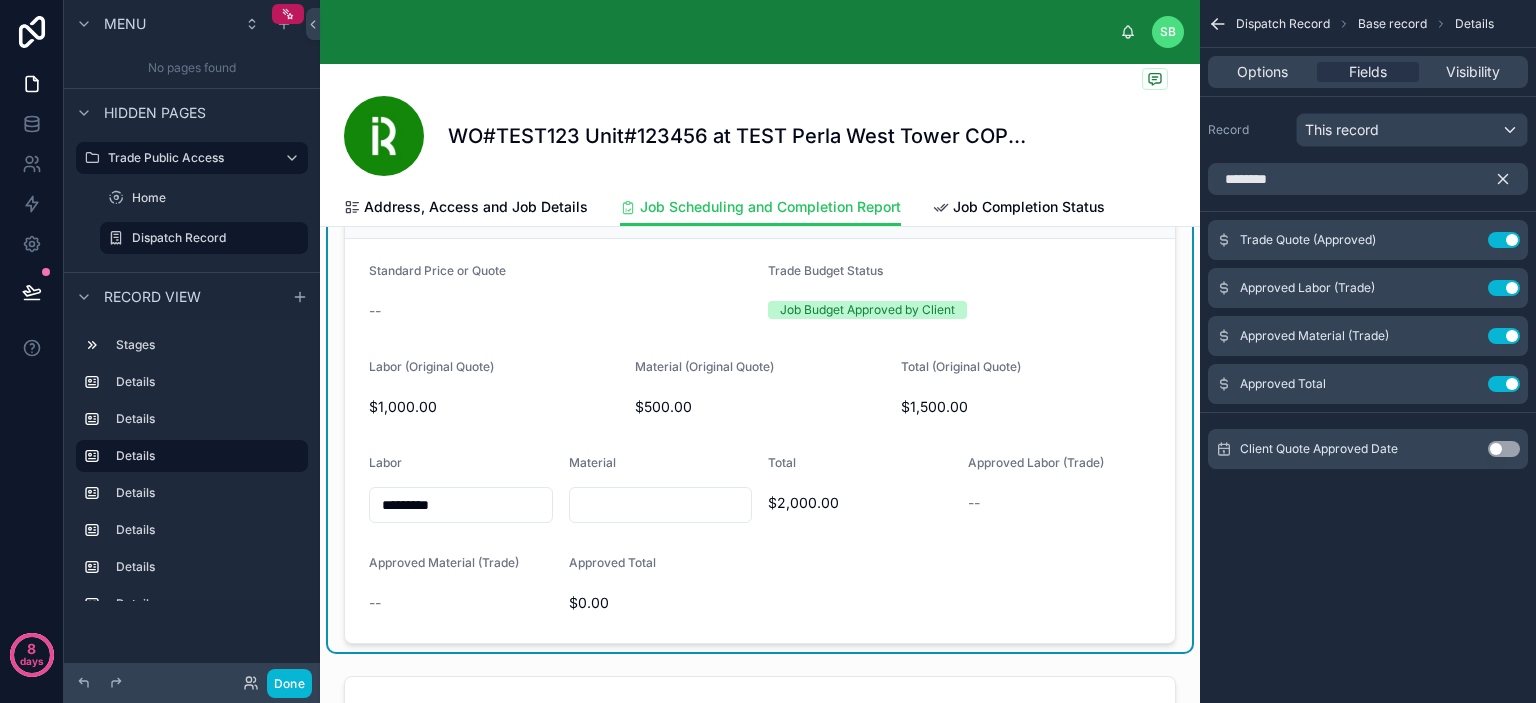 click 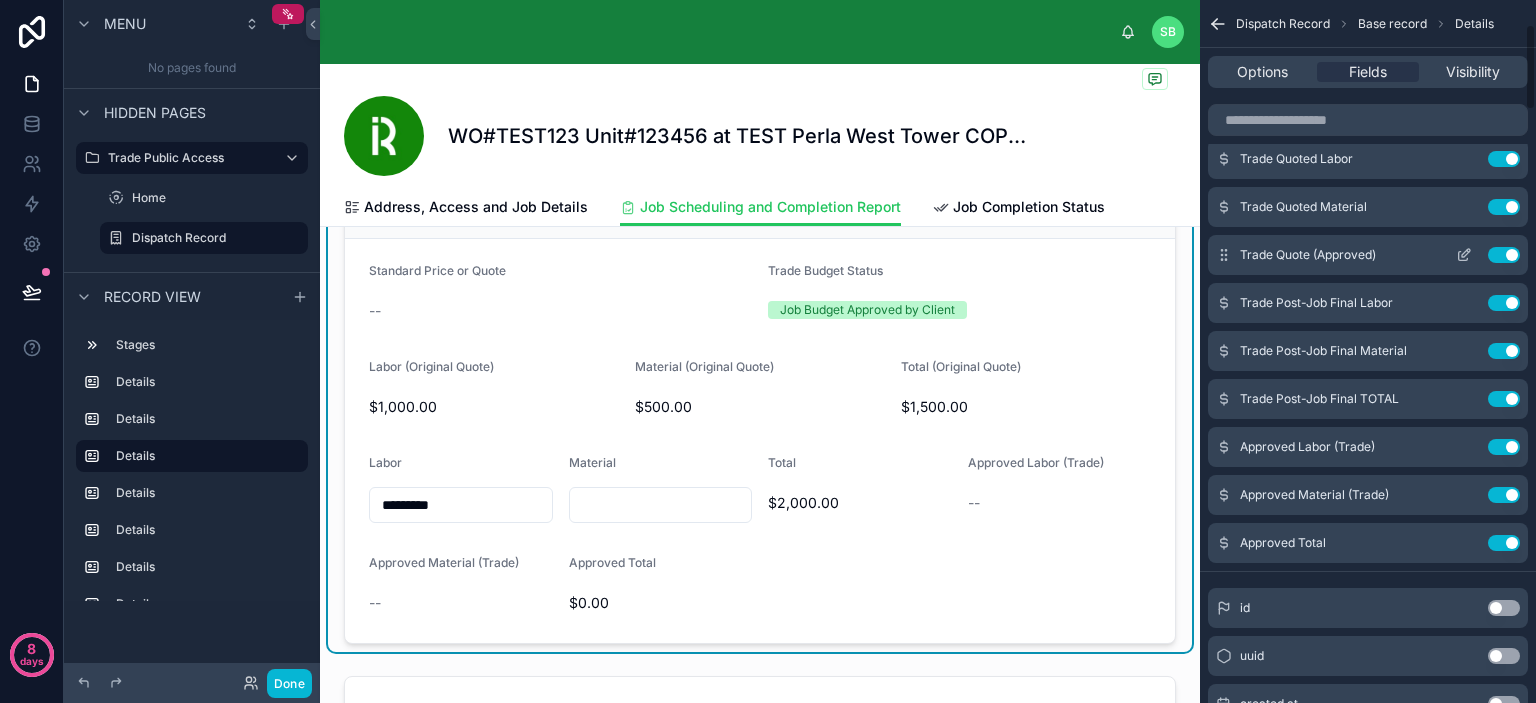 scroll, scrollTop: 200, scrollLeft: 0, axis: vertical 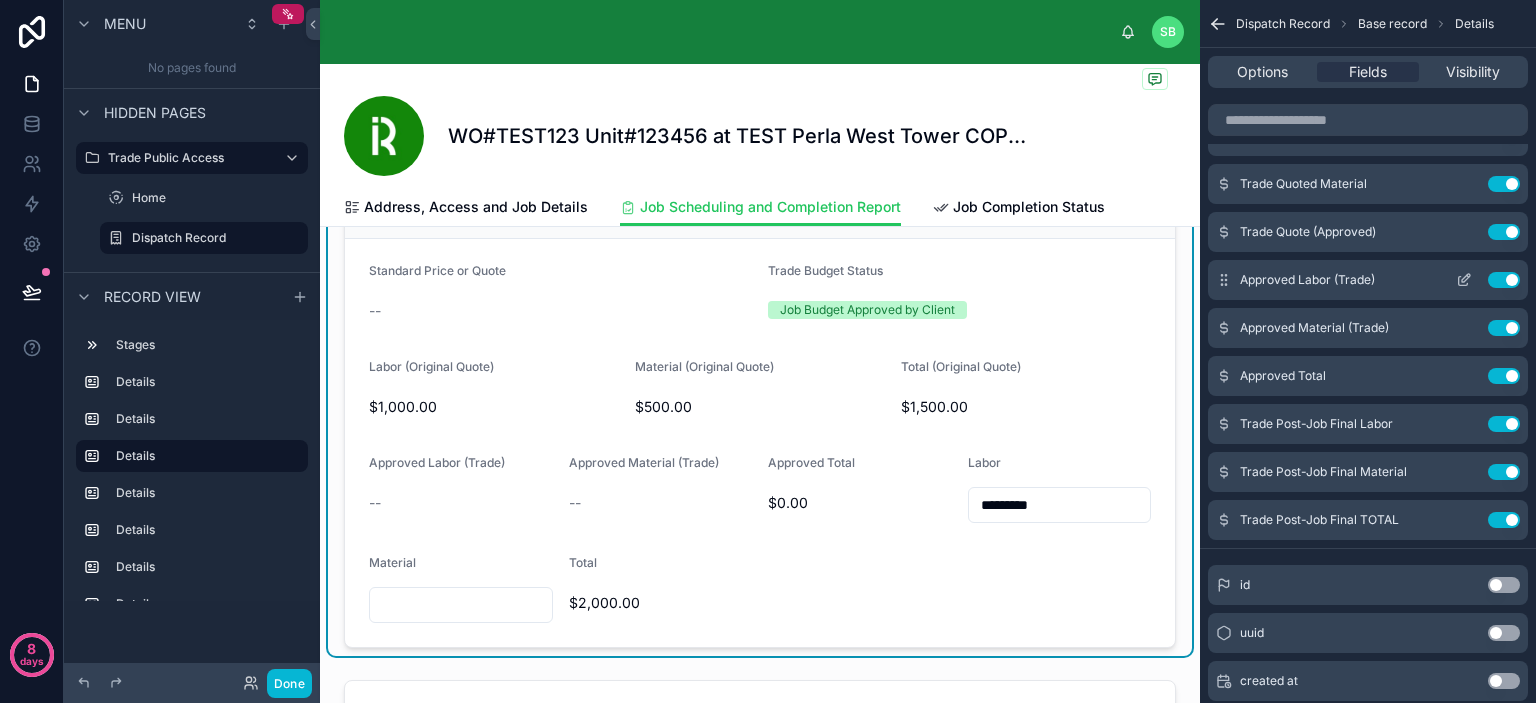 click 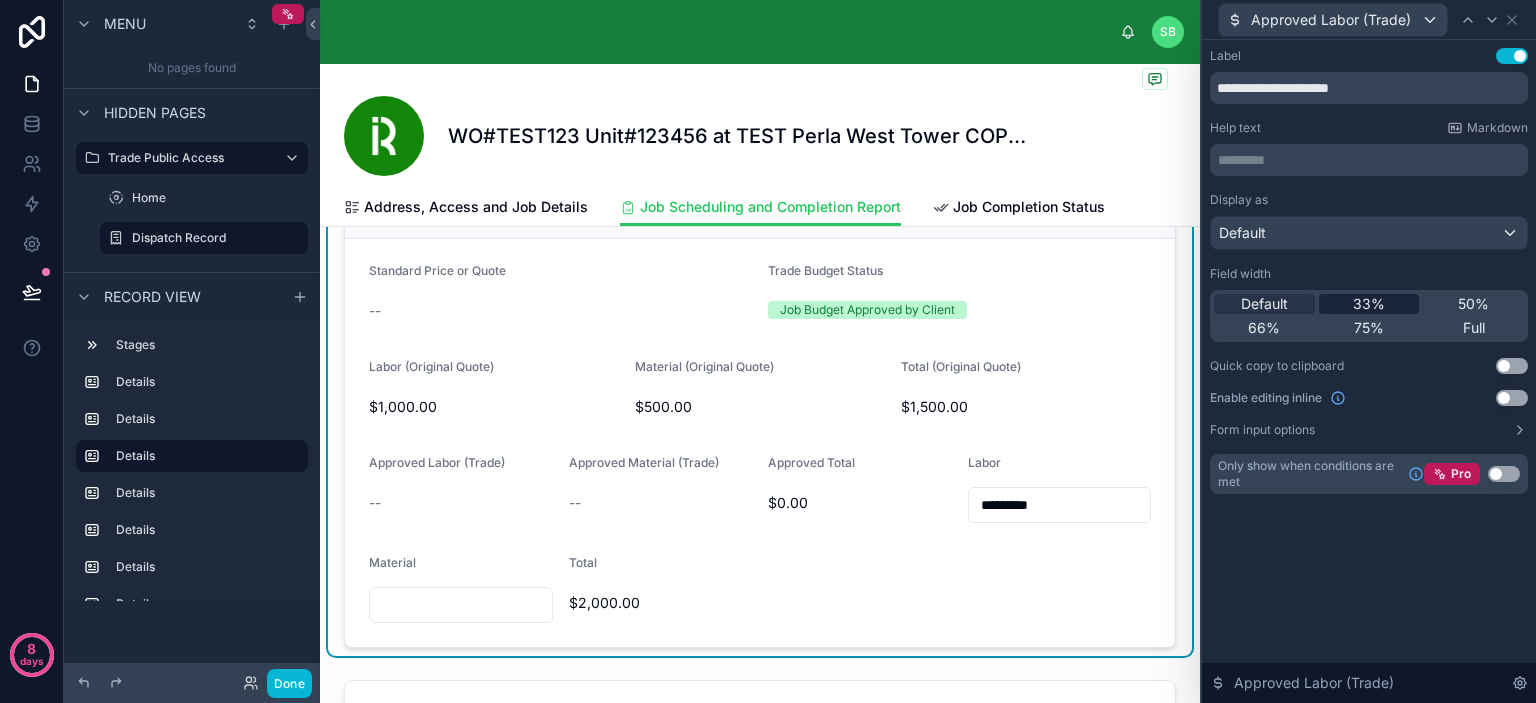 click on "33%" at bounding box center [1369, 304] 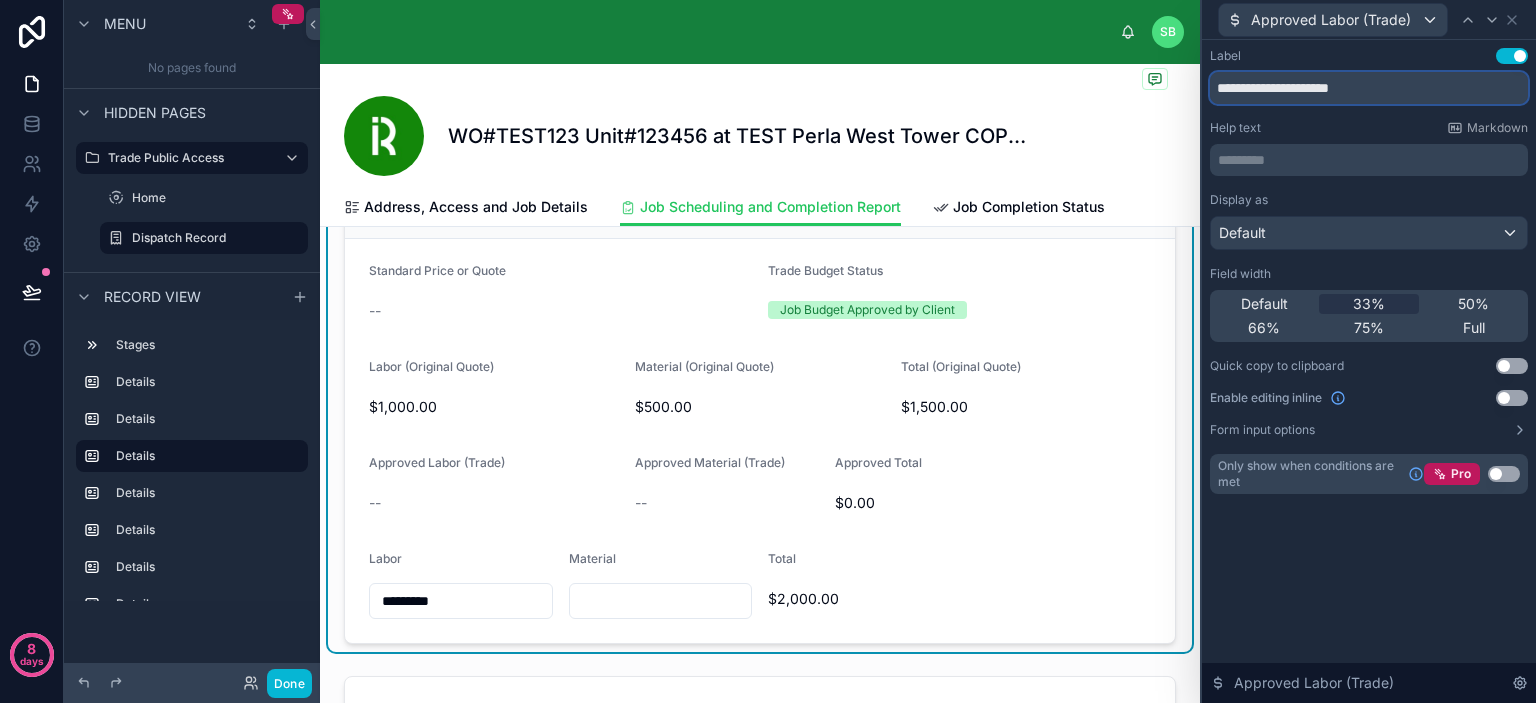 click on "**********" at bounding box center (1369, 88) 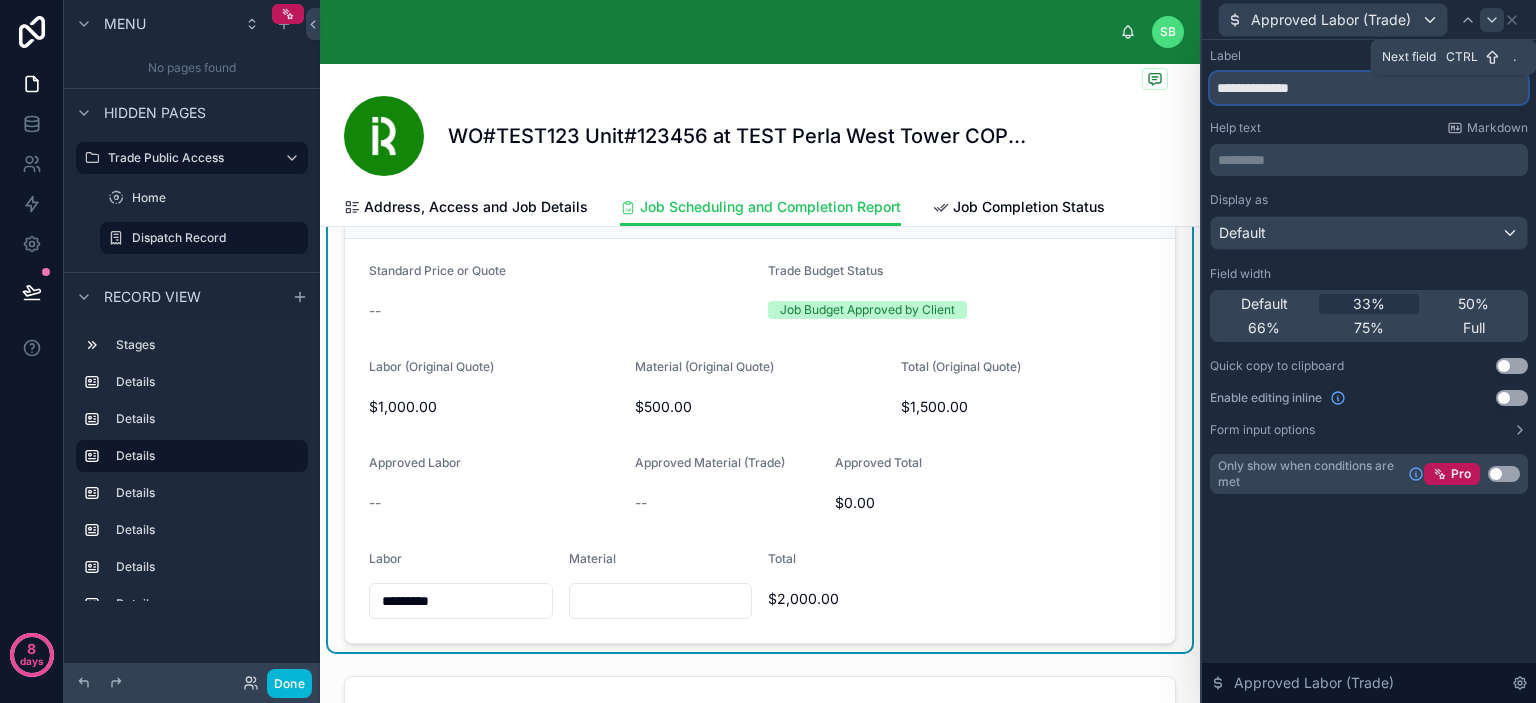 type on "**********" 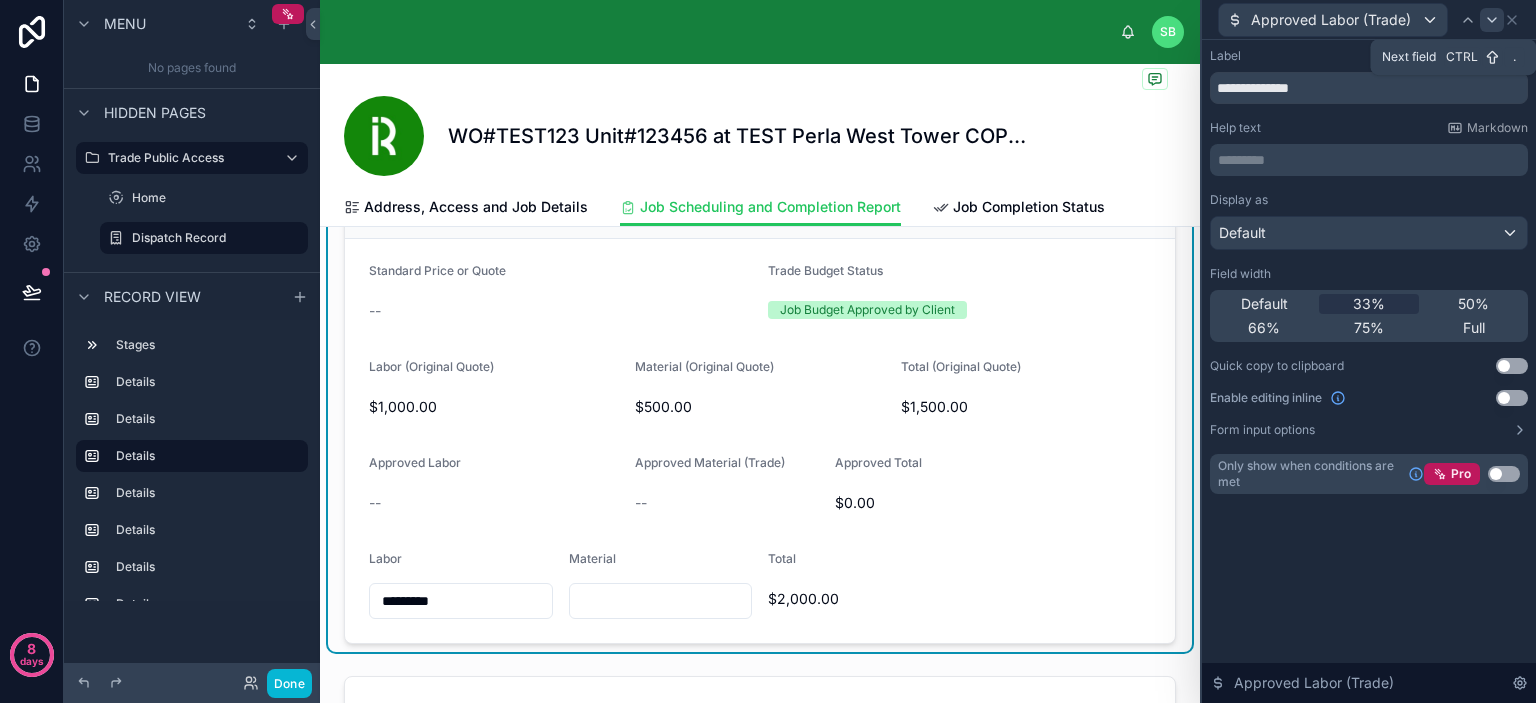 click 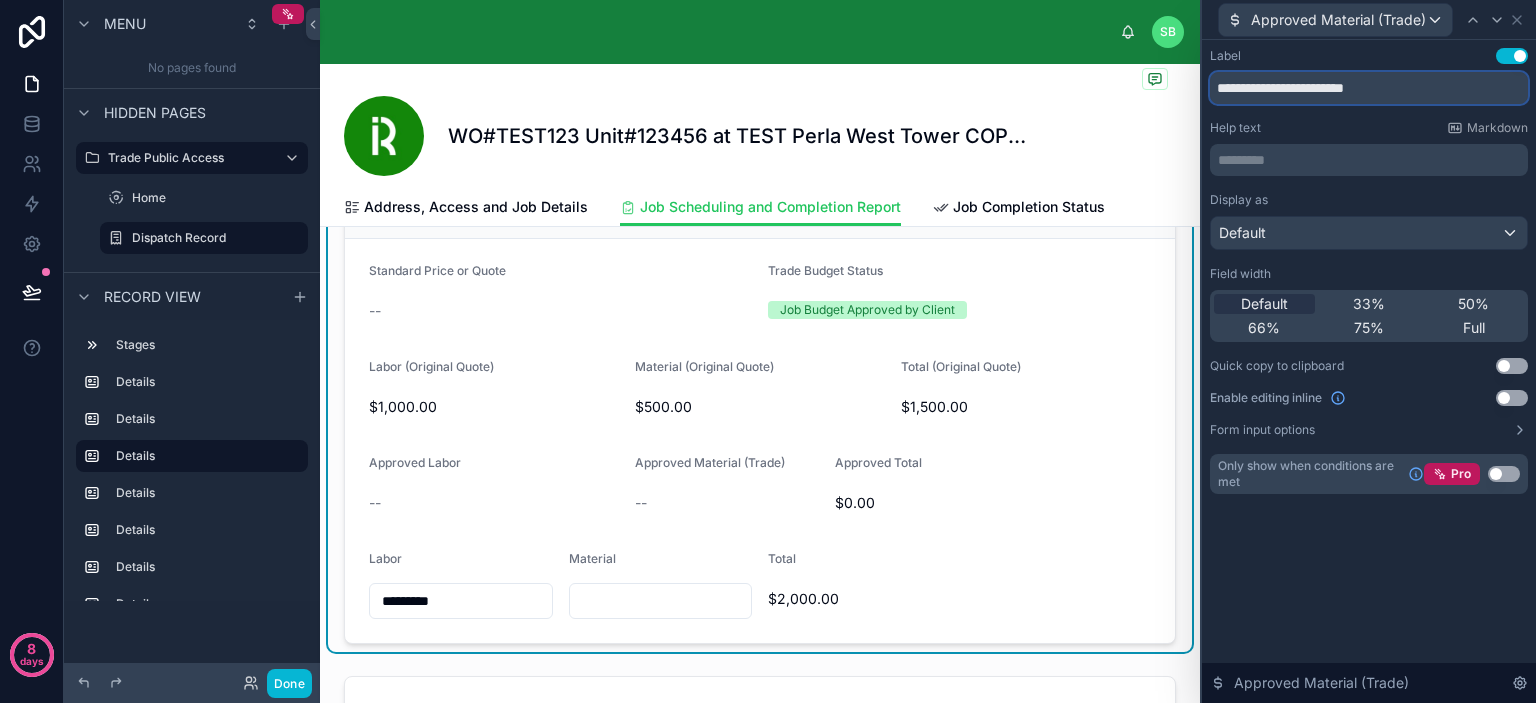 click on "**********" at bounding box center [1369, 88] 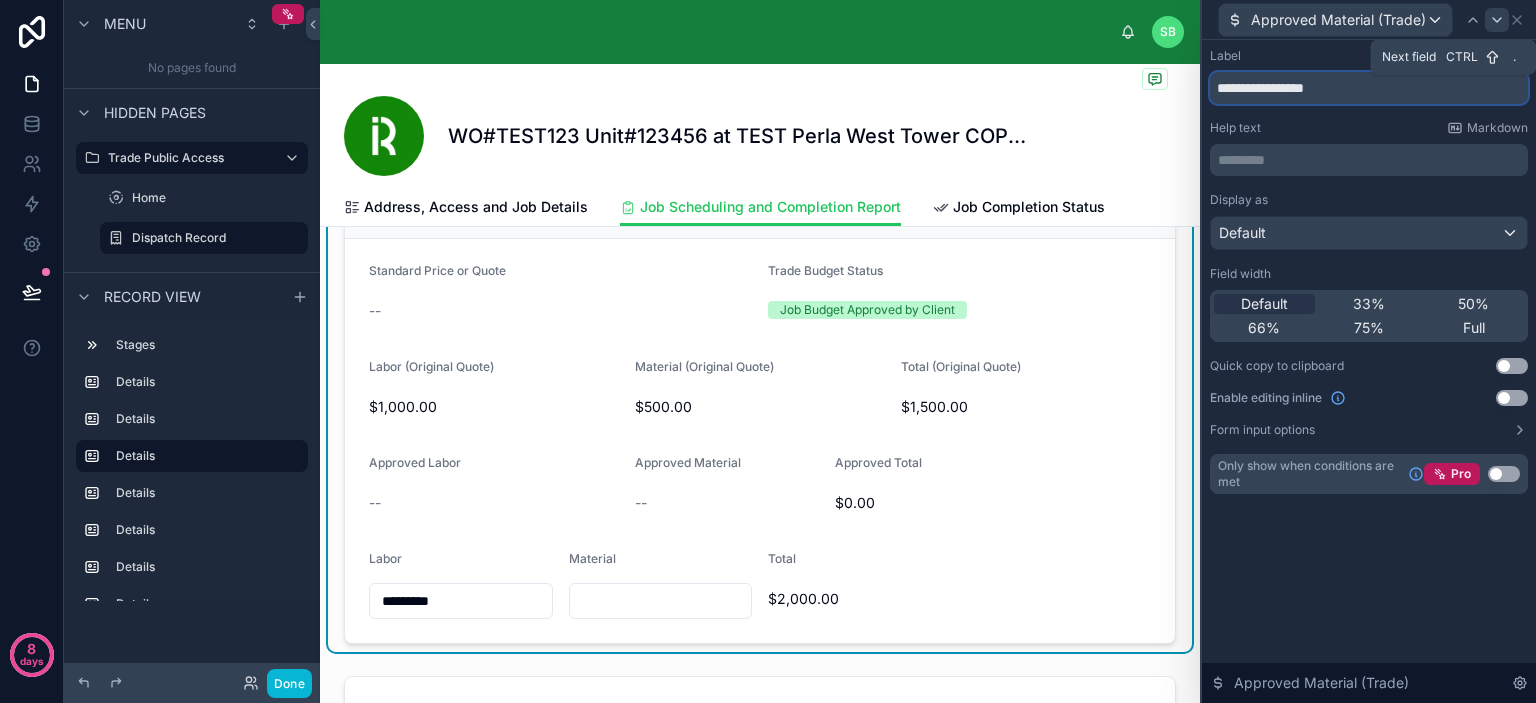 type on "**********" 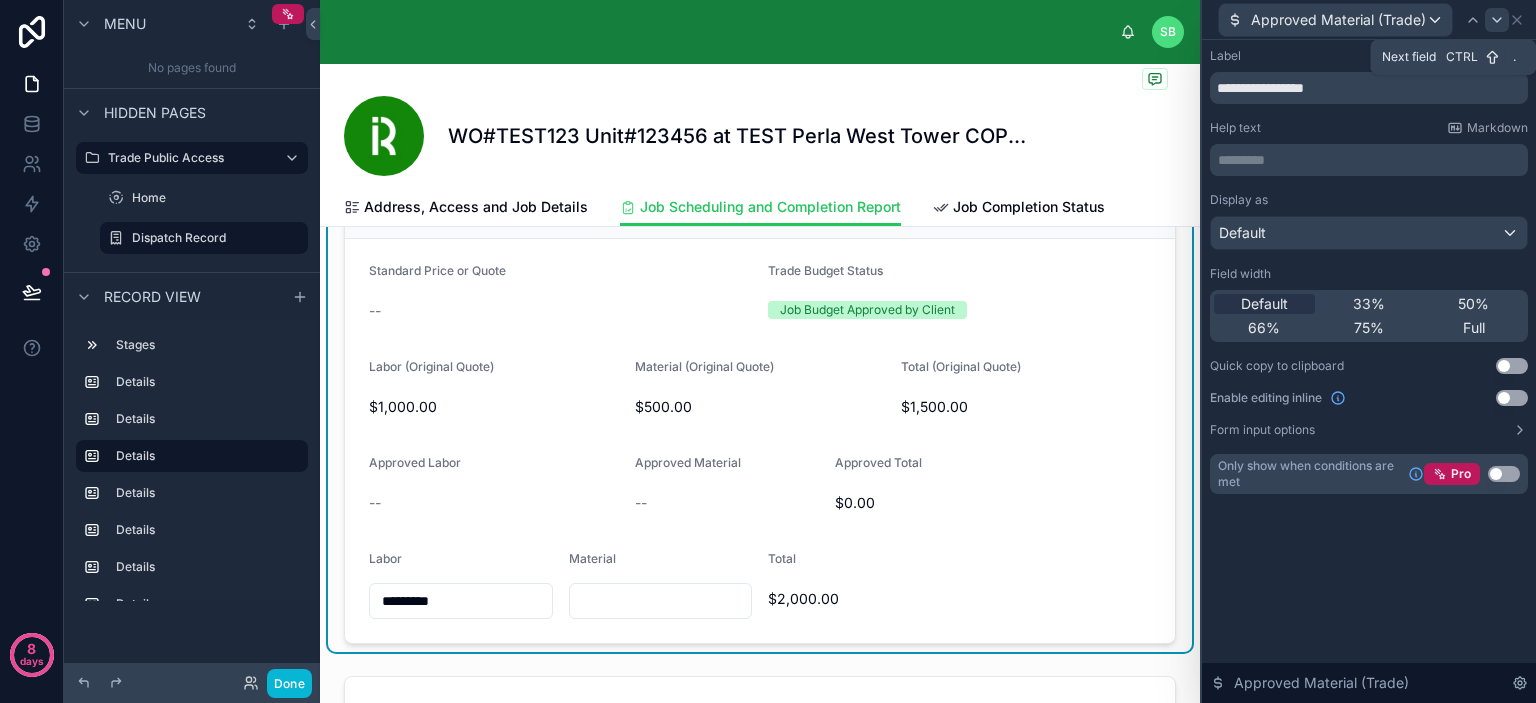click 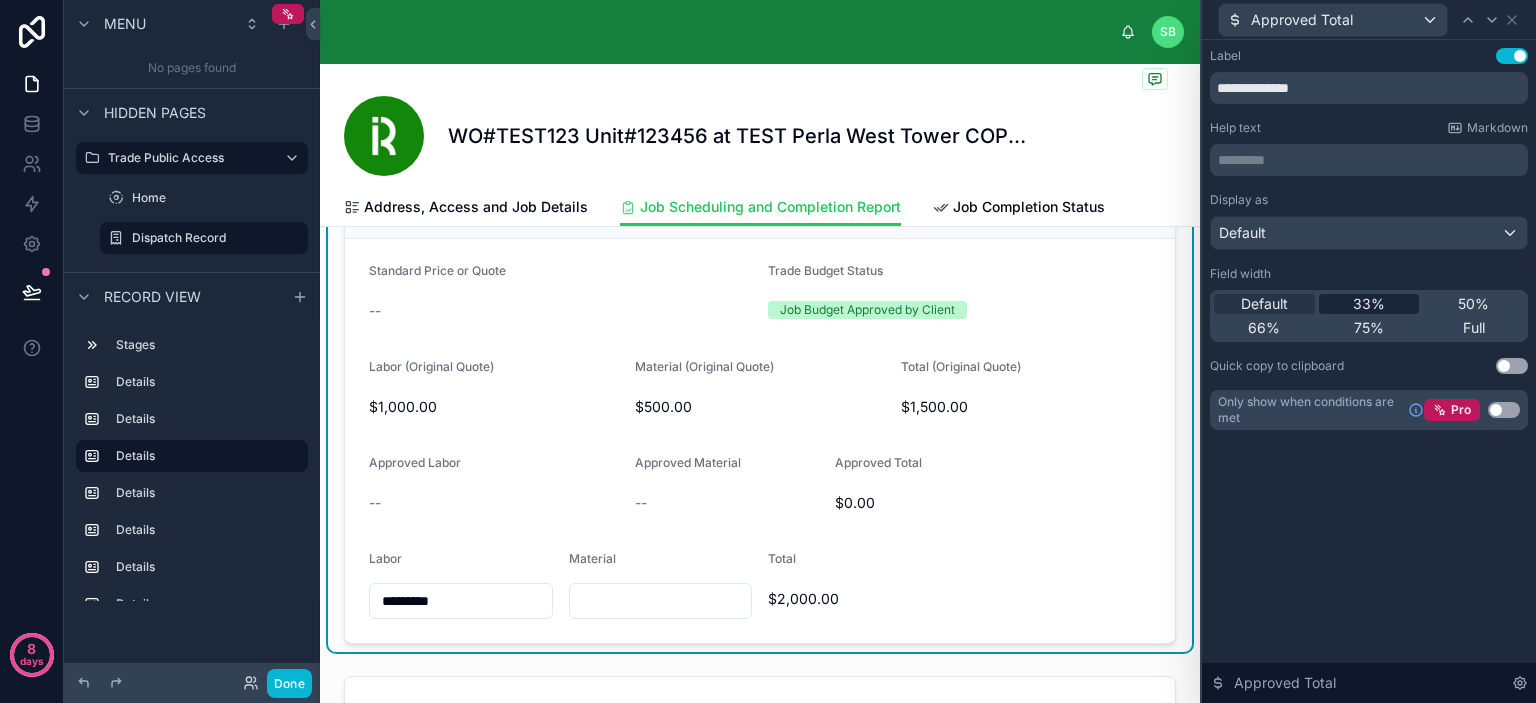 click on "33%" at bounding box center (1369, 304) 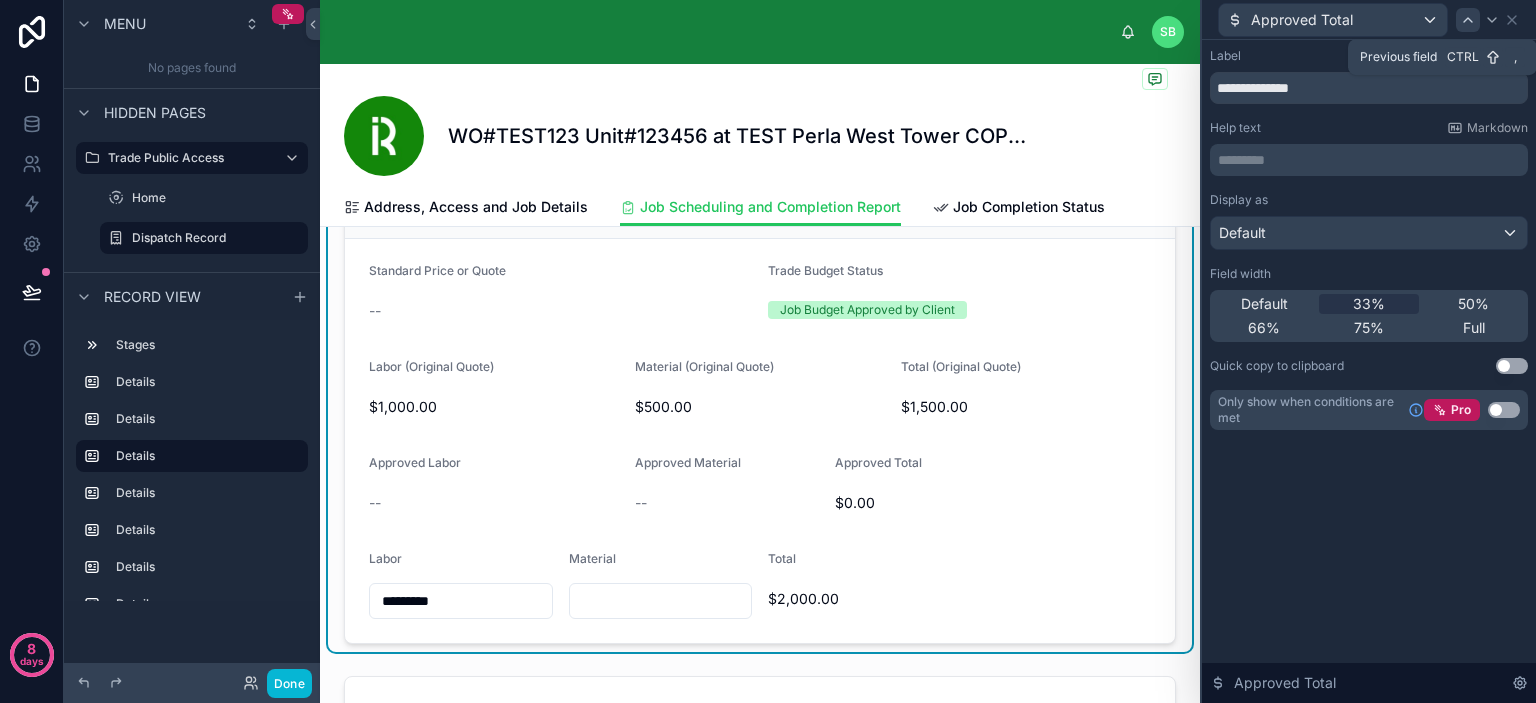 click 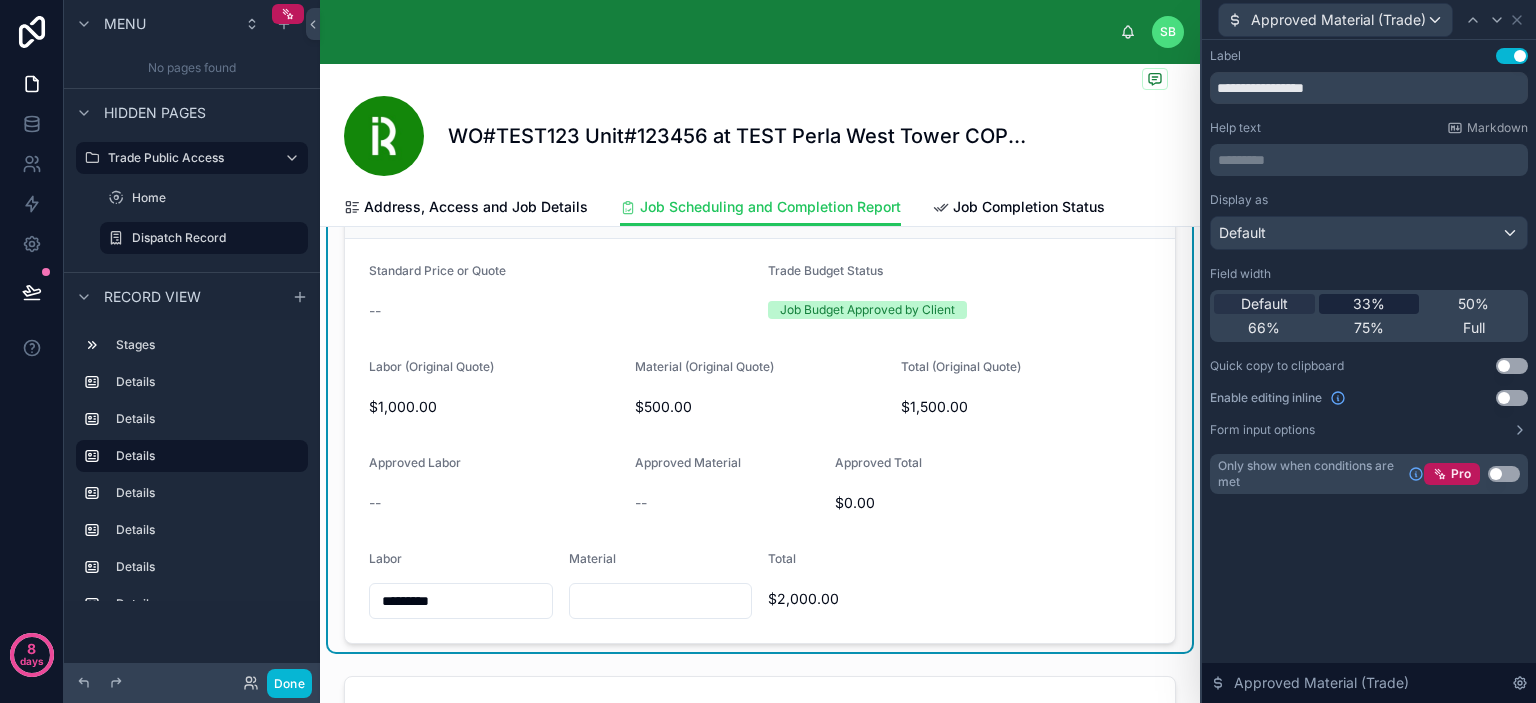 click on "33%" at bounding box center [1369, 304] 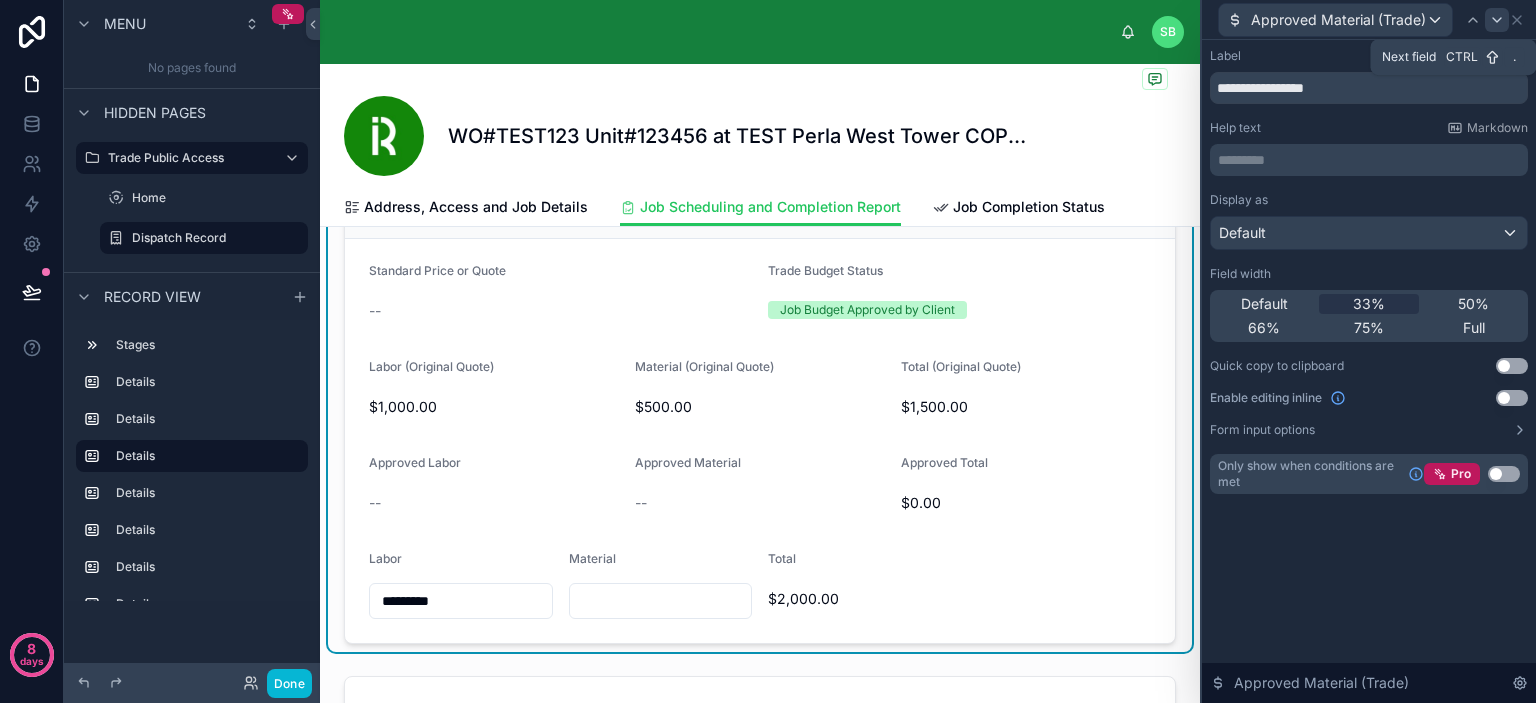 click 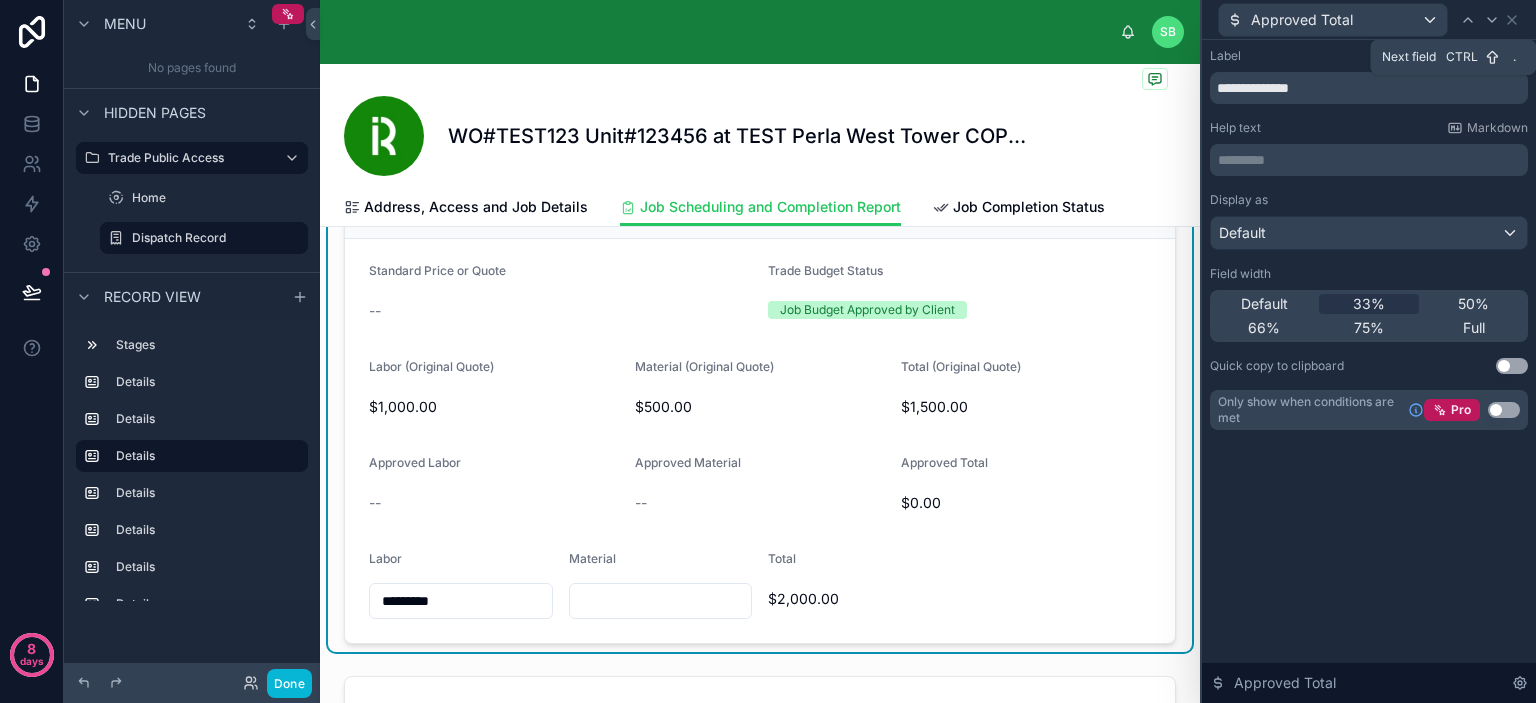 click 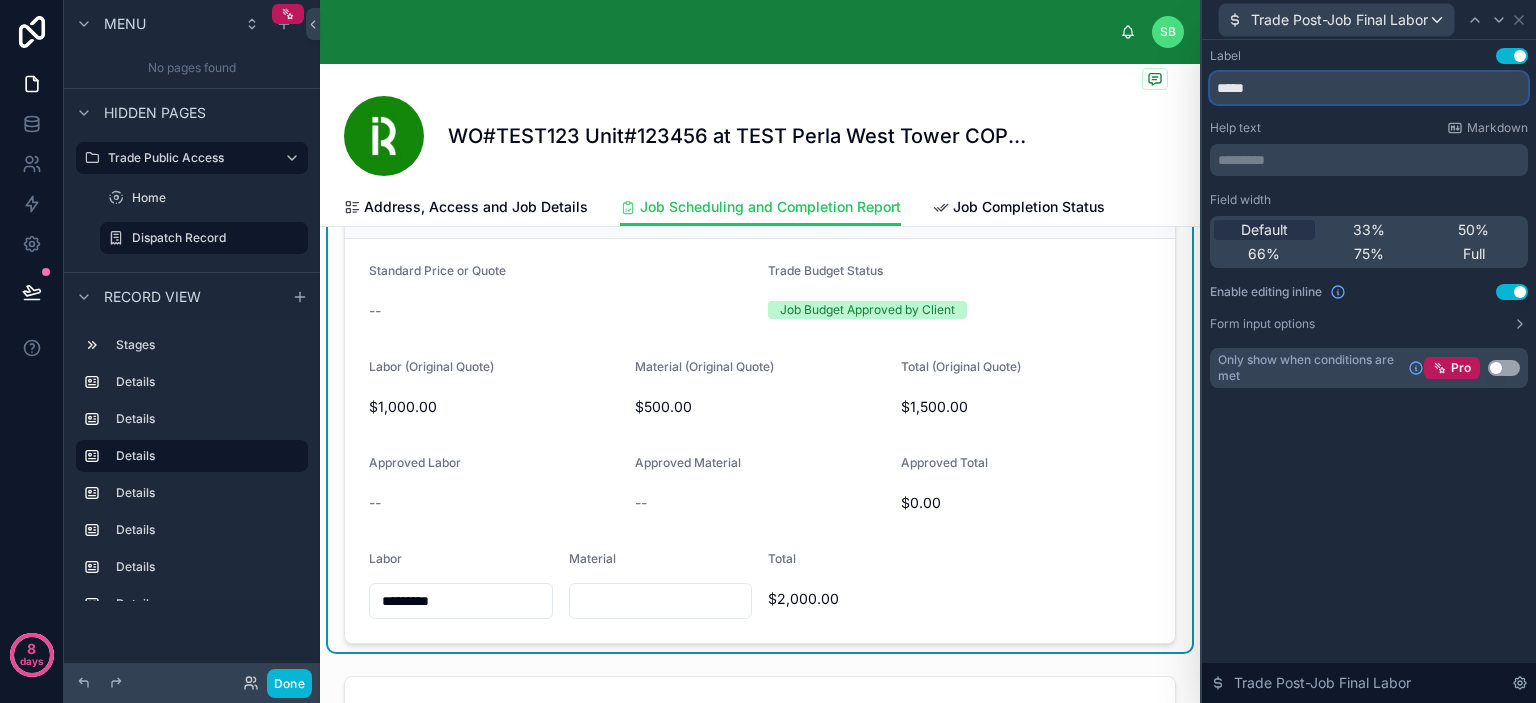 click on "*****" at bounding box center (1369, 88) 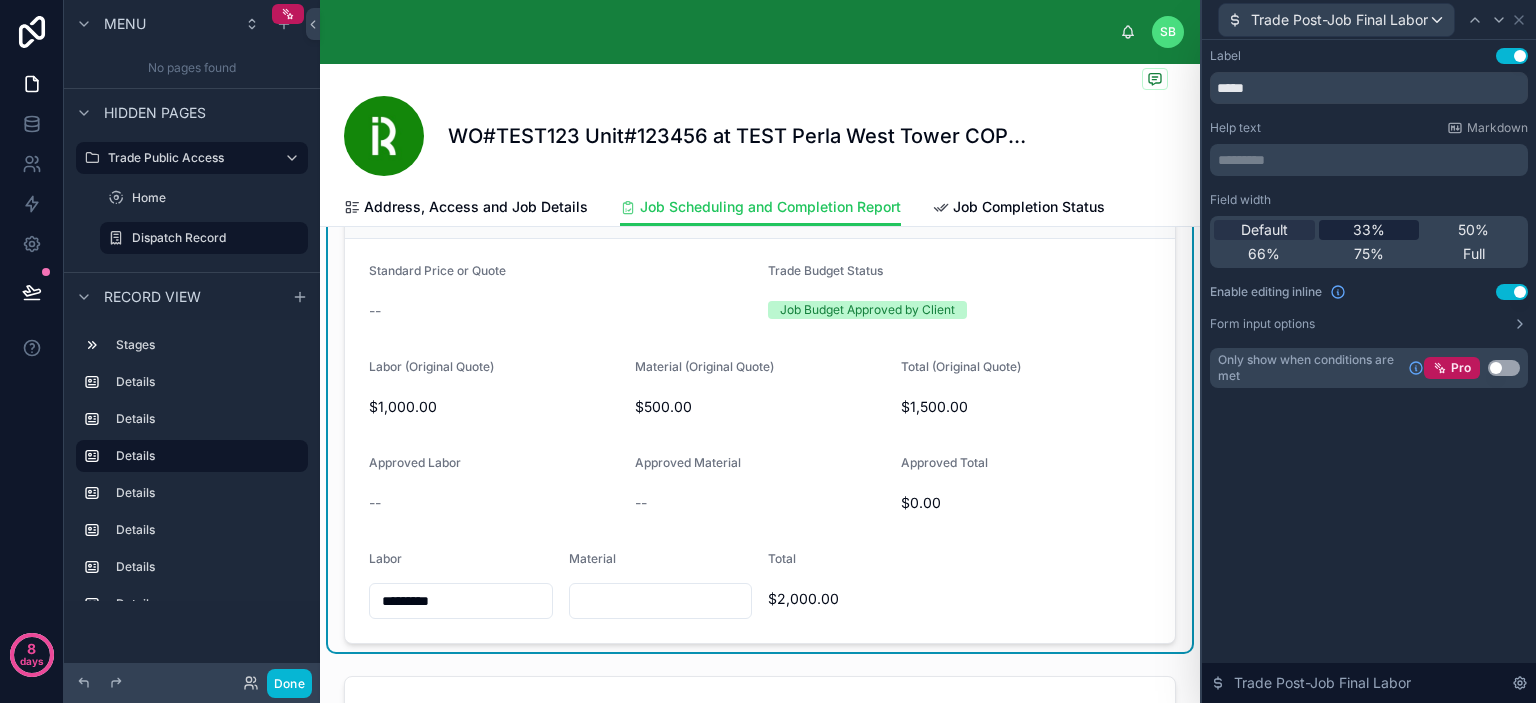 click on "33%" at bounding box center [1369, 230] 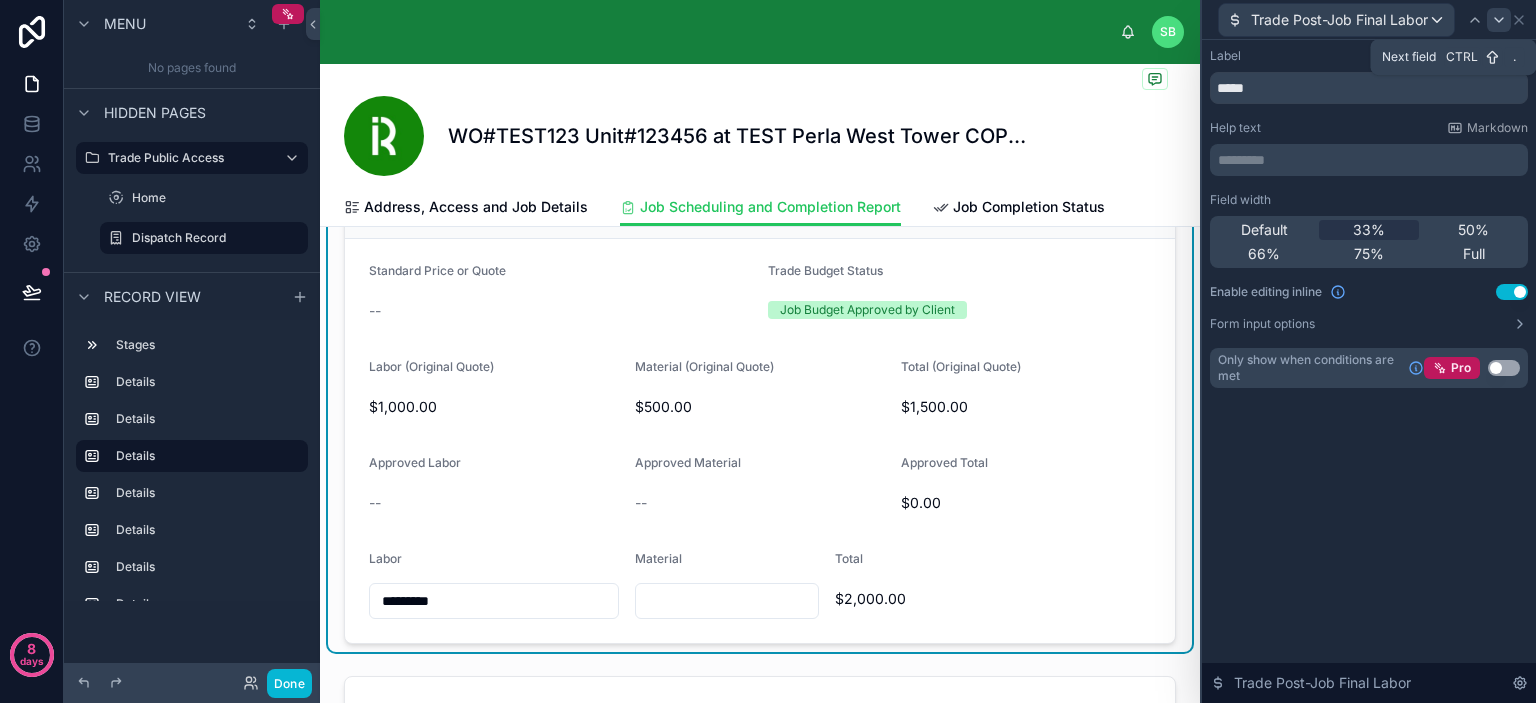 click 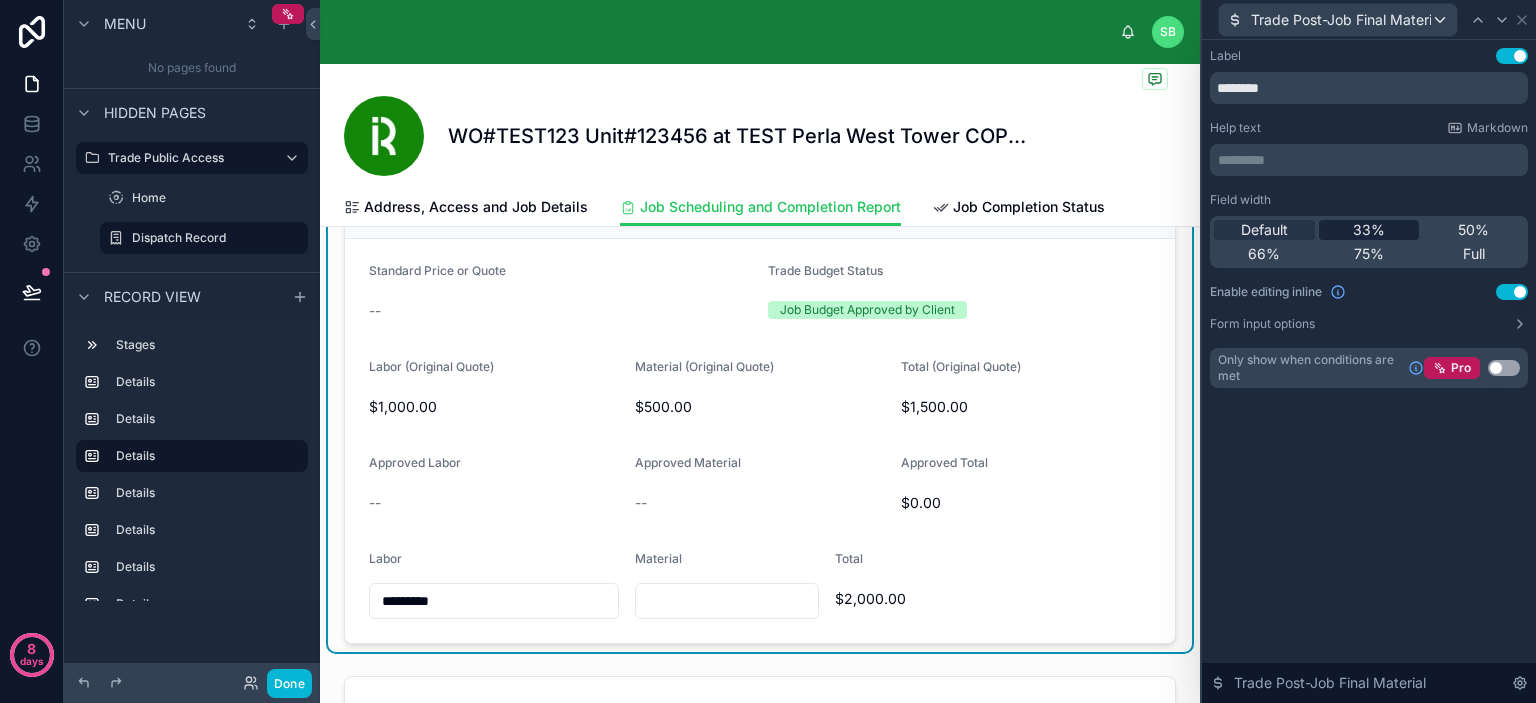 click on "33%" at bounding box center (1369, 230) 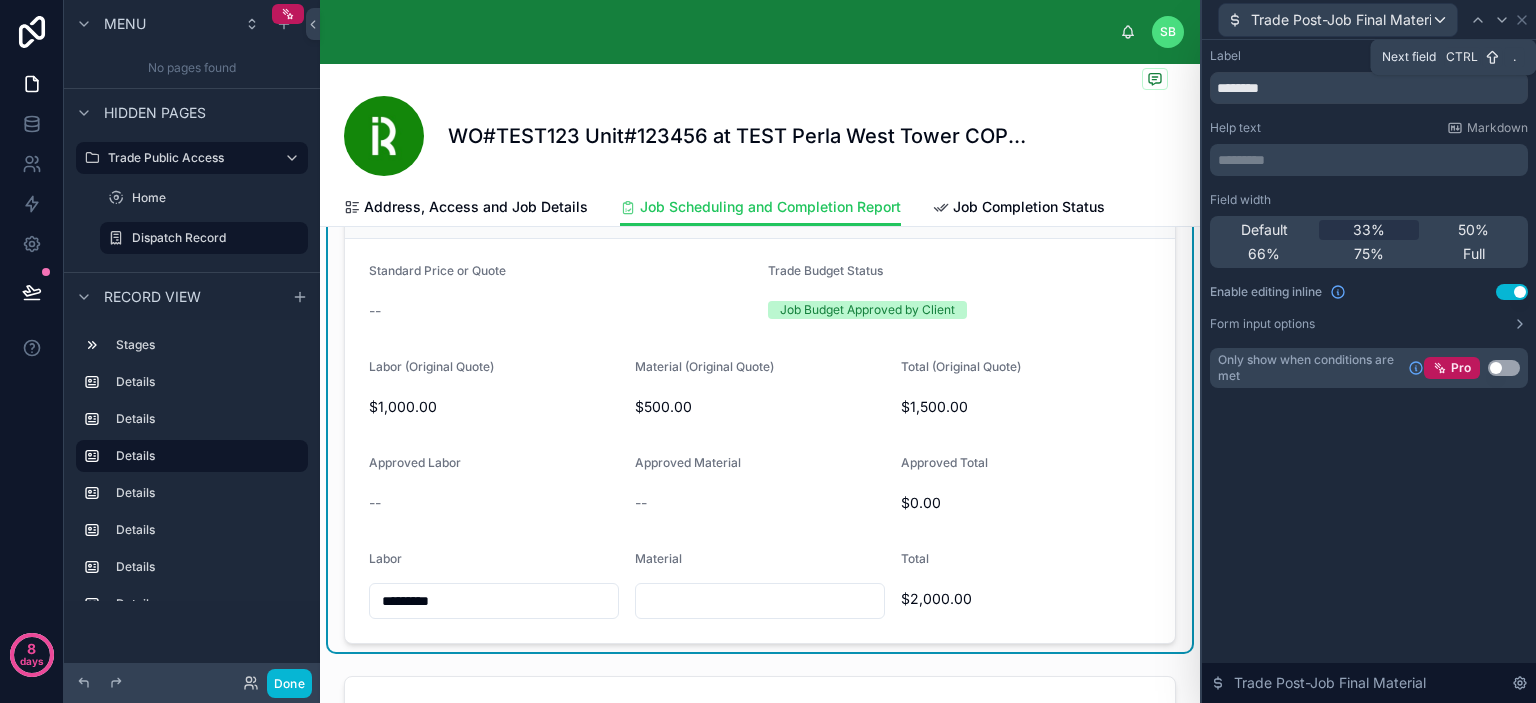 click 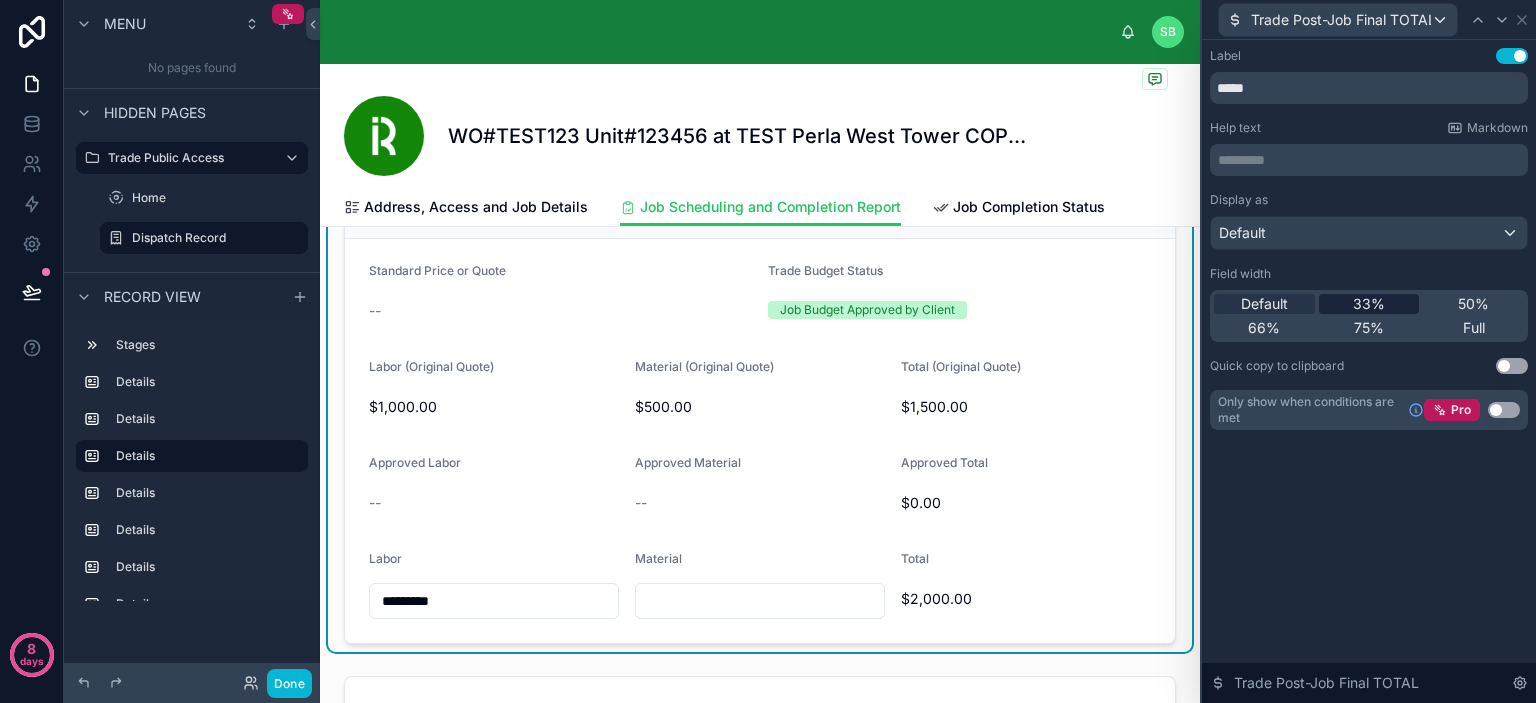 click on "33%" at bounding box center [1369, 304] 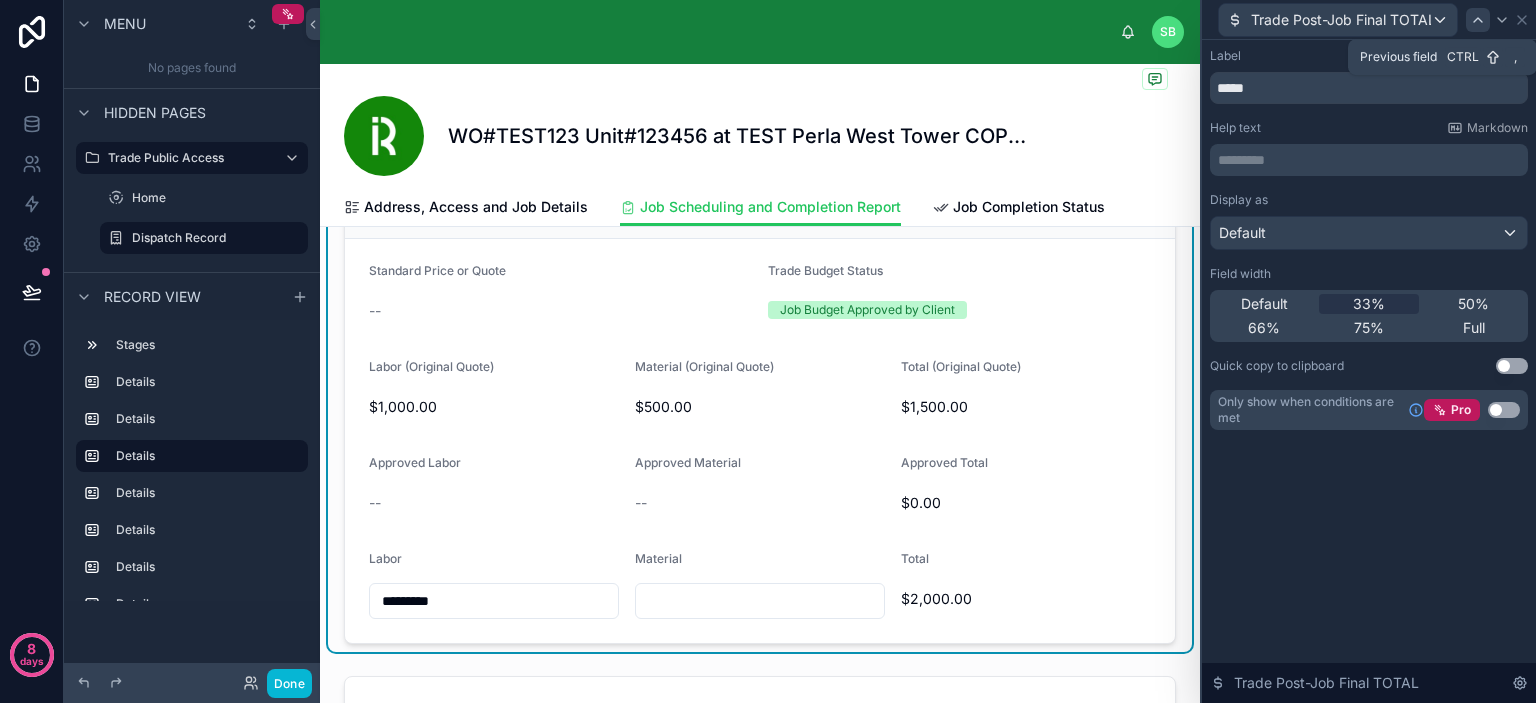 click 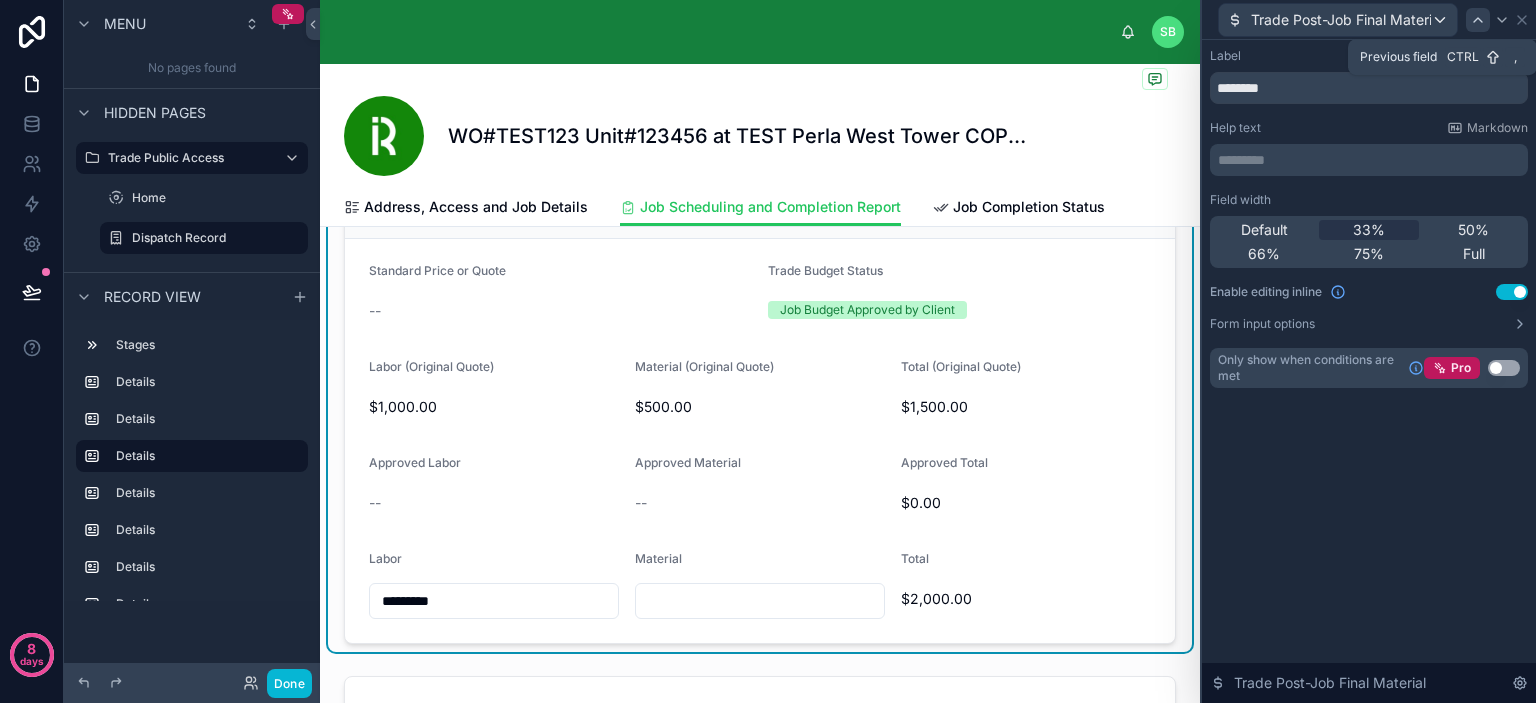 click 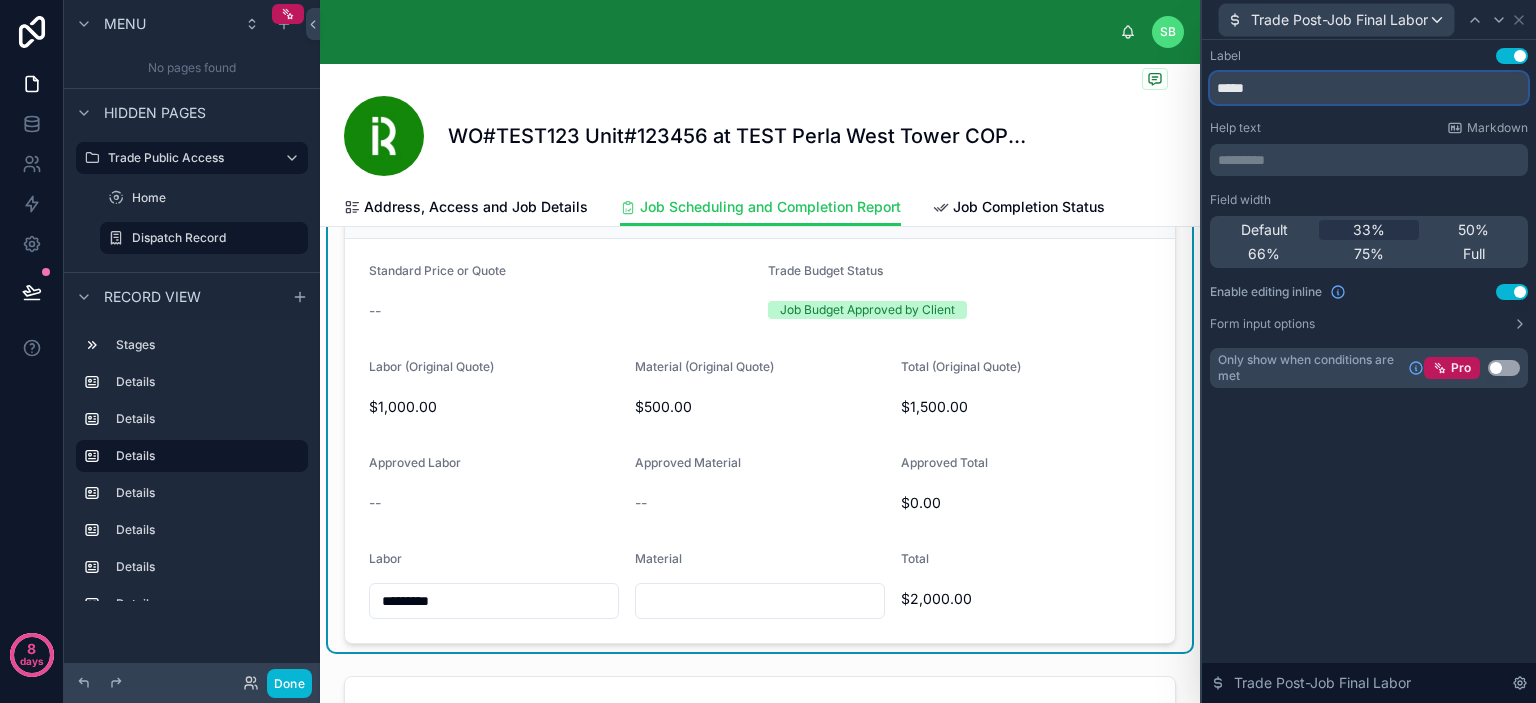click on "*****" at bounding box center (1369, 88) 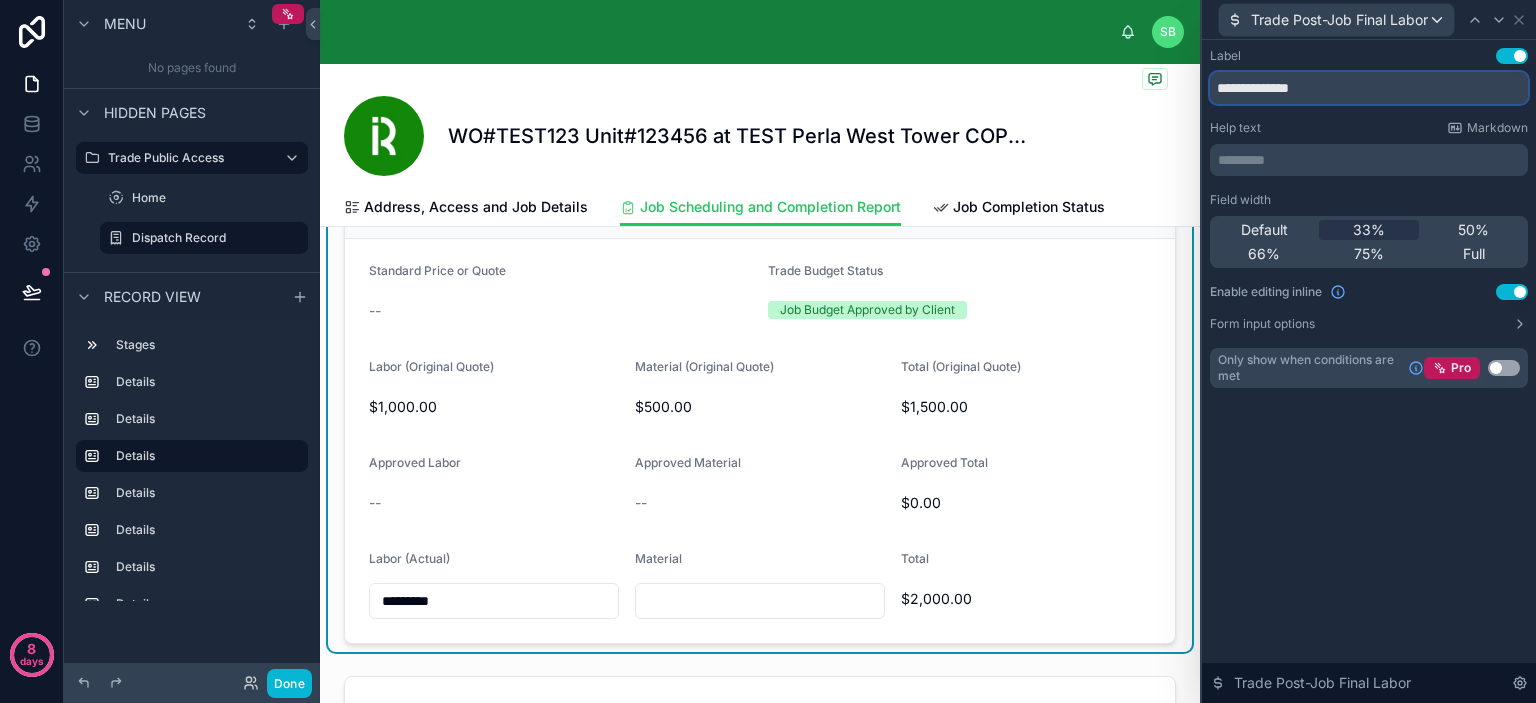 drag, startPoint x: 1324, startPoint y: 84, endPoint x: 1256, endPoint y: 93, distance: 68.593 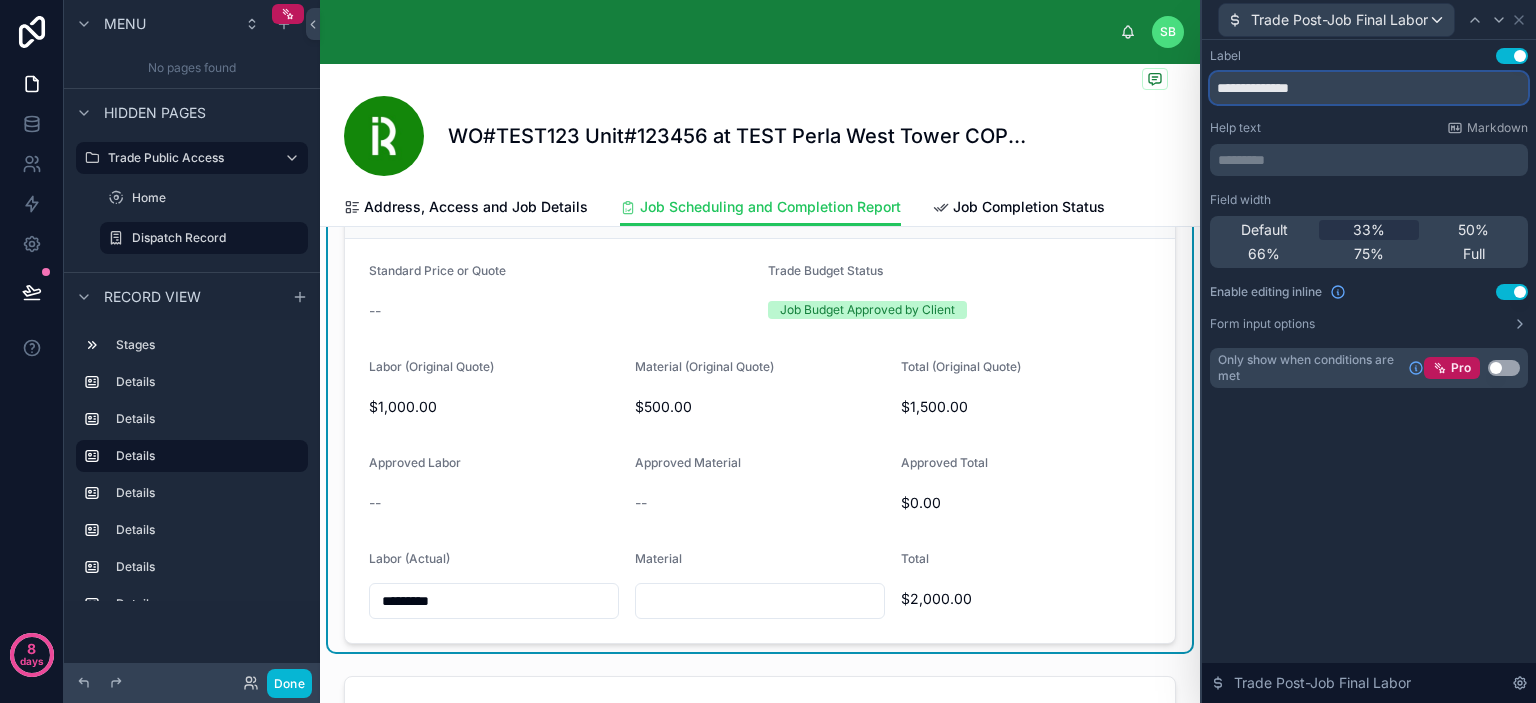 click on "**********" at bounding box center [1369, 88] 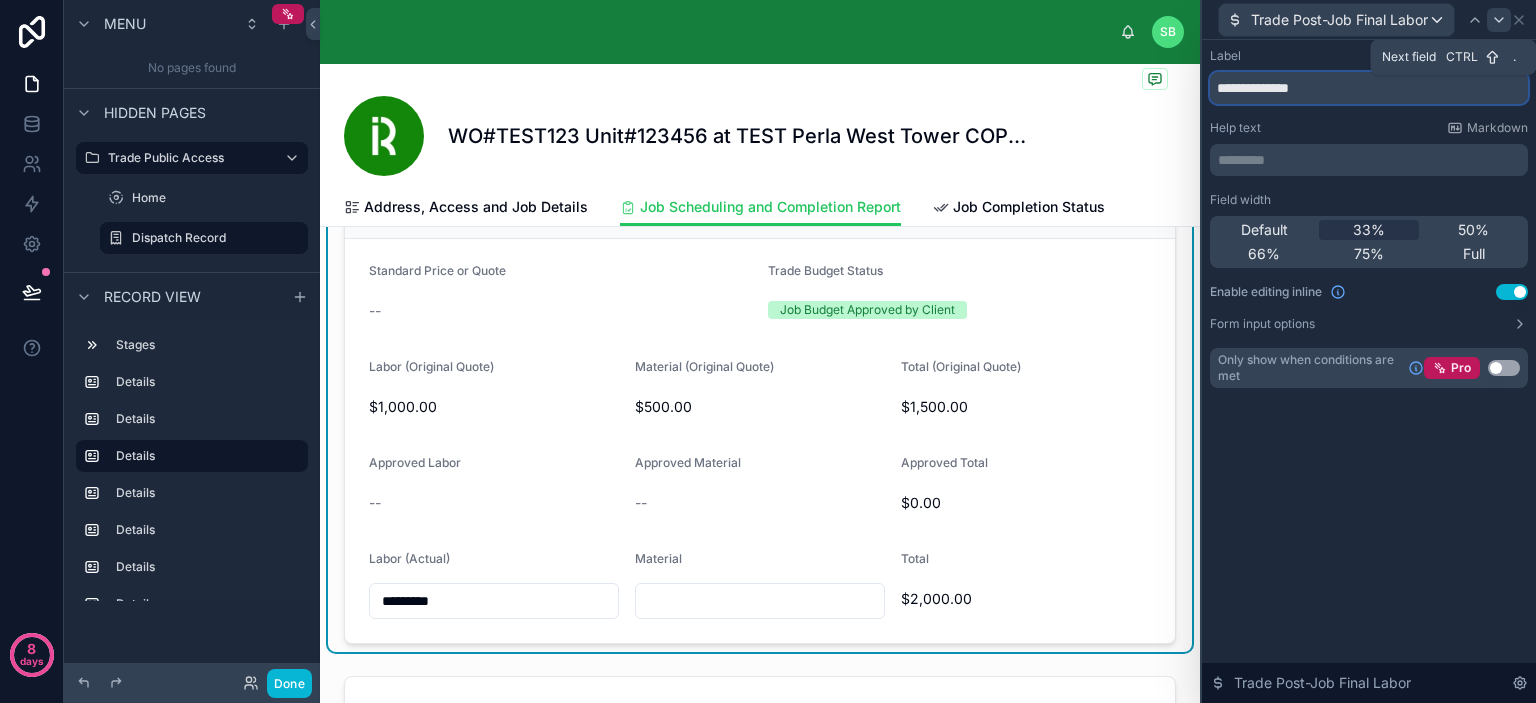 type on "**********" 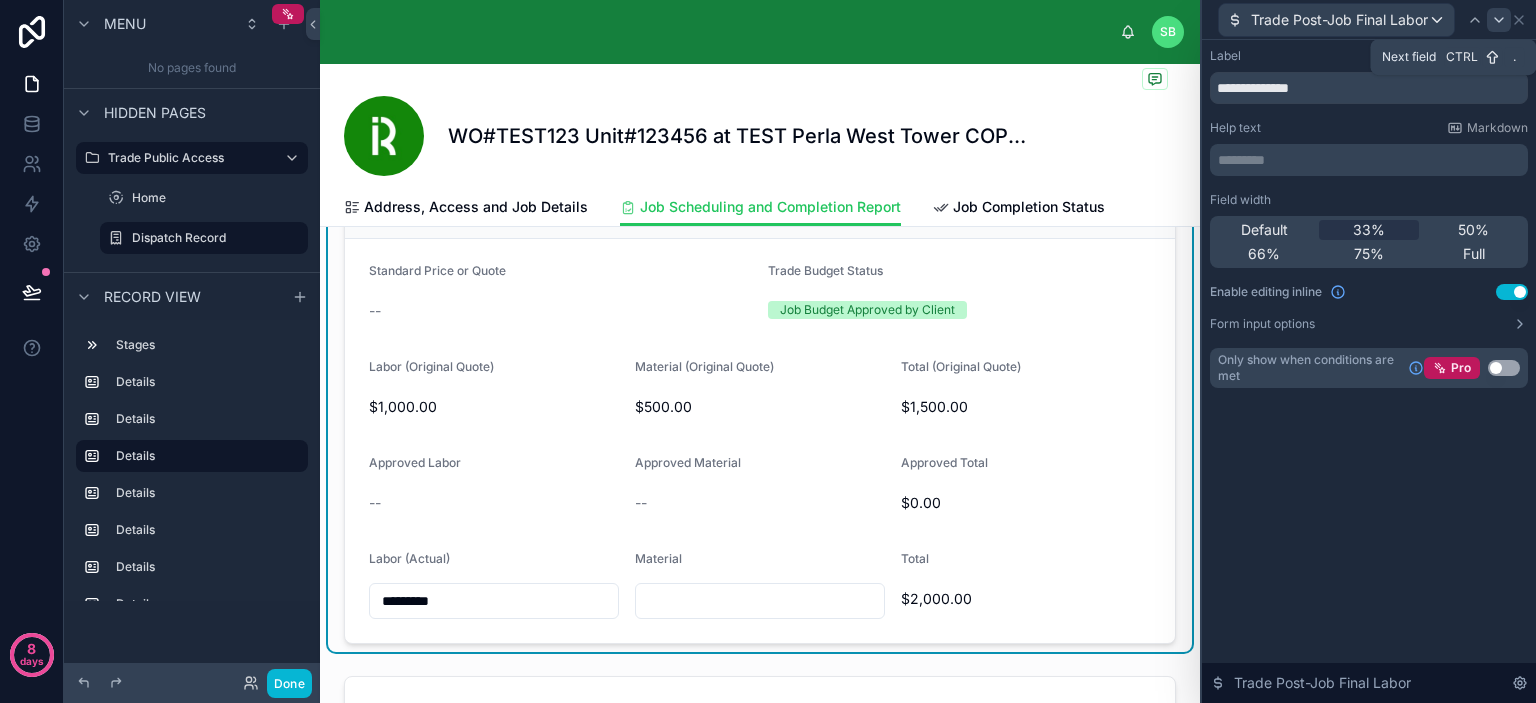 click 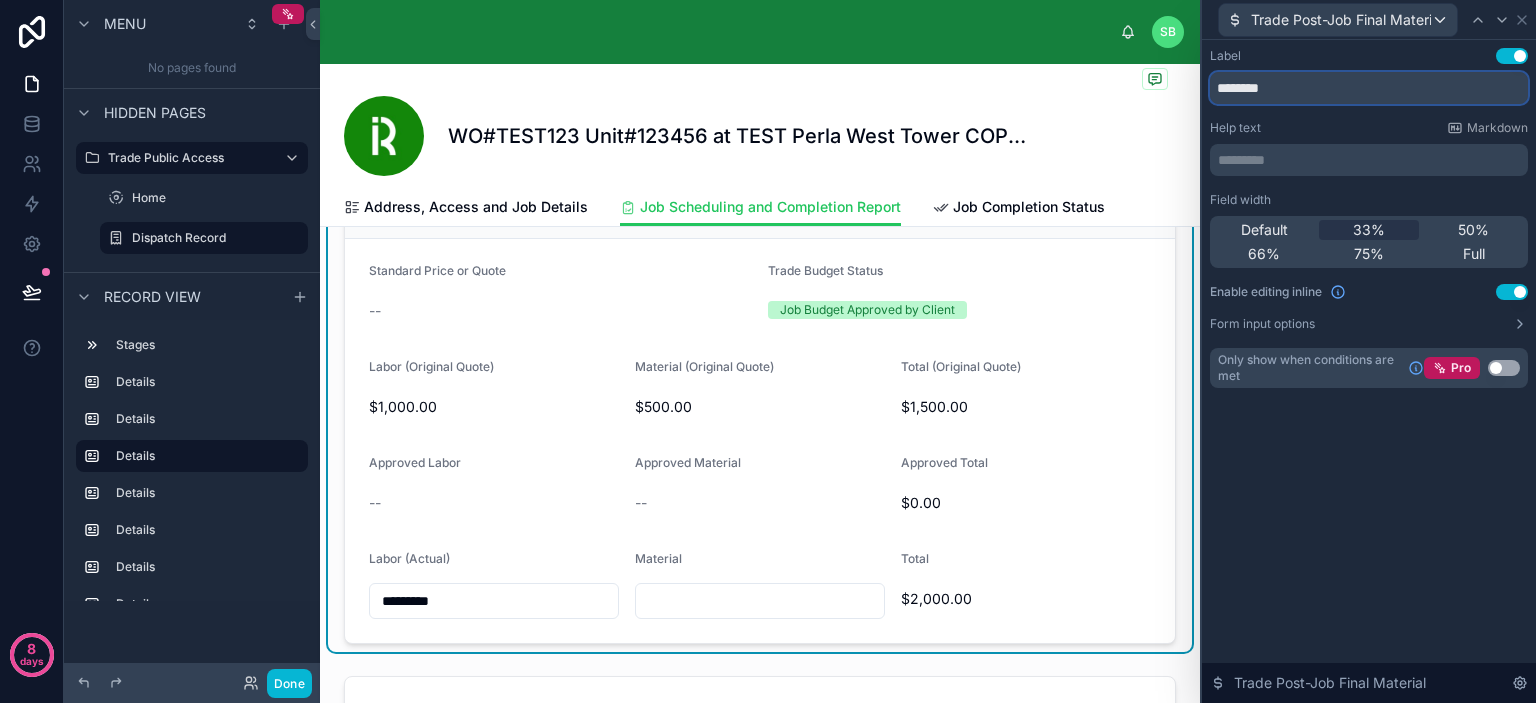 click on "********" at bounding box center (1369, 88) 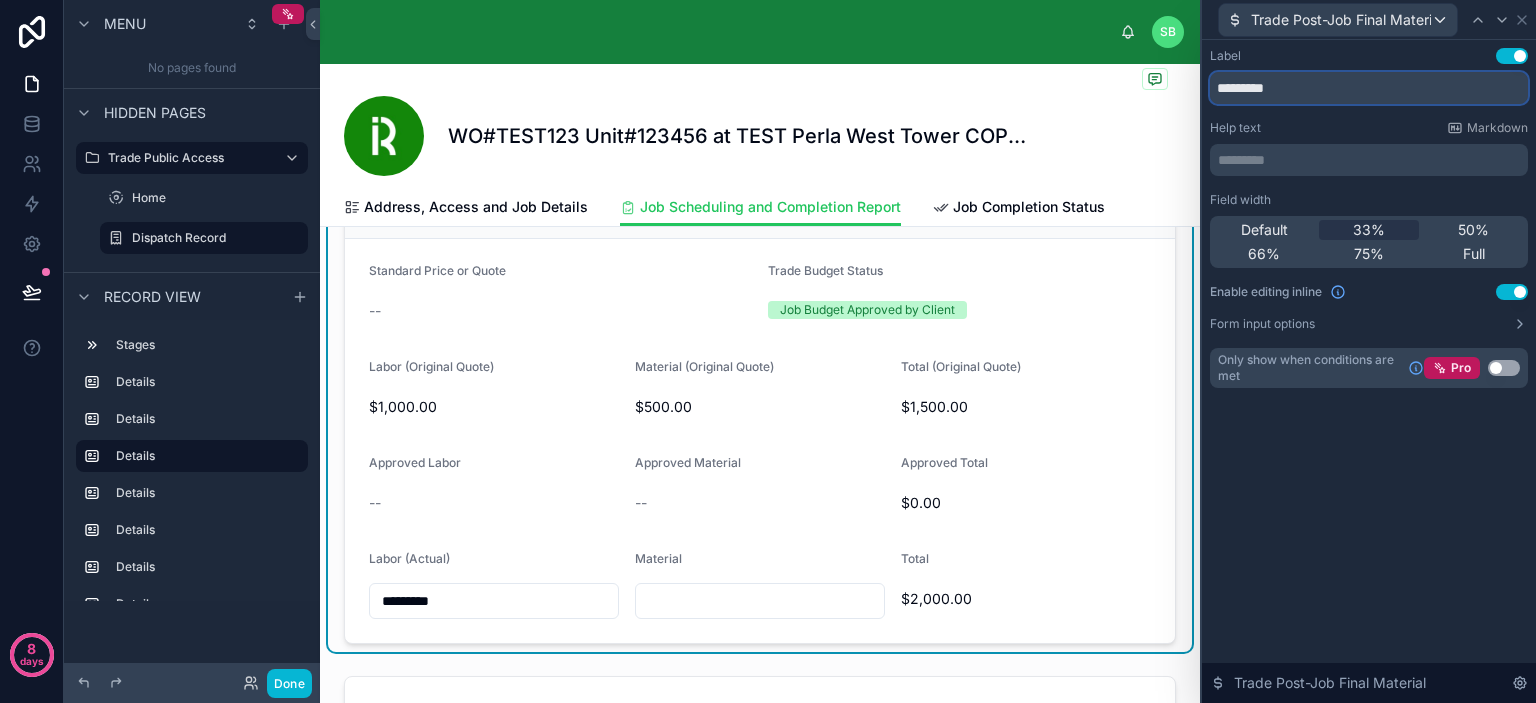 paste on "*********" 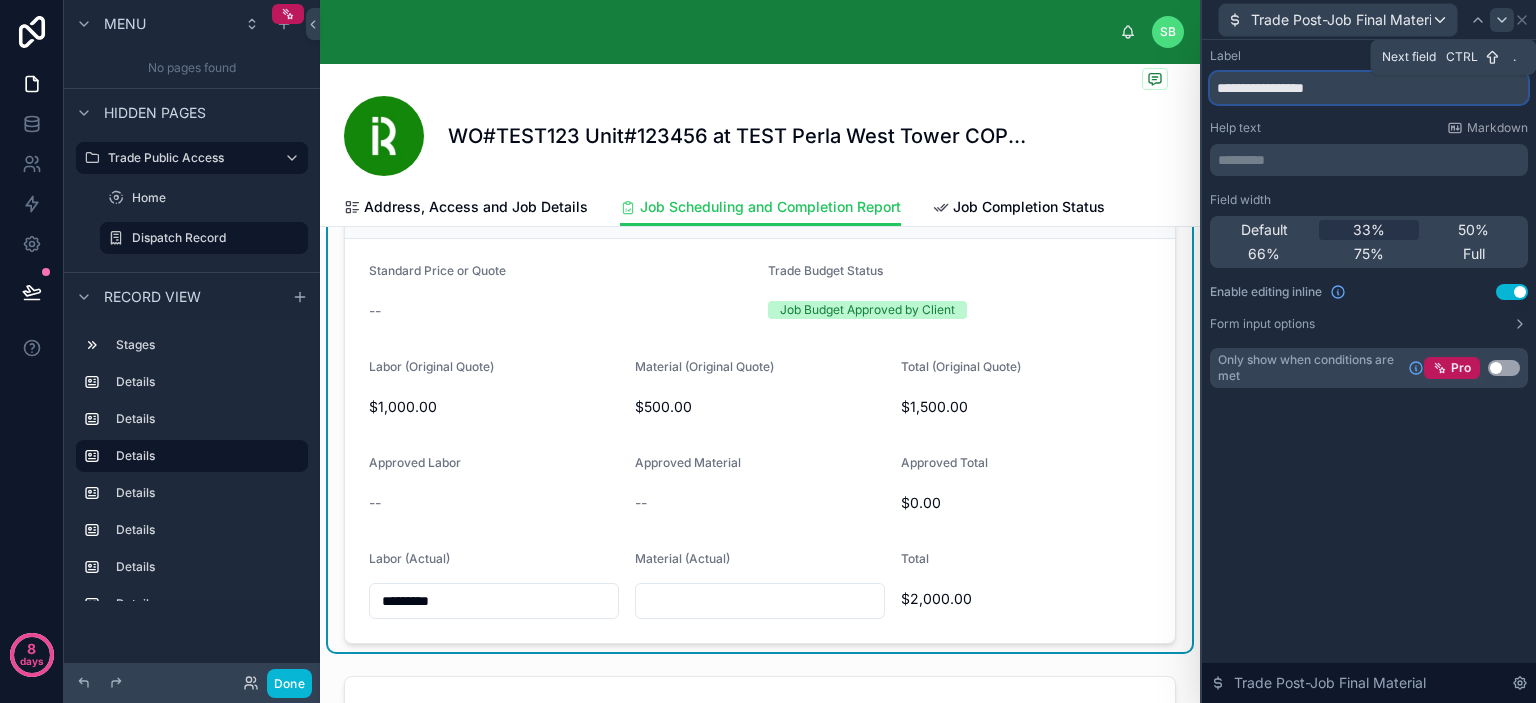 type on "**********" 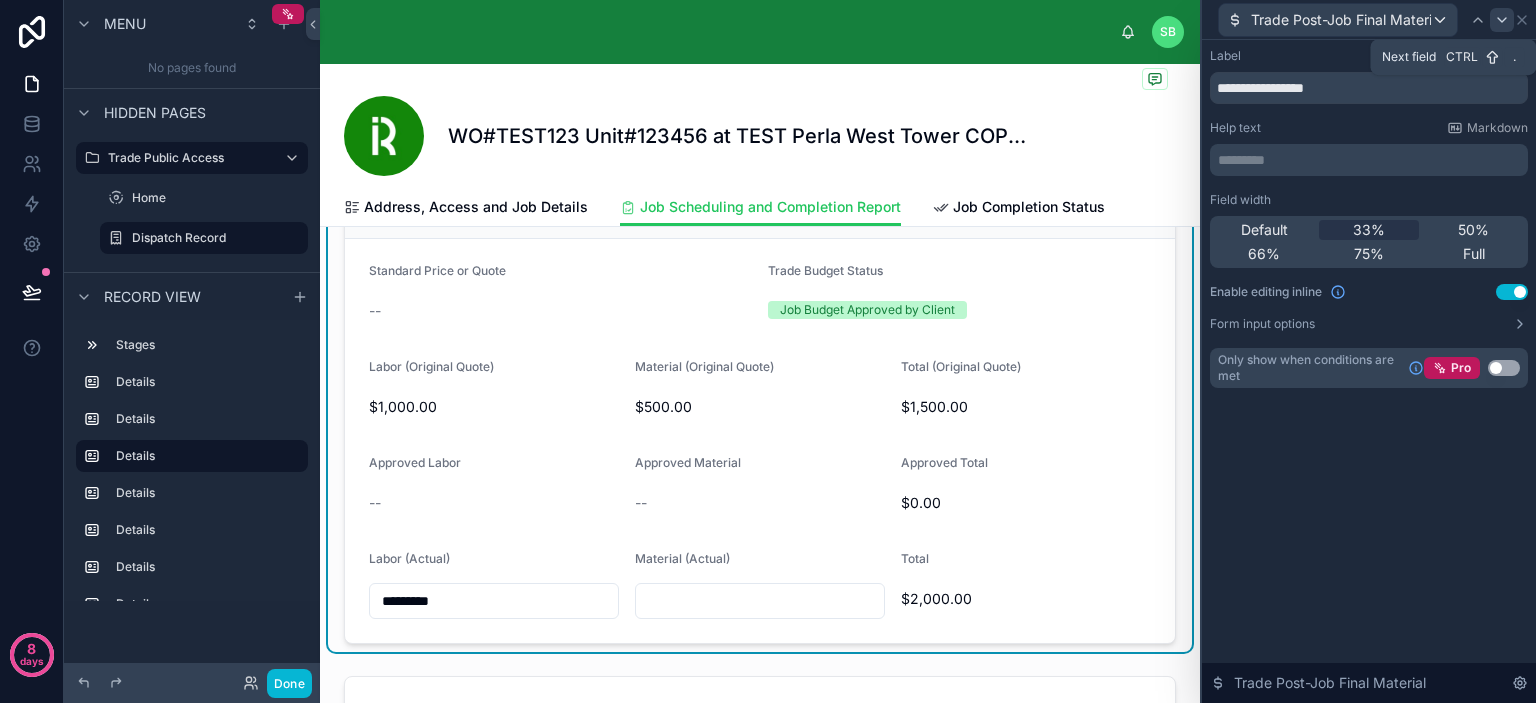 click 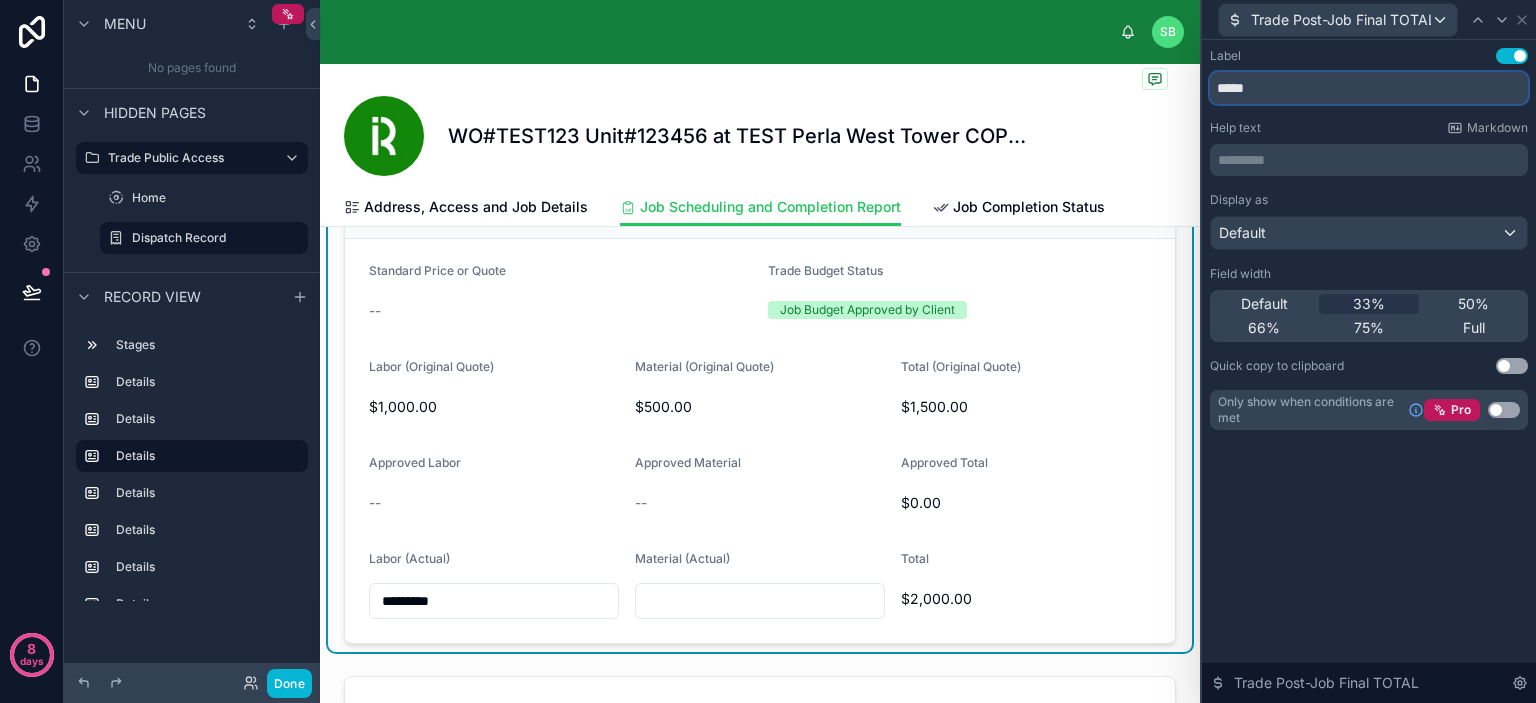 click on "*****" at bounding box center (1369, 88) 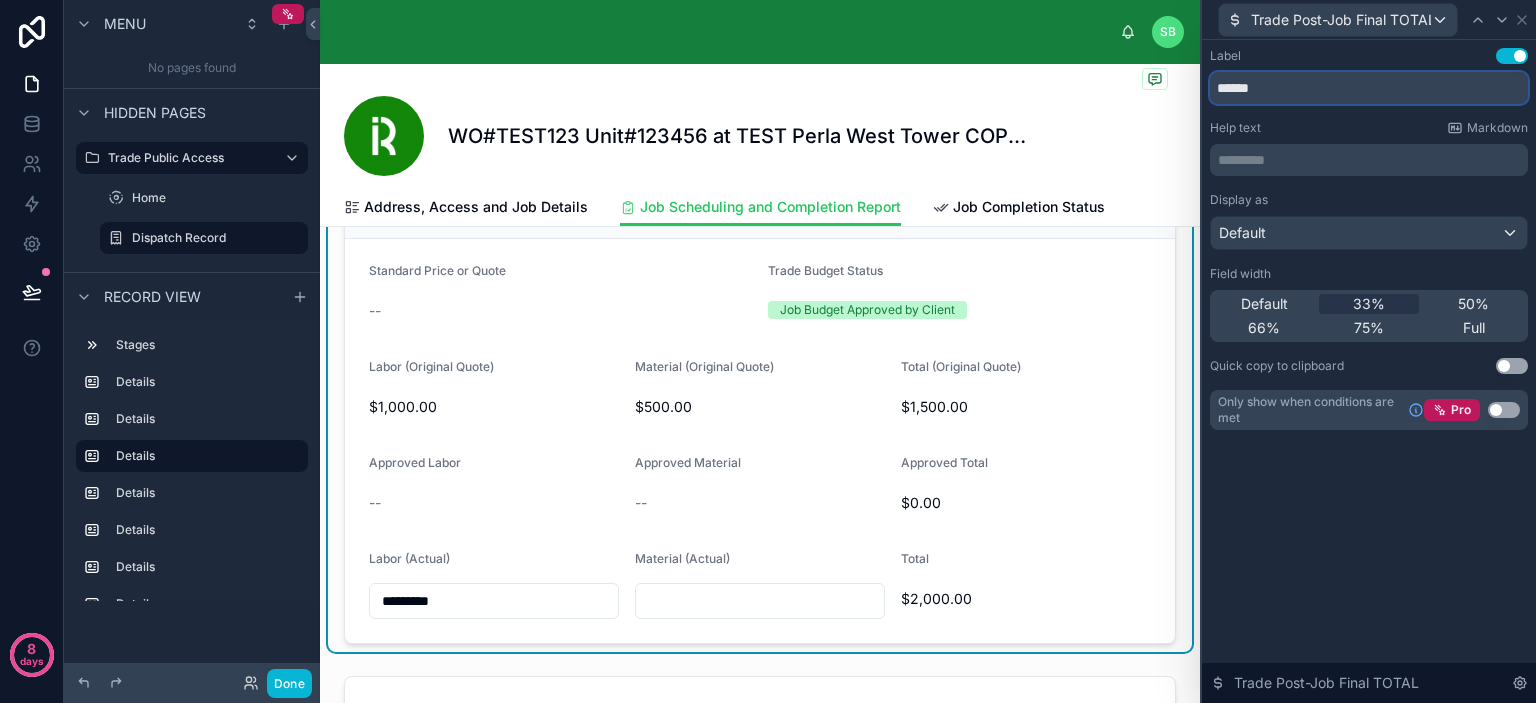 paste on "*********" 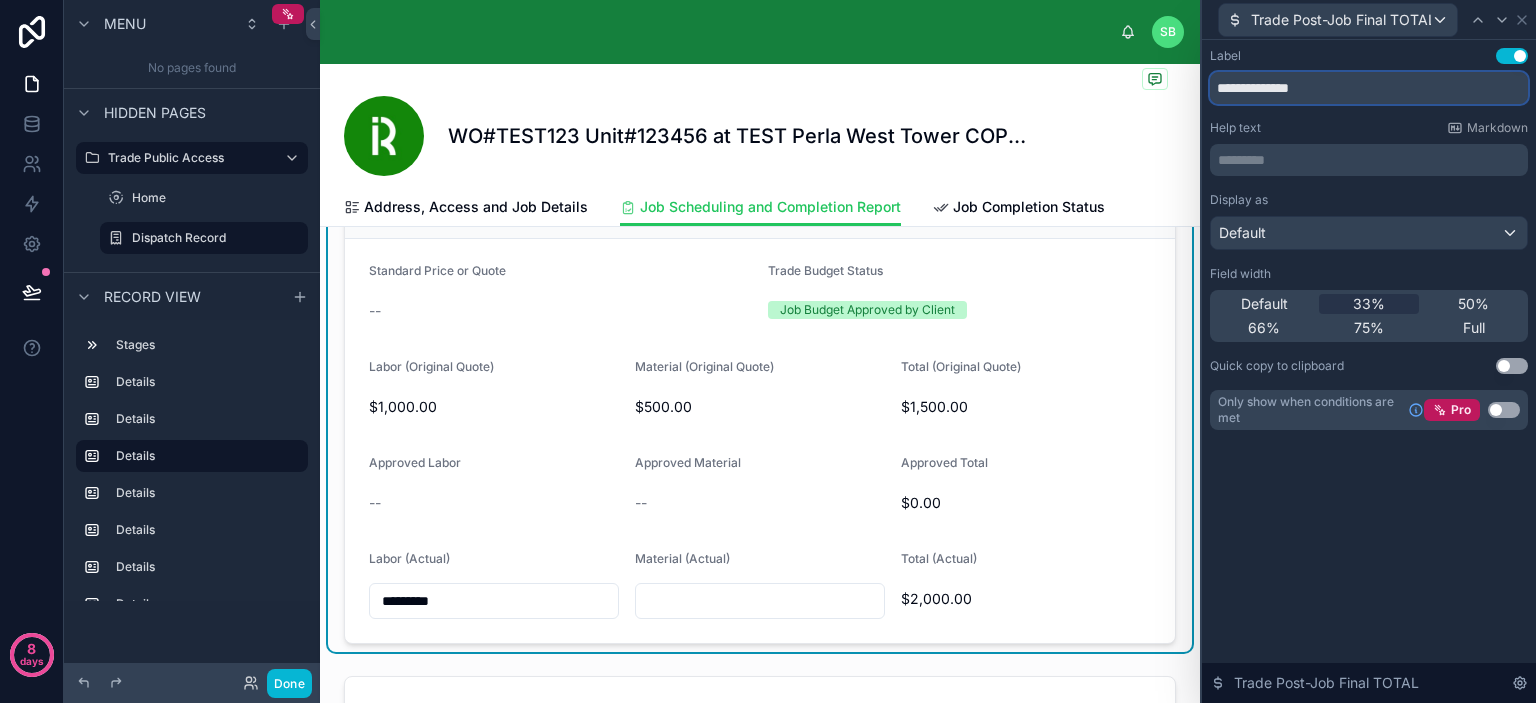 type on "**********" 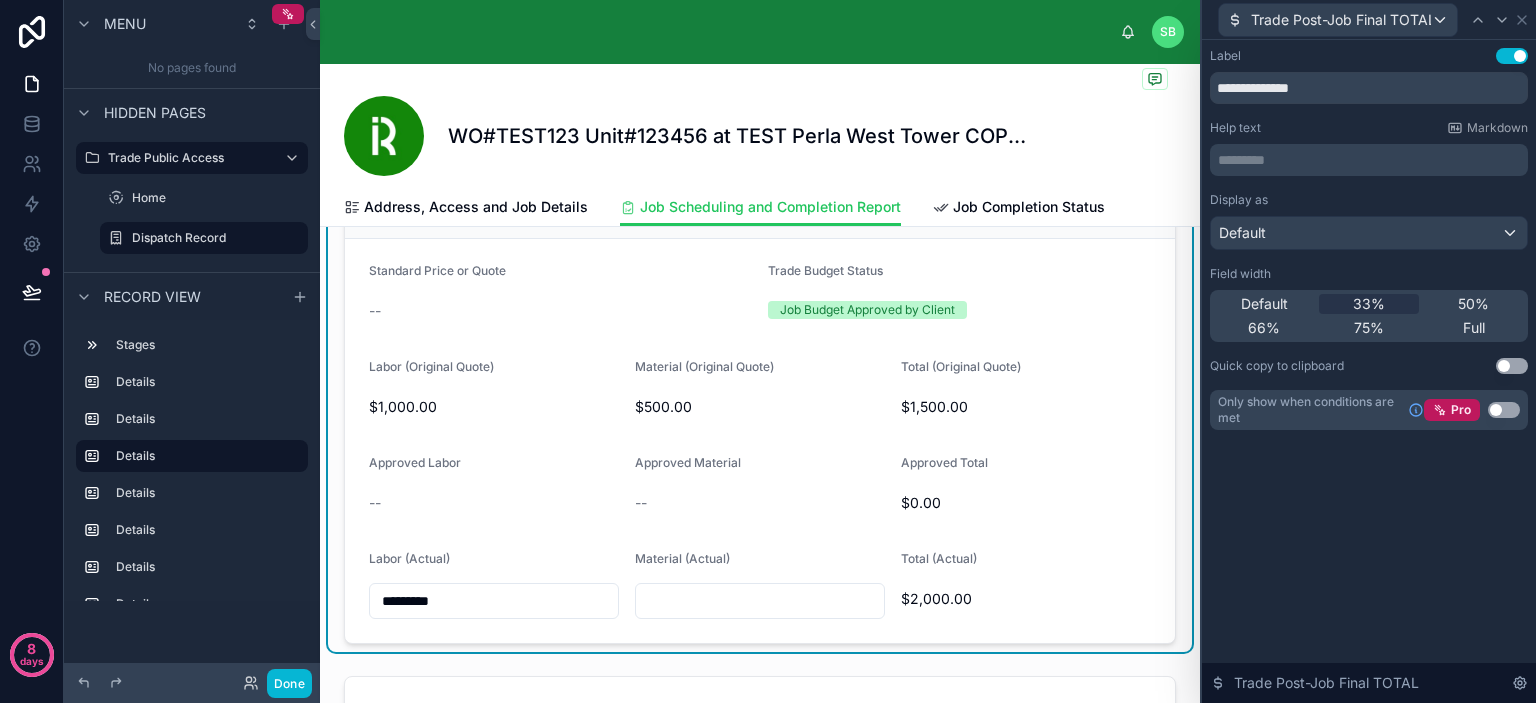 click on "**********" at bounding box center (1369, 371) 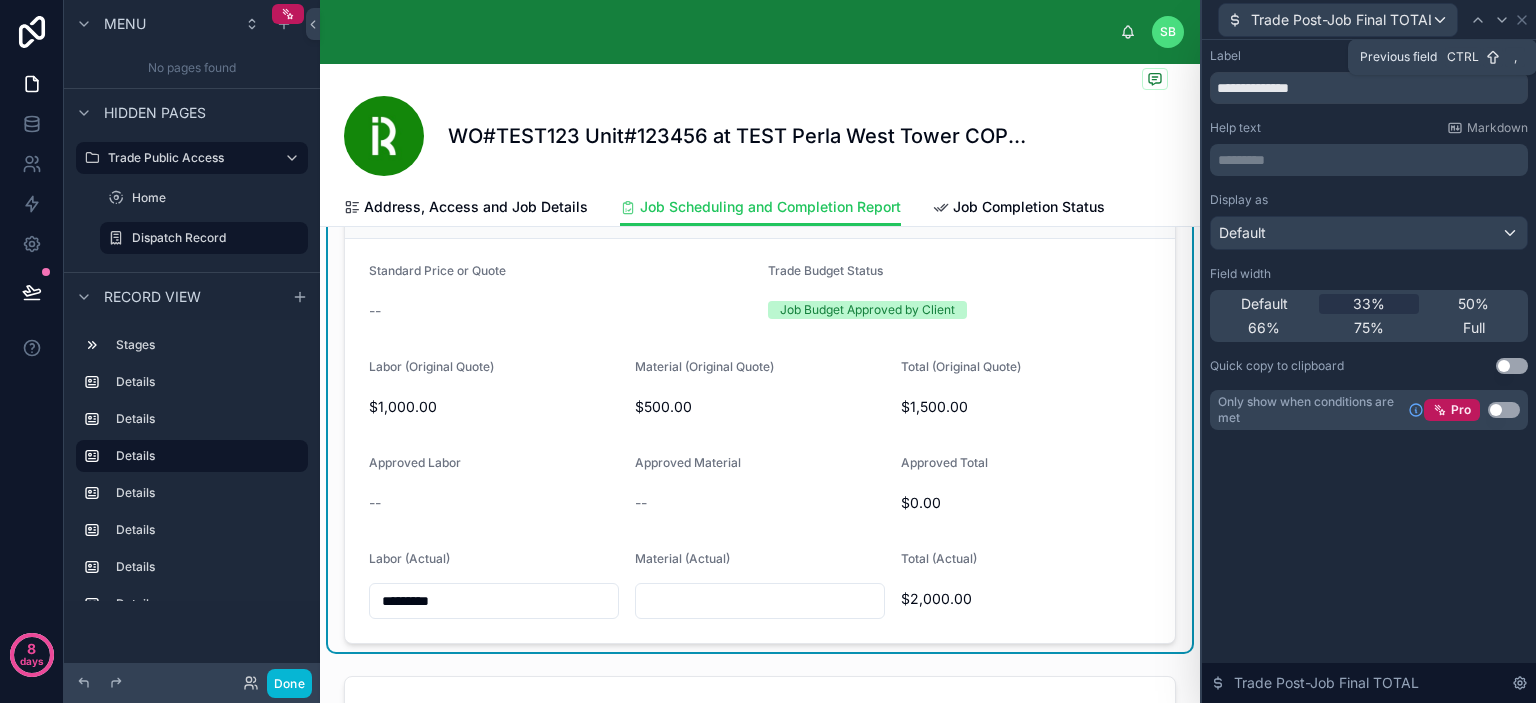 click 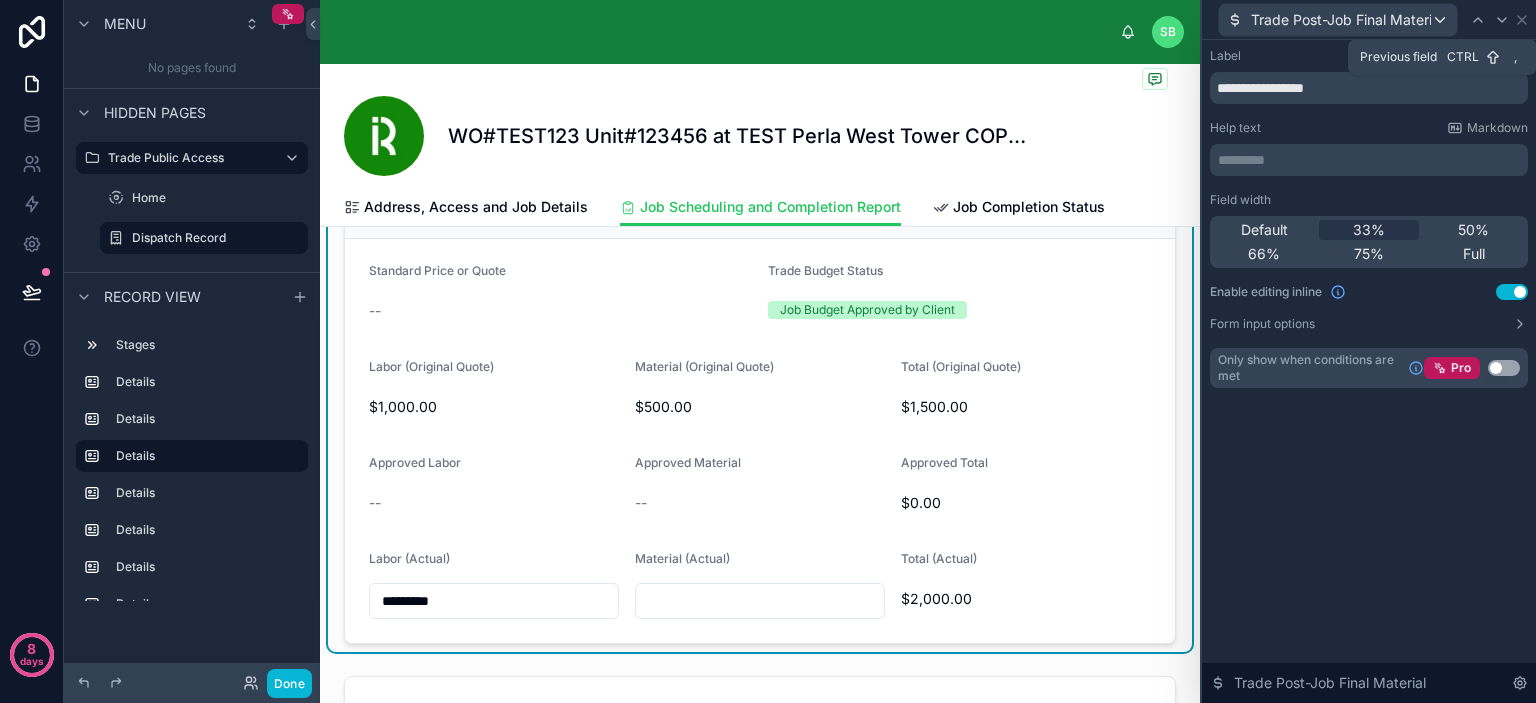 click 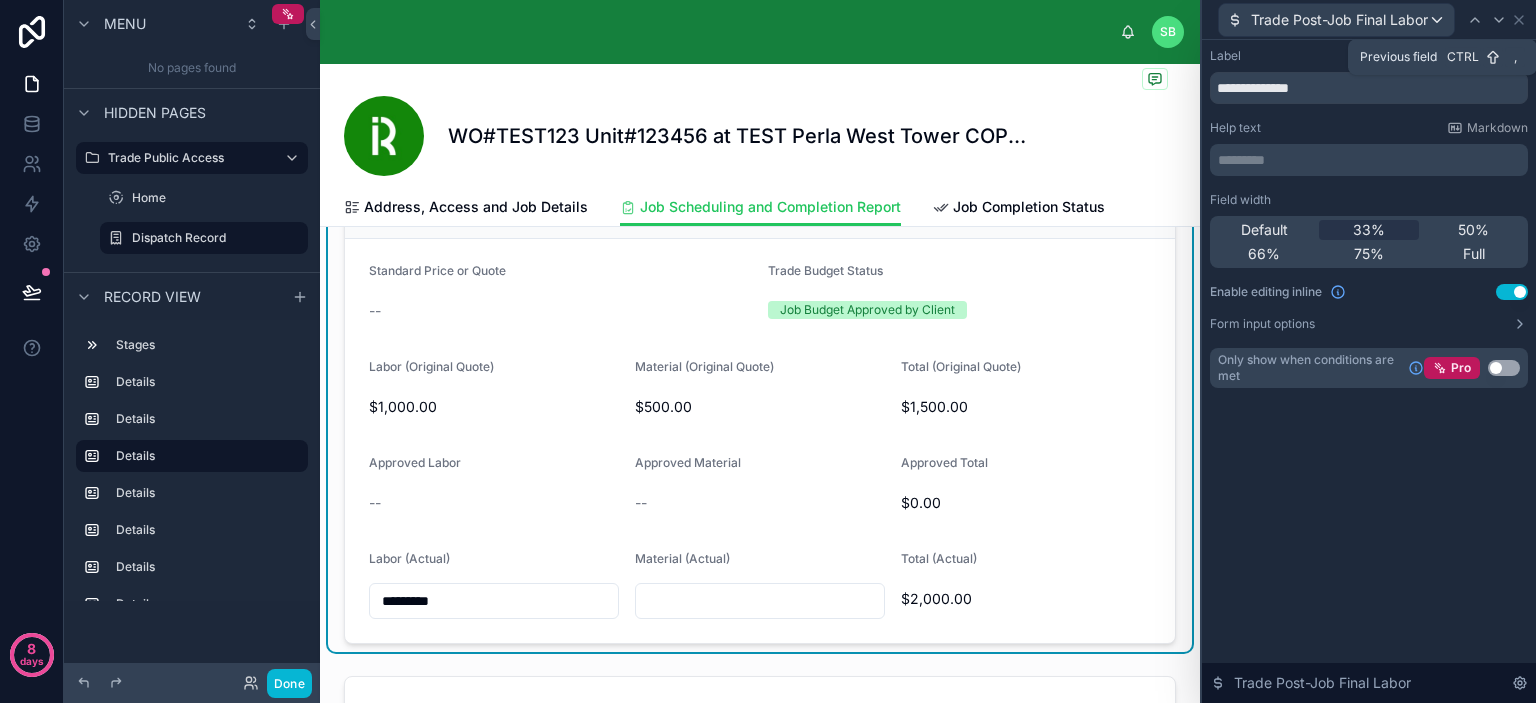 click 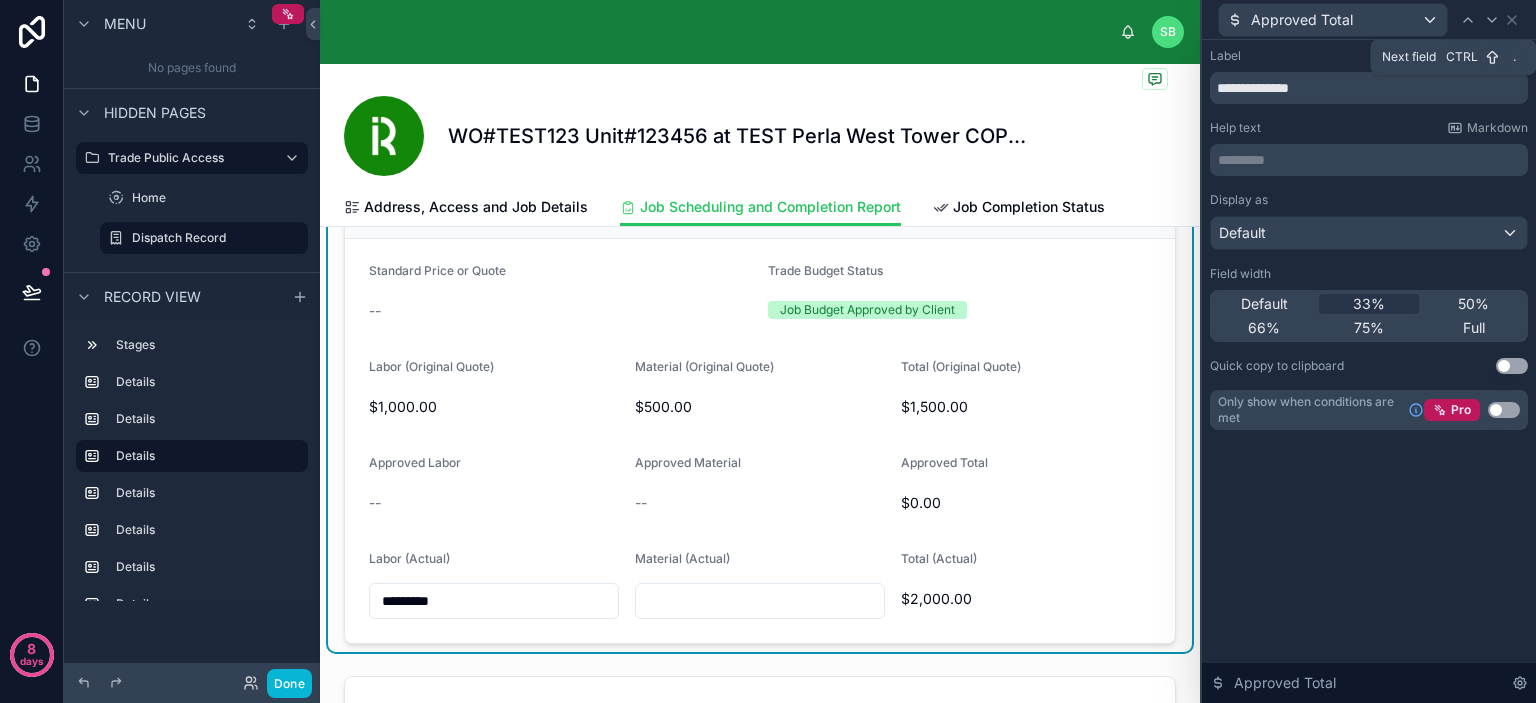click at bounding box center [1492, 20] 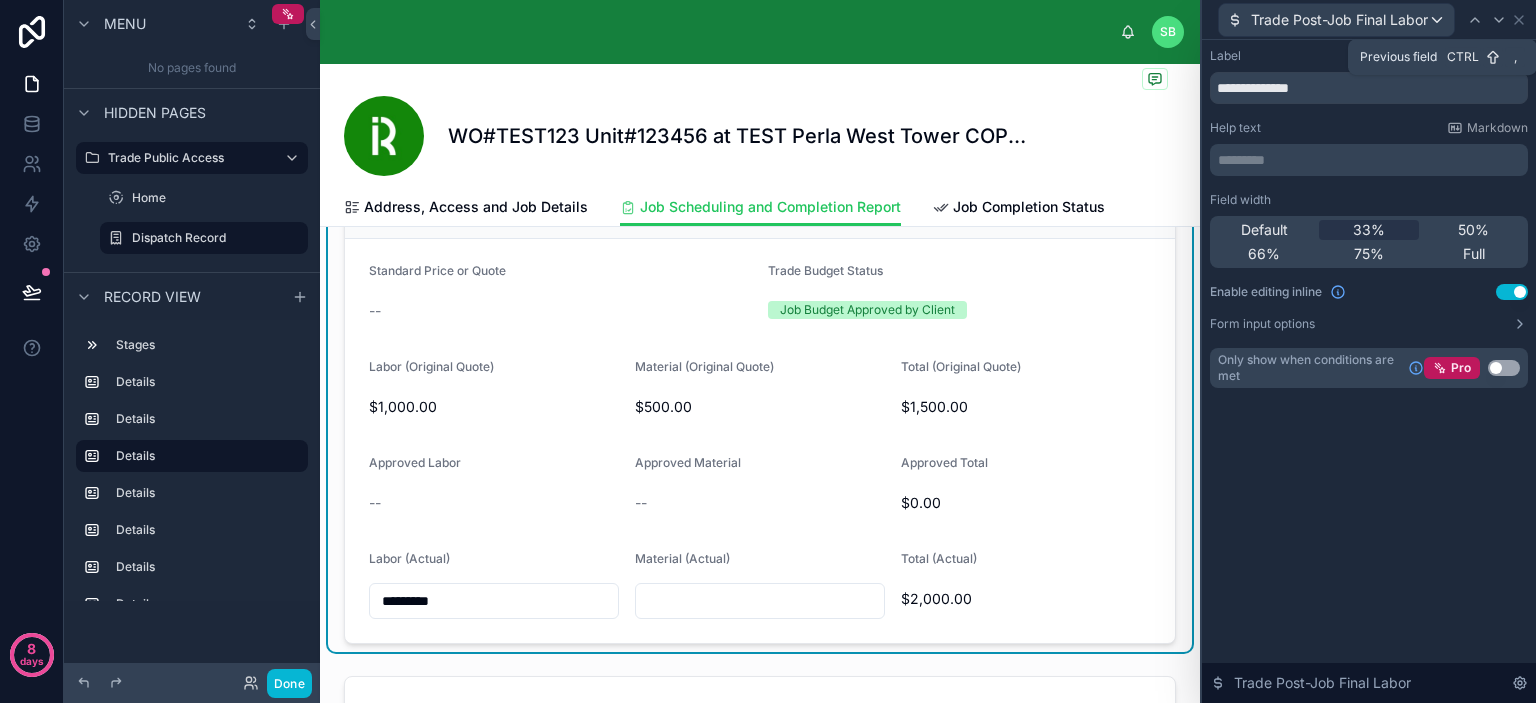 click 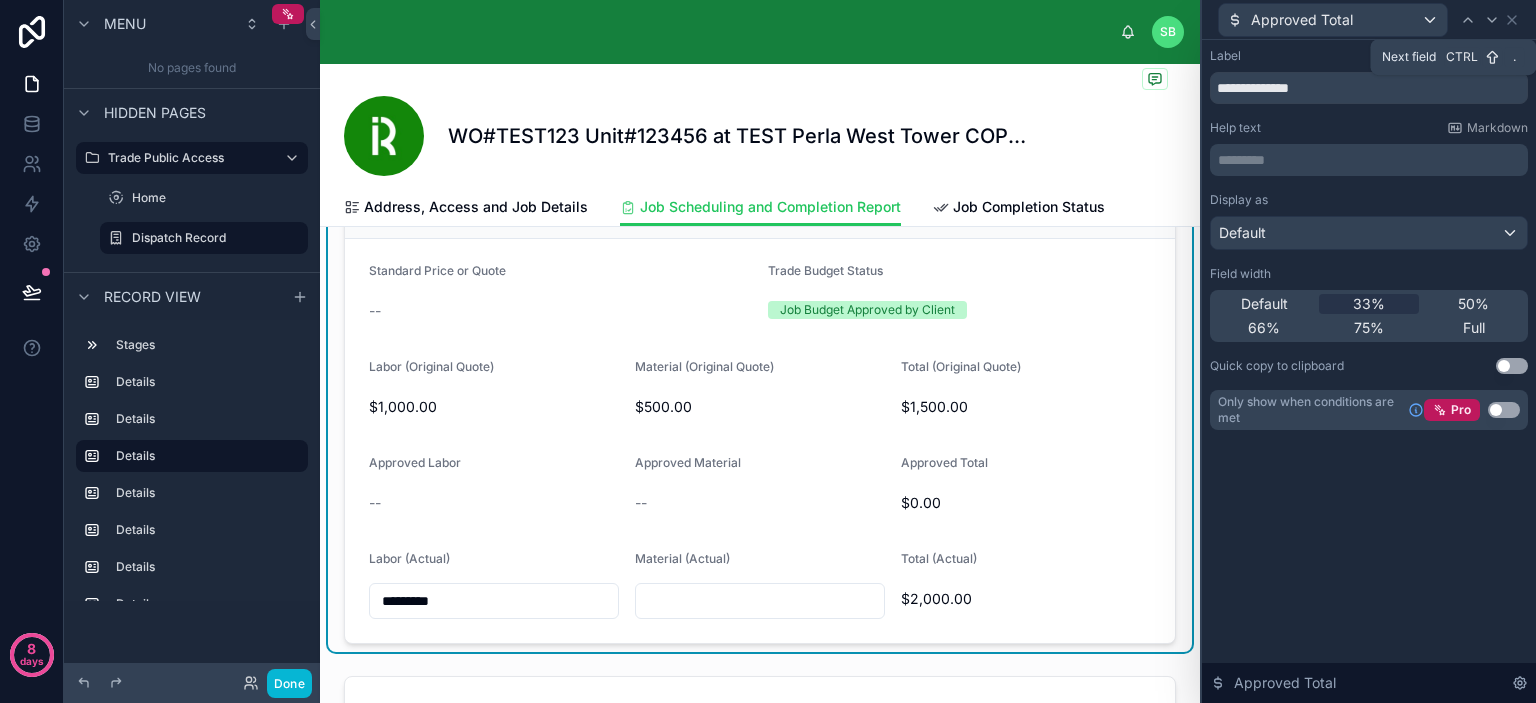 click at bounding box center (1492, 20) 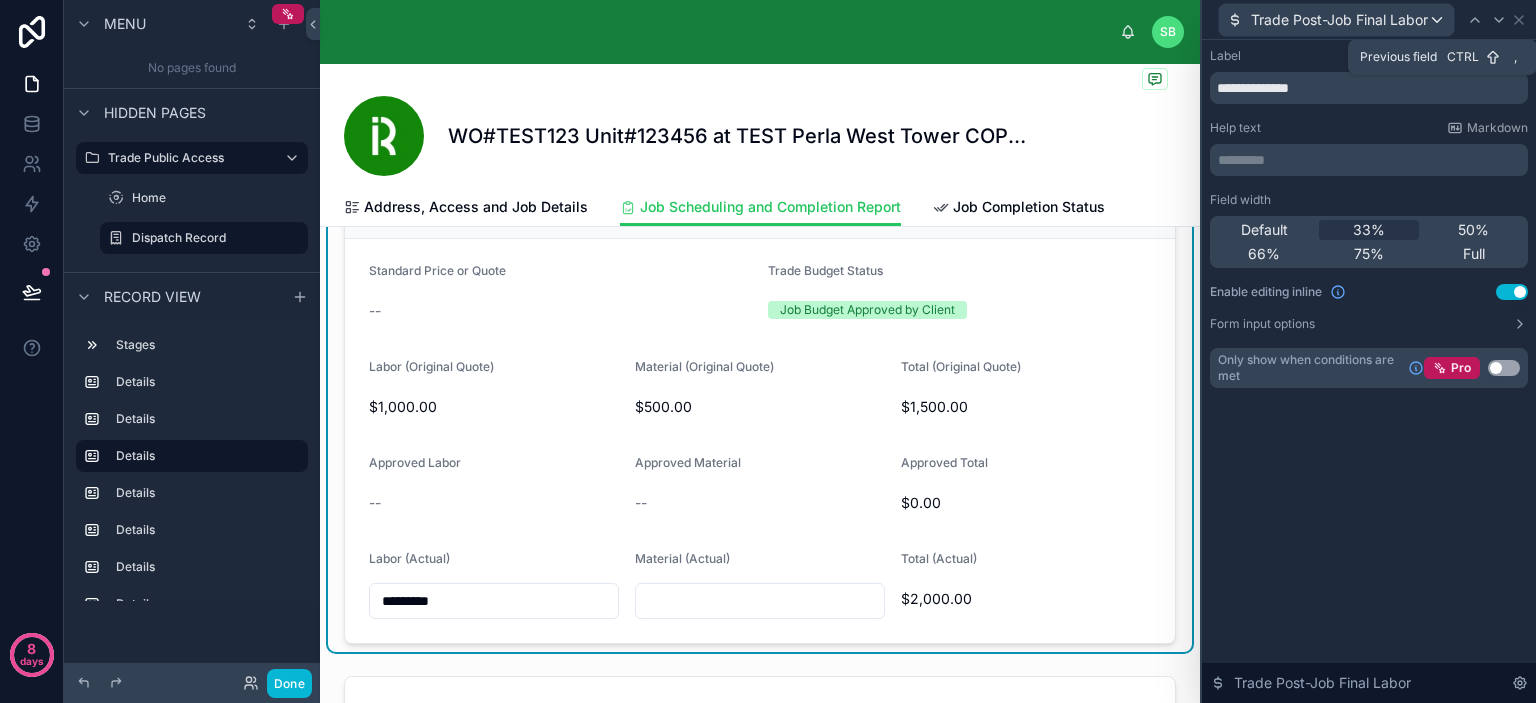 click 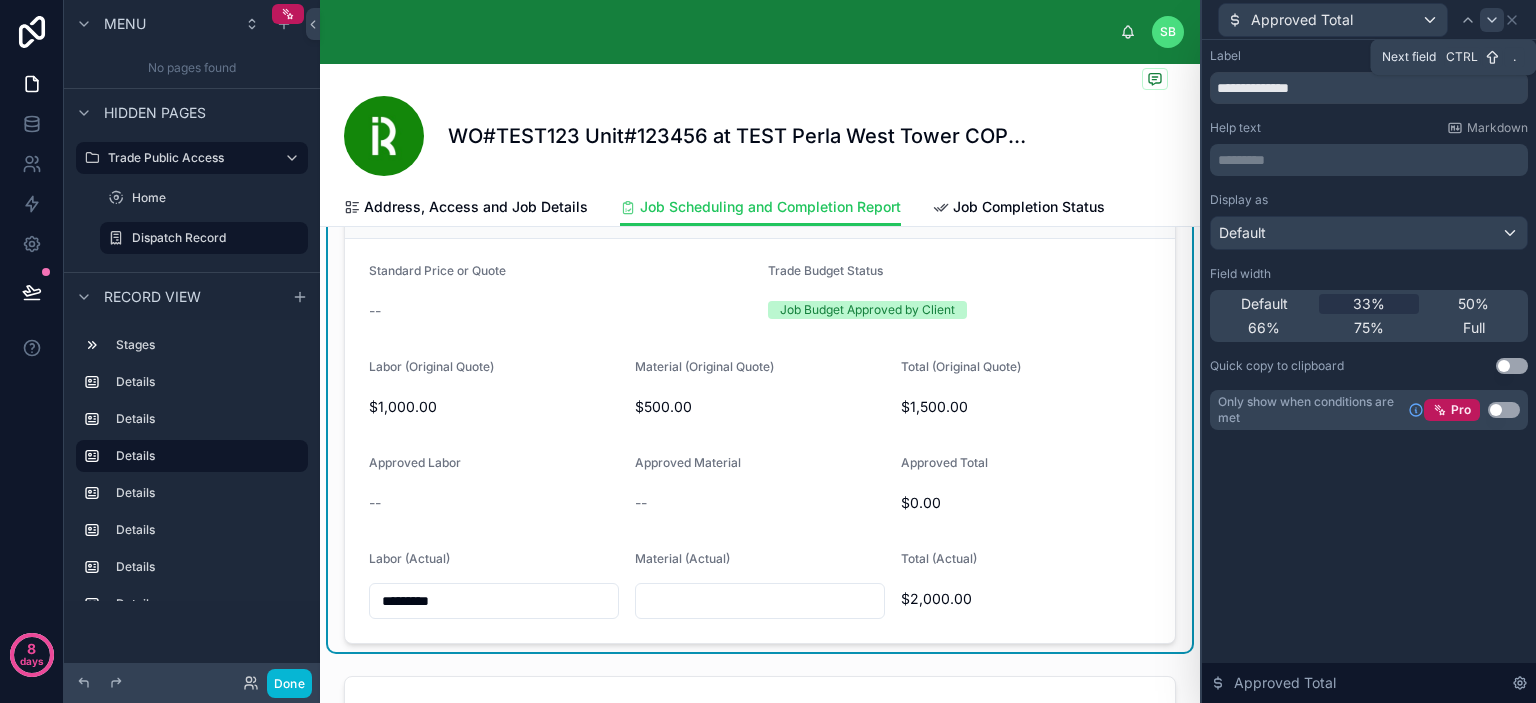 click 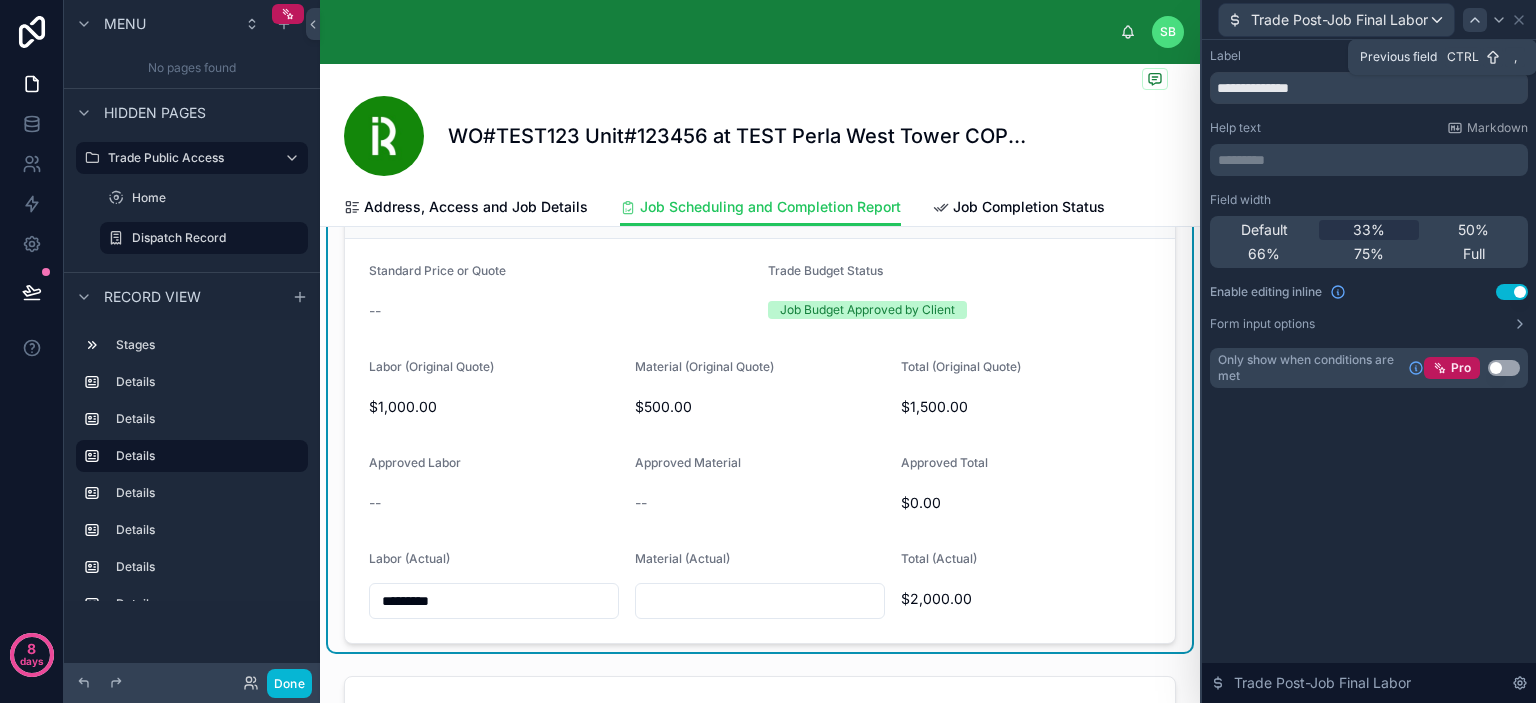 click 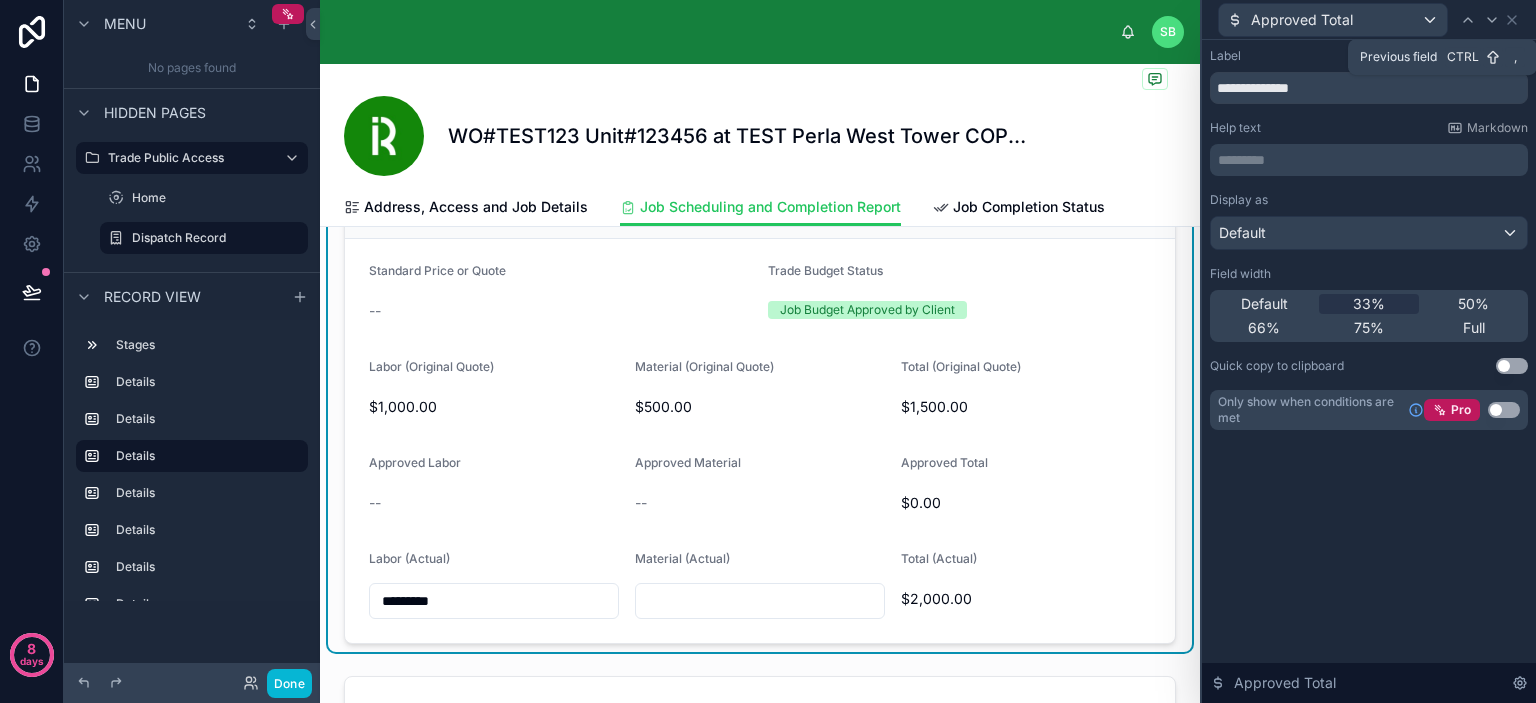 click at bounding box center [1468, 20] 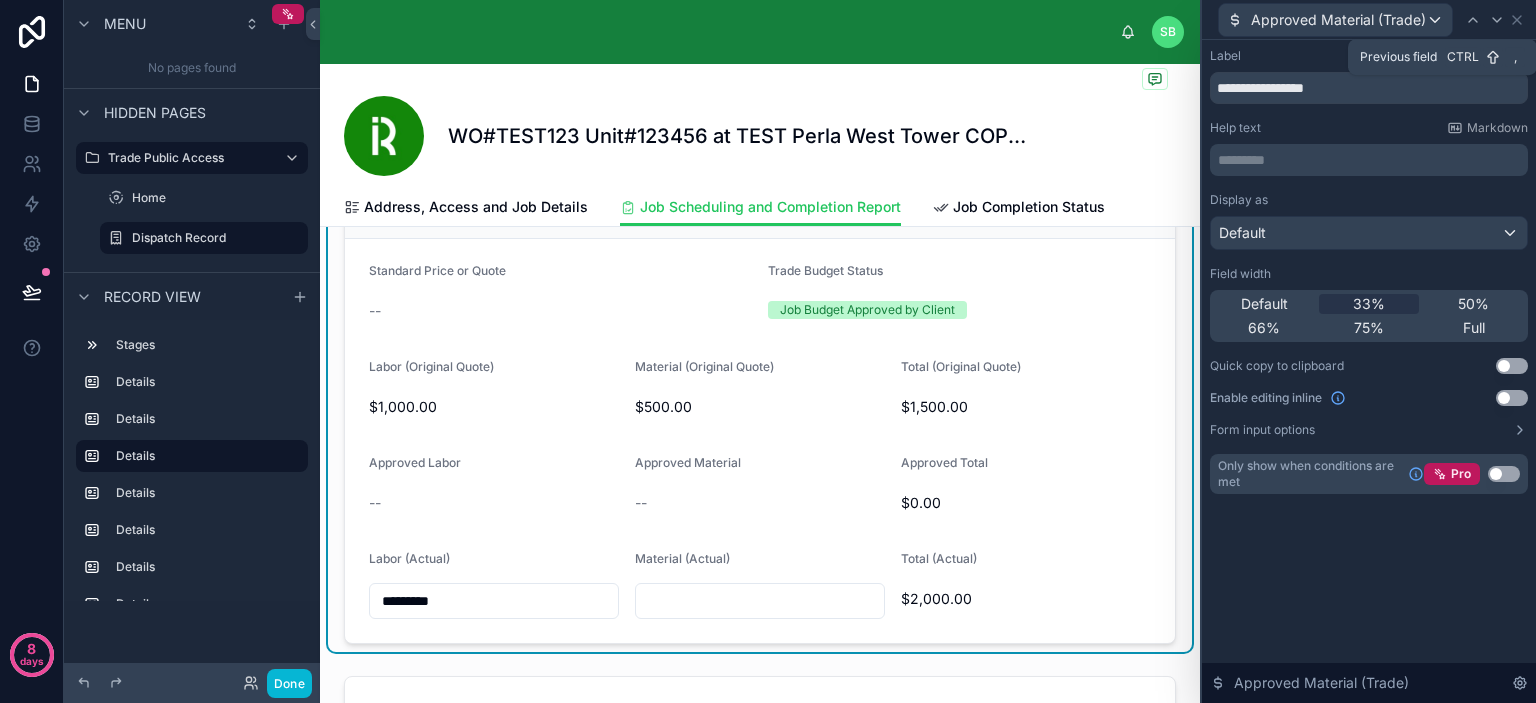 click 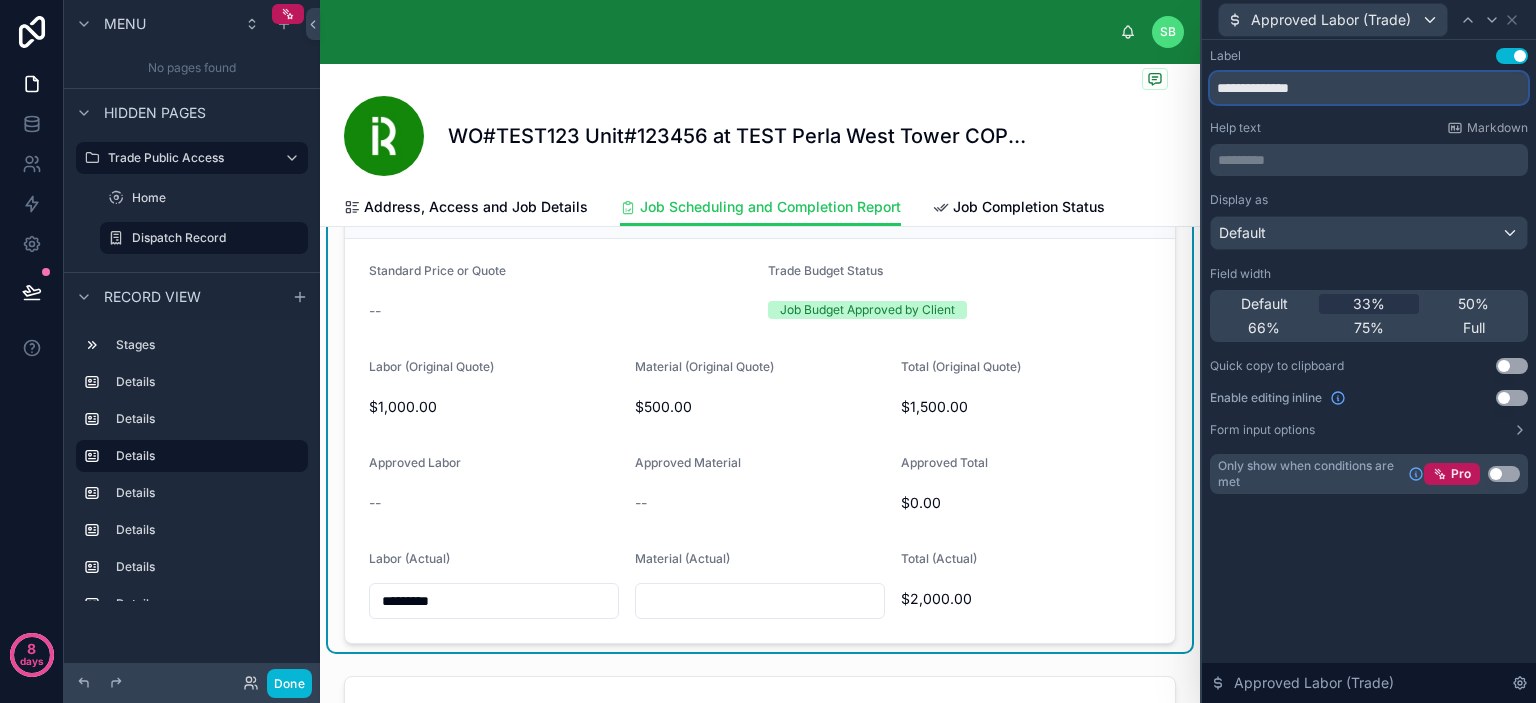 click on "**********" at bounding box center (1369, 88) 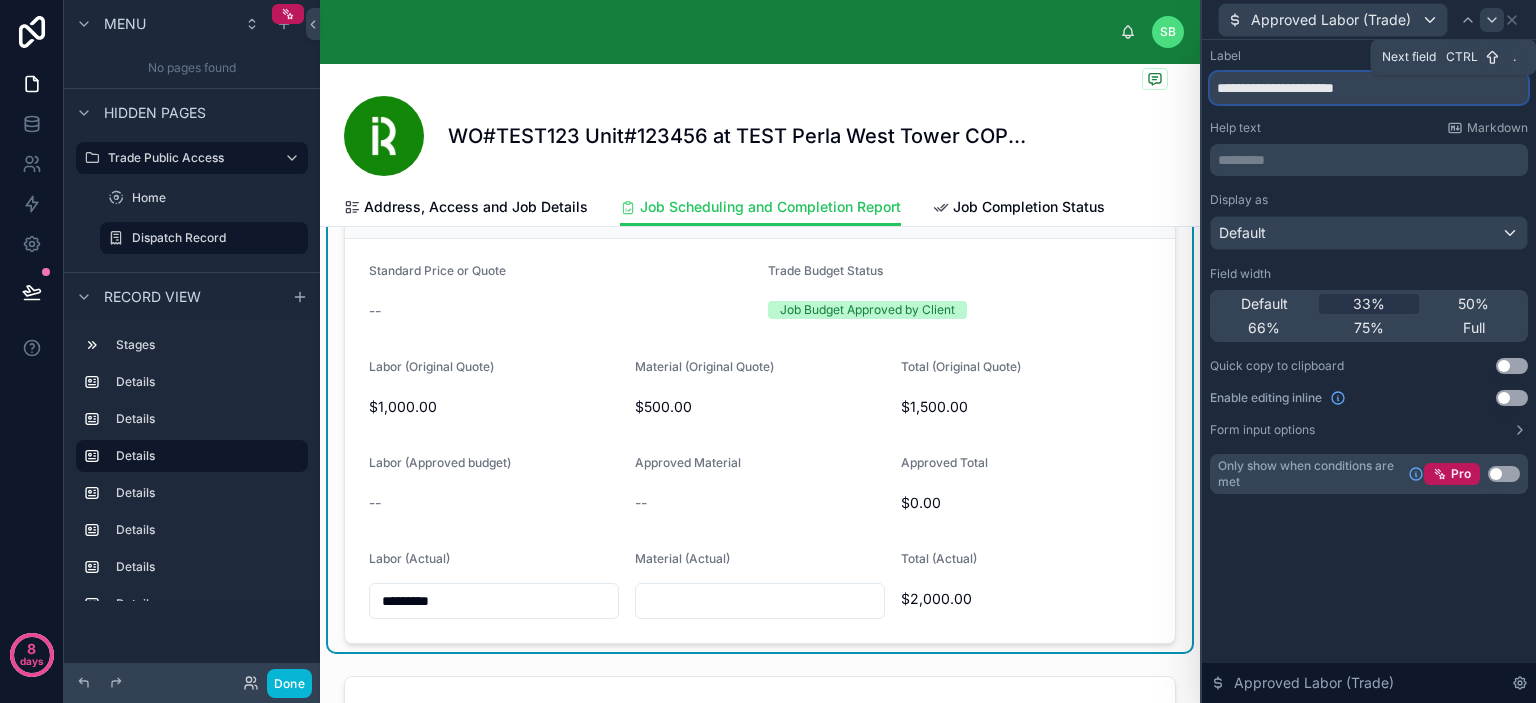 type on "**********" 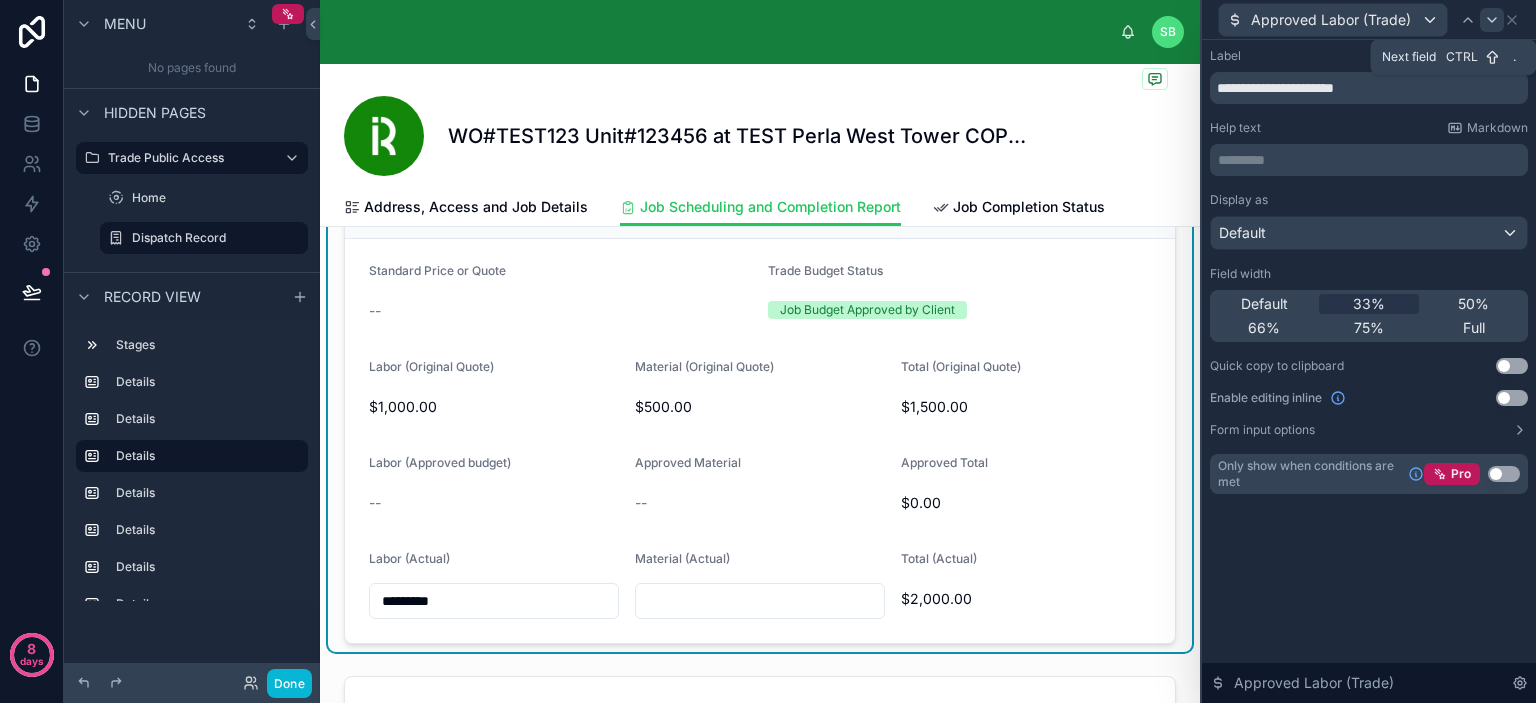 click 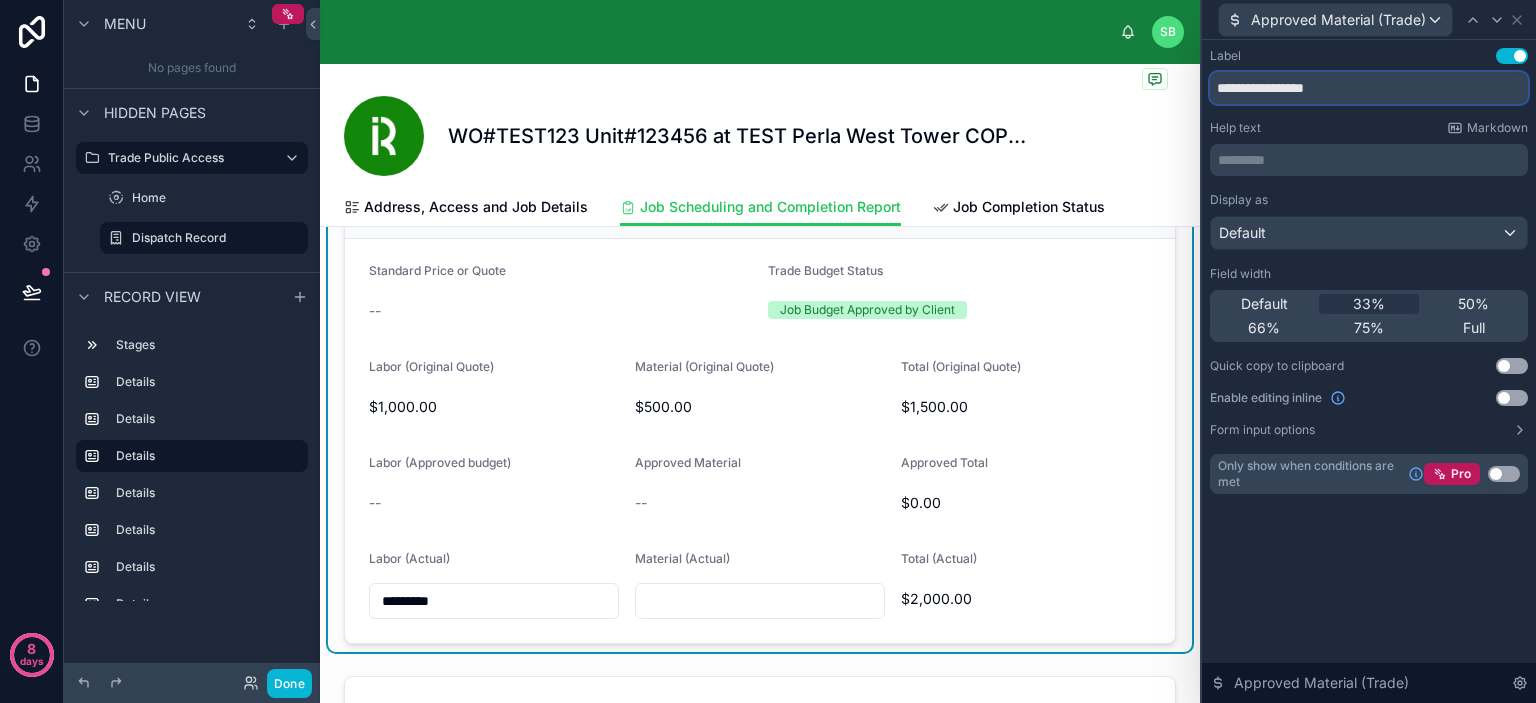 click on "**********" at bounding box center [1369, 88] 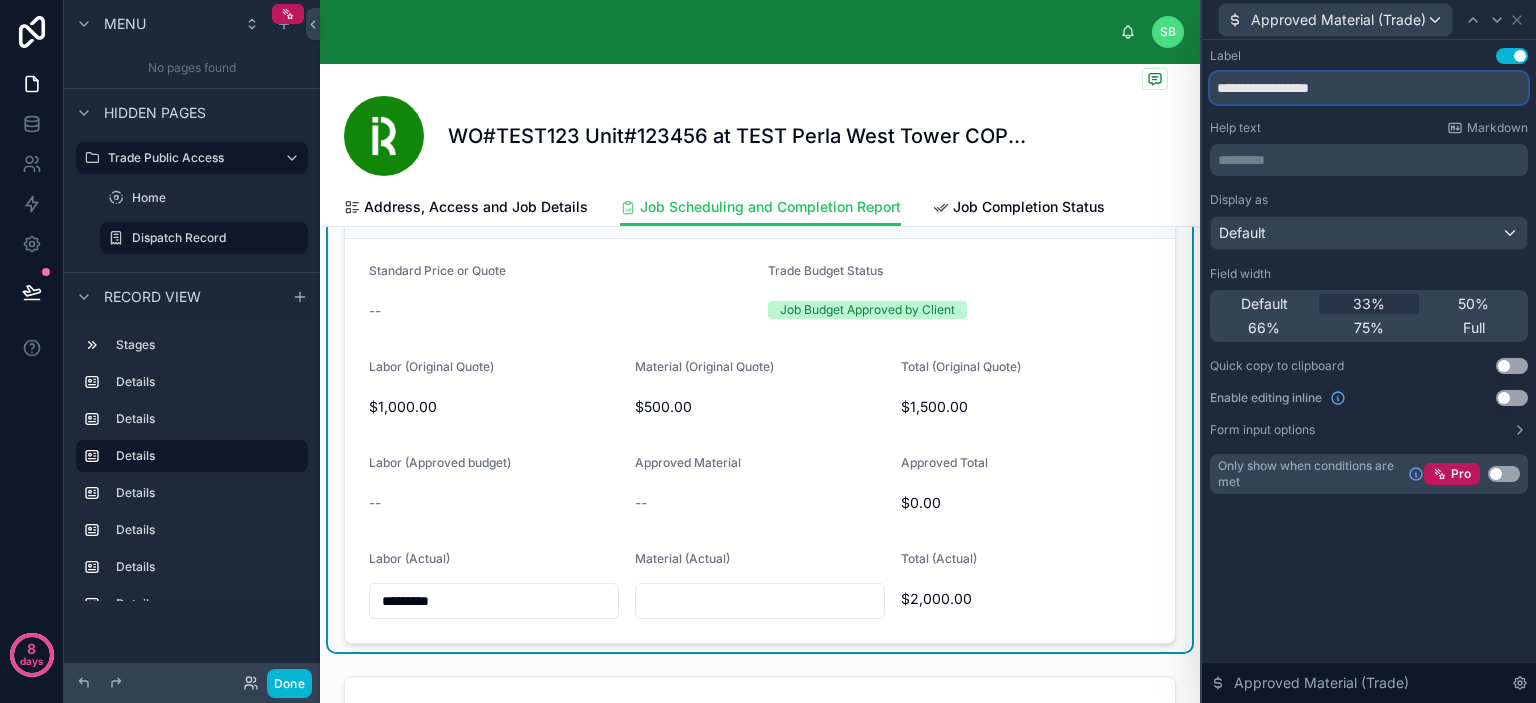 paste on "**********" 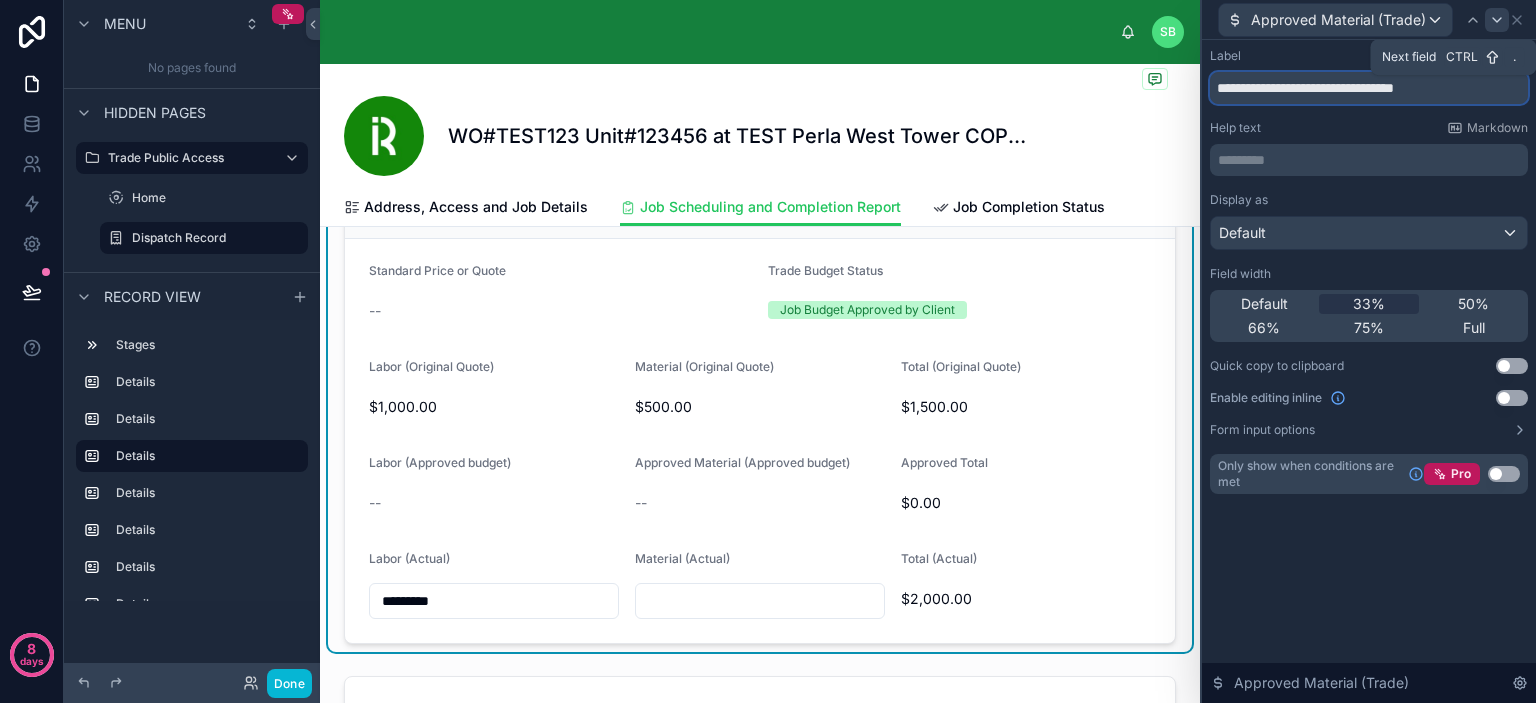 type on "**********" 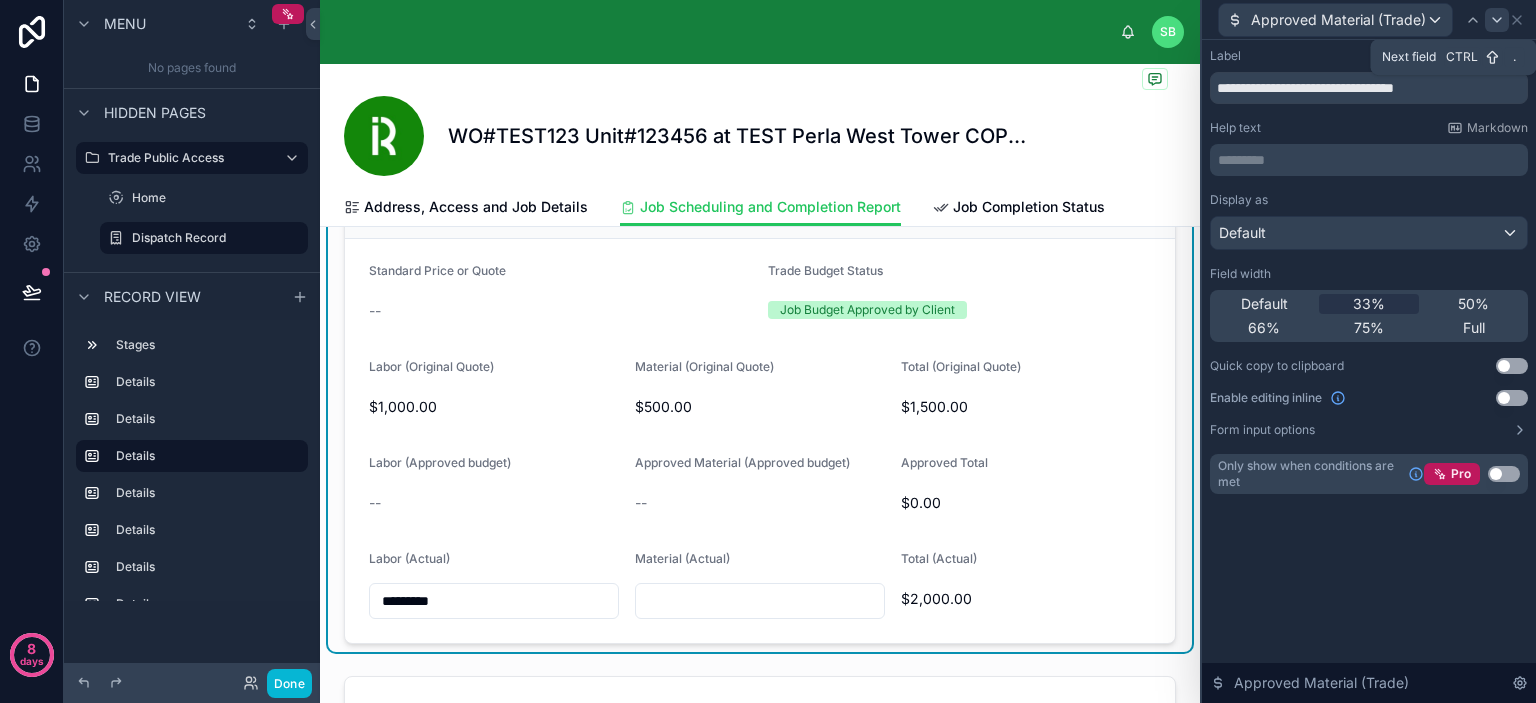 click 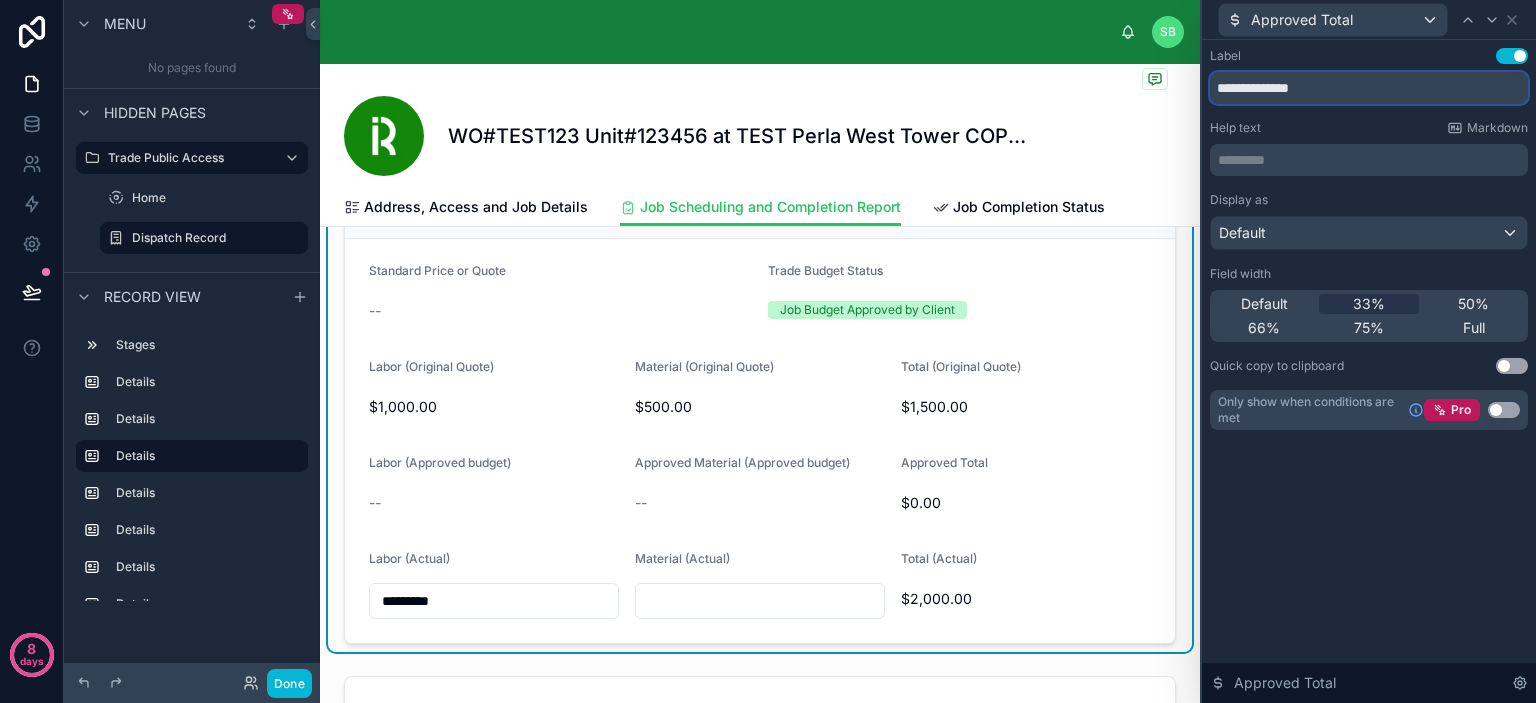 click on "**********" at bounding box center (1369, 88) 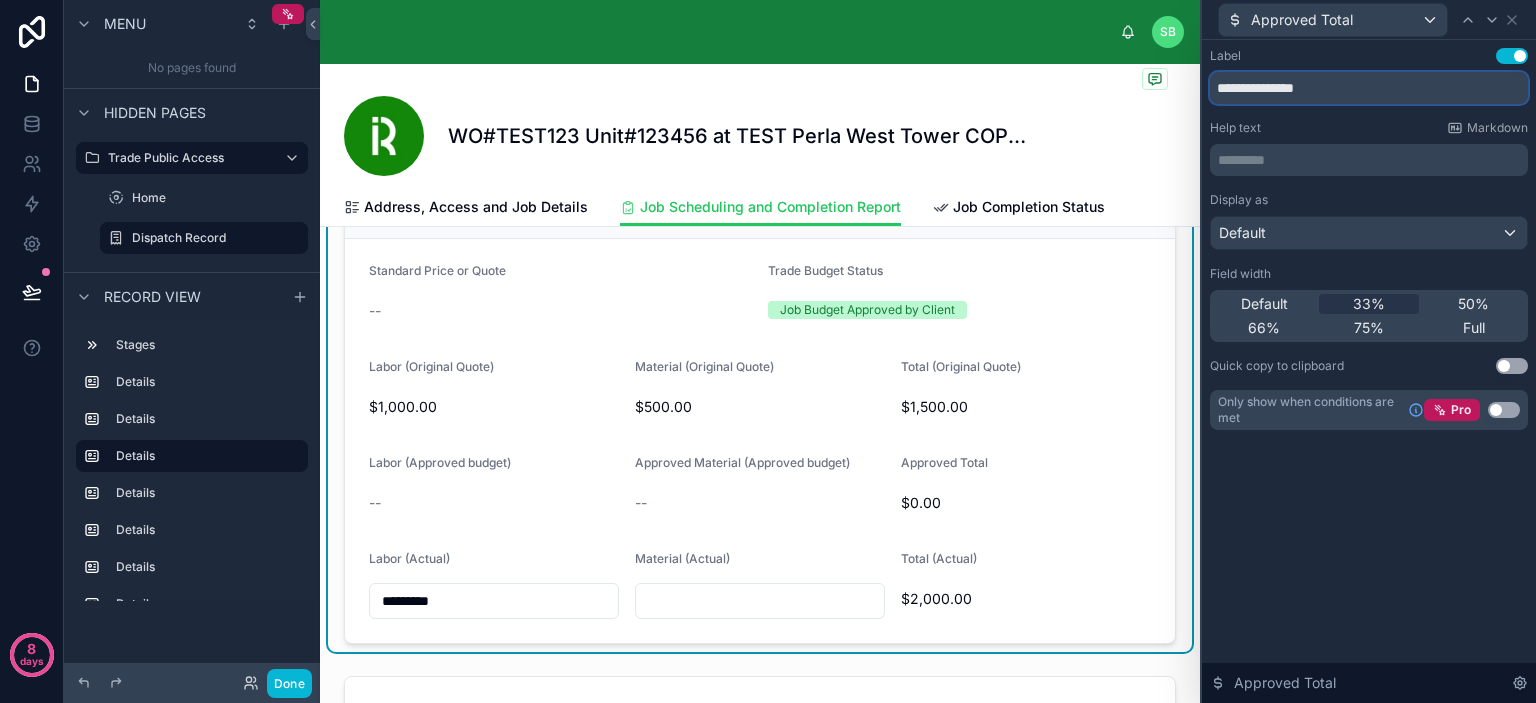 paste on "**********" 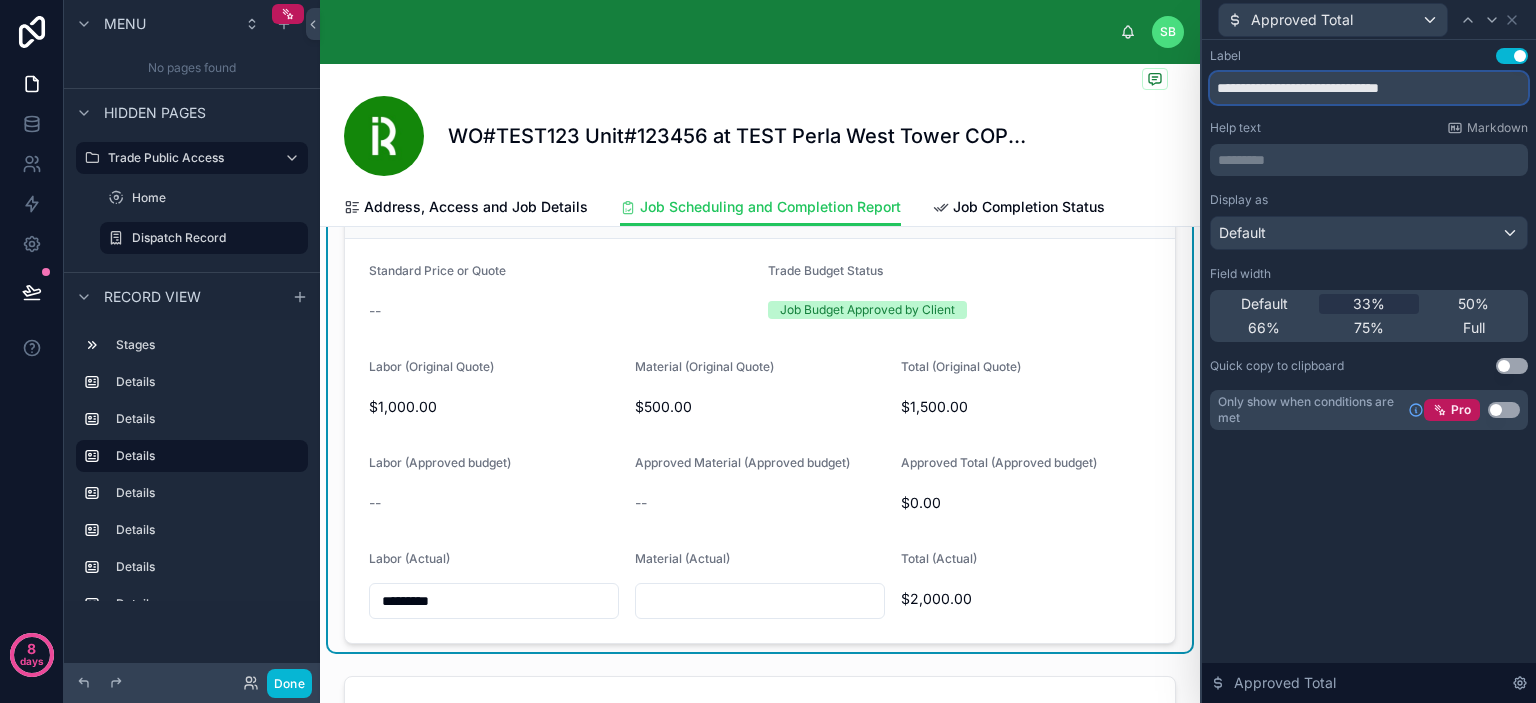 type on "**********" 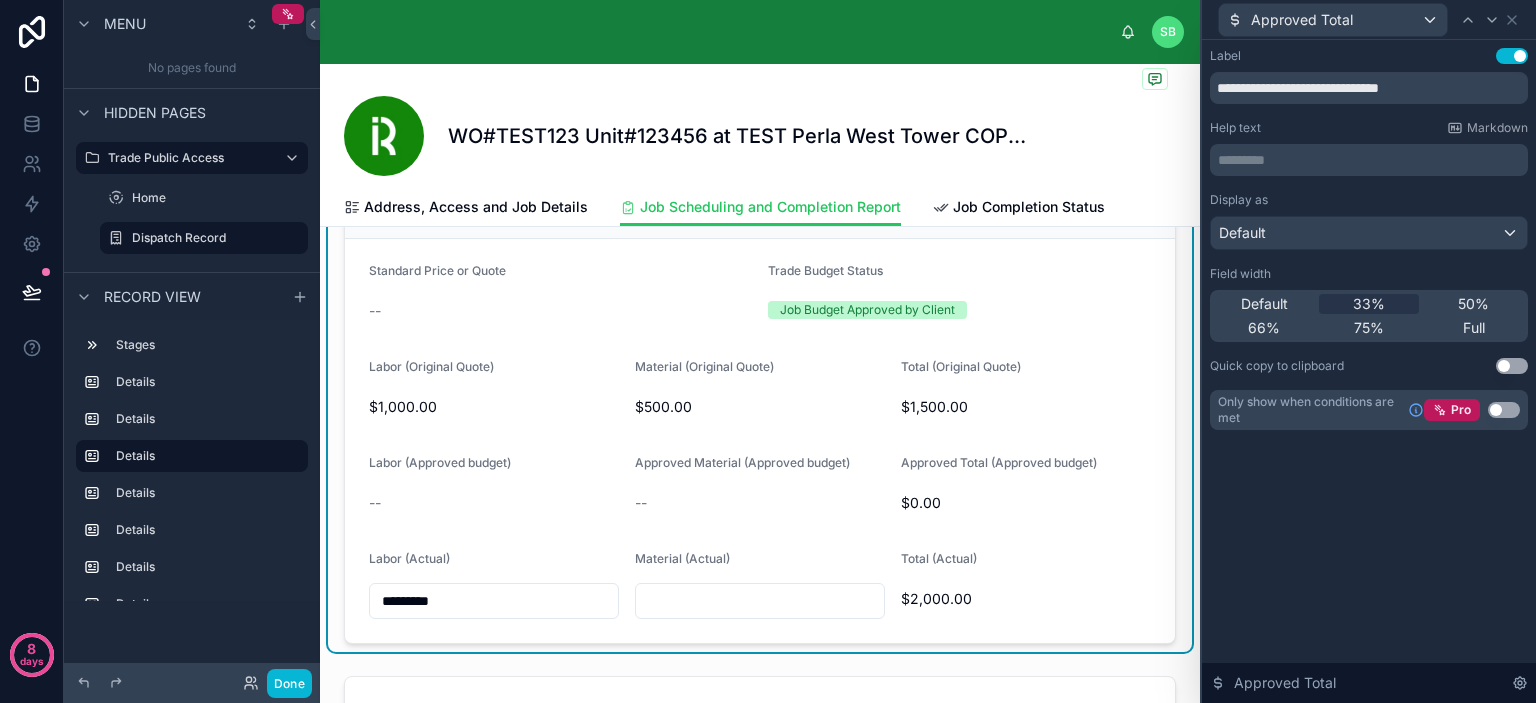 click on "**********" at bounding box center [1369, 371] 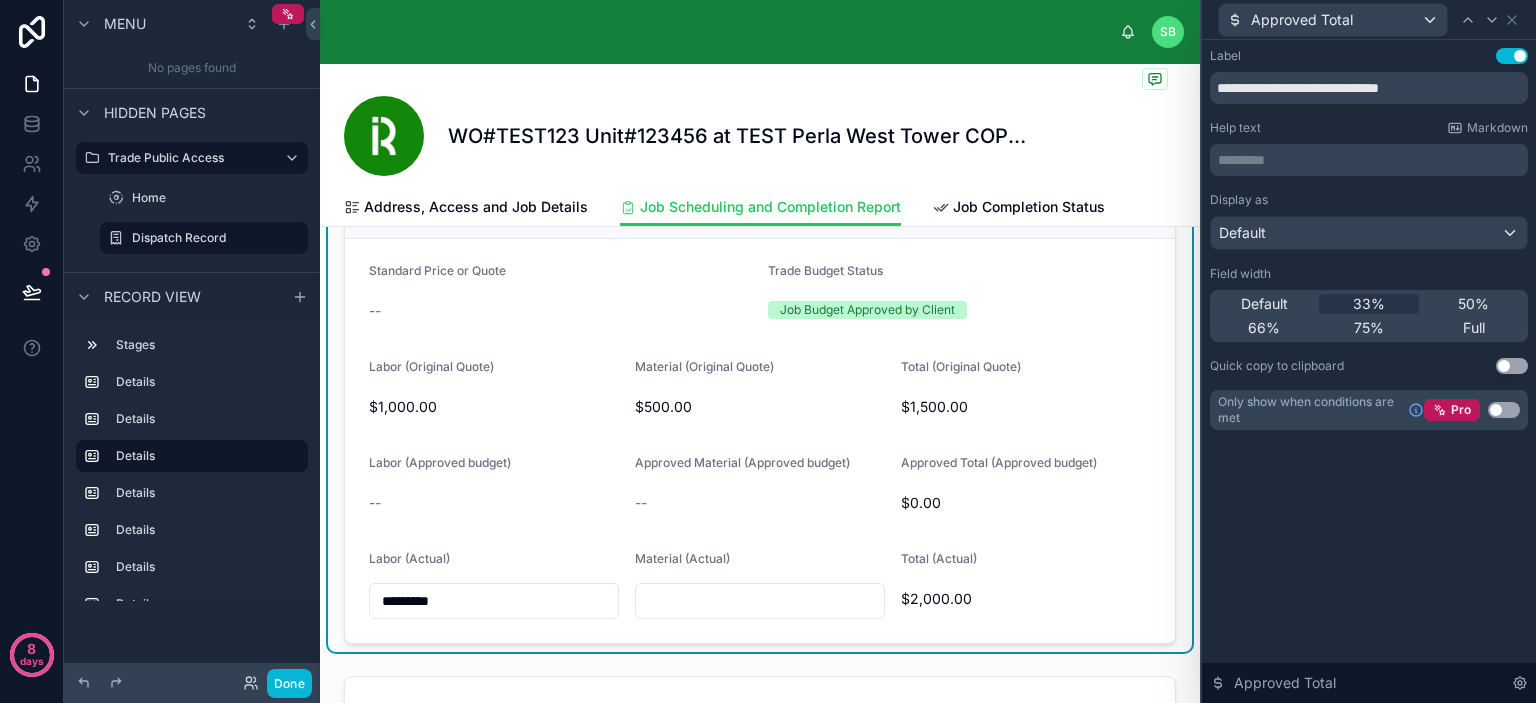 click on "Trade Budget Status" at bounding box center (825, 270) 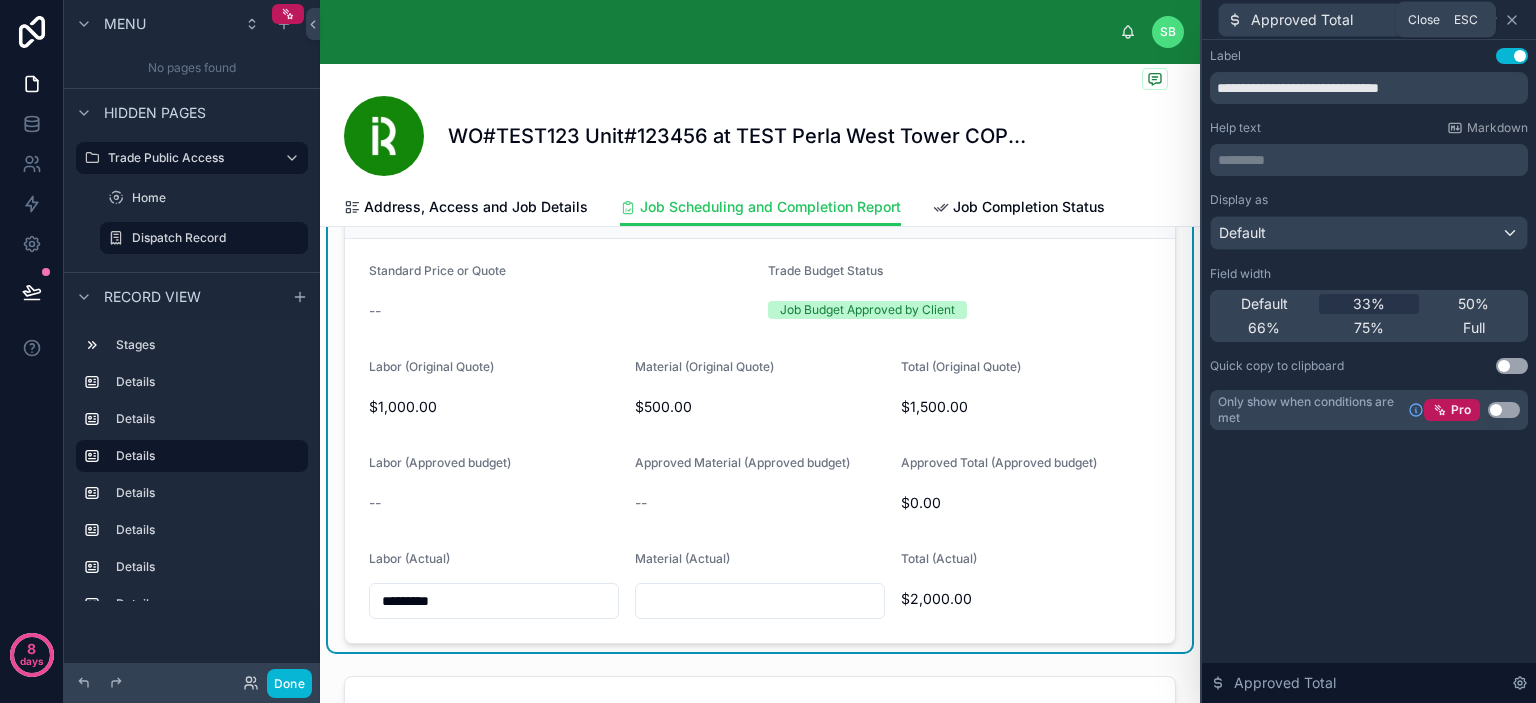 click 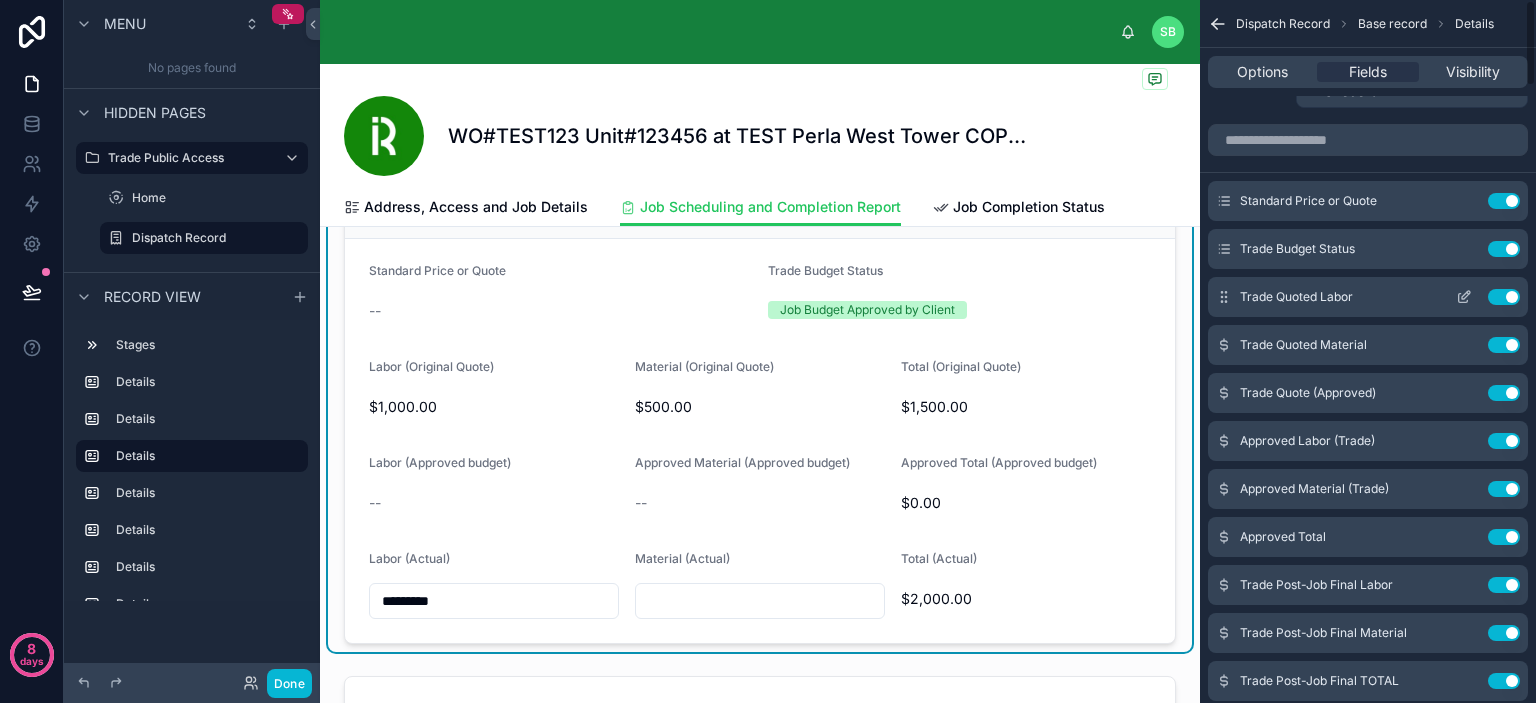 scroll, scrollTop: 0, scrollLeft: 0, axis: both 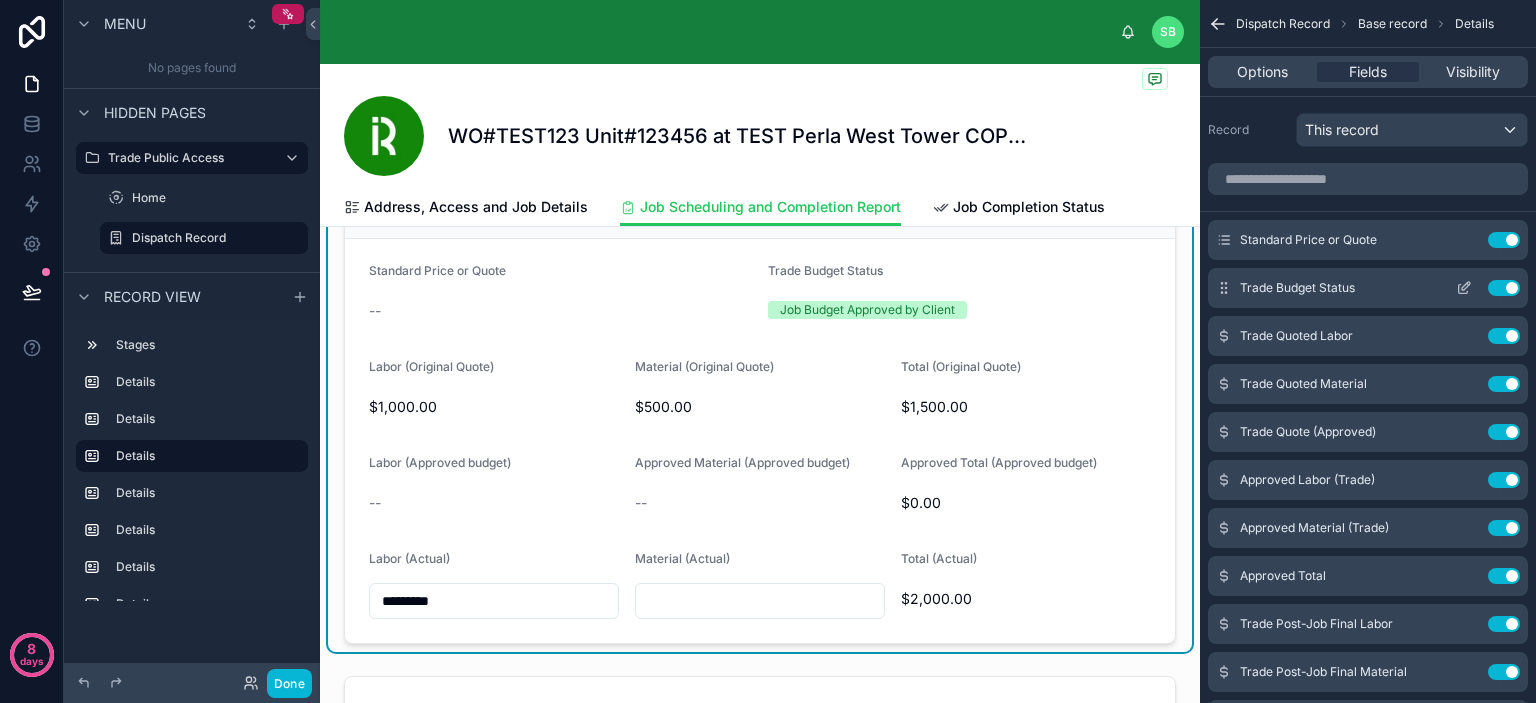 click 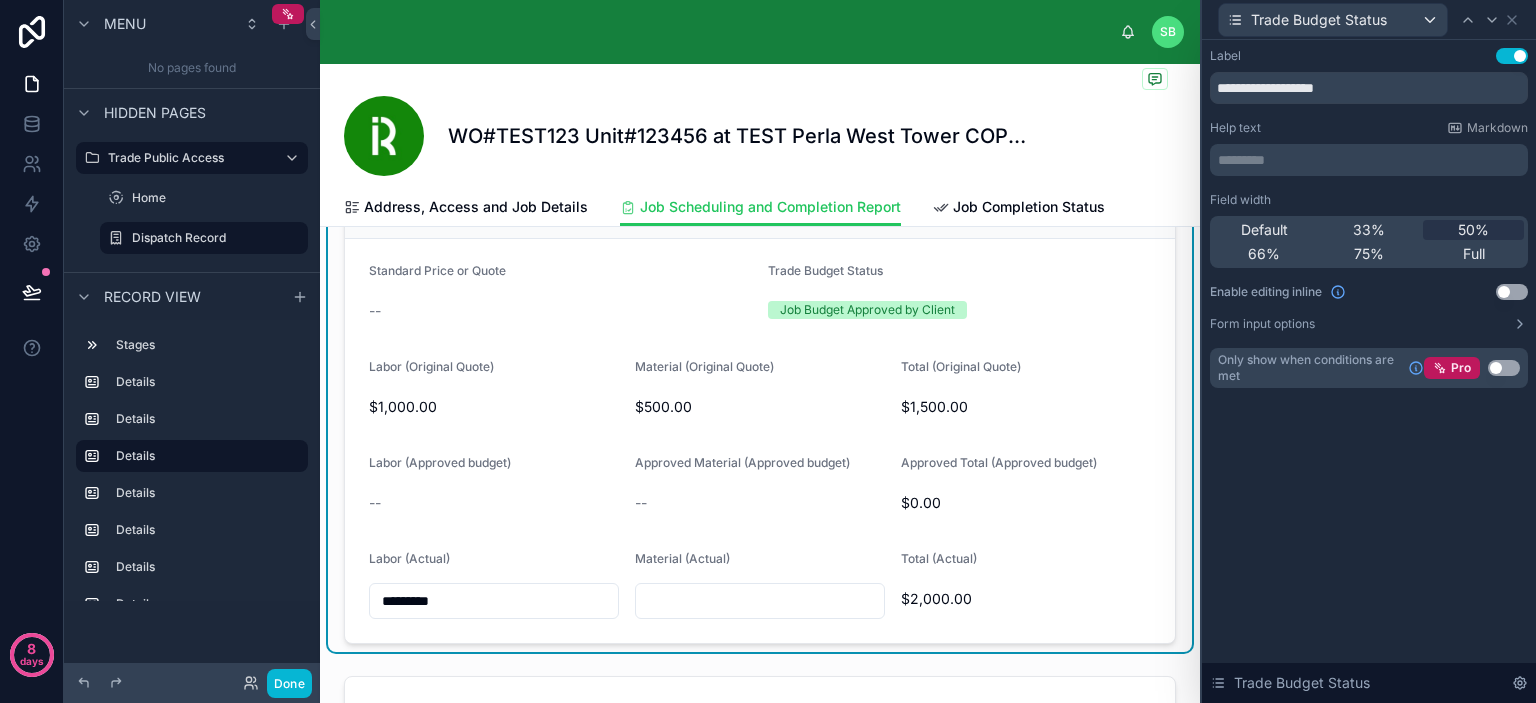 click on "**********" at bounding box center [1369, 371] 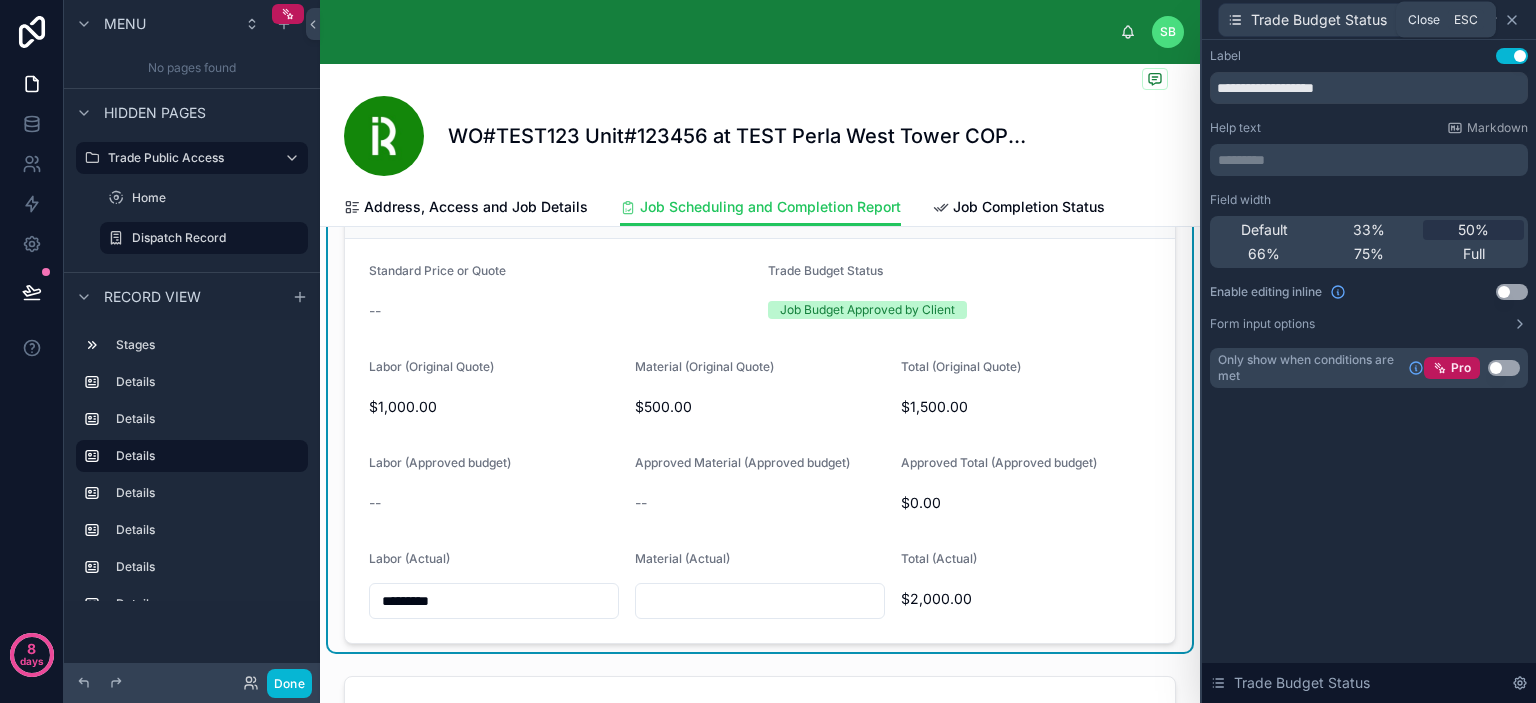 click 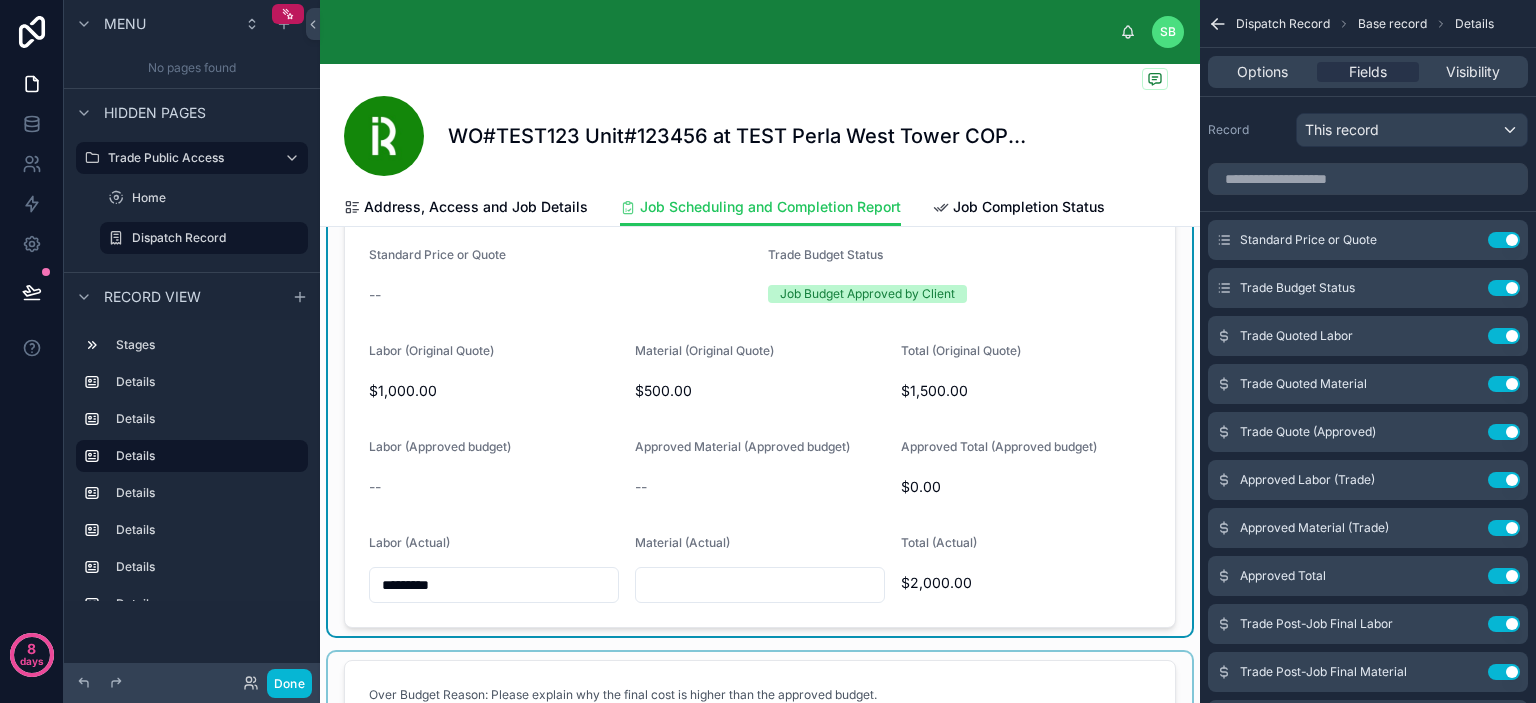 scroll, scrollTop: 1052, scrollLeft: 0, axis: vertical 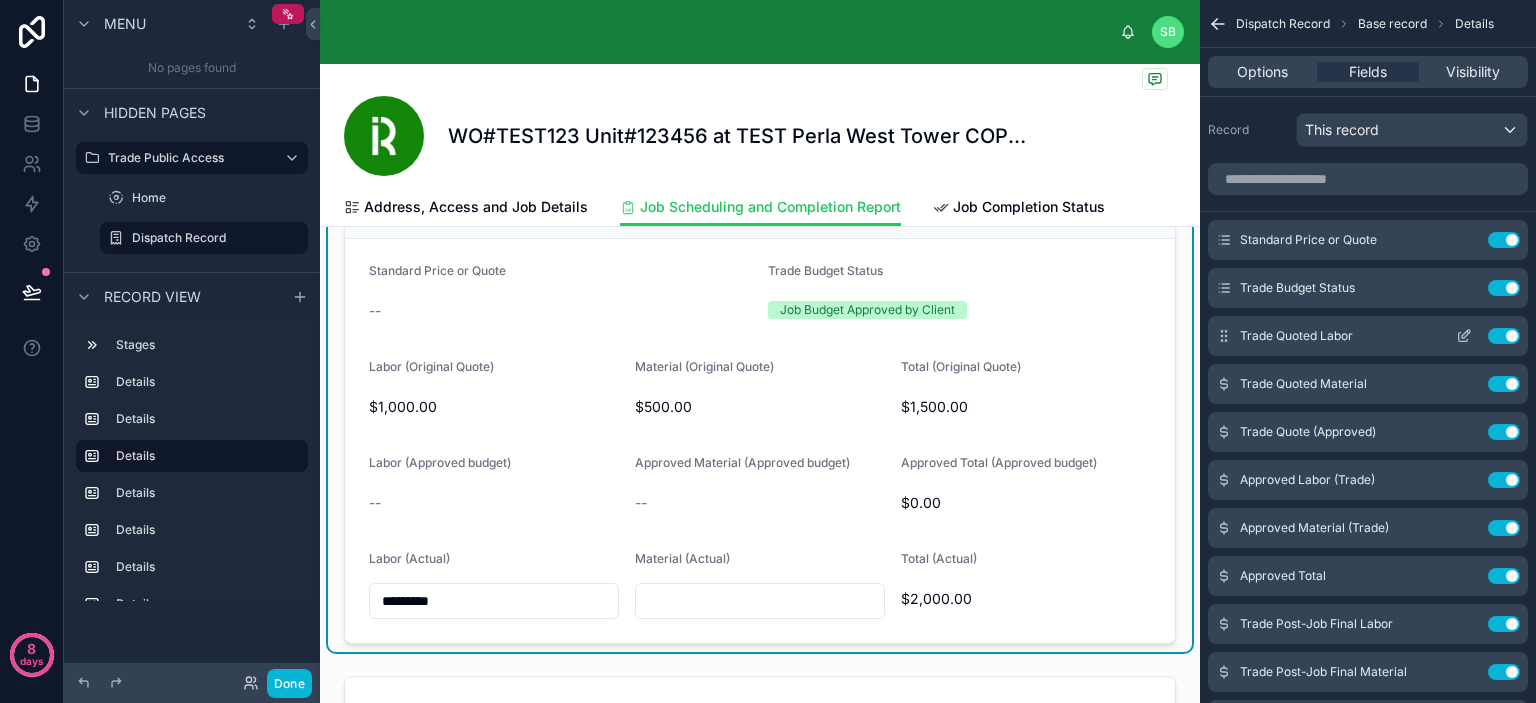 click 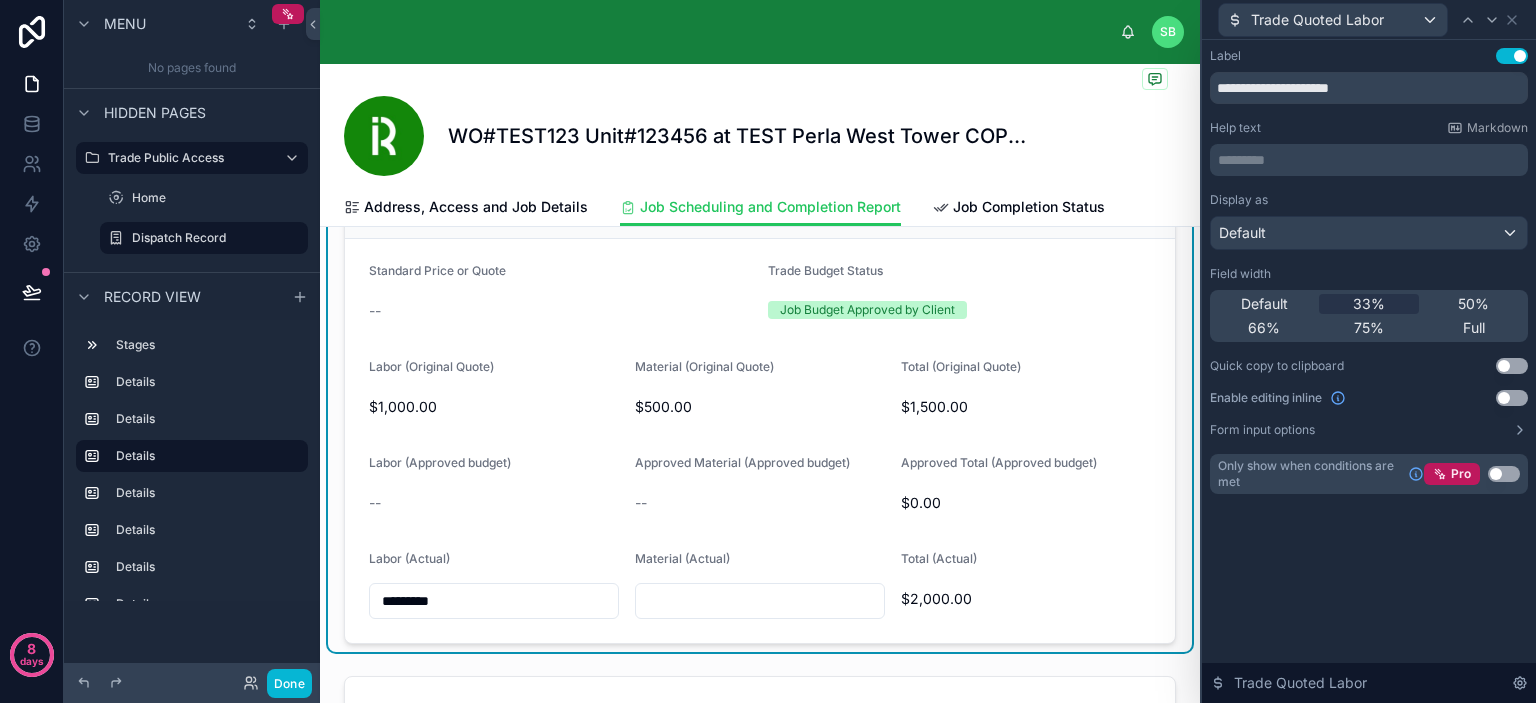click on "Use setting" at bounding box center (1504, 474) 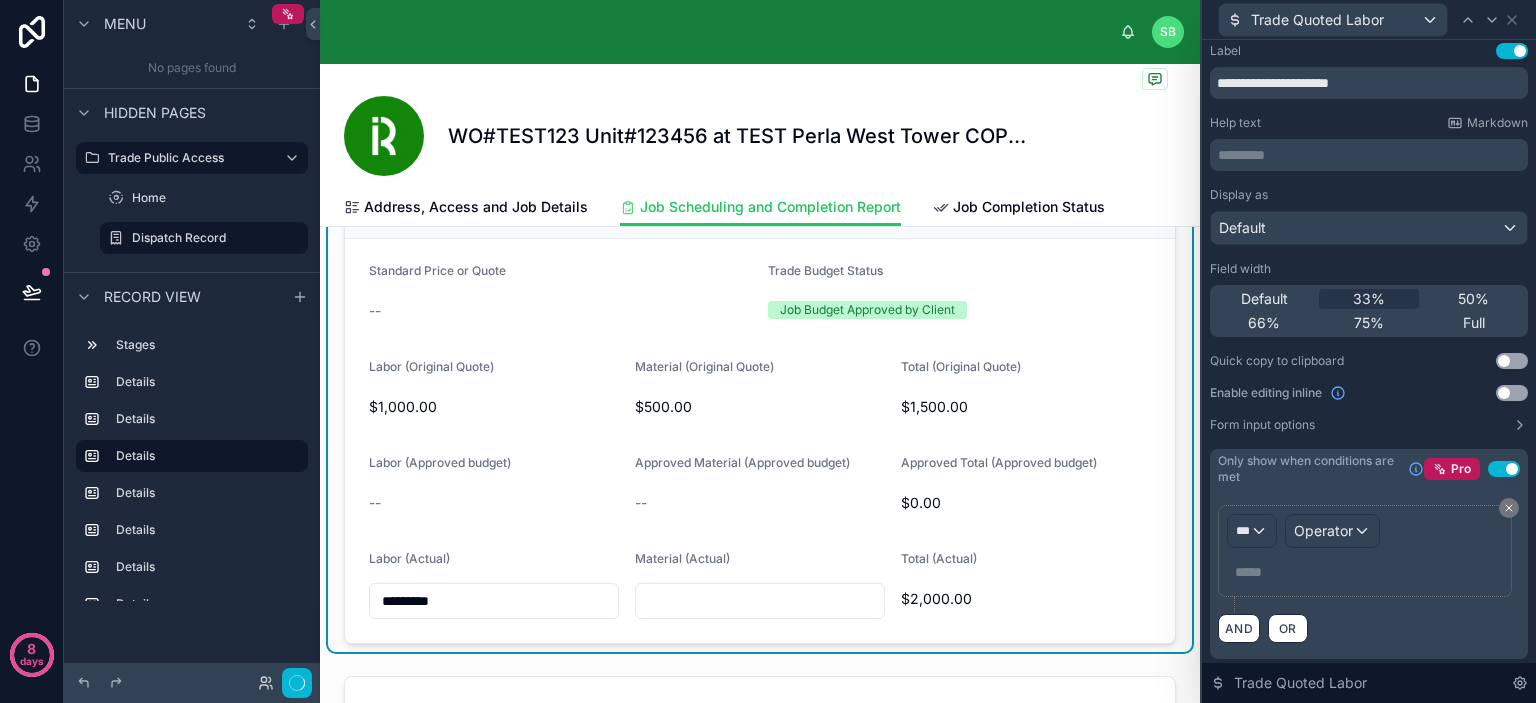 scroll, scrollTop: 7, scrollLeft: 0, axis: vertical 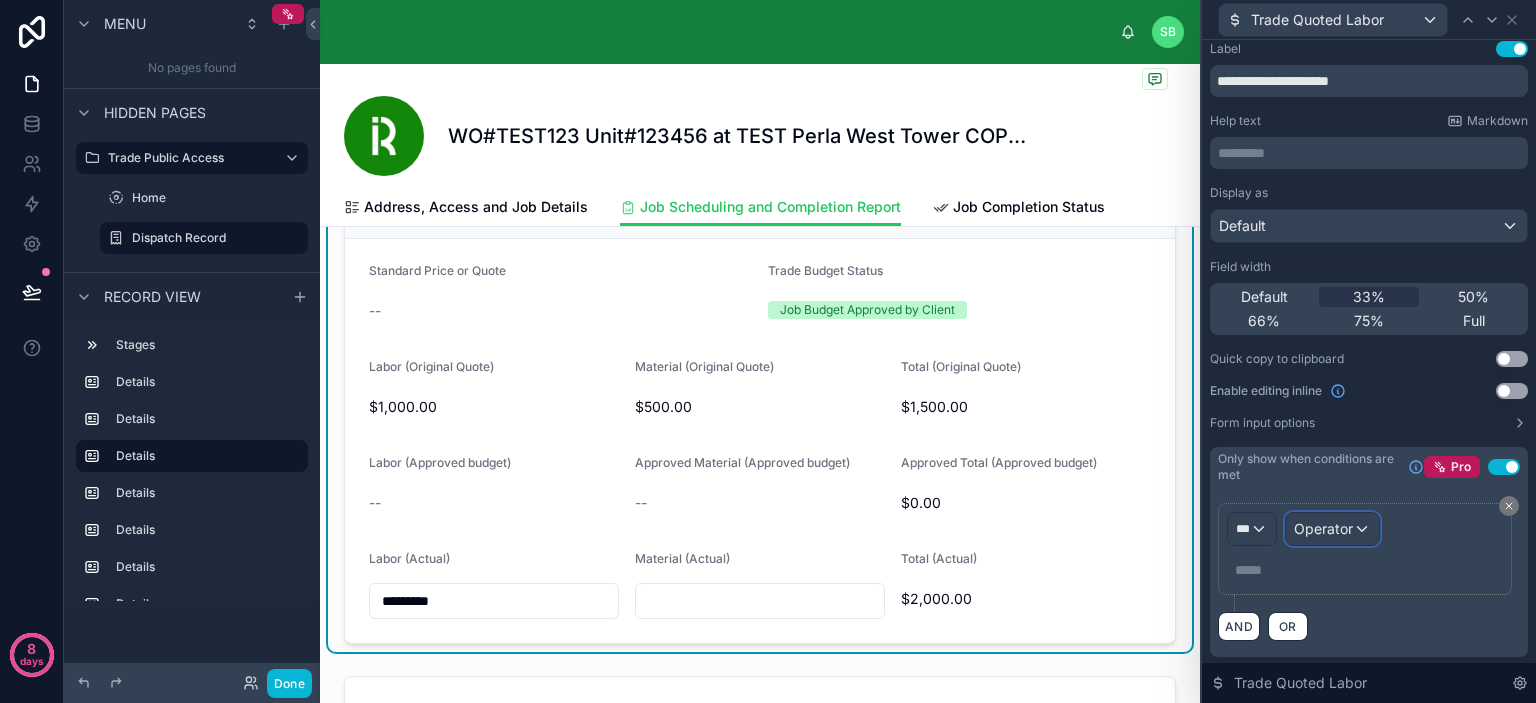 click on "Operator" at bounding box center (1323, 528) 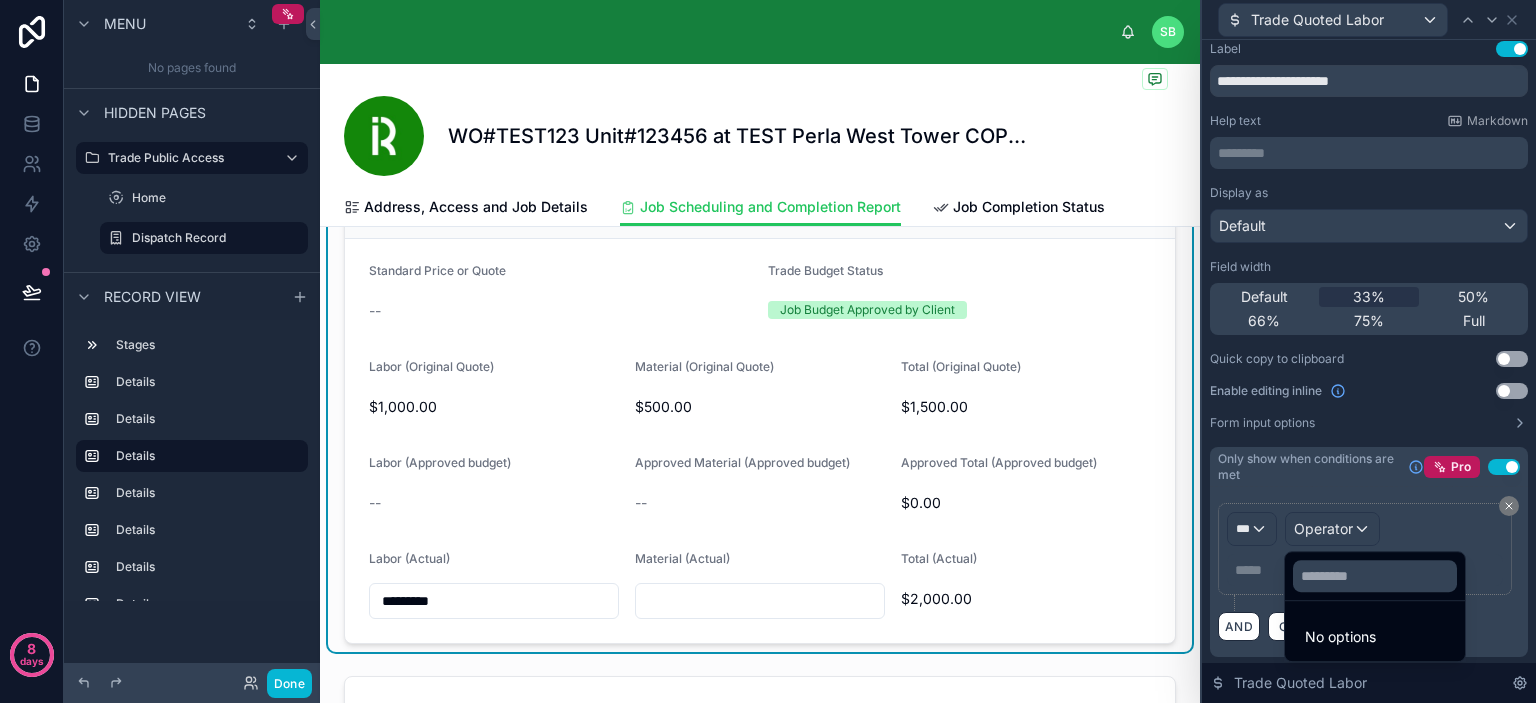 click at bounding box center (1369, 351) 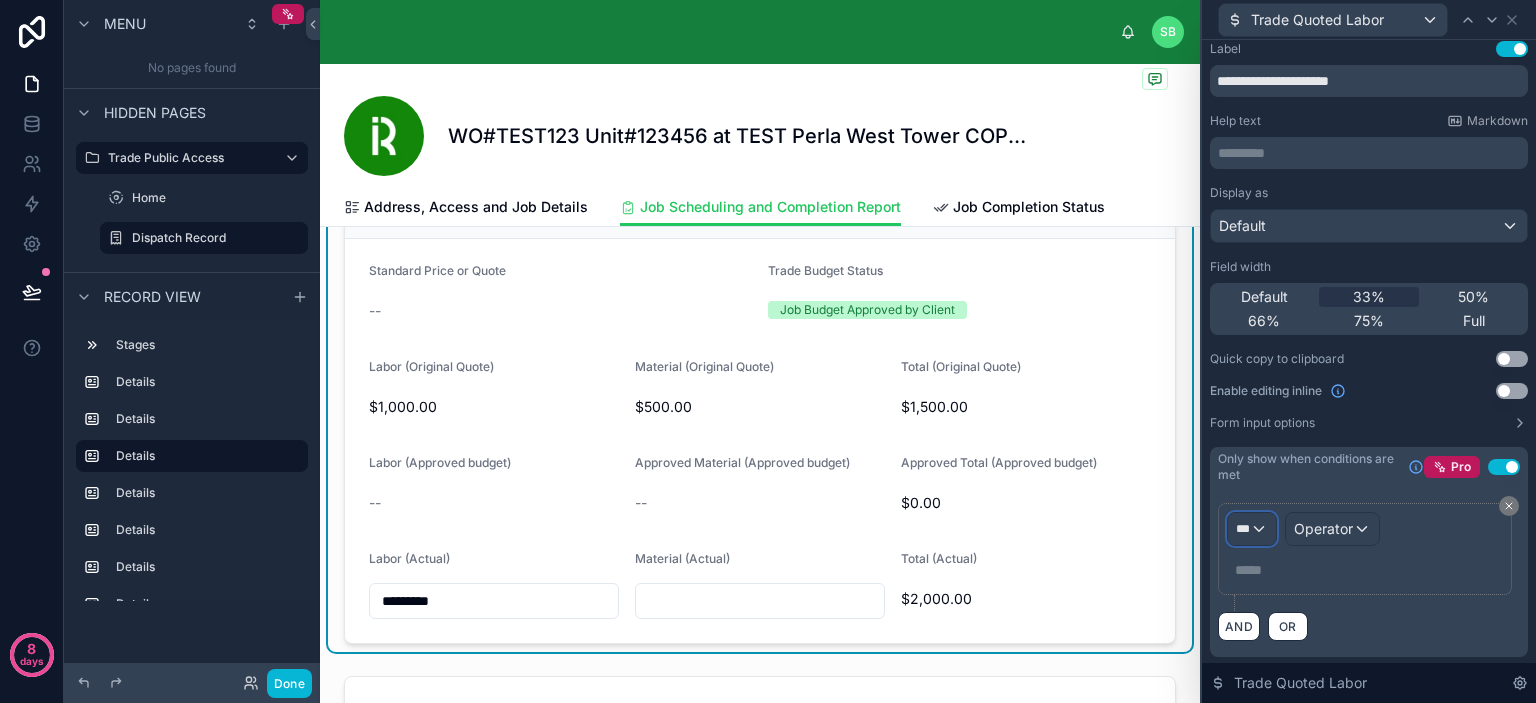 click on "***" at bounding box center (1252, 529) 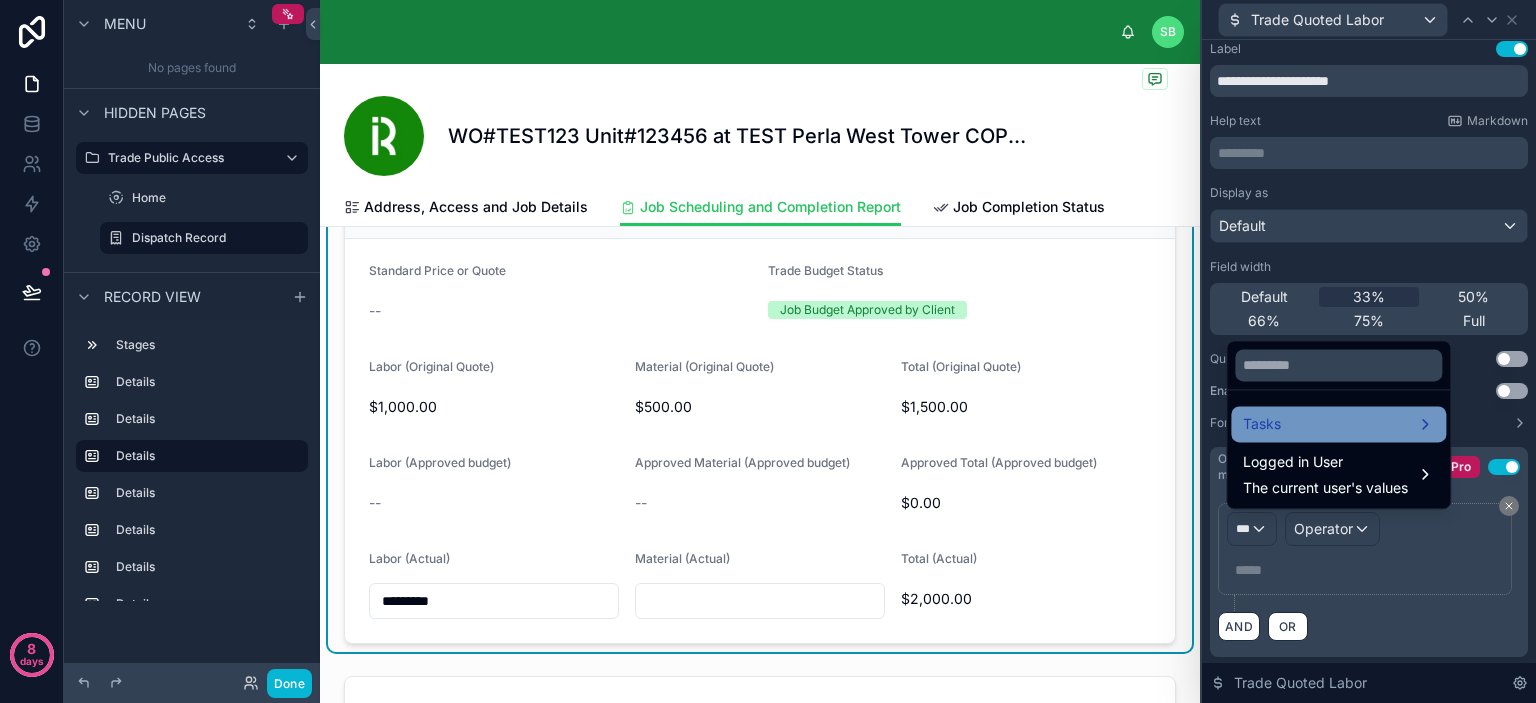click on "Tasks" at bounding box center [1338, 424] 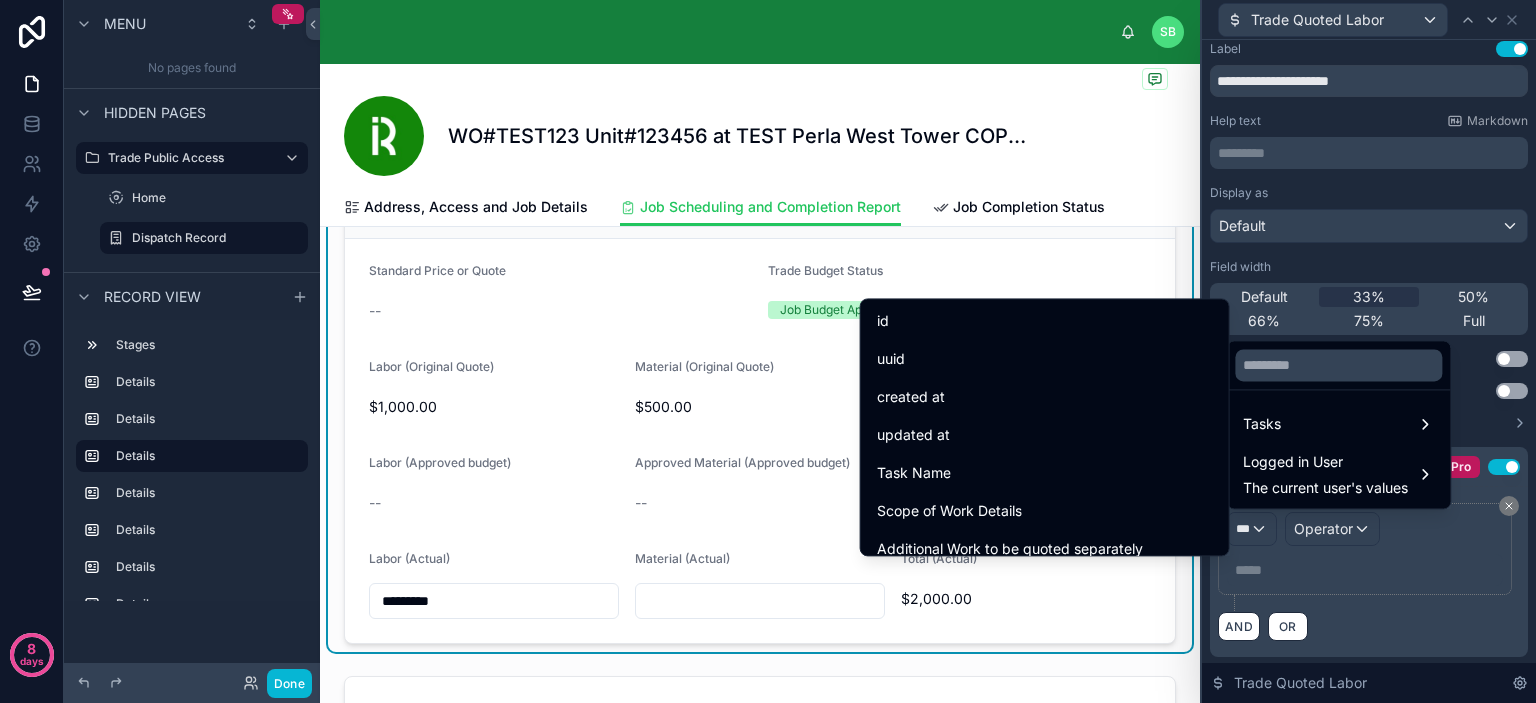 click at bounding box center (1369, 351) 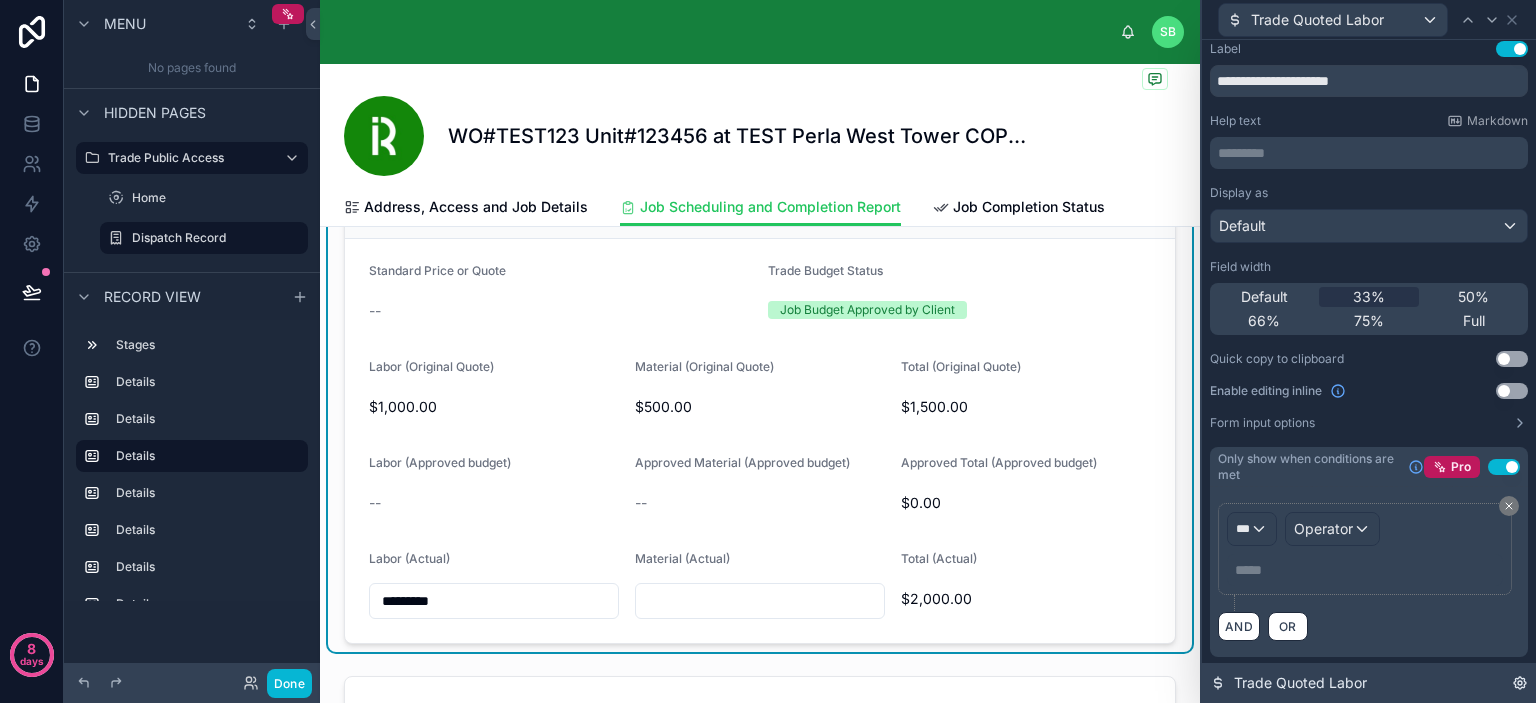 click 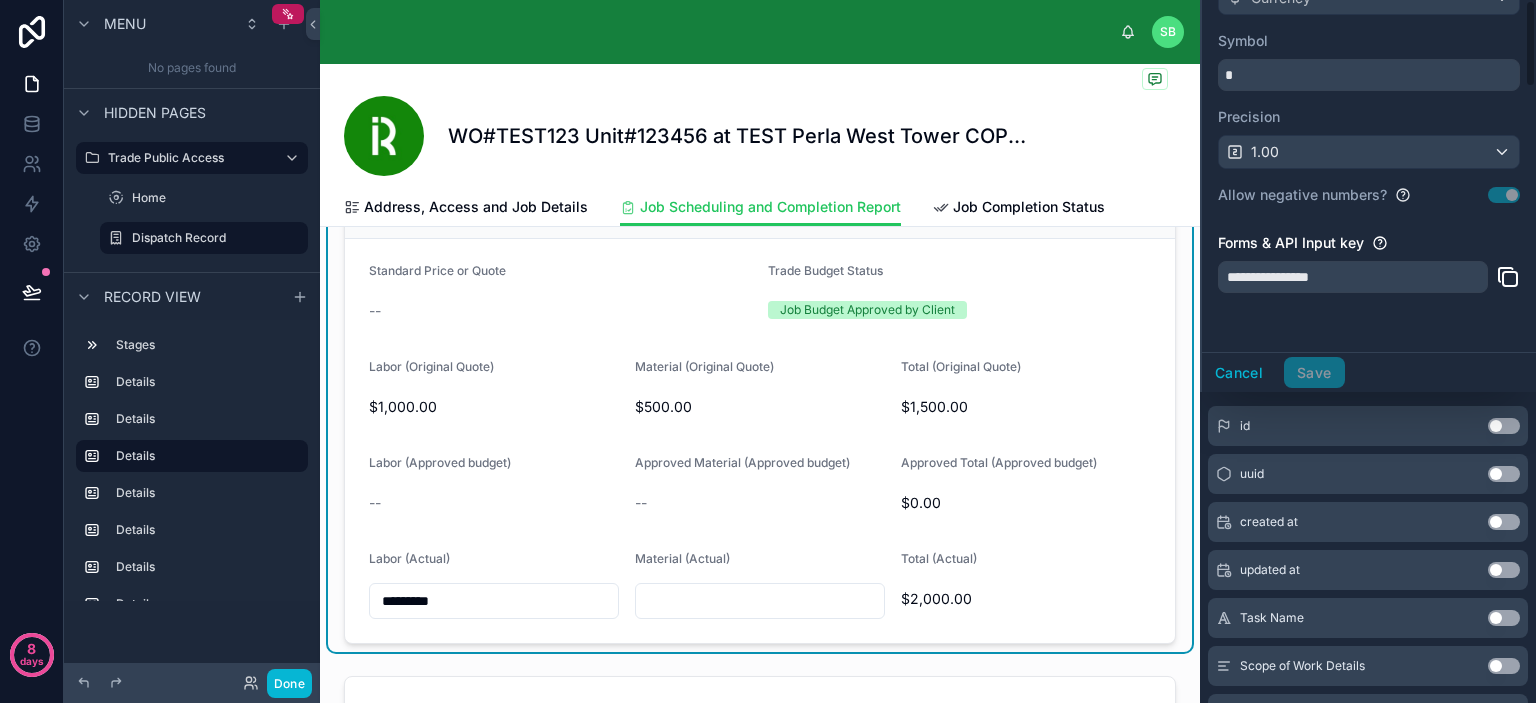 scroll, scrollTop: 0, scrollLeft: 0, axis: both 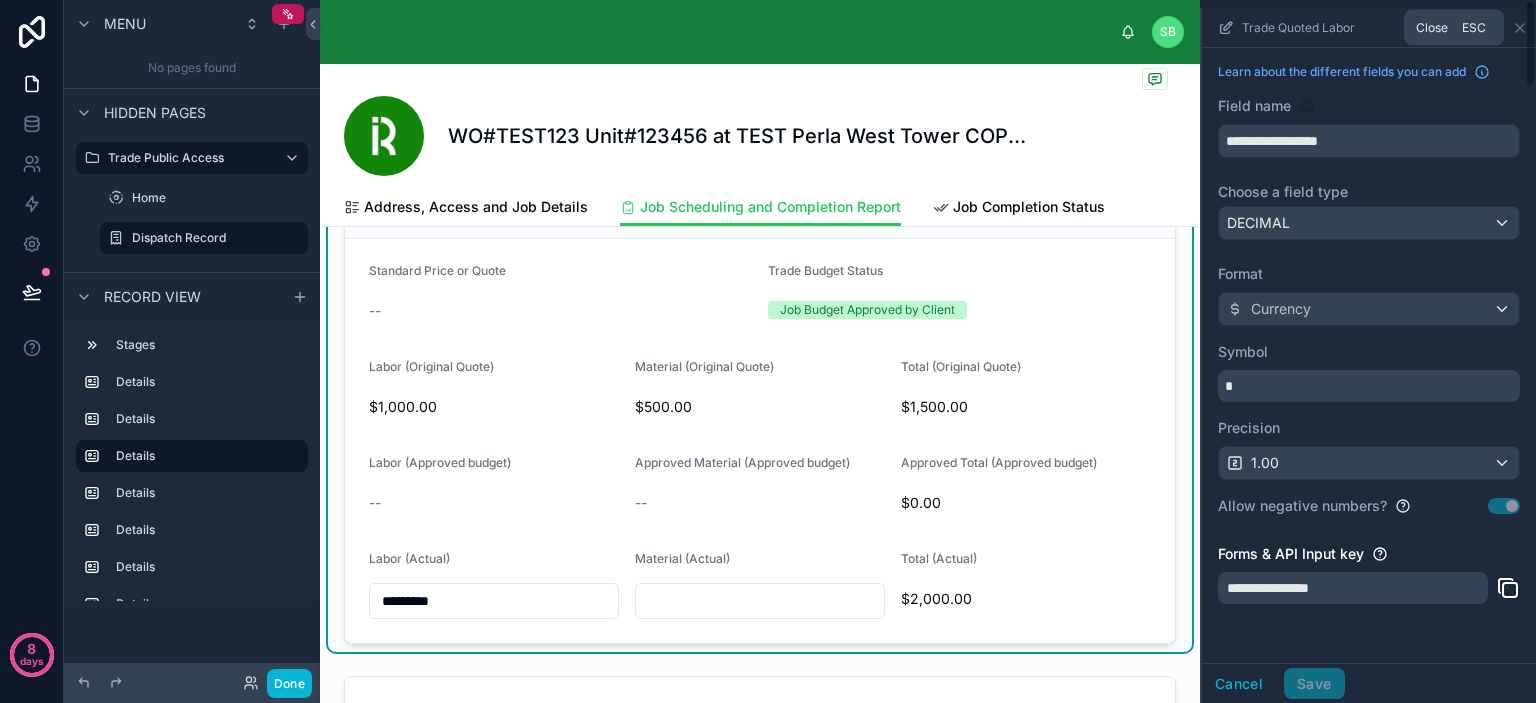 click on "**********" at bounding box center (1368, 351) 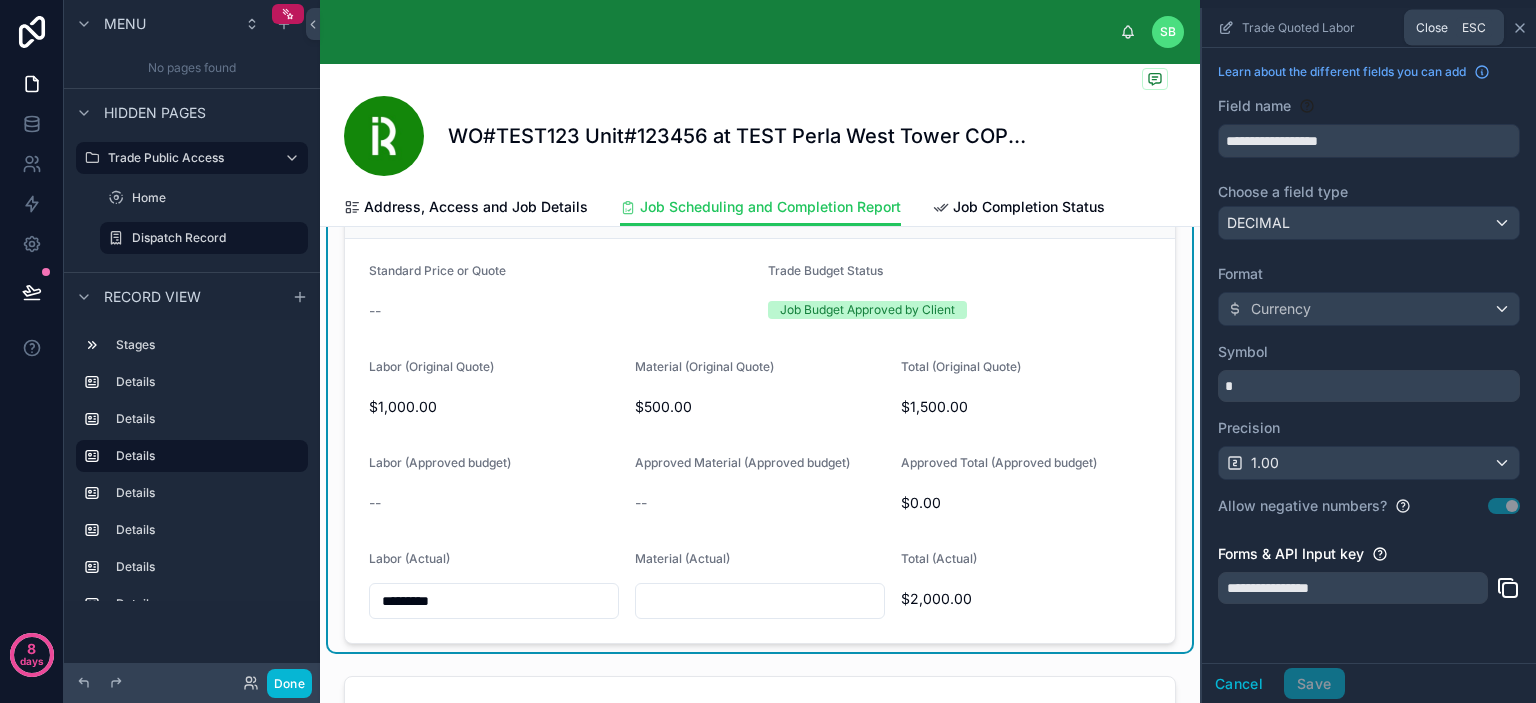 click 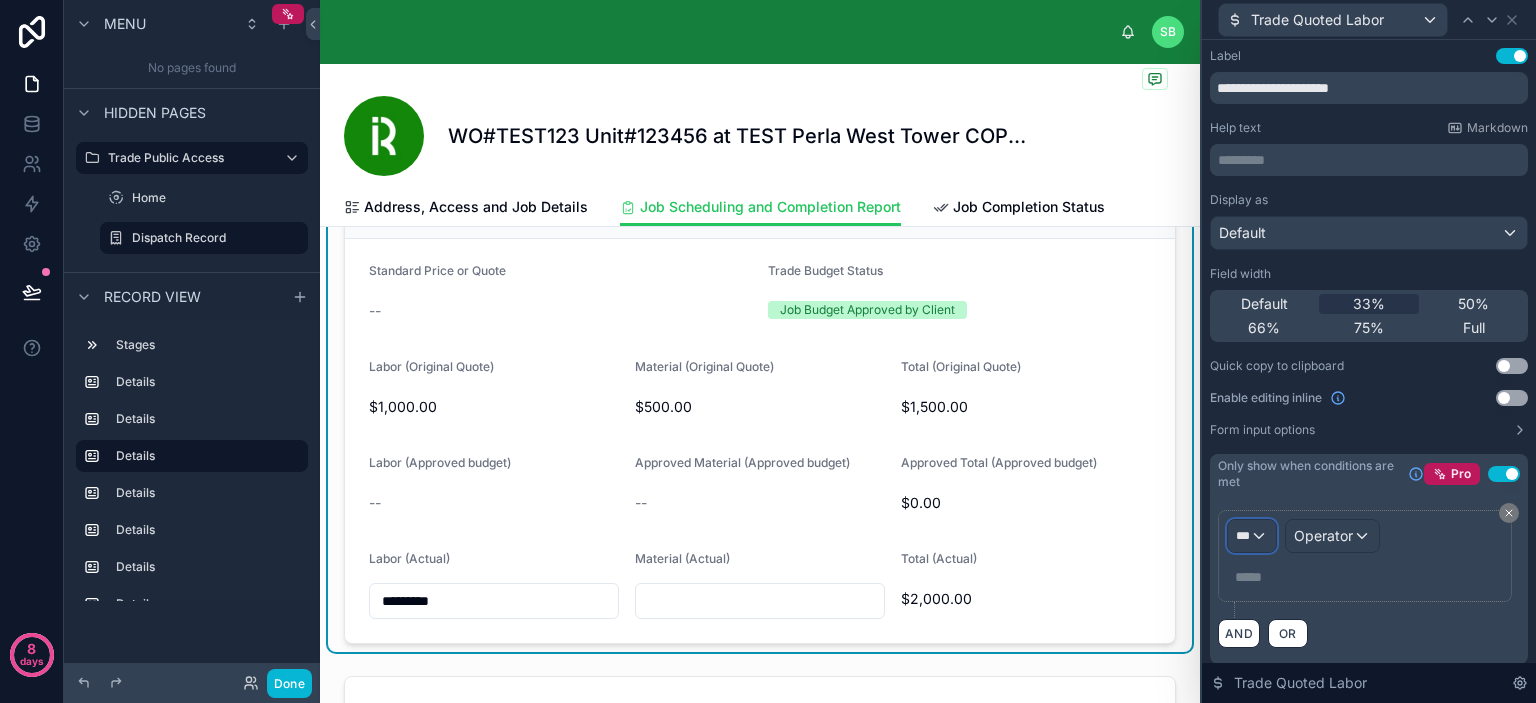 click on "***" at bounding box center (1252, 536) 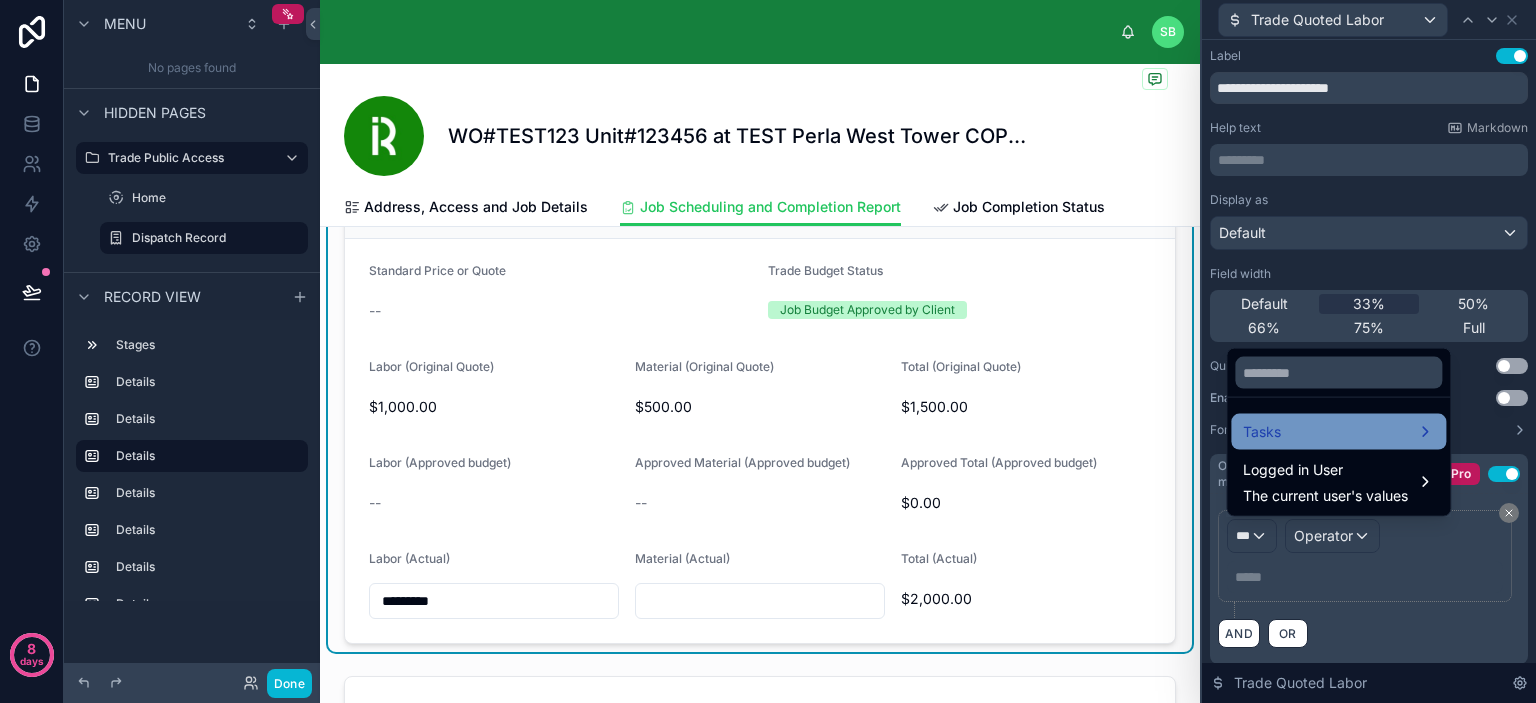 click on "Tasks" at bounding box center [1338, 432] 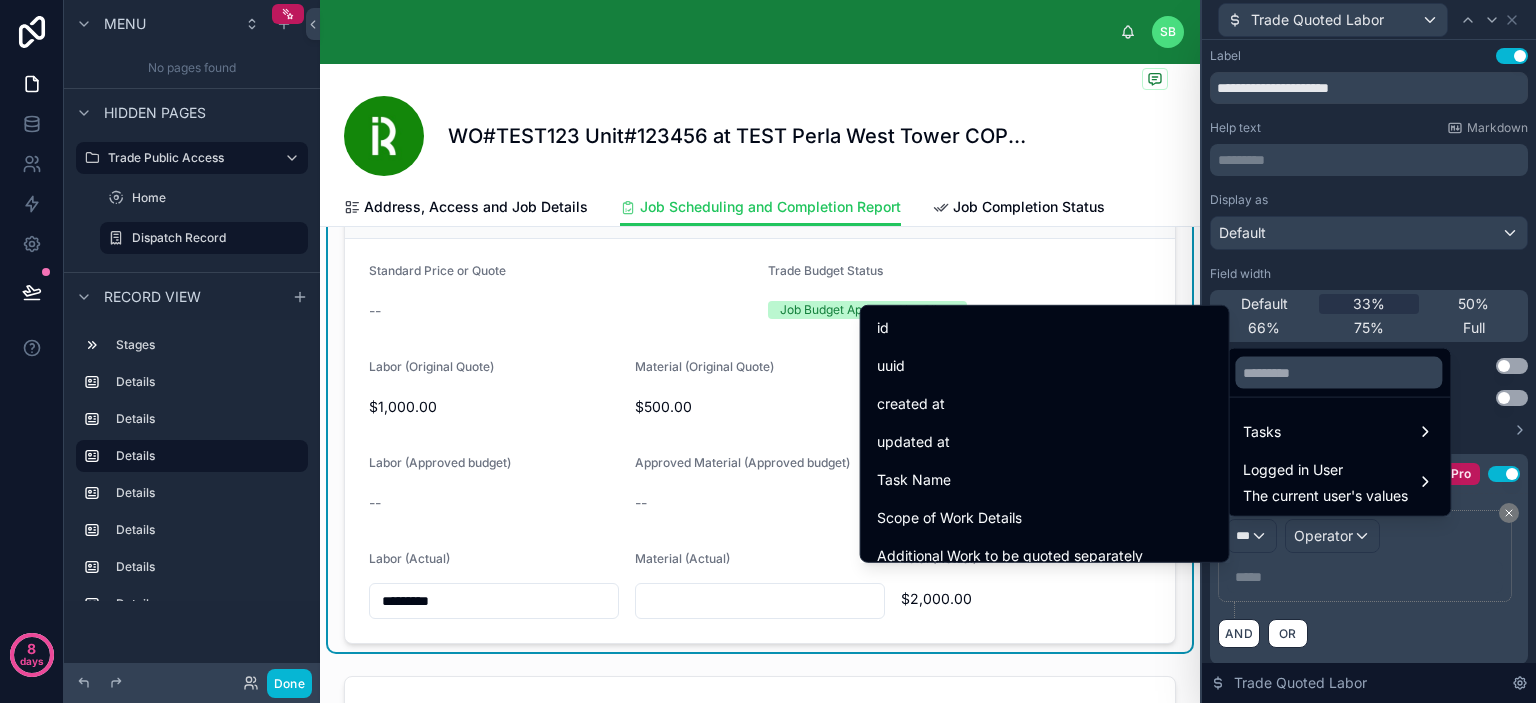 click at bounding box center [1369, 351] 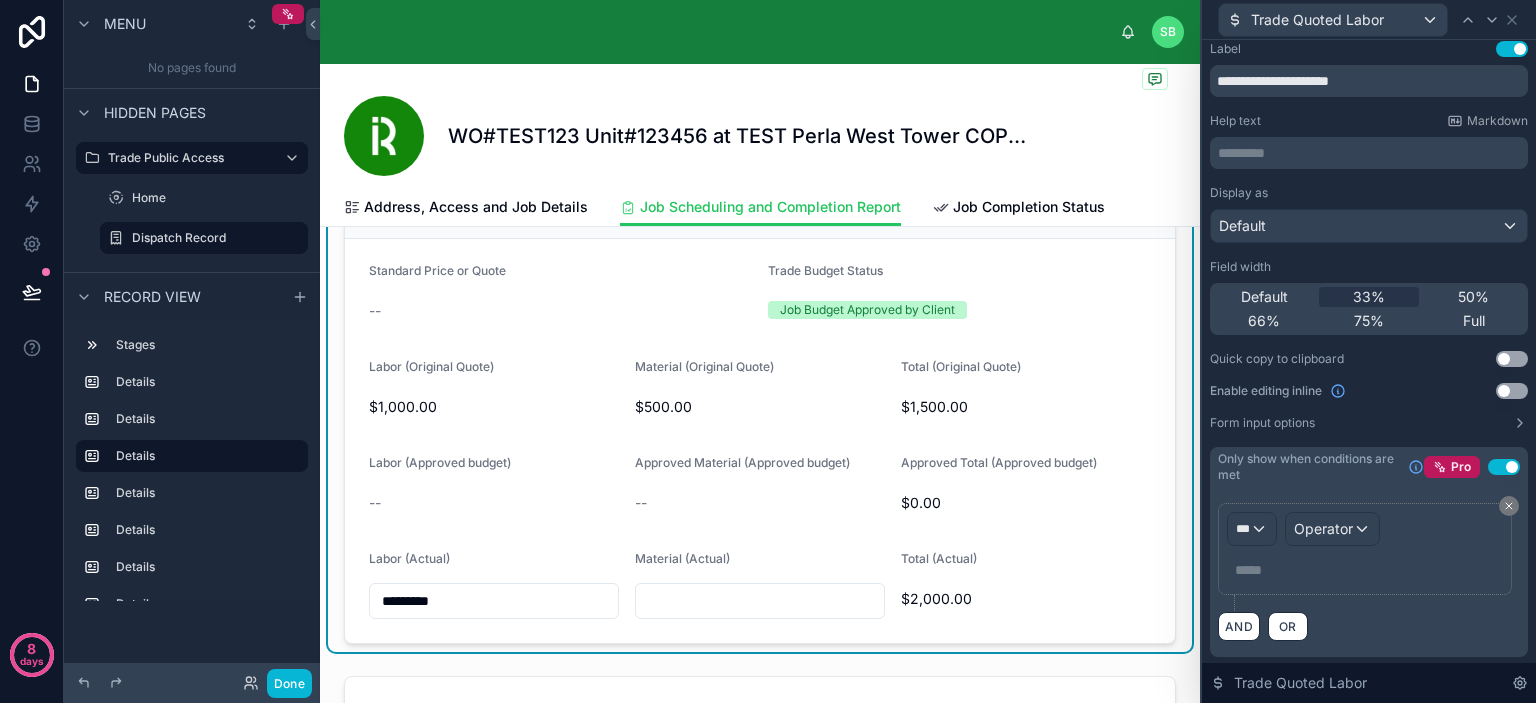 scroll, scrollTop: 0, scrollLeft: 0, axis: both 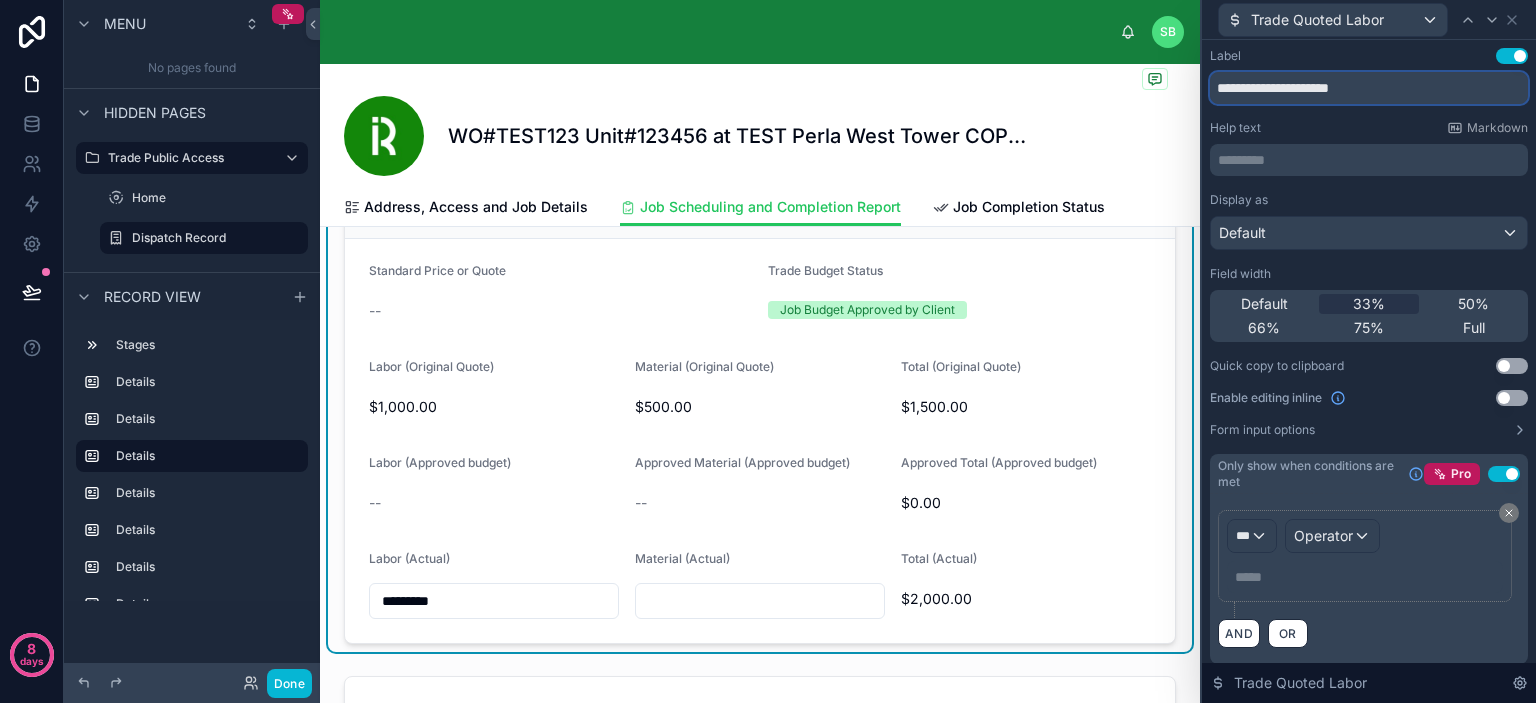 click on "**********" at bounding box center (1369, 88) 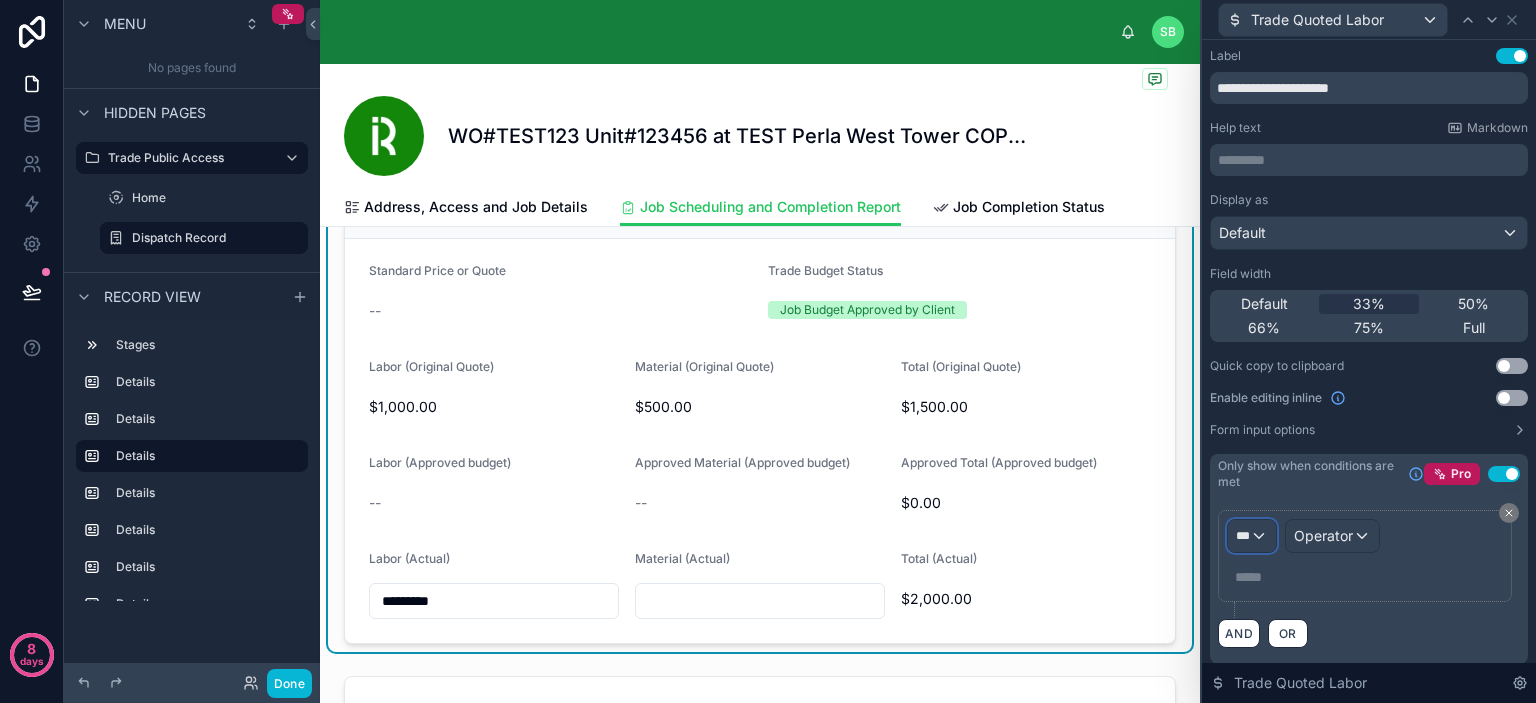 click on "***" at bounding box center [1252, 536] 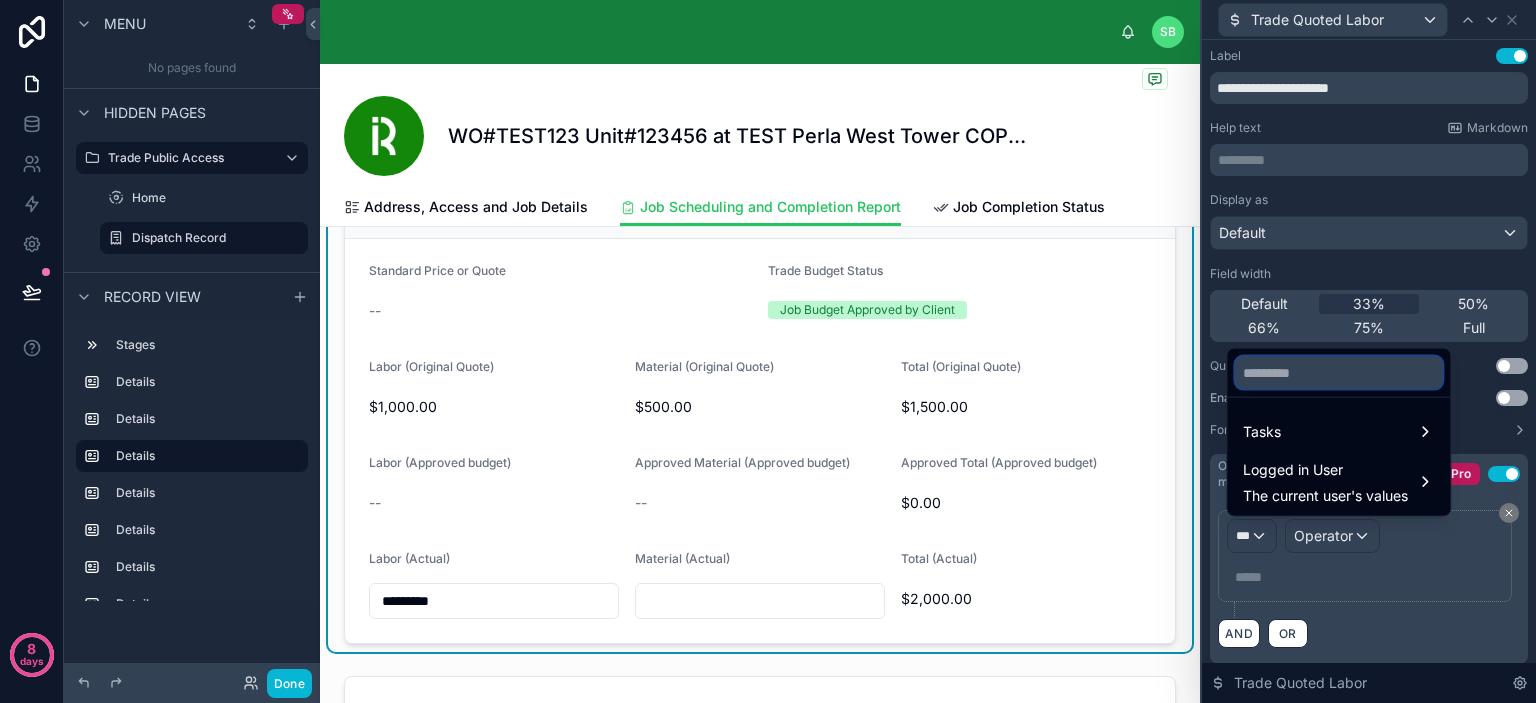 click at bounding box center (1338, 373) 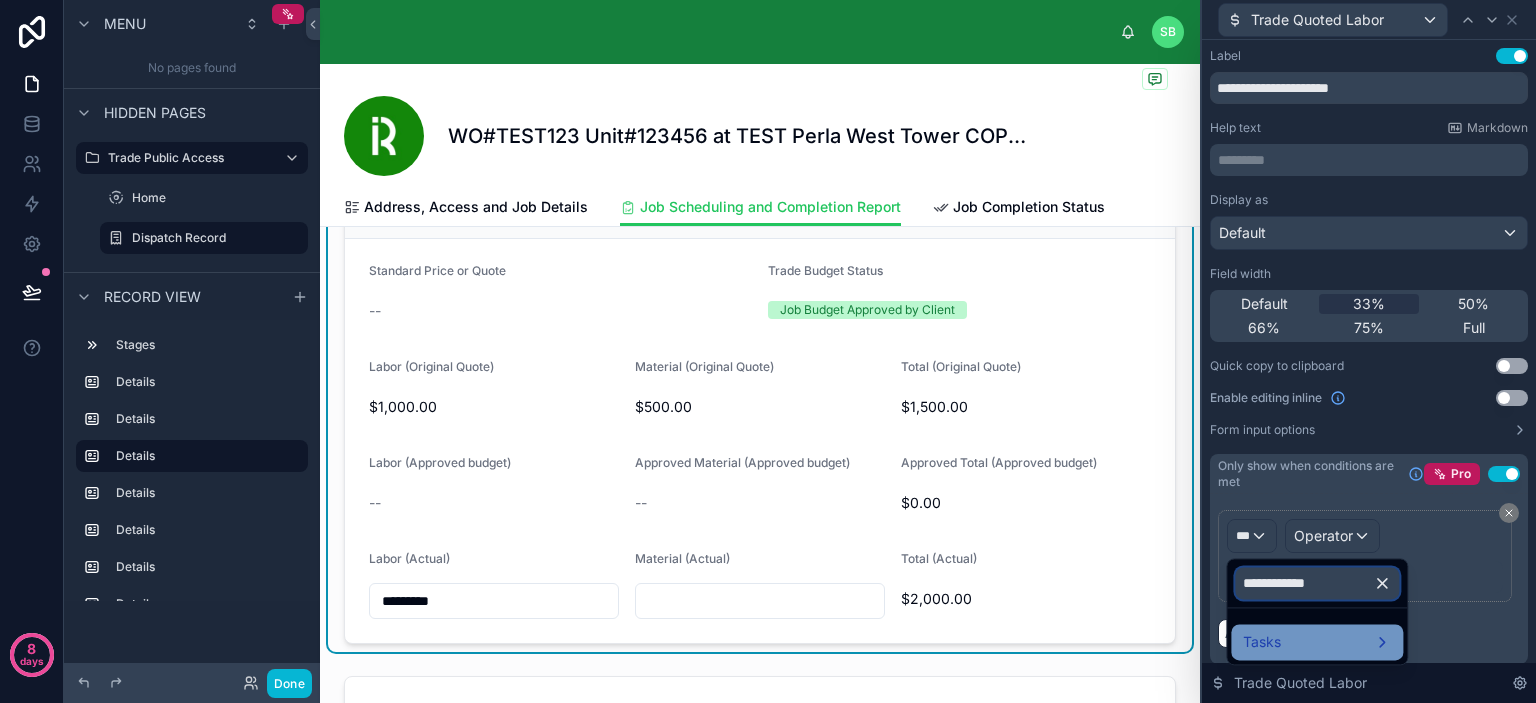 type on "**********" 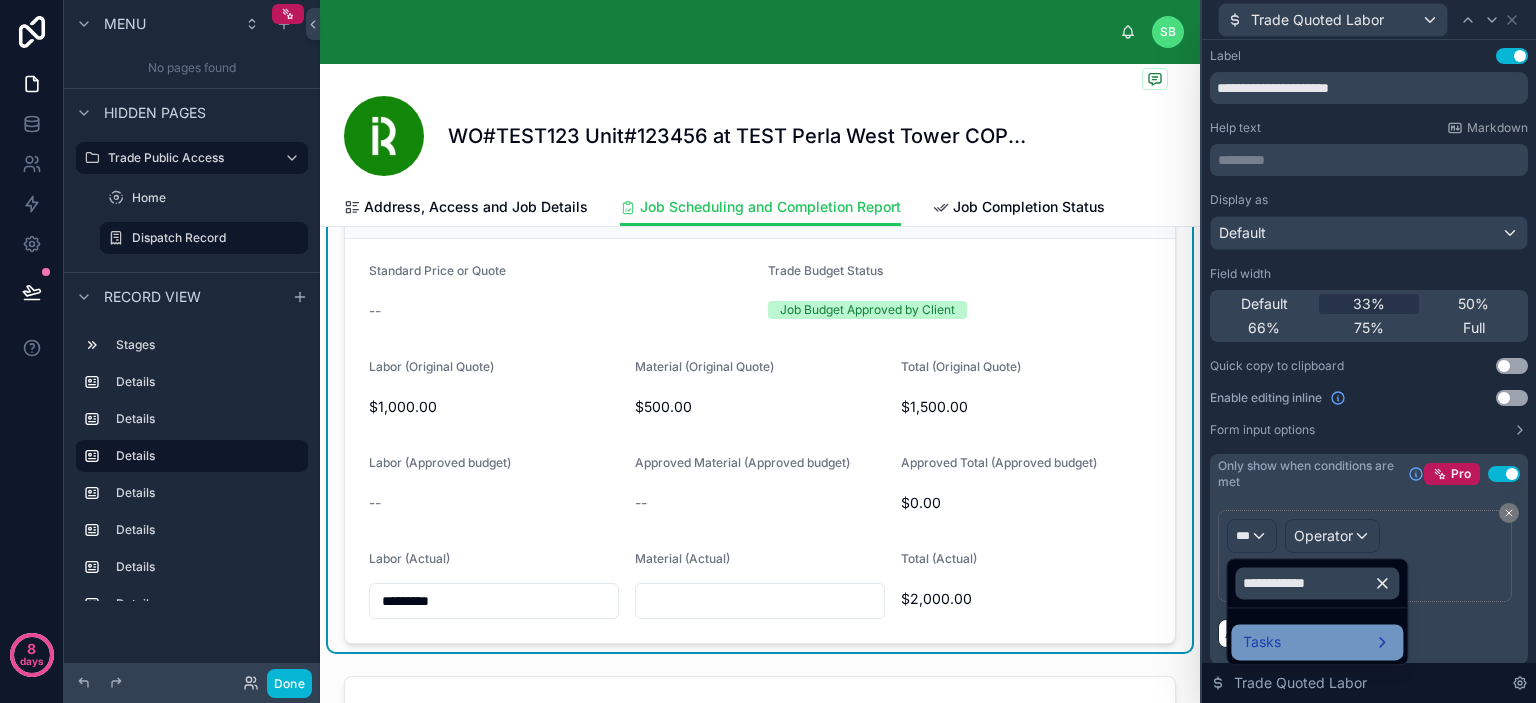 click on "Tasks" at bounding box center [1317, 642] 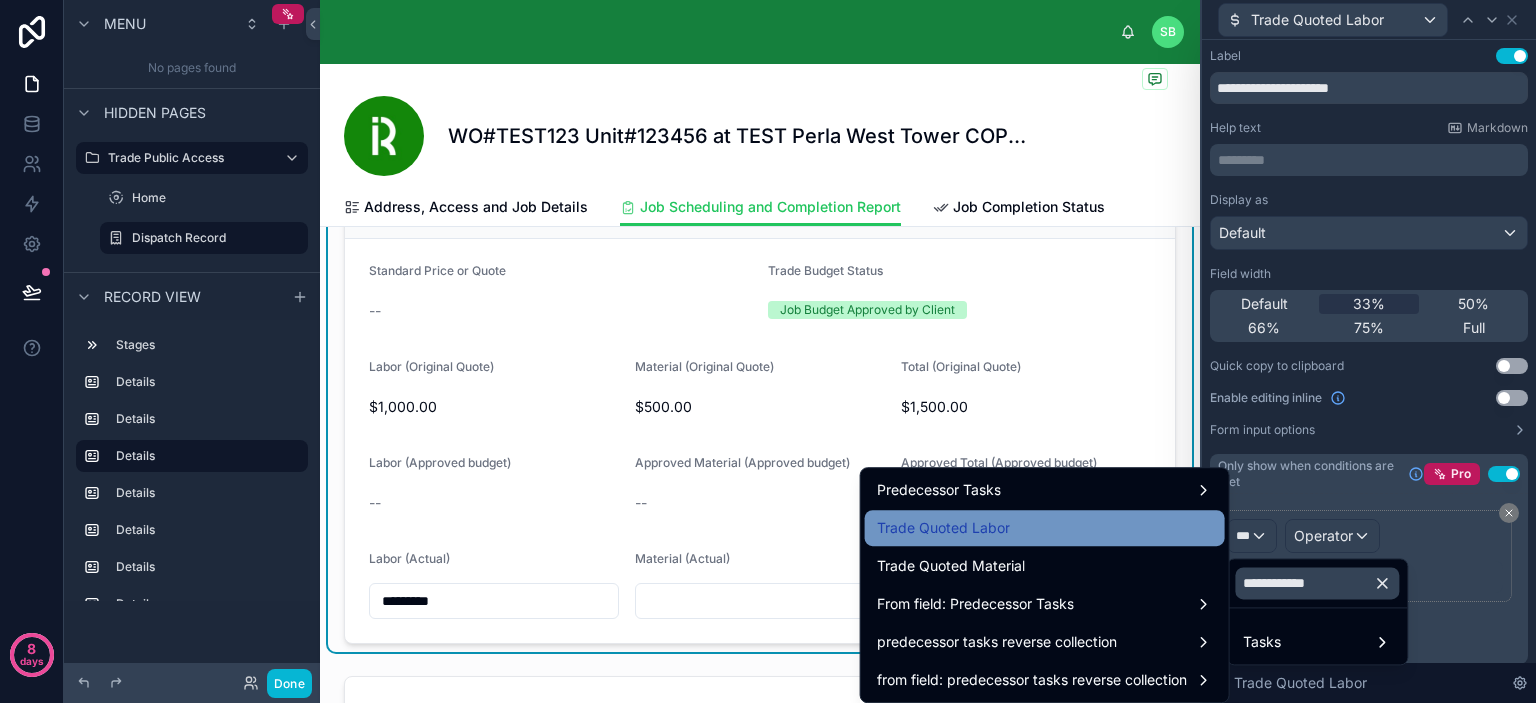 click on "Trade Quoted Labor" at bounding box center [1045, 528] 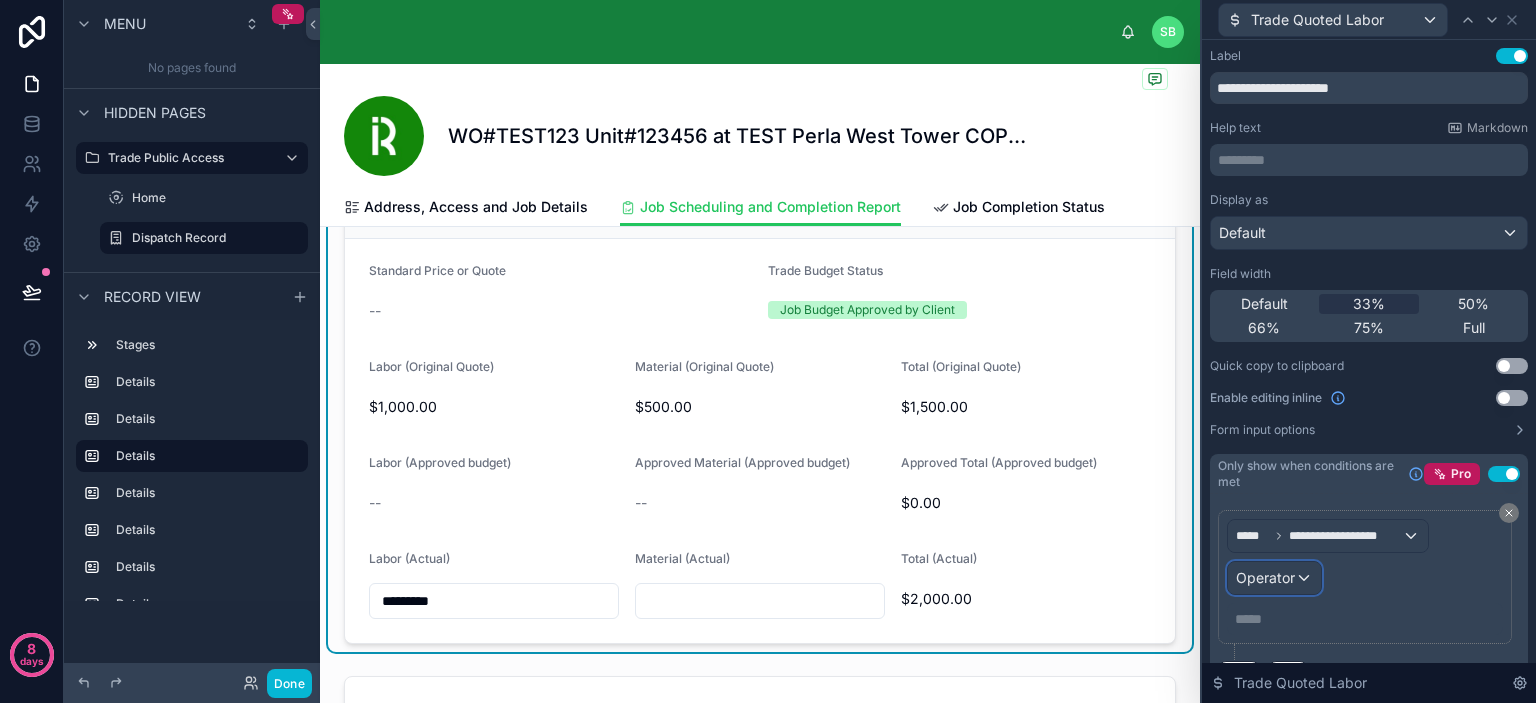 click on "Operator" at bounding box center (1265, 577) 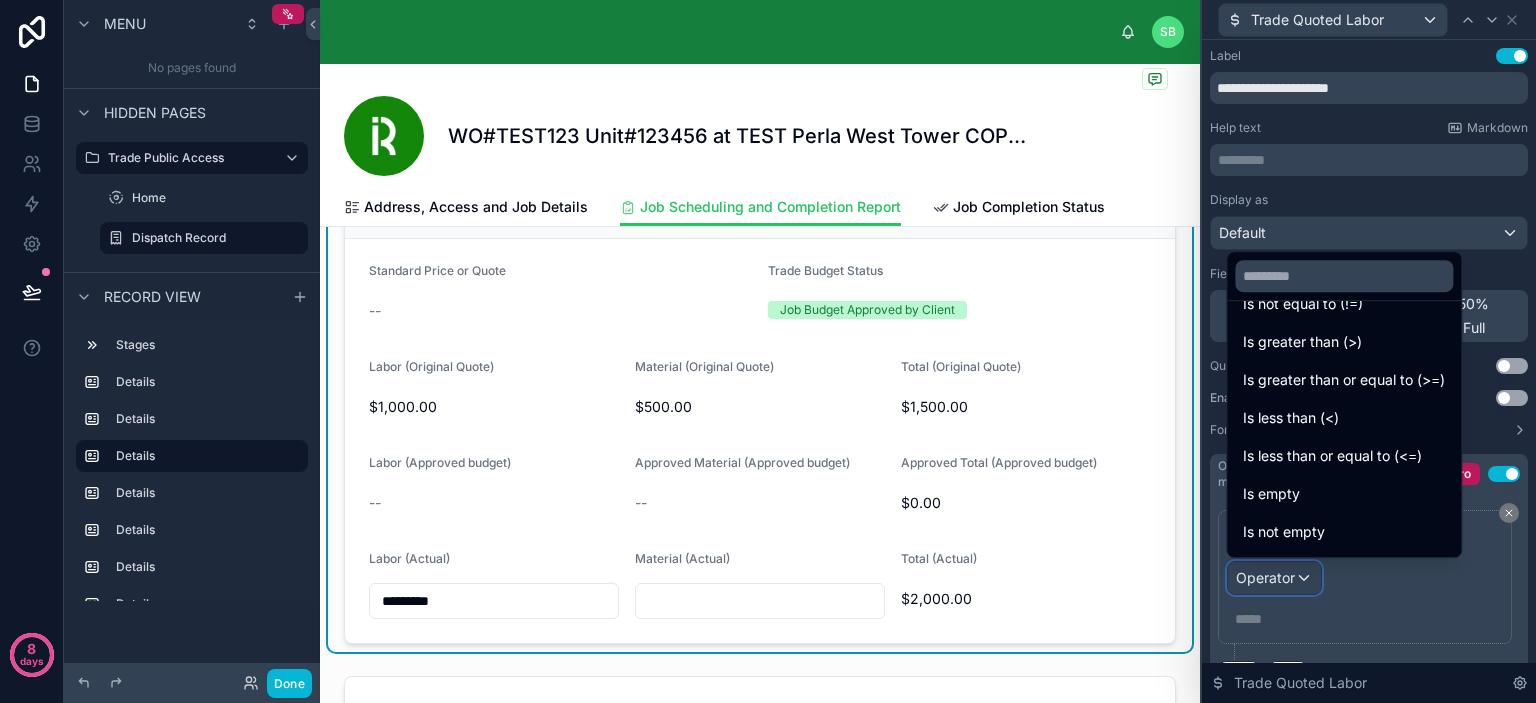scroll, scrollTop: 100, scrollLeft: 0, axis: vertical 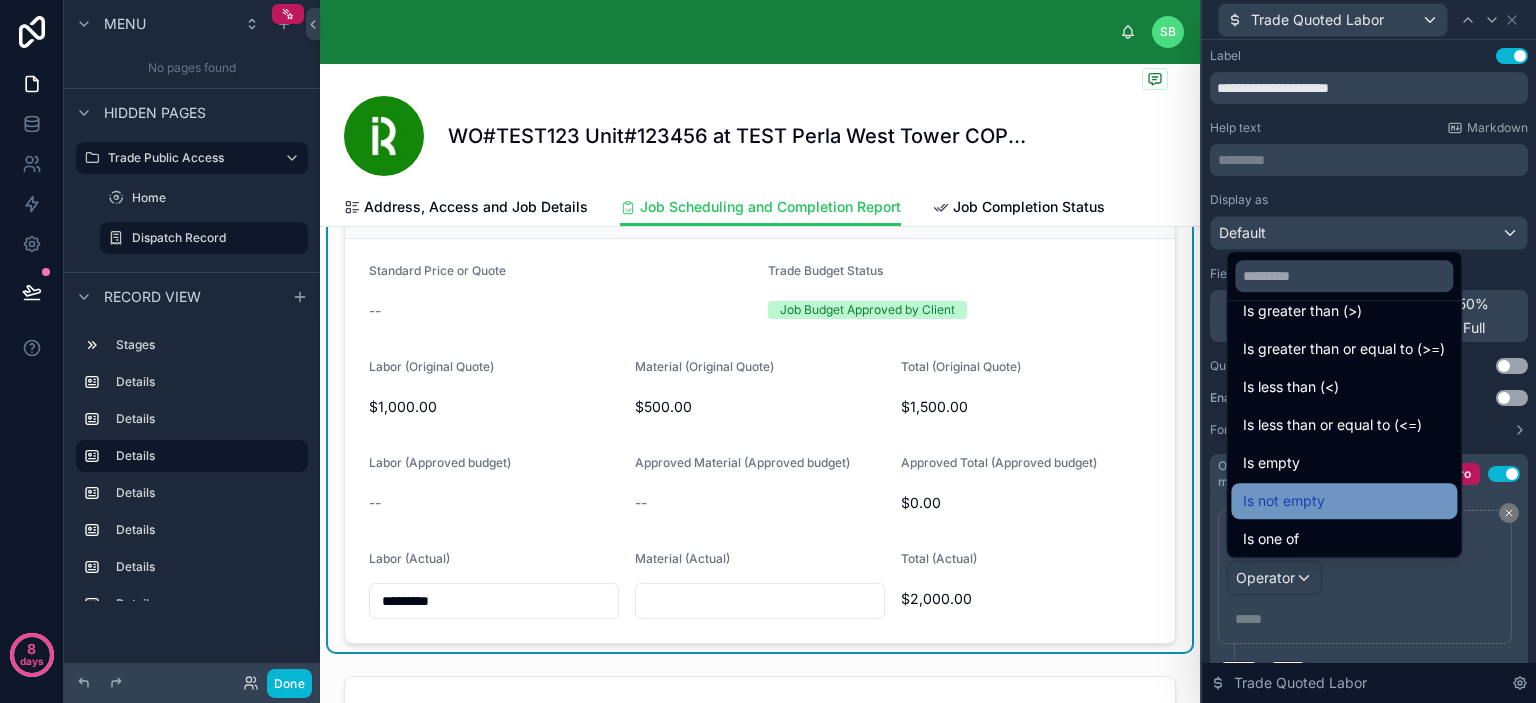 click on "Is not empty" at bounding box center (1344, 501) 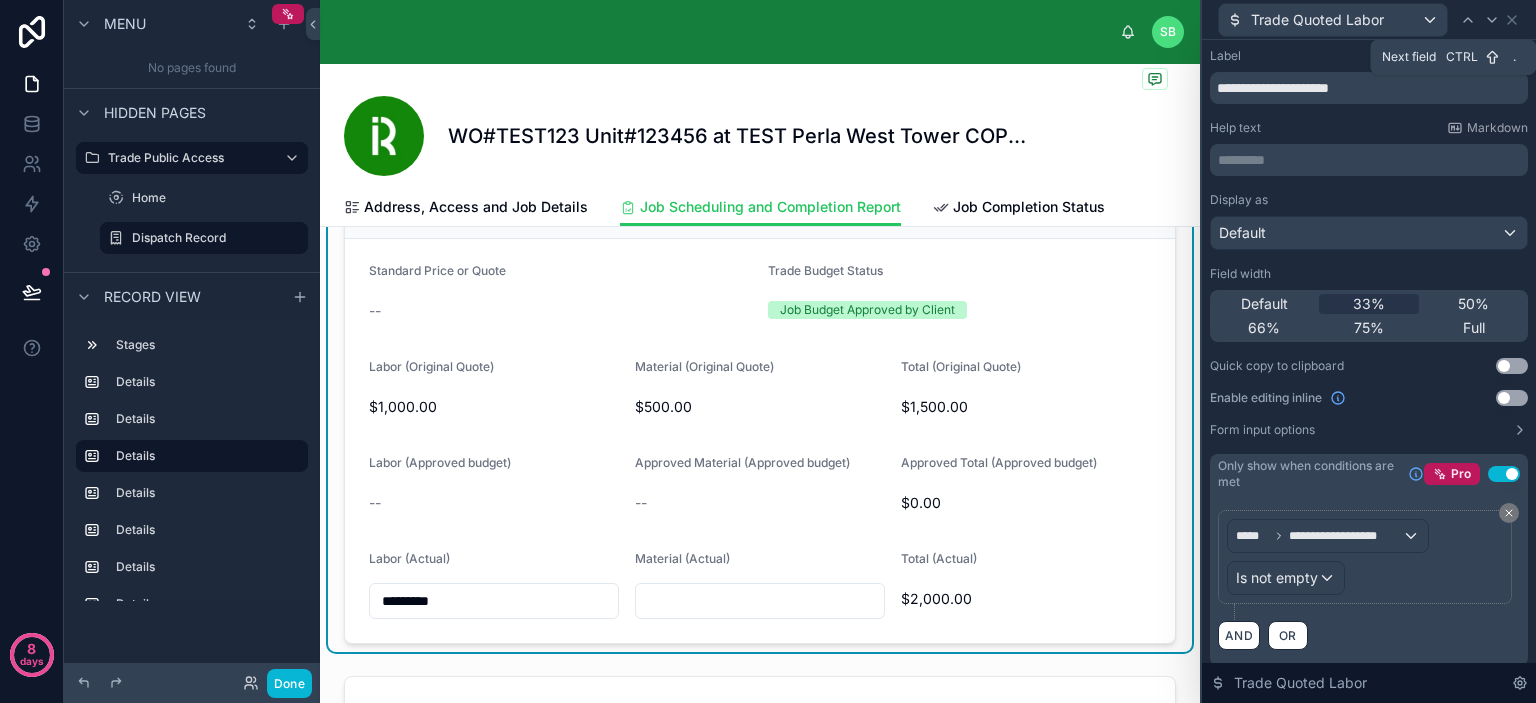 click 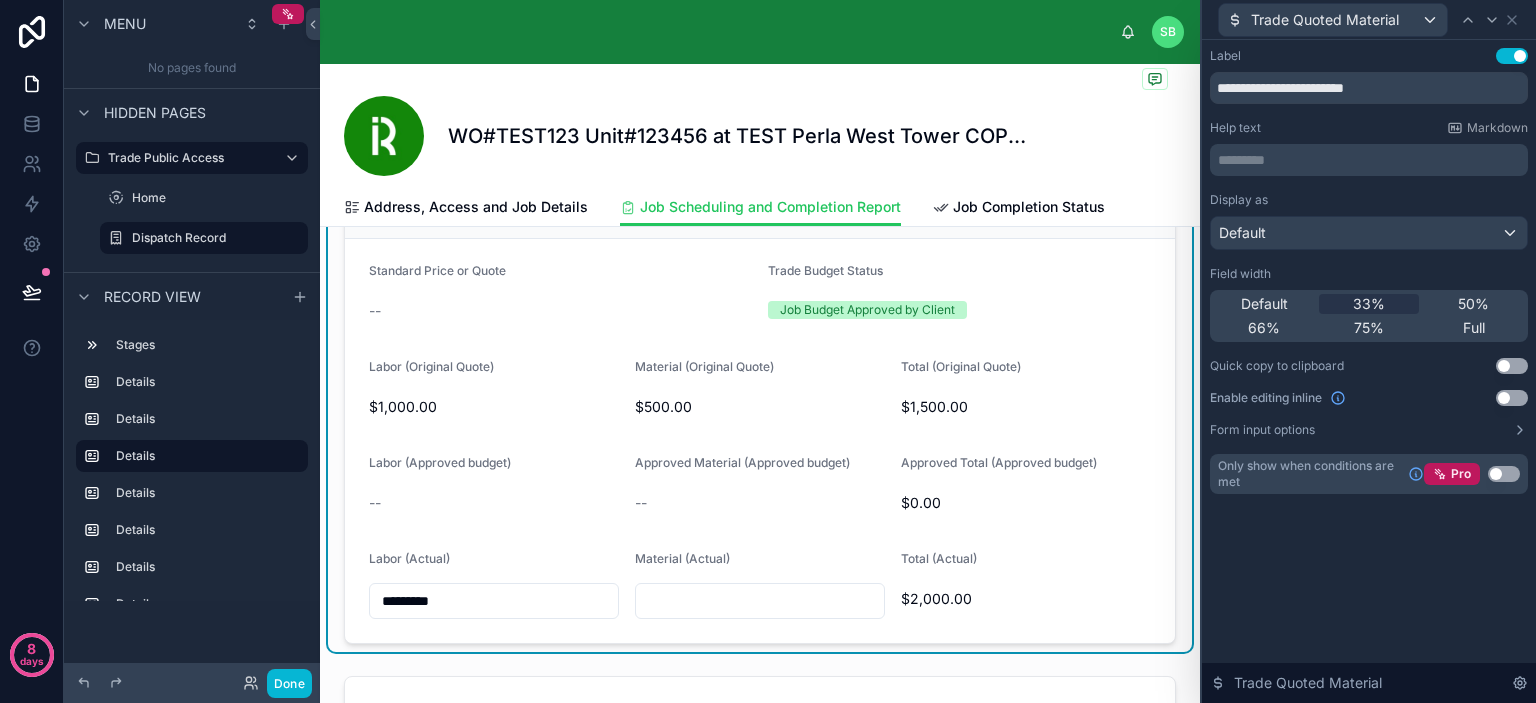 click on "Use setting" at bounding box center (1504, 474) 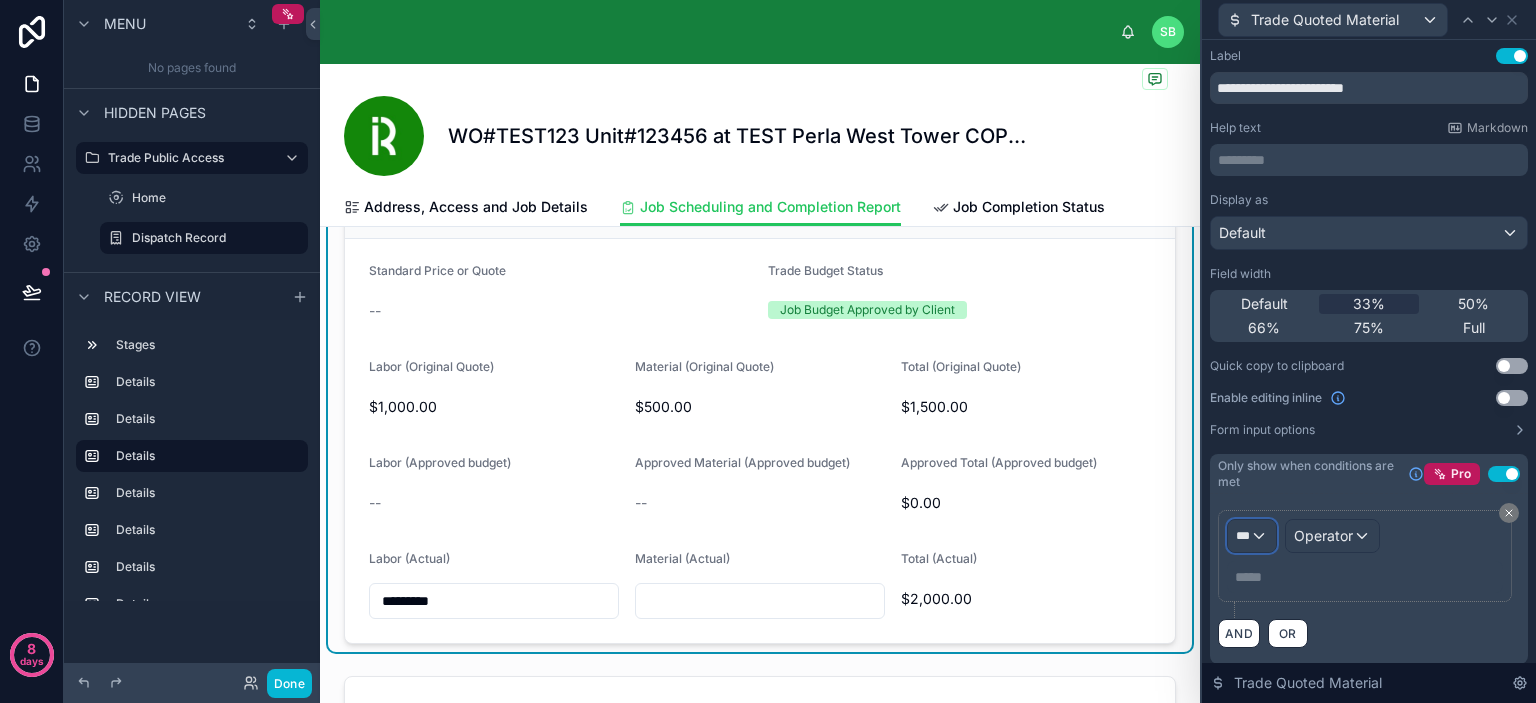 click on "***" at bounding box center (1243, 536) 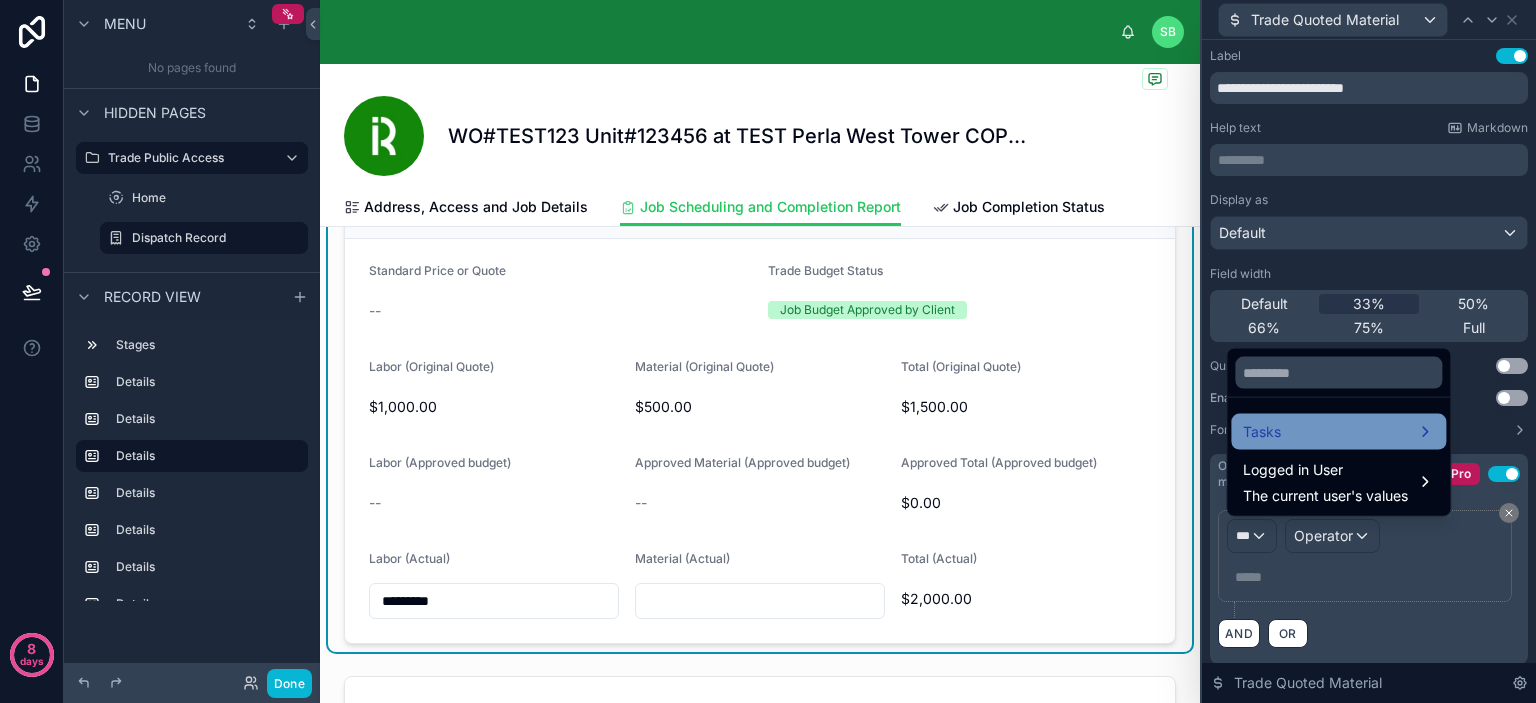 click on "Tasks" at bounding box center [1338, 432] 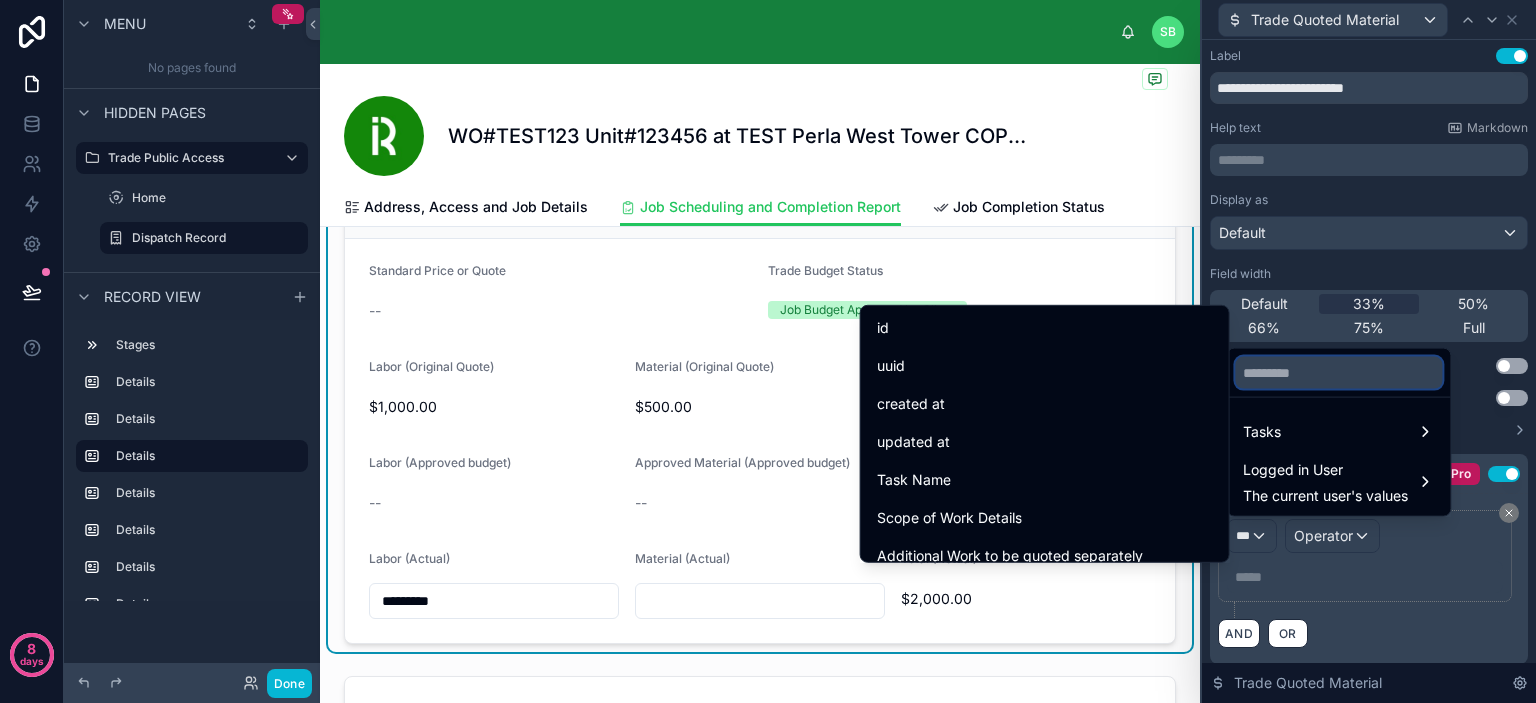 click at bounding box center [1338, 373] 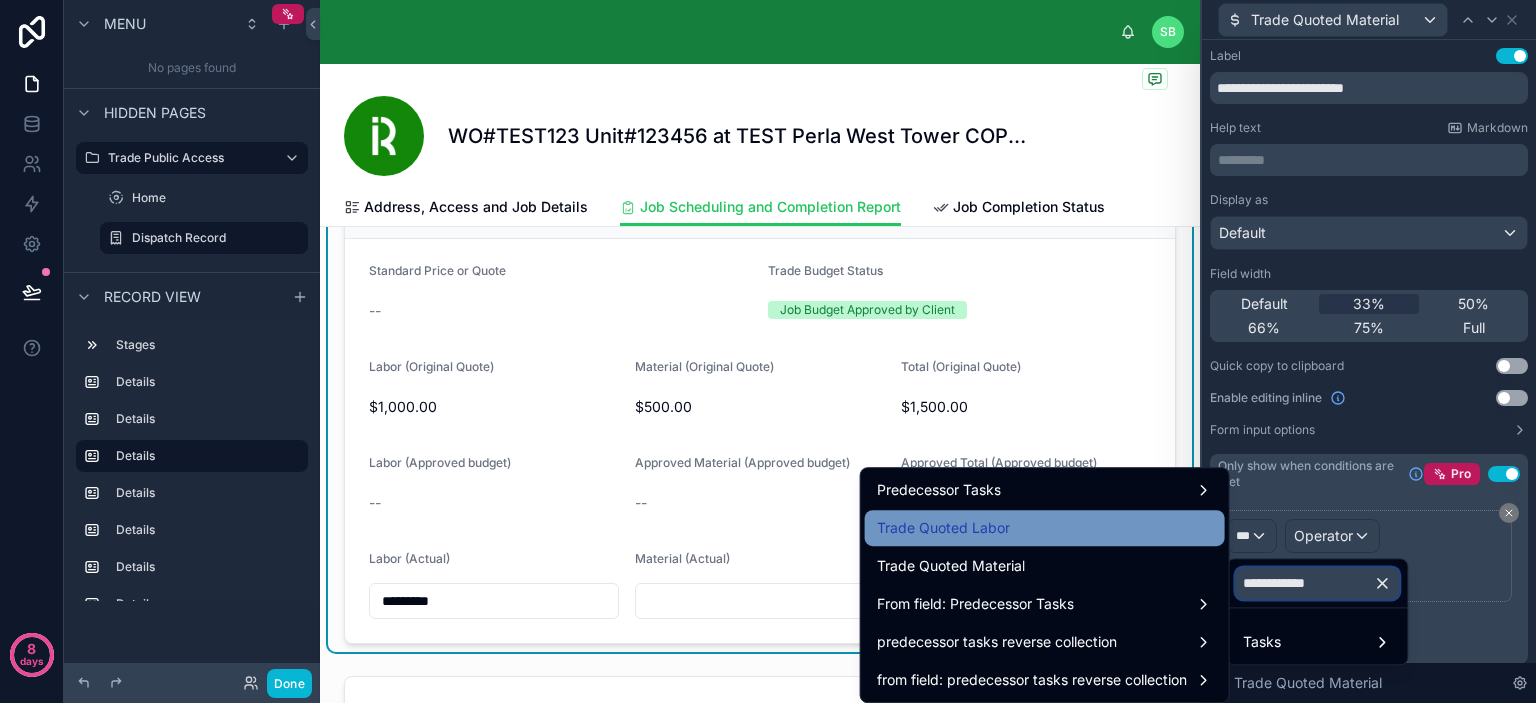 type on "**********" 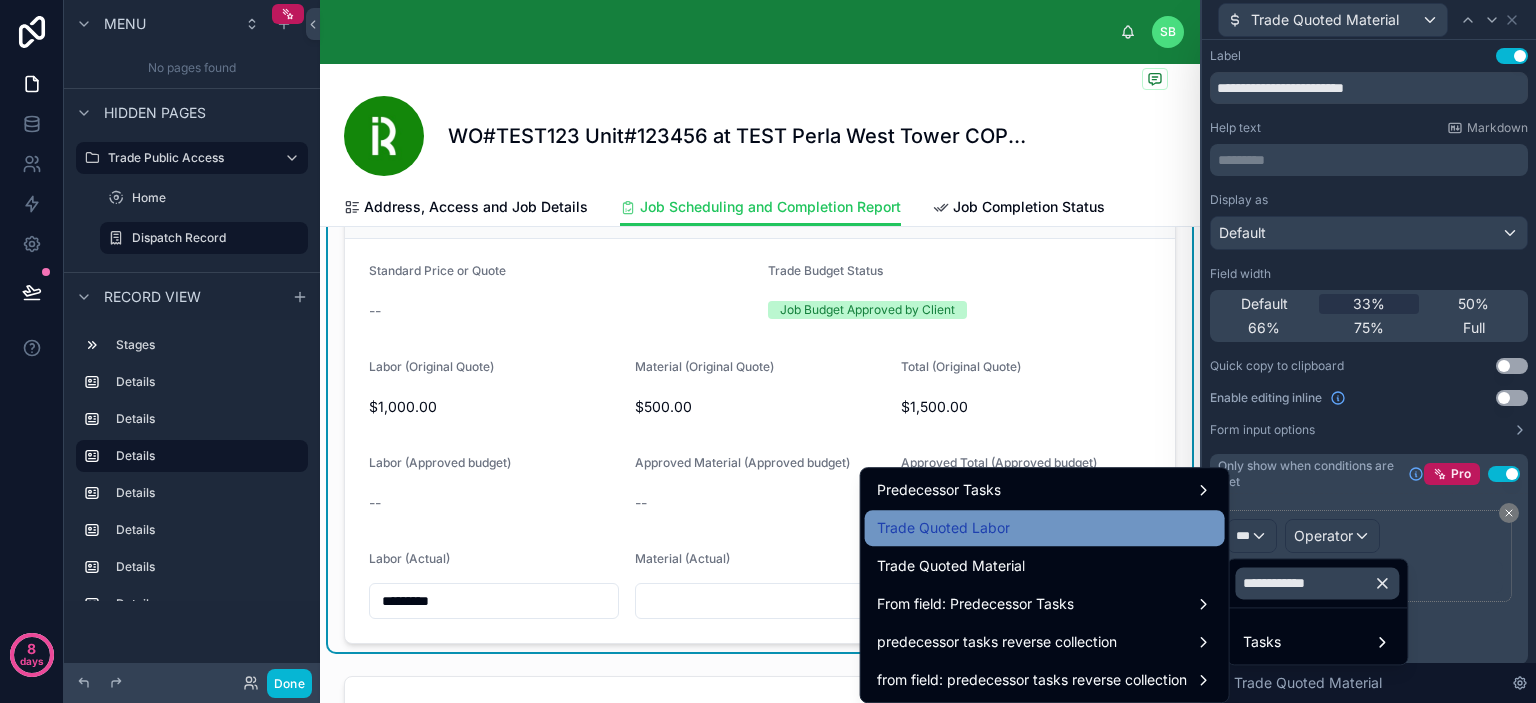 click on "Trade Quoted Labor" at bounding box center [1045, 528] 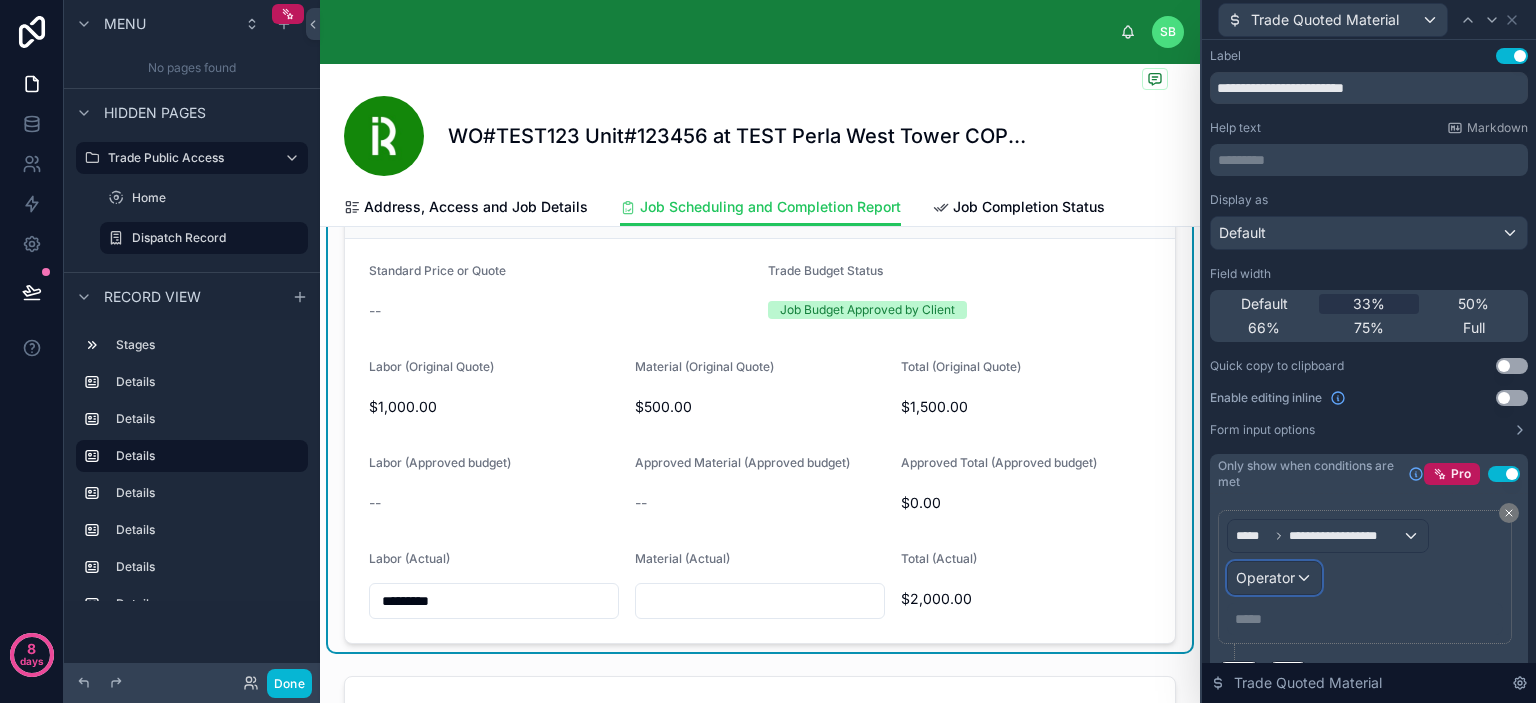 click on "Operator" at bounding box center (1274, 578) 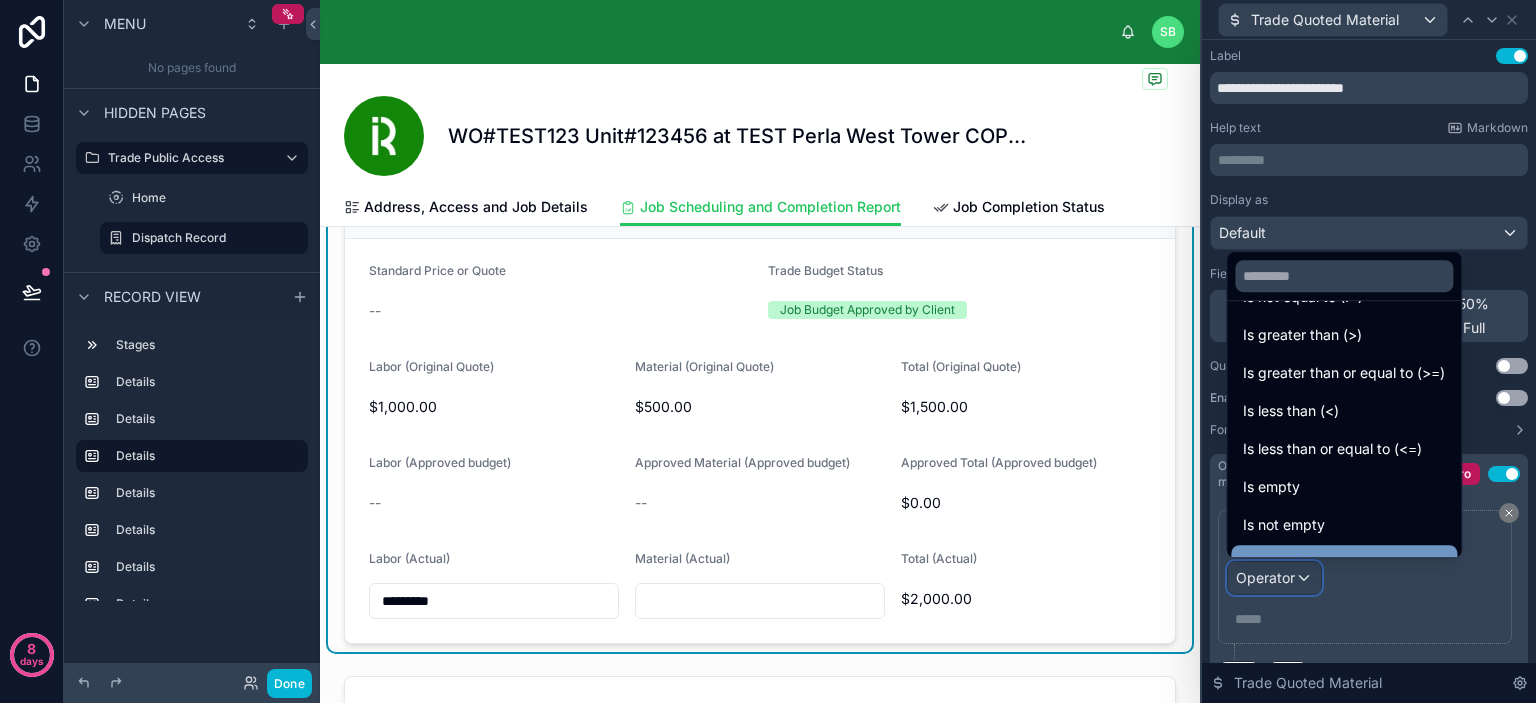 scroll, scrollTop: 142, scrollLeft: 0, axis: vertical 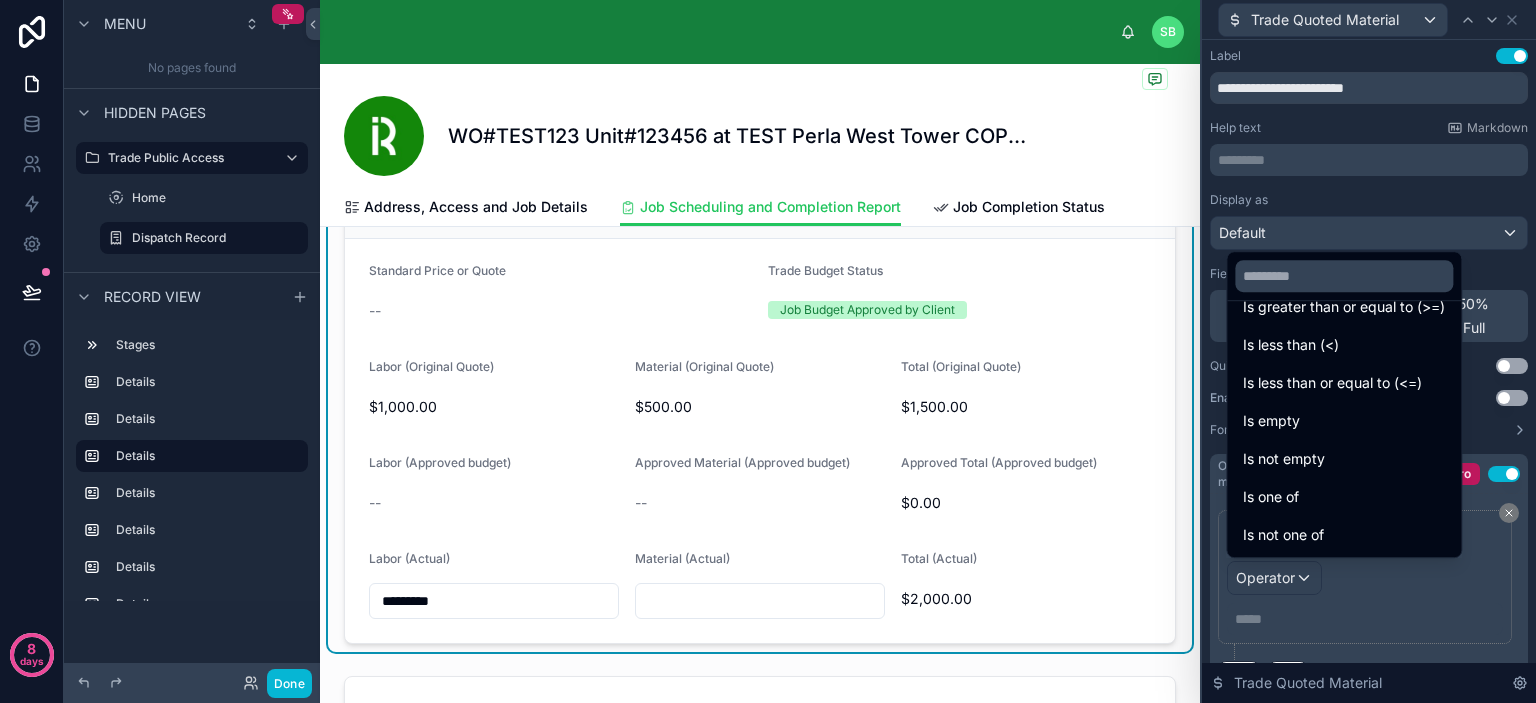click on "Is not empty" at bounding box center [1344, 459] 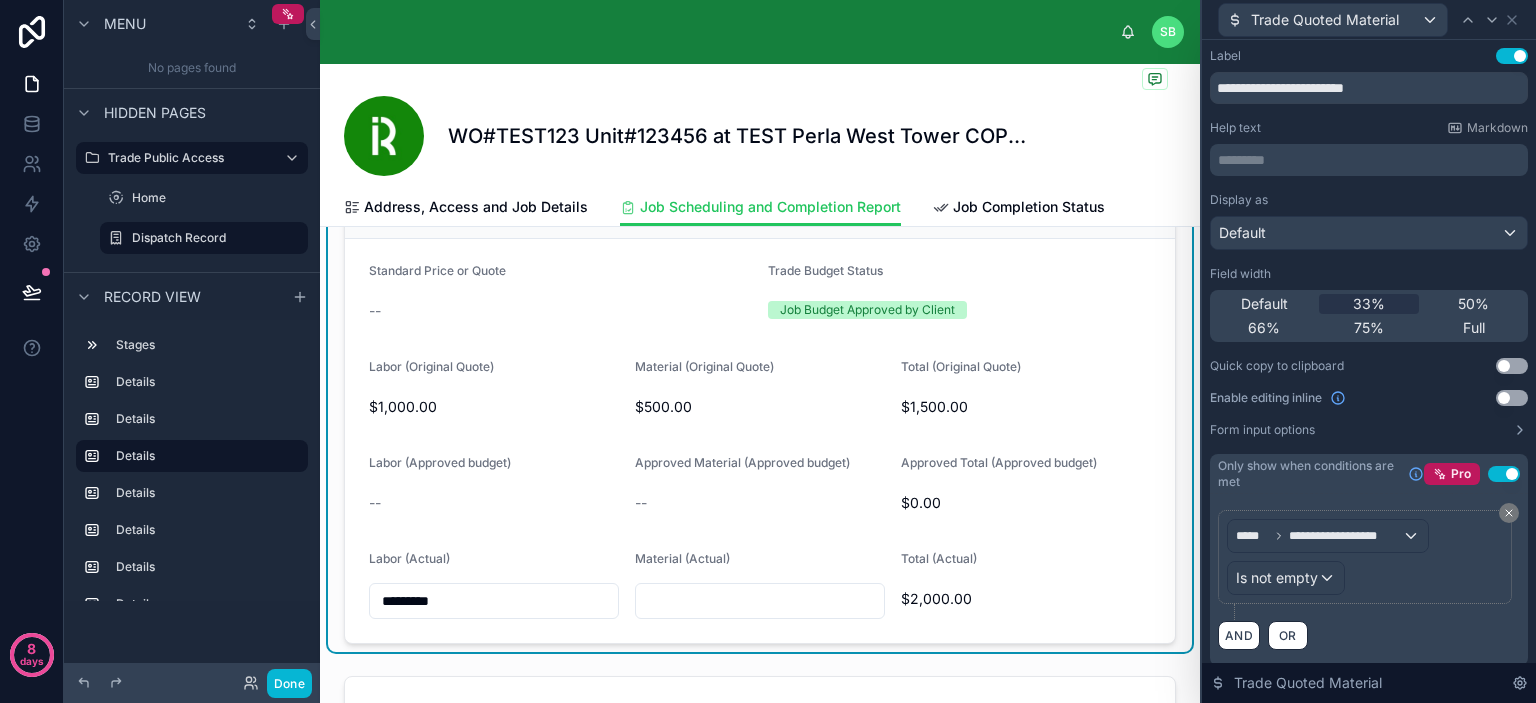 click on "Field width" at bounding box center [1369, 274] 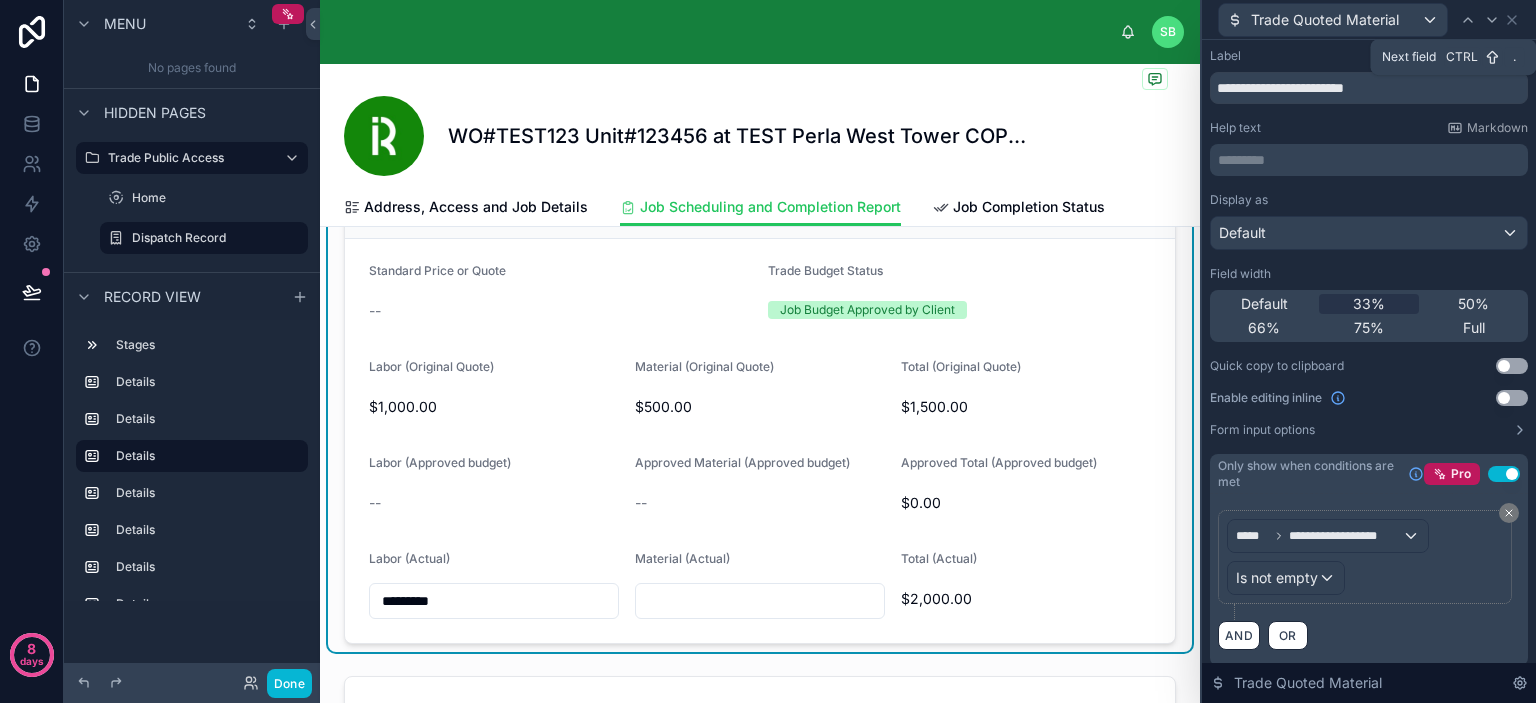 click 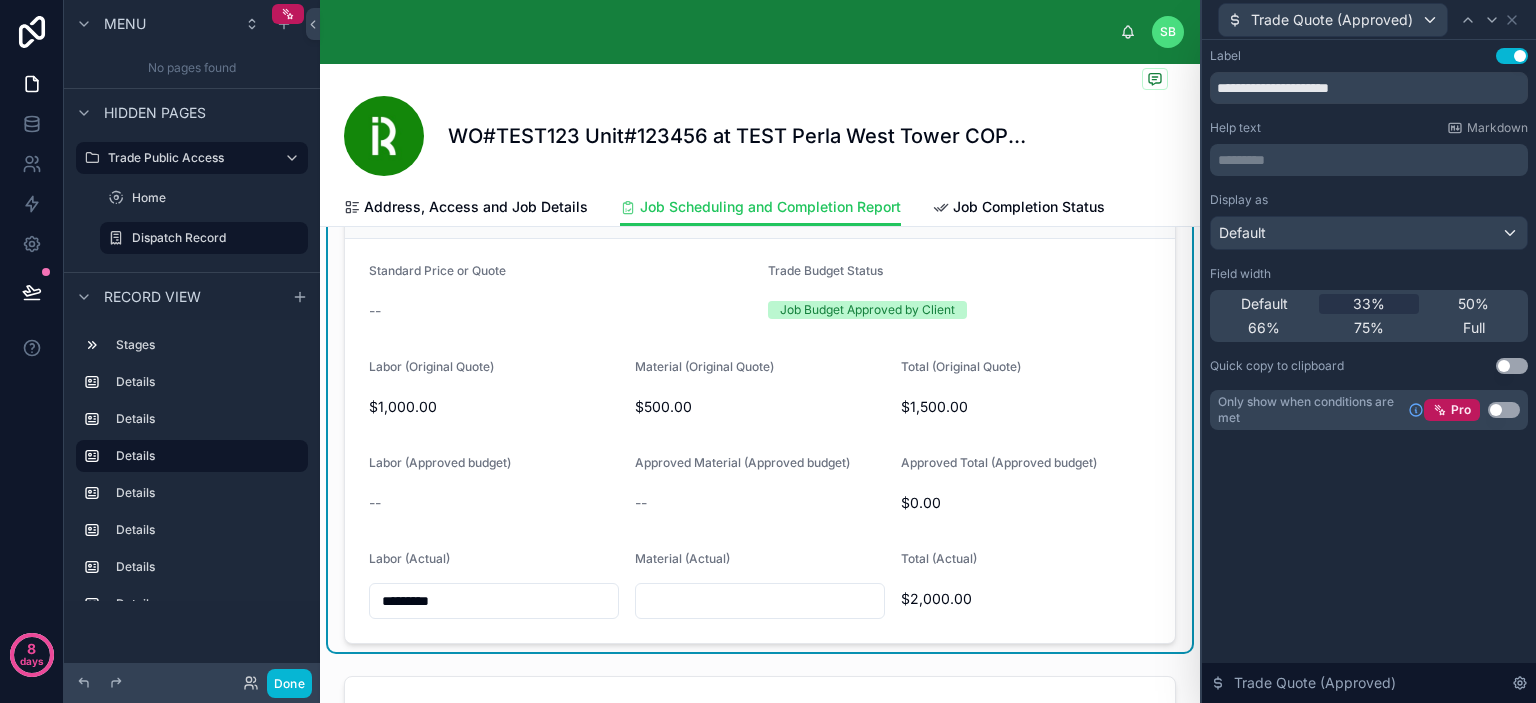 click on "Use setting" at bounding box center (1504, 410) 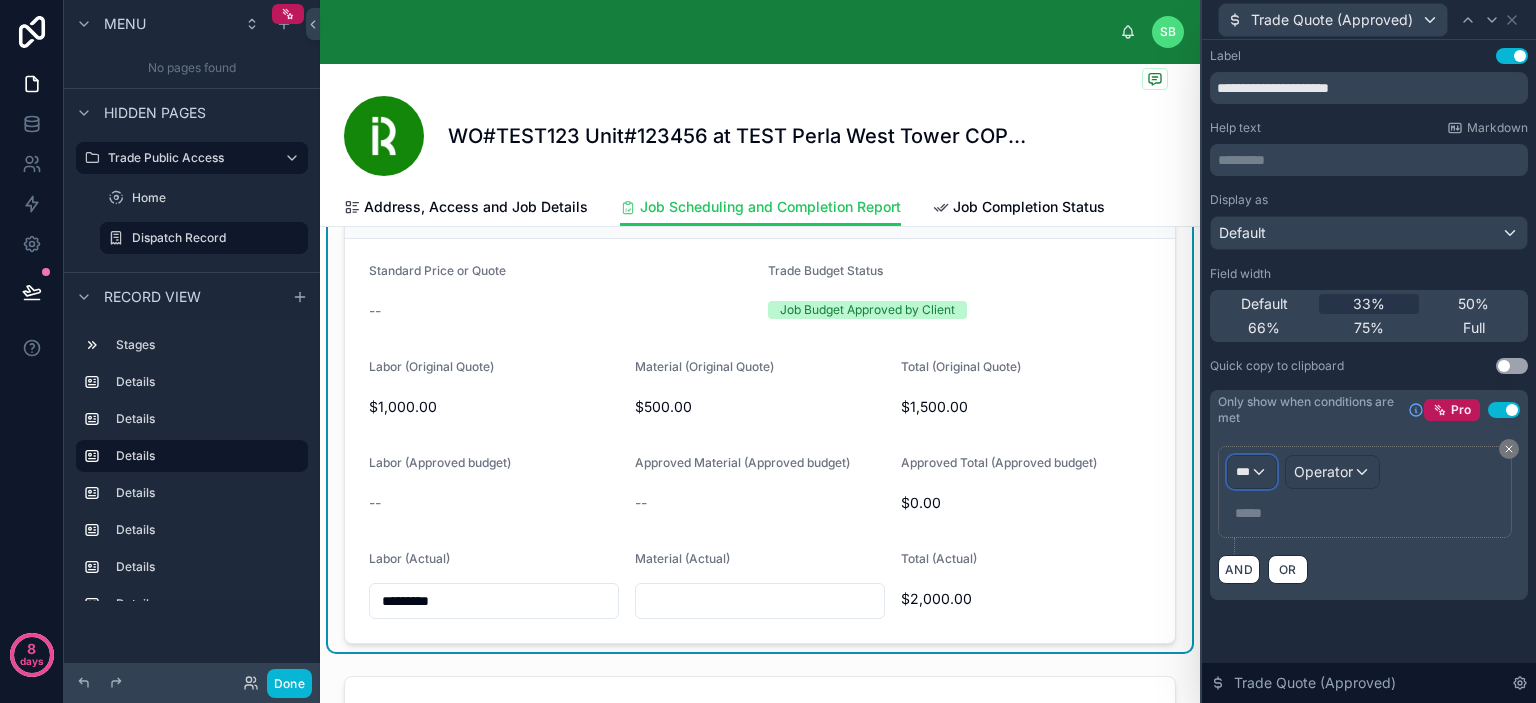 click on "***" at bounding box center (1252, 472) 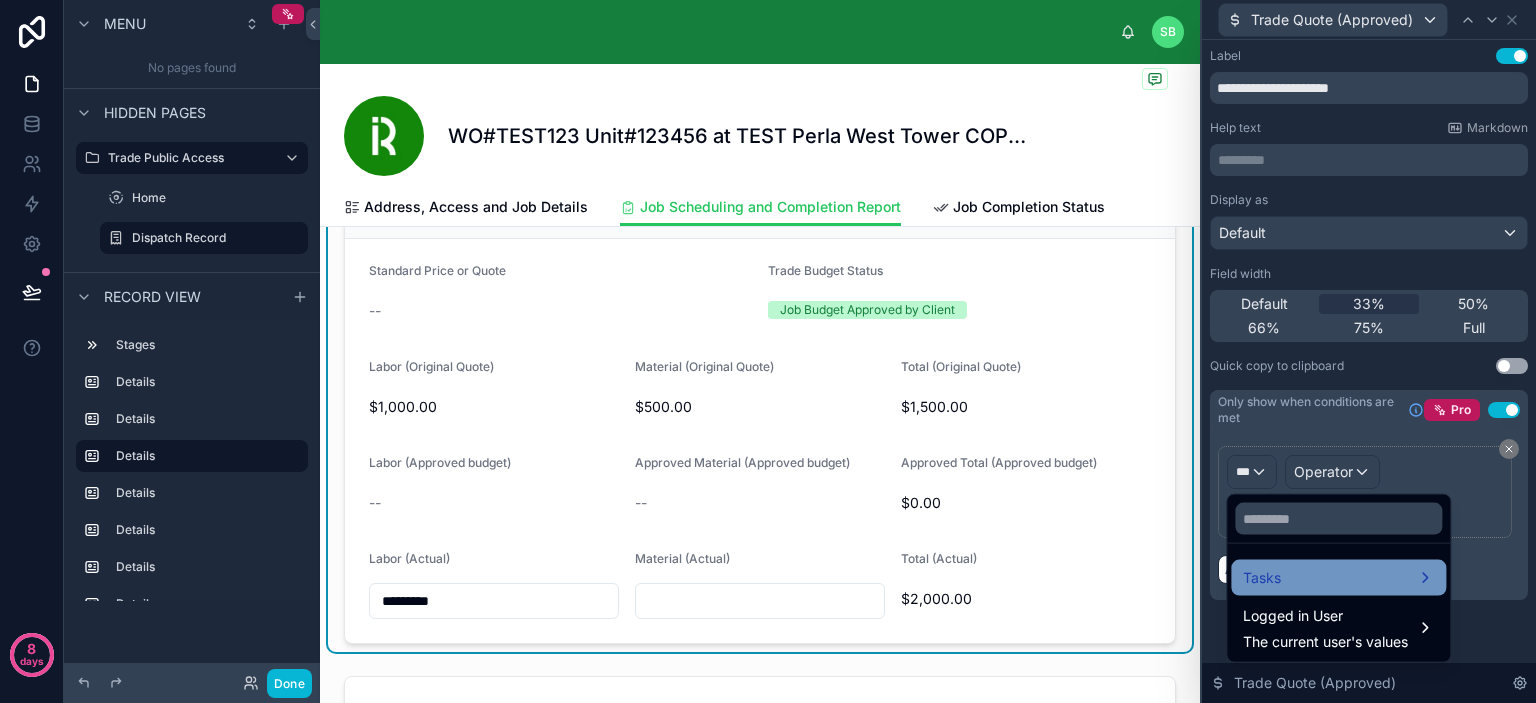 click on "Tasks" at bounding box center [1338, 578] 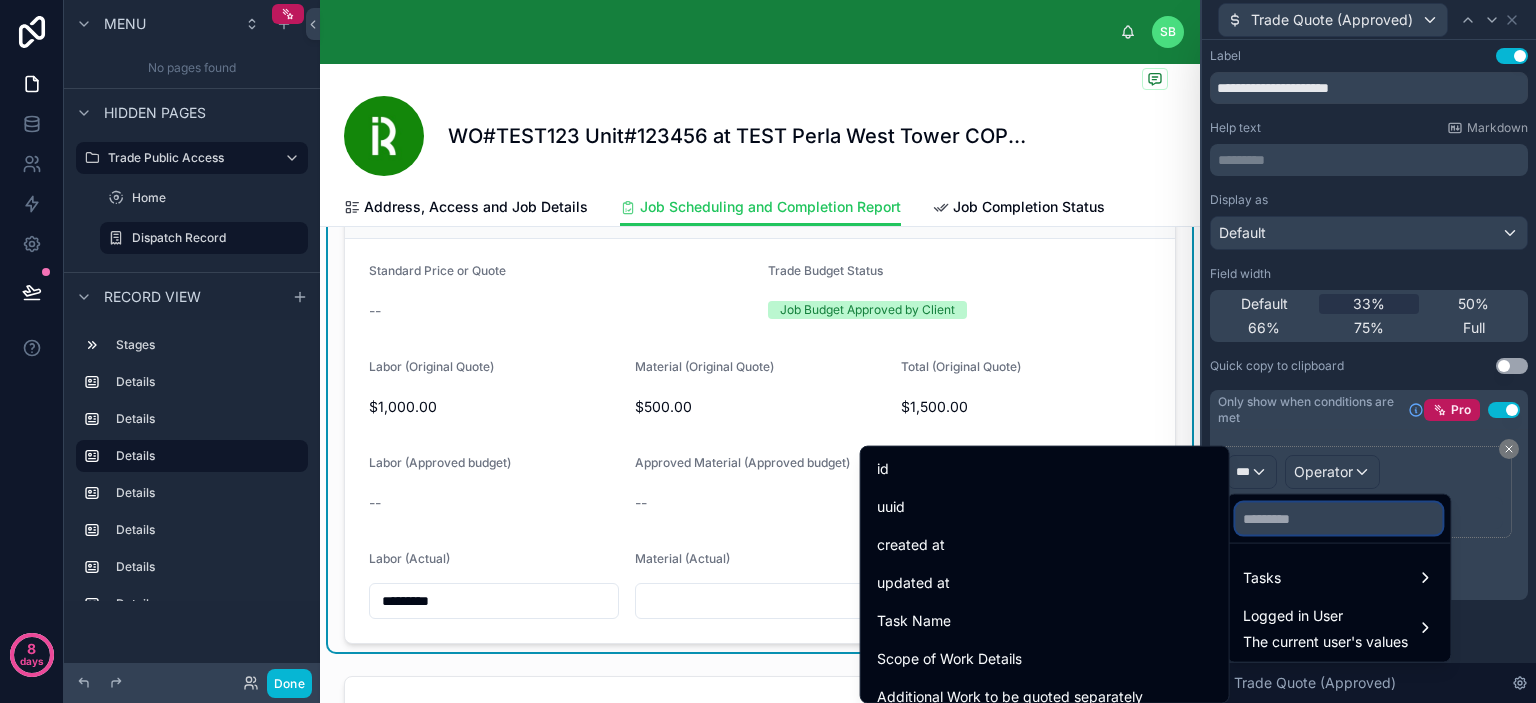 click at bounding box center (1338, 519) 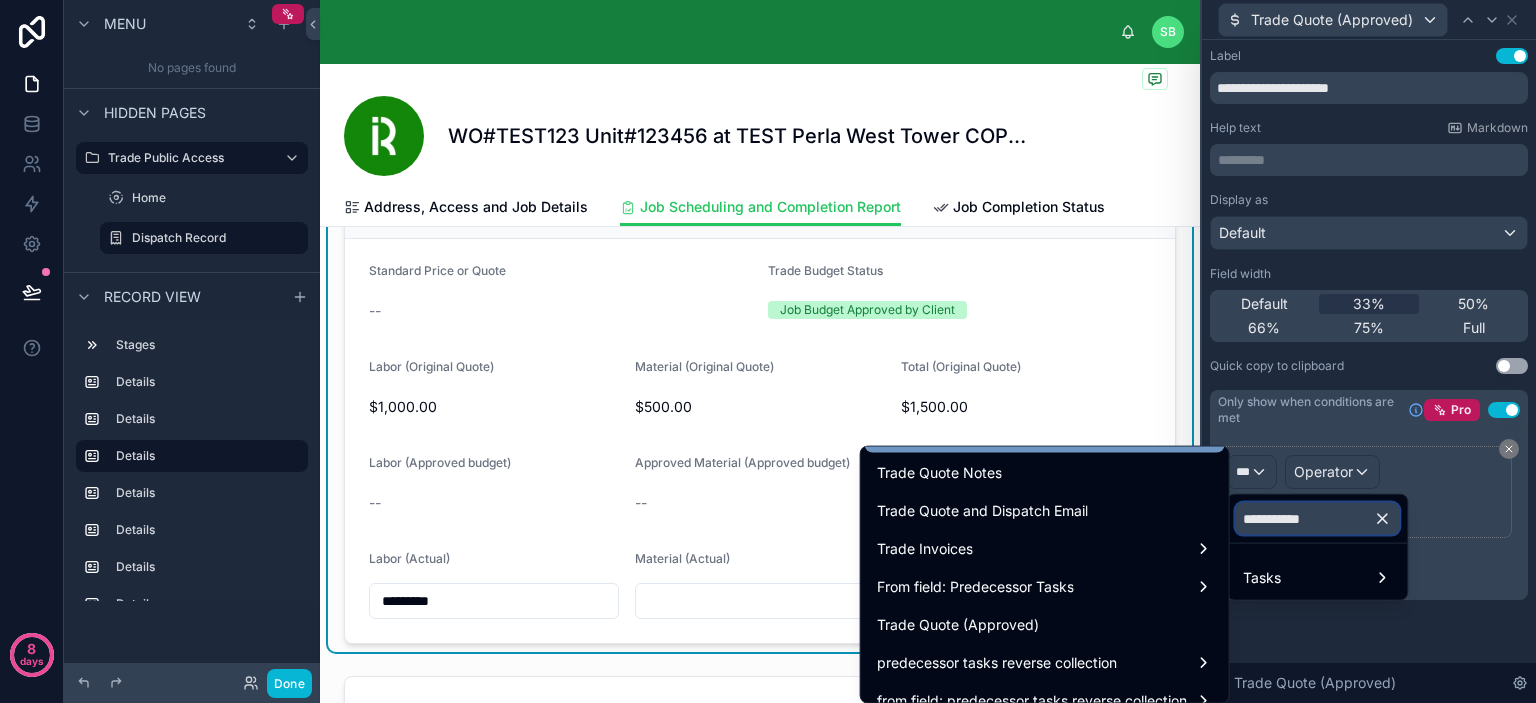 scroll, scrollTop: 244, scrollLeft: 0, axis: vertical 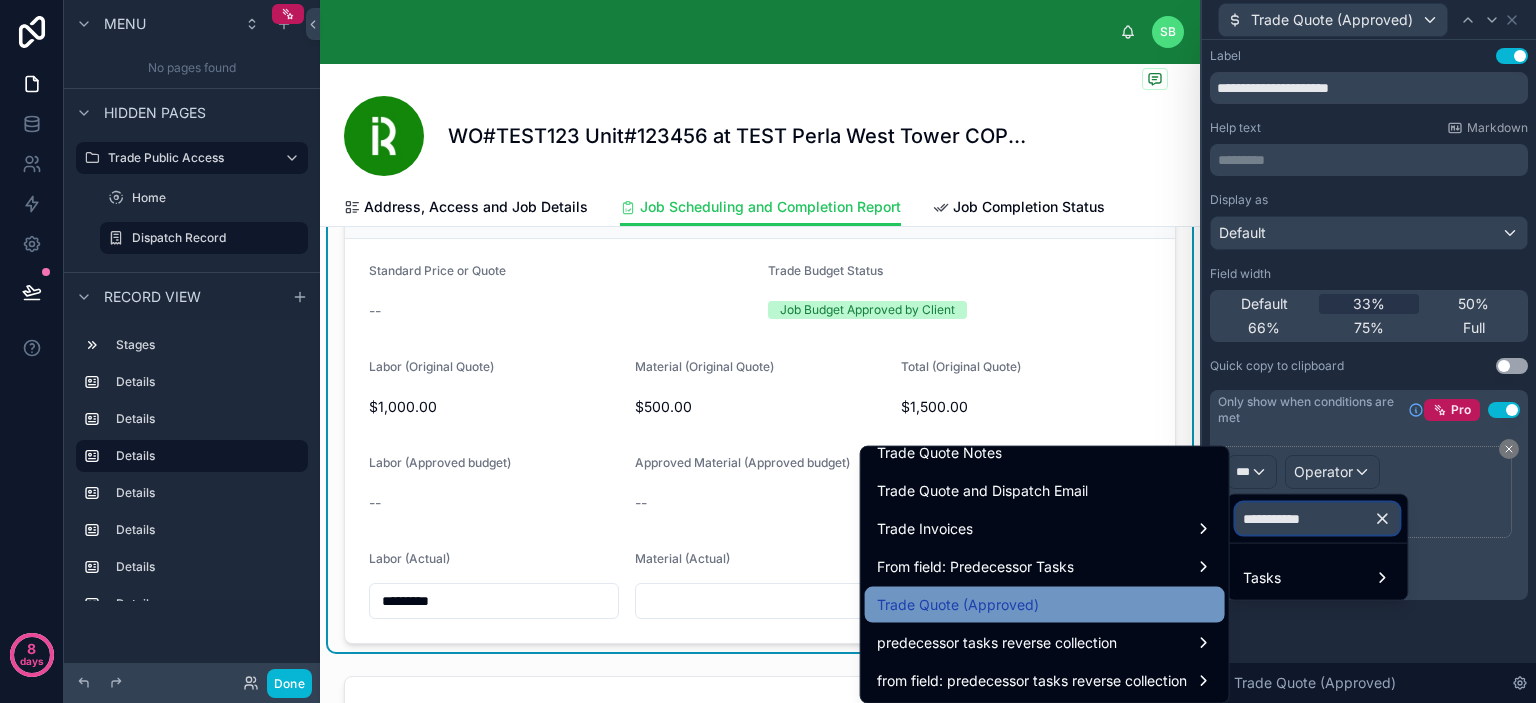 type on "**********" 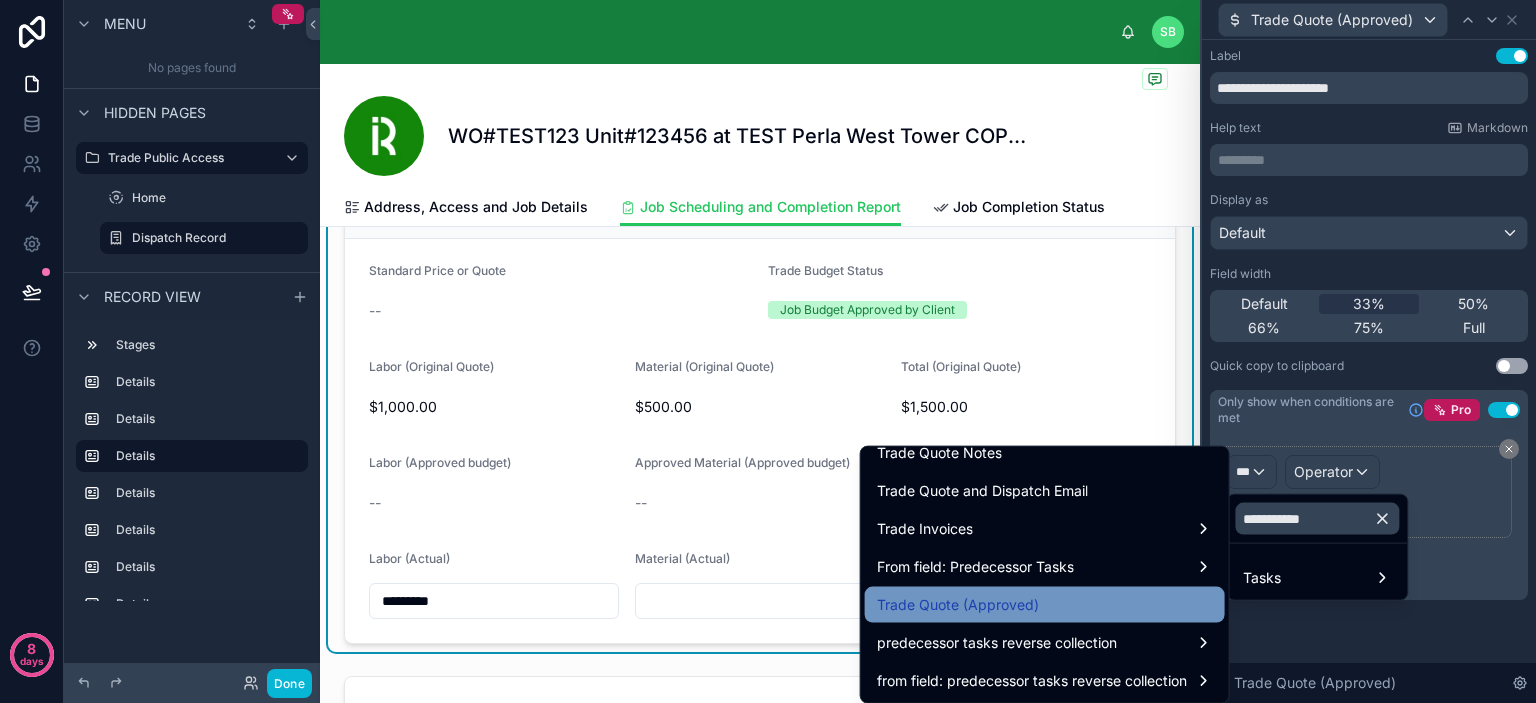 click on "Trade Quote (Approved)" at bounding box center [1045, 605] 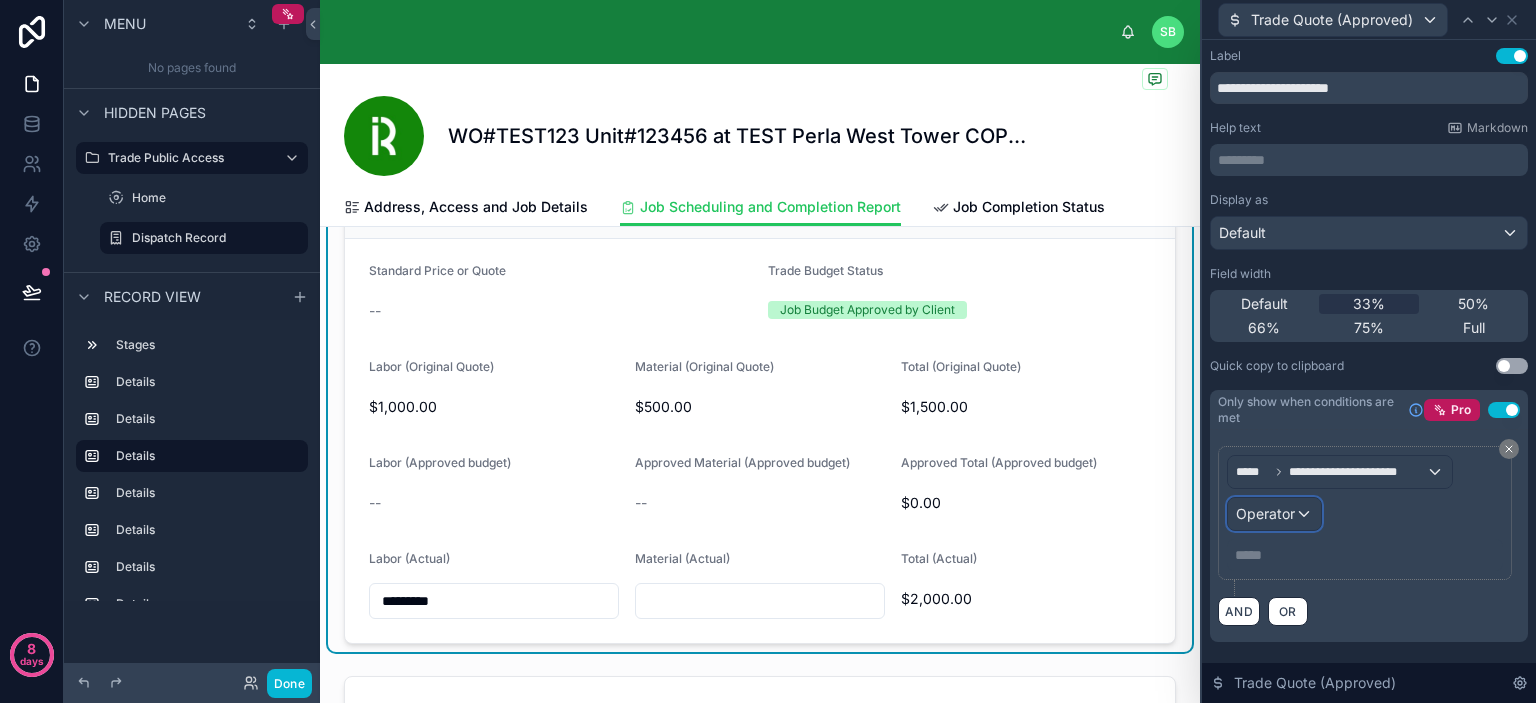 click on "Operator" at bounding box center [1265, 513] 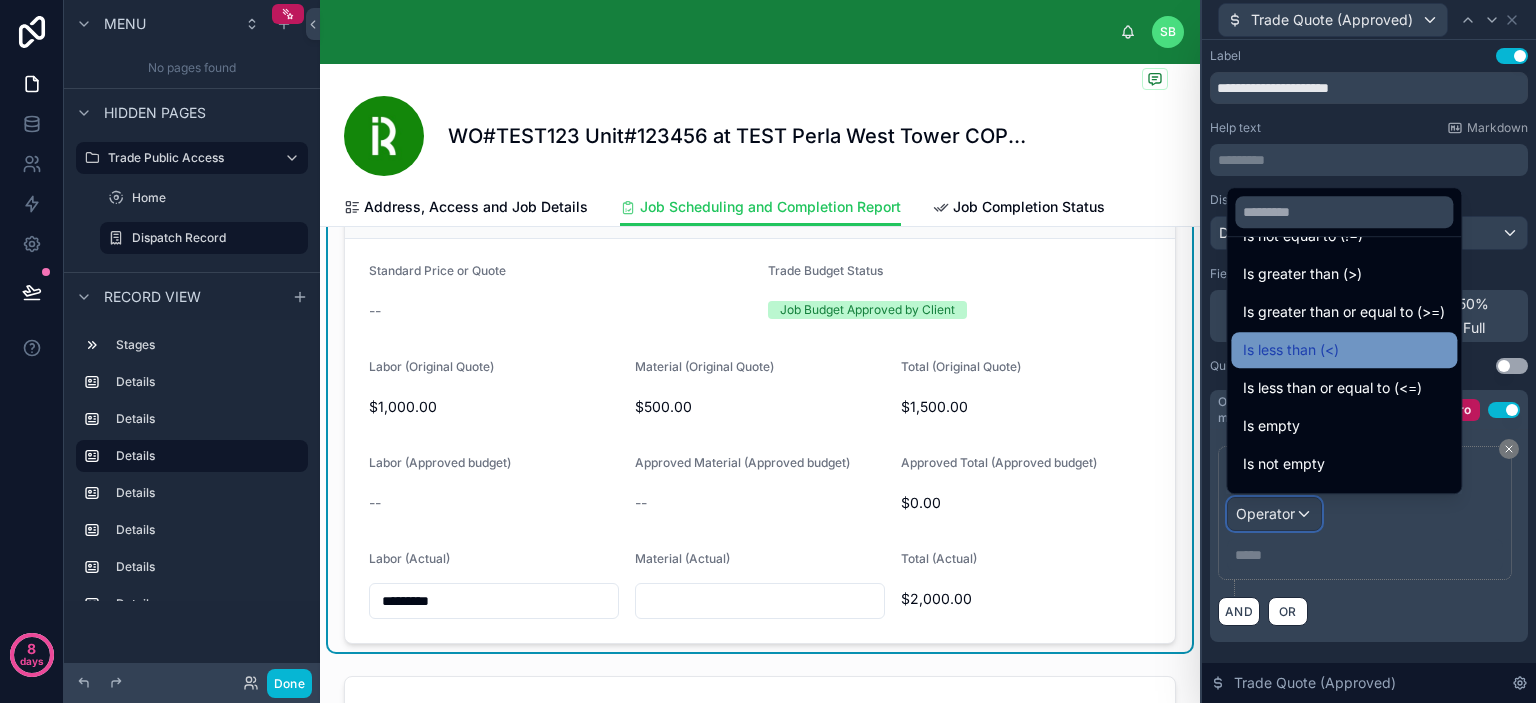 scroll, scrollTop: 142, scrollLeft: 0, axis: vertical 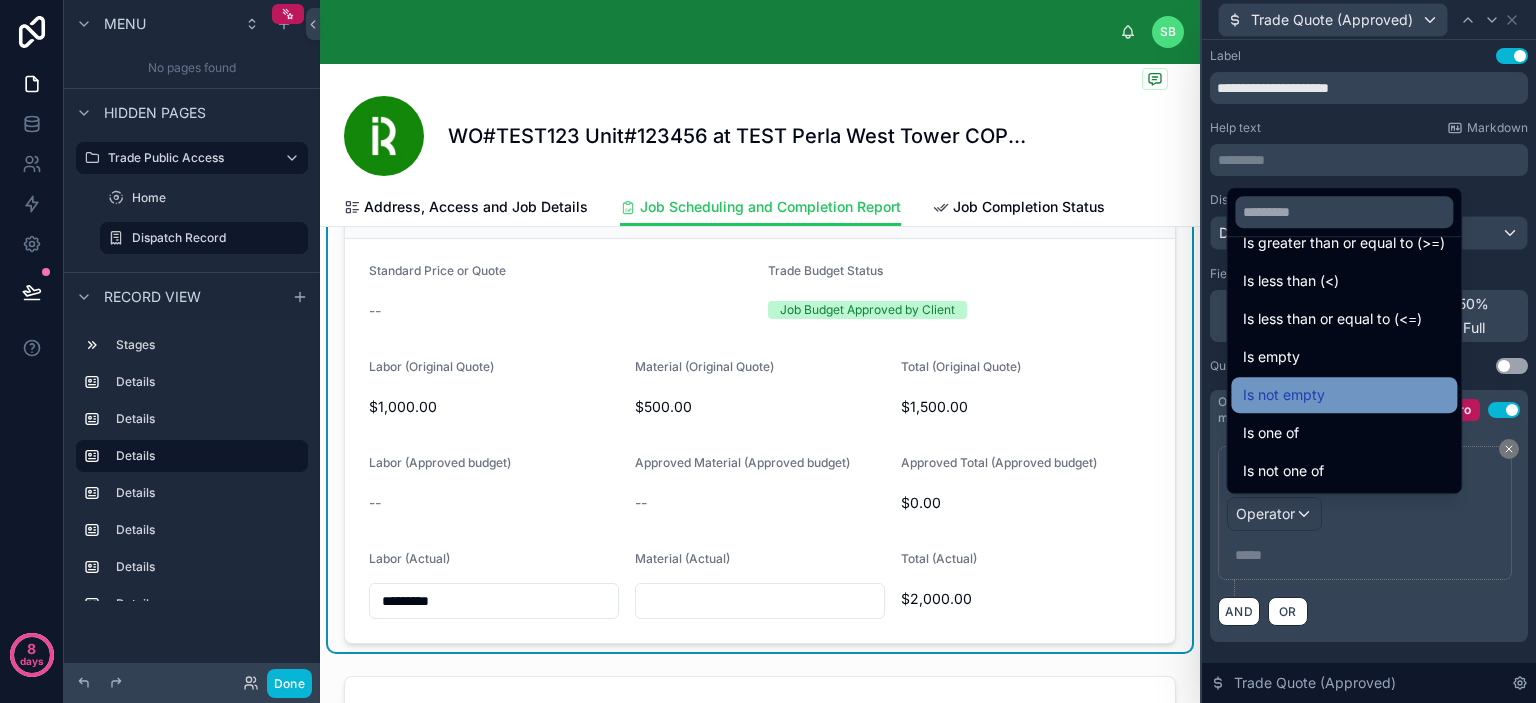 click on "Is not empty" at bounding box center (1344, 395) 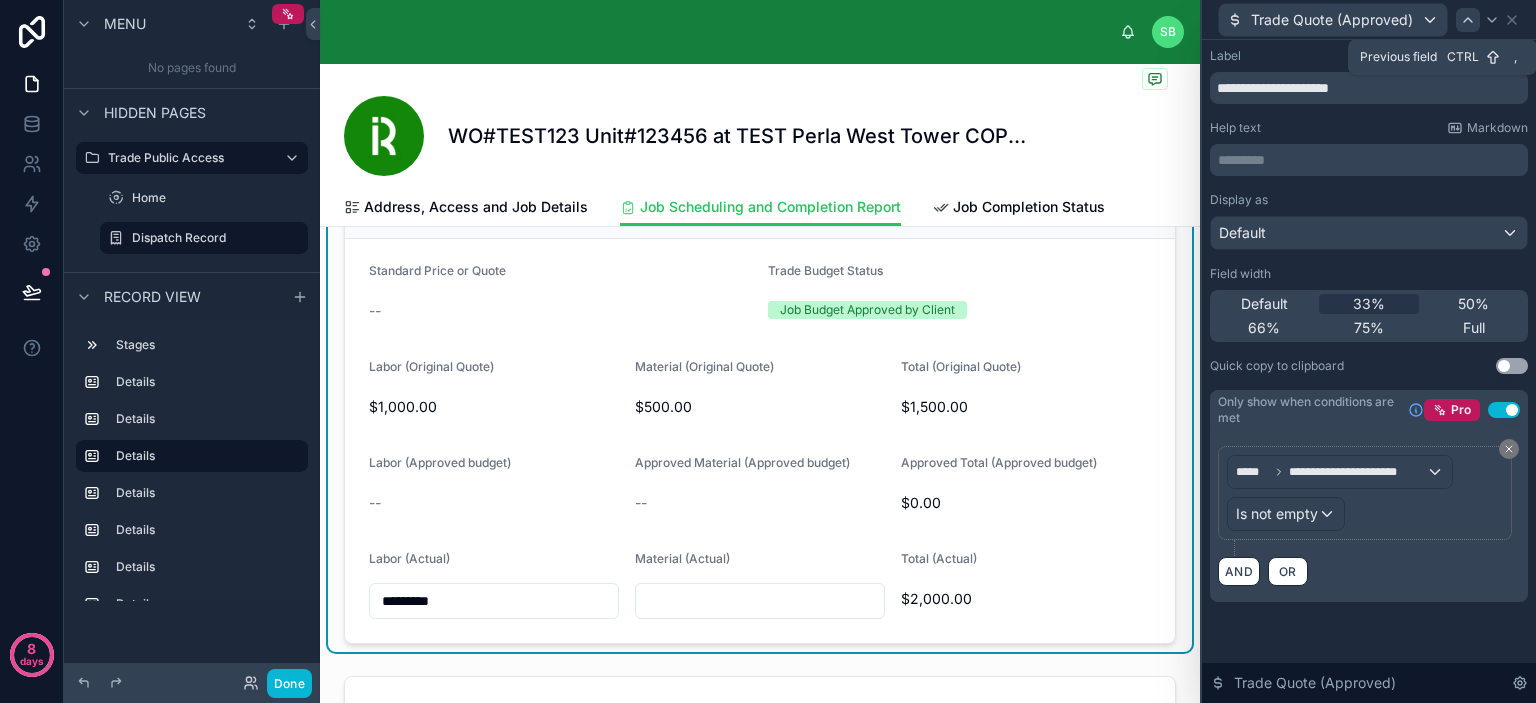 click 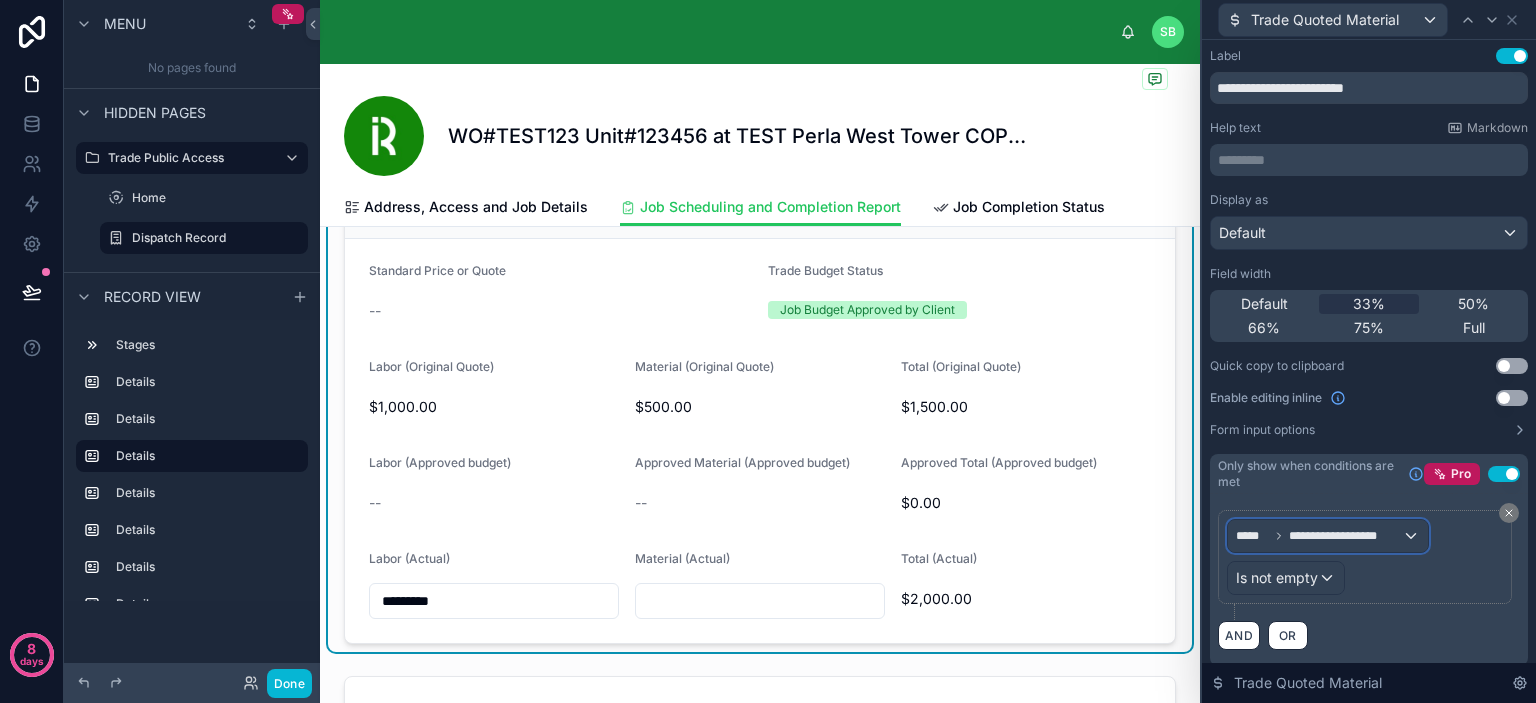 click on "**********" at bounding box center (1346, 536) 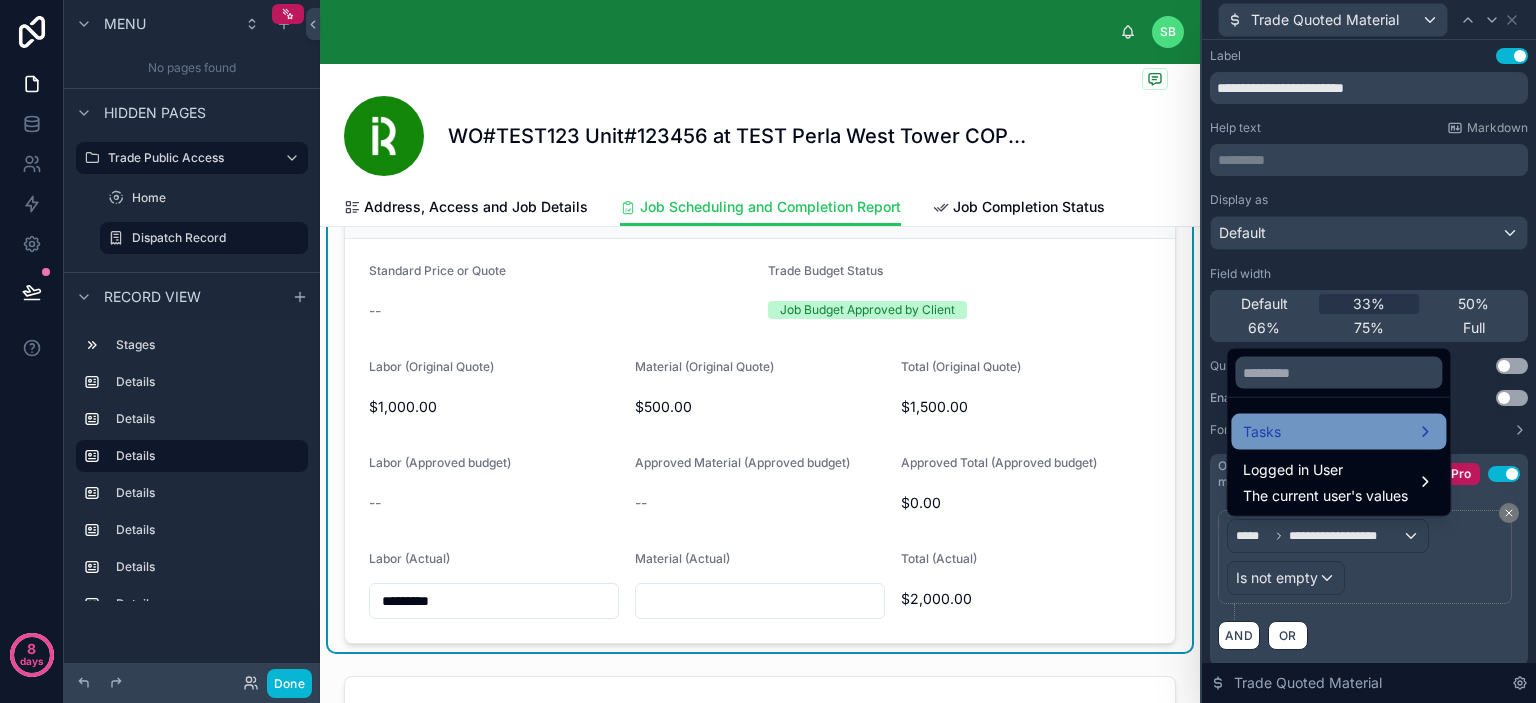 click on "Tasks" at bounding box center [1338, 432] 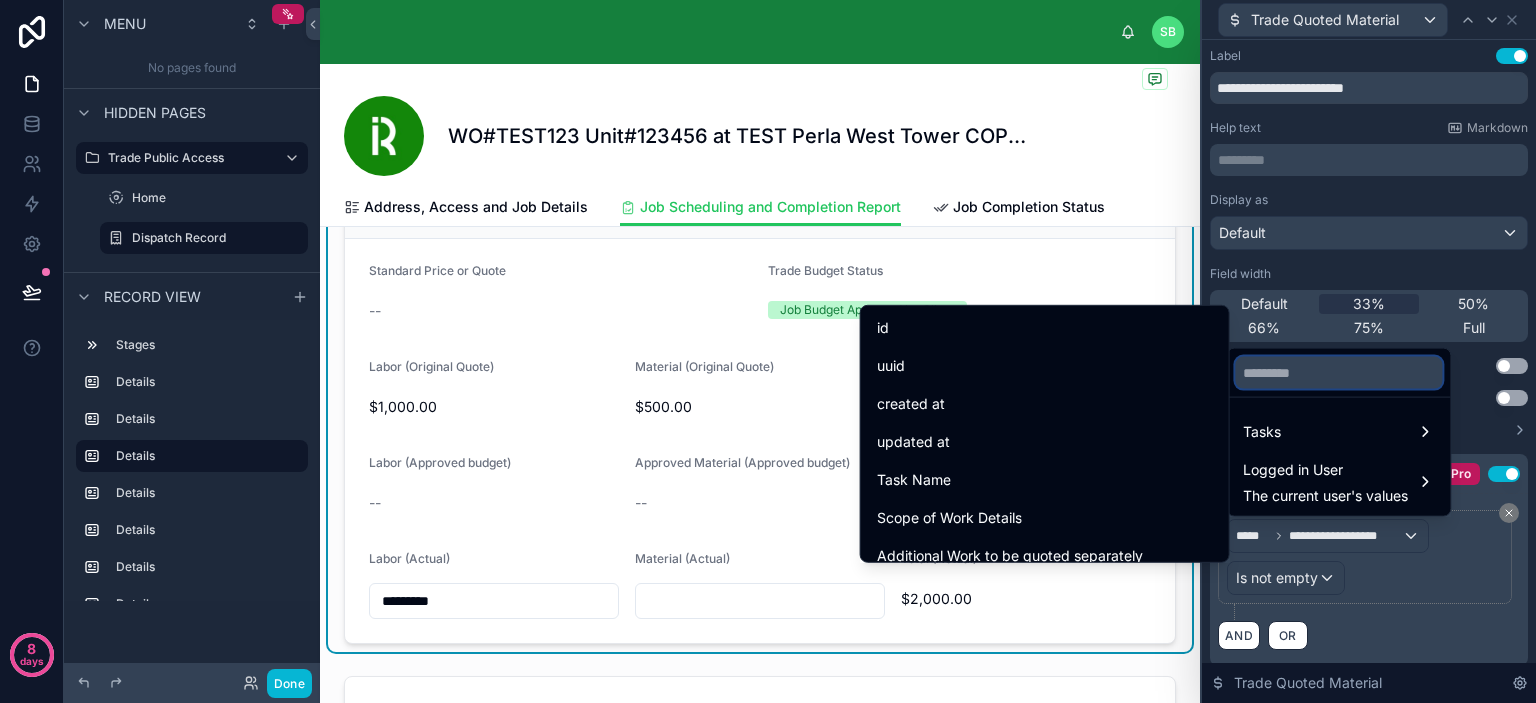 click at bounding box center (1338, 373) 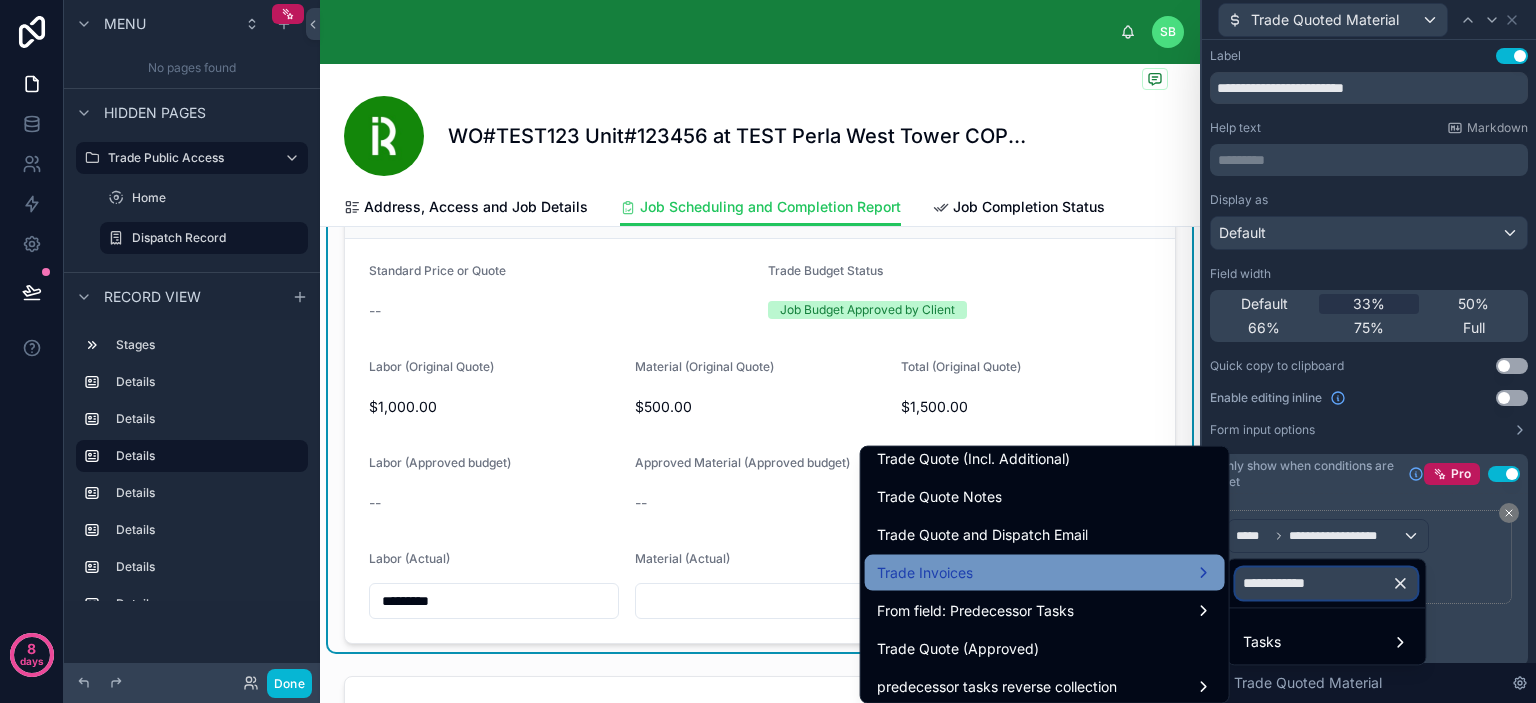 scroll, scrollTop: 244, scrollLeft: 0, axis: vertical 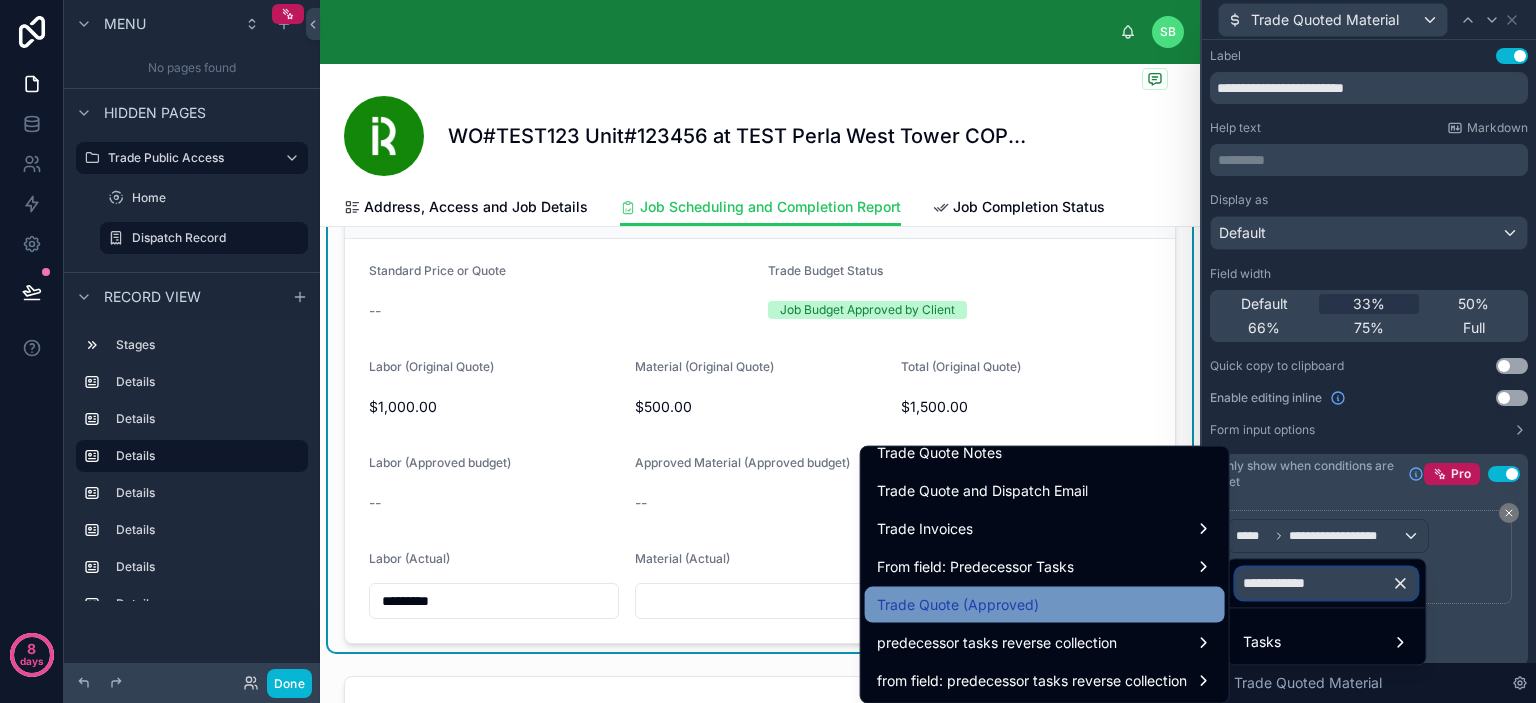 type on "**********" 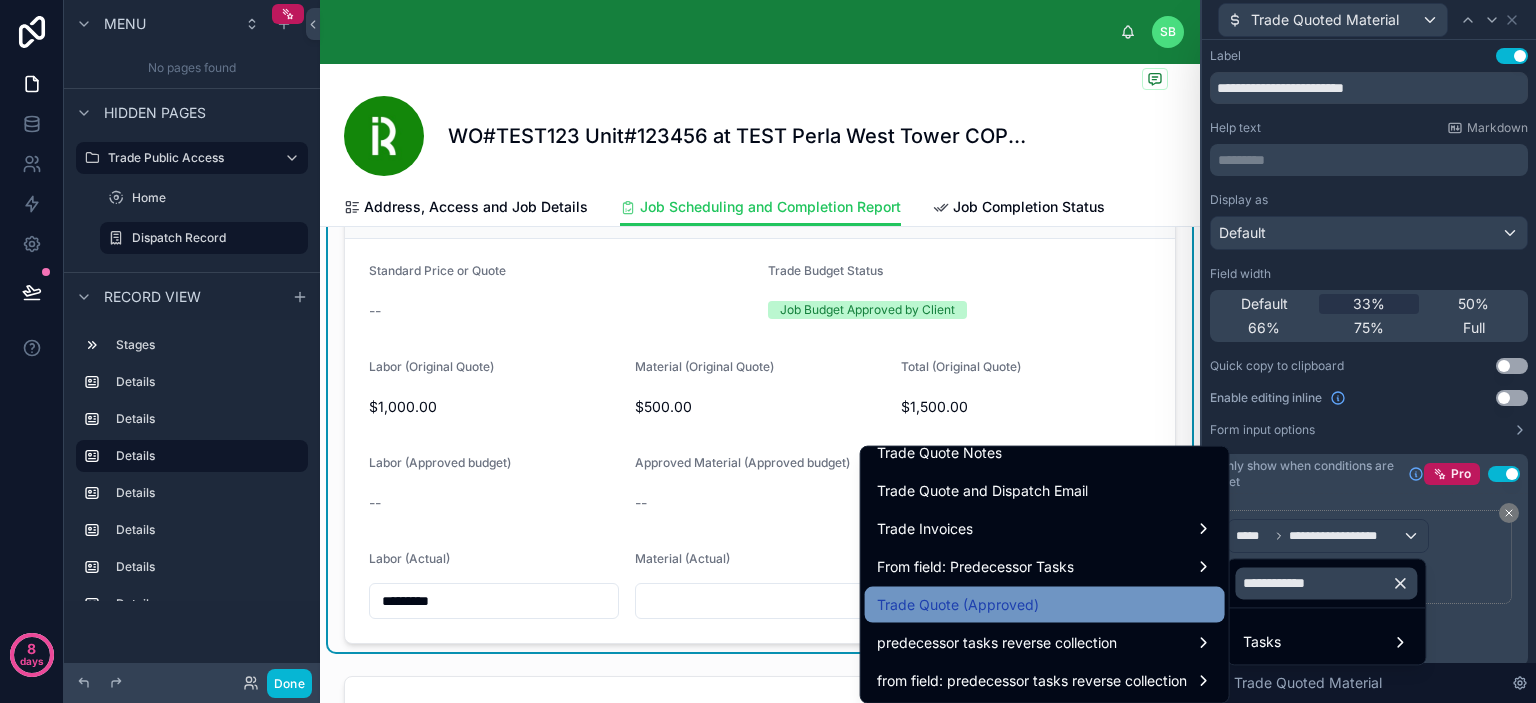 click on "Trade Quote (Approved)" at bounding box center [1045, 605] 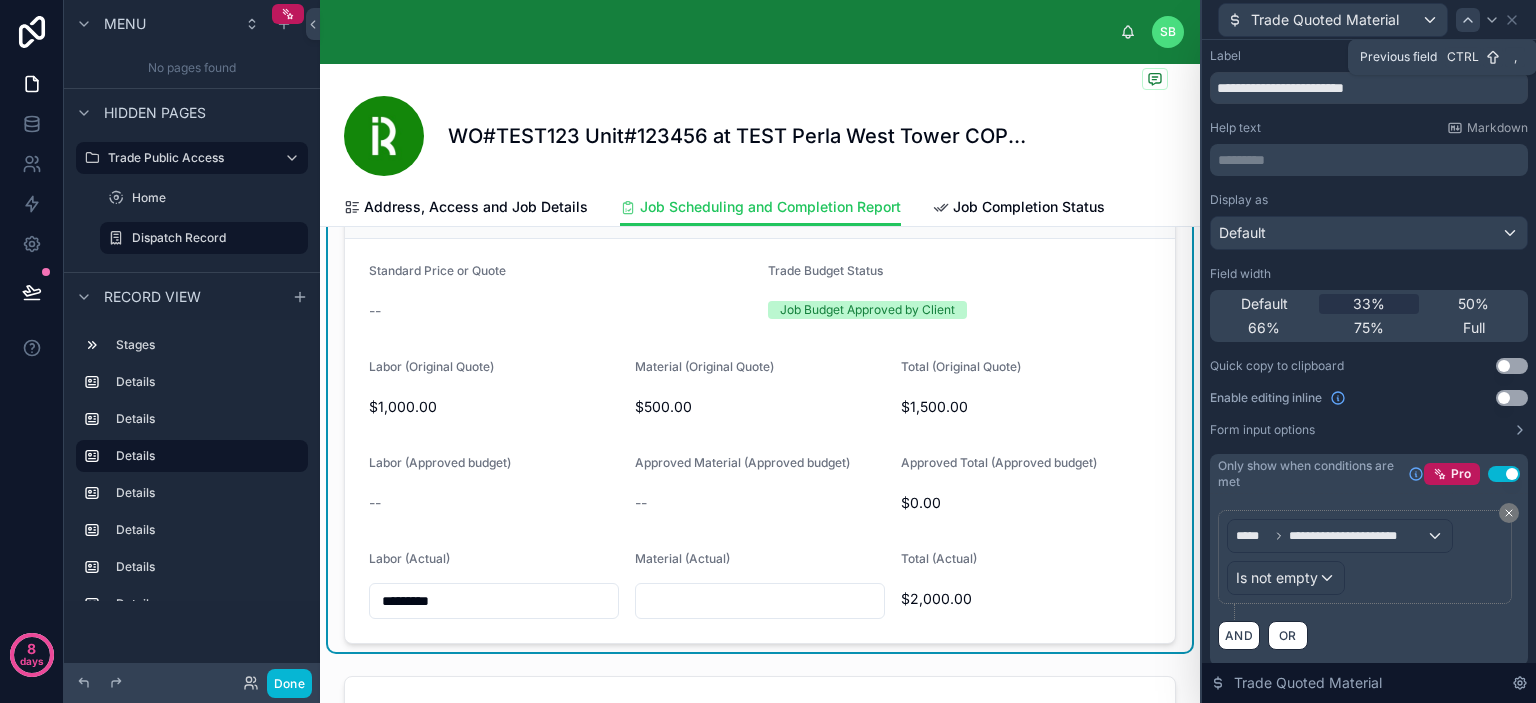 click 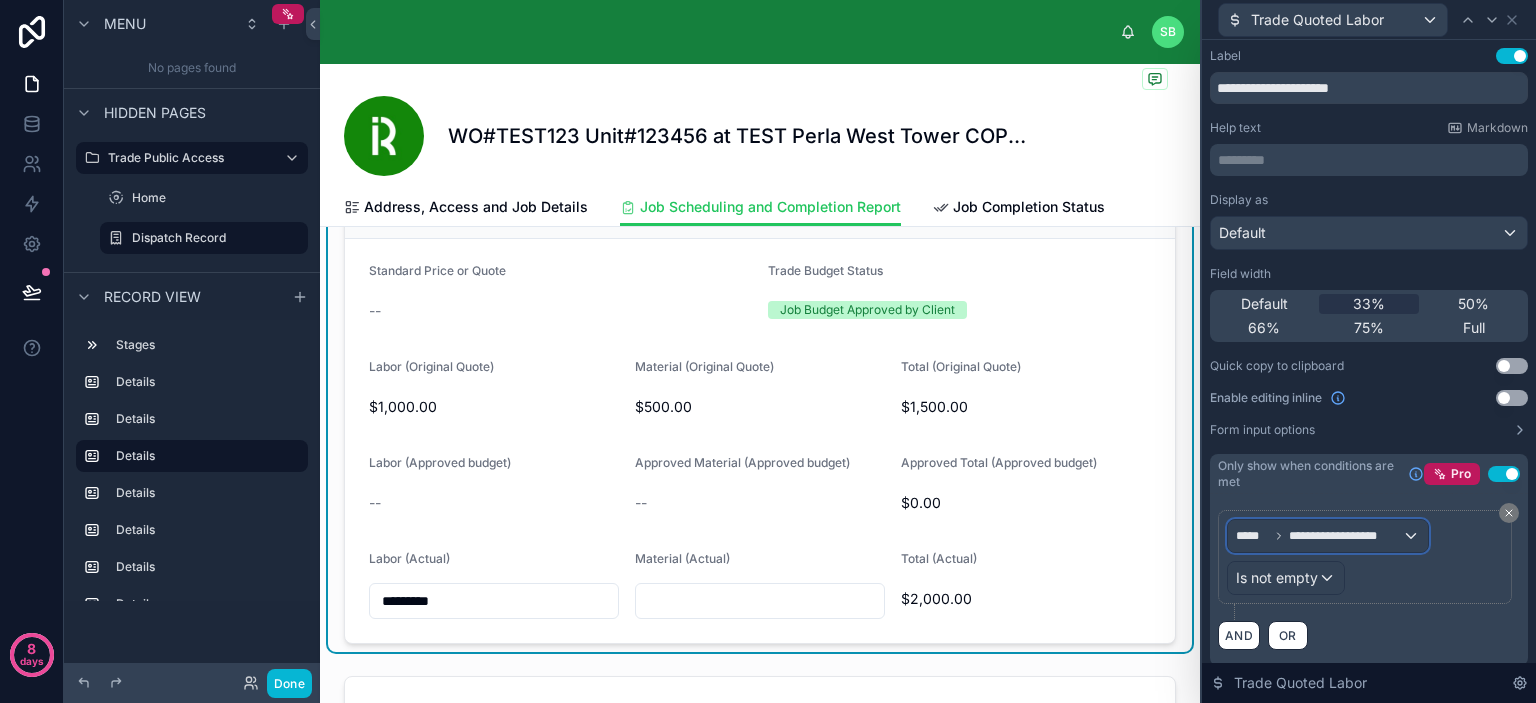 click on "**********" at bounding box center (1346, 536) 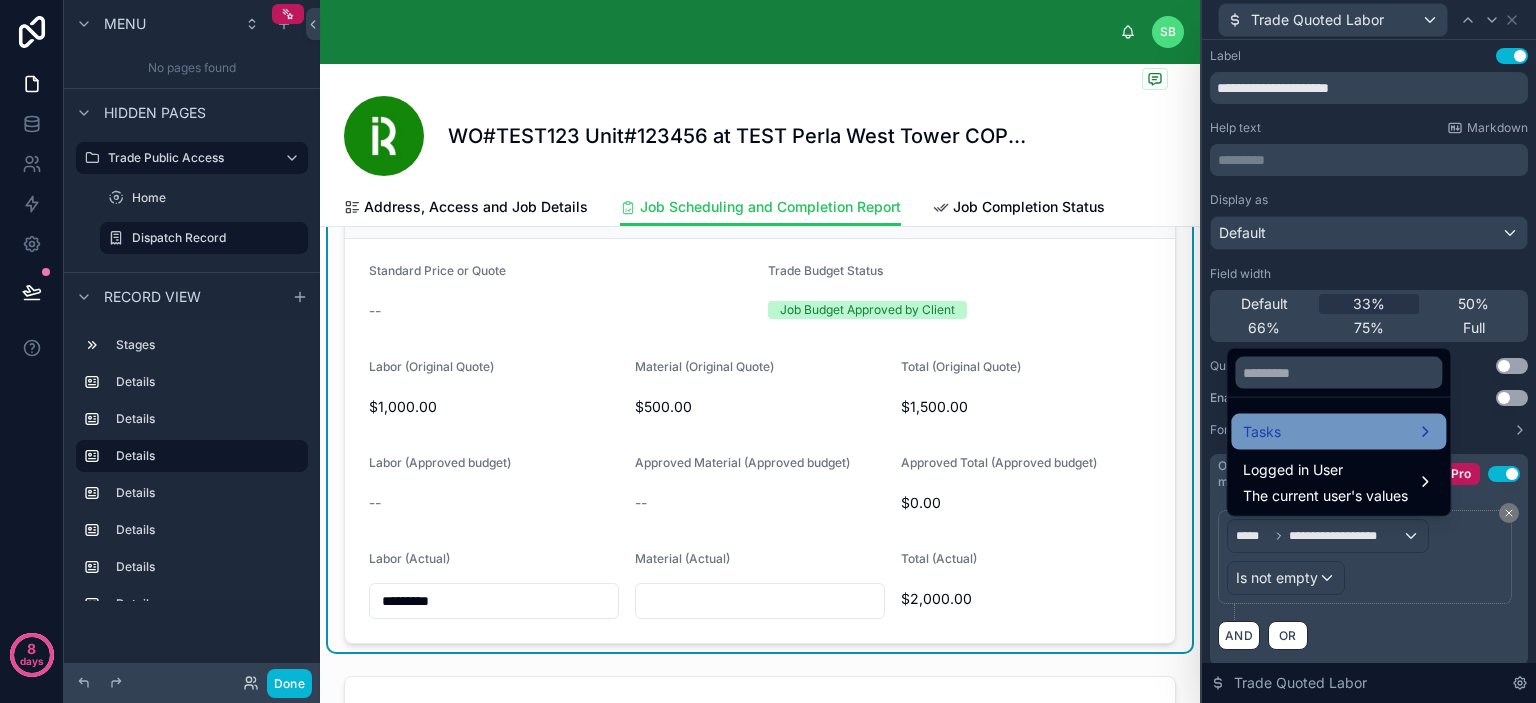 click on "Tasks" at bounding box center [1338, 432] 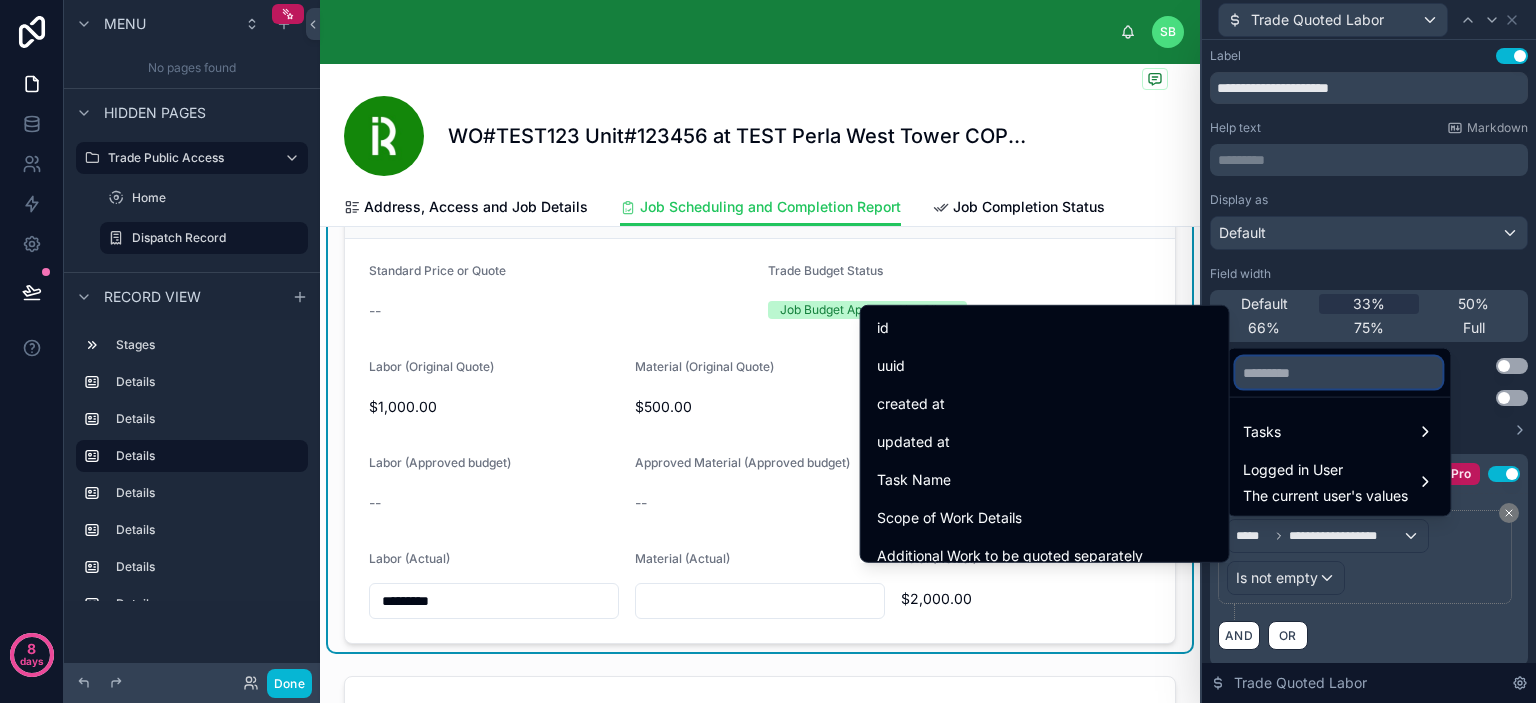 click at bounding box center (1338, 373) 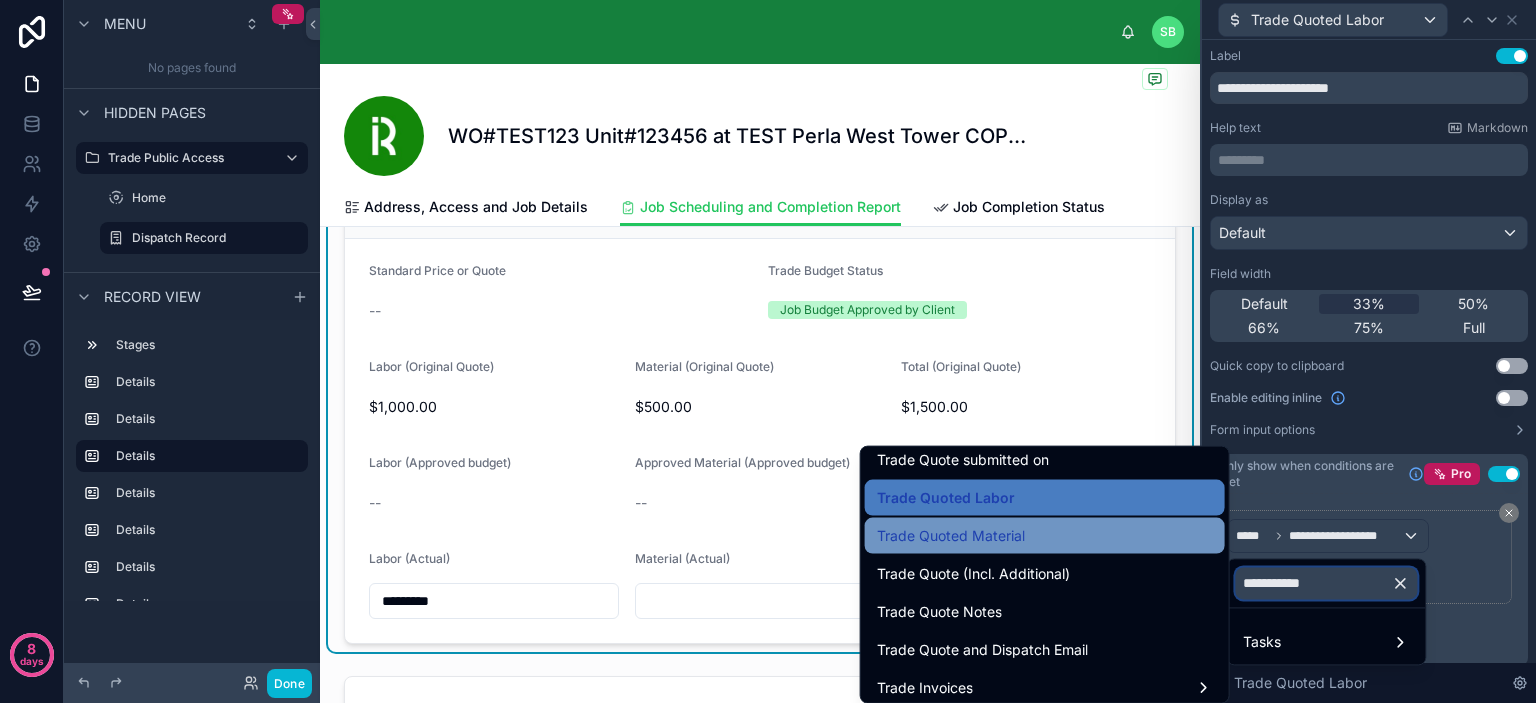 scroll, scrollTop: 200, scrollLeft: 0, axis: vertical 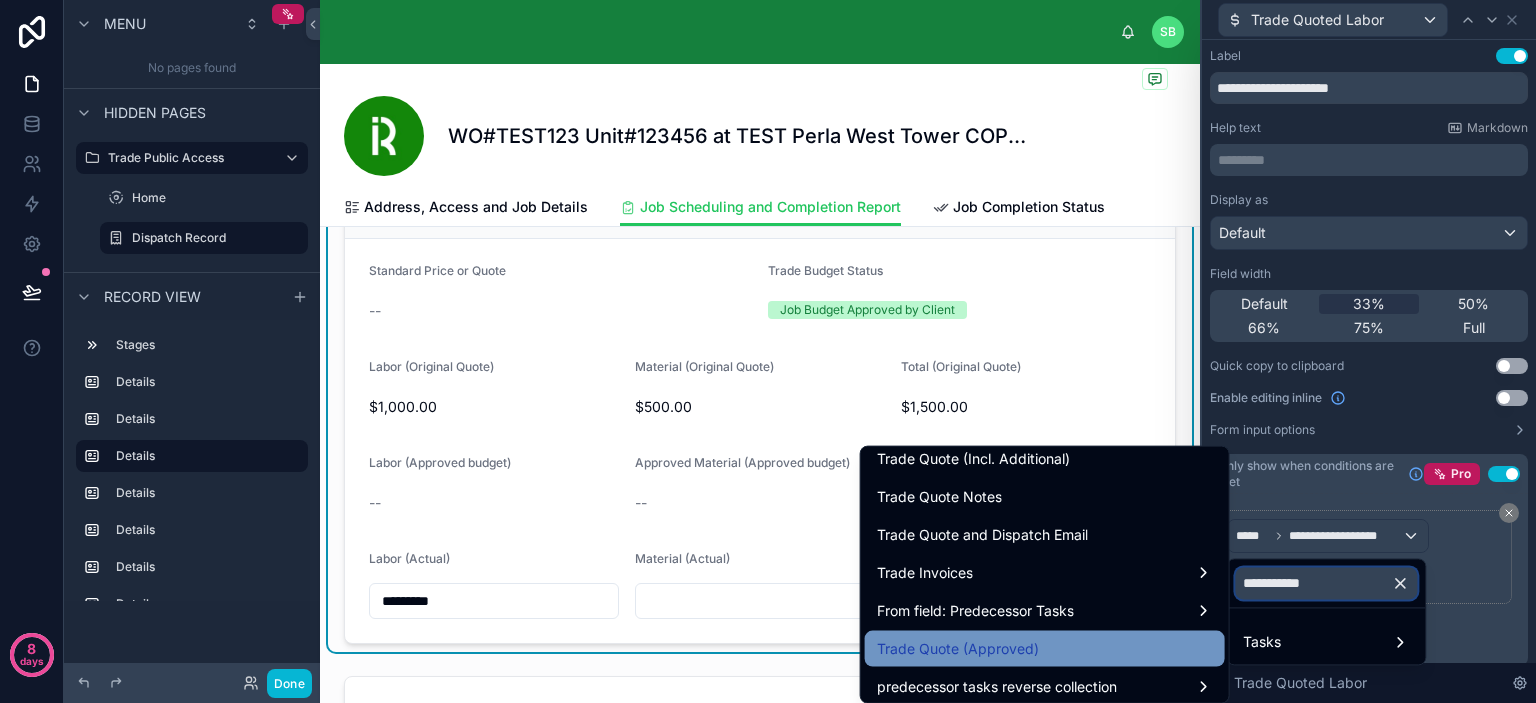 type on "**********" 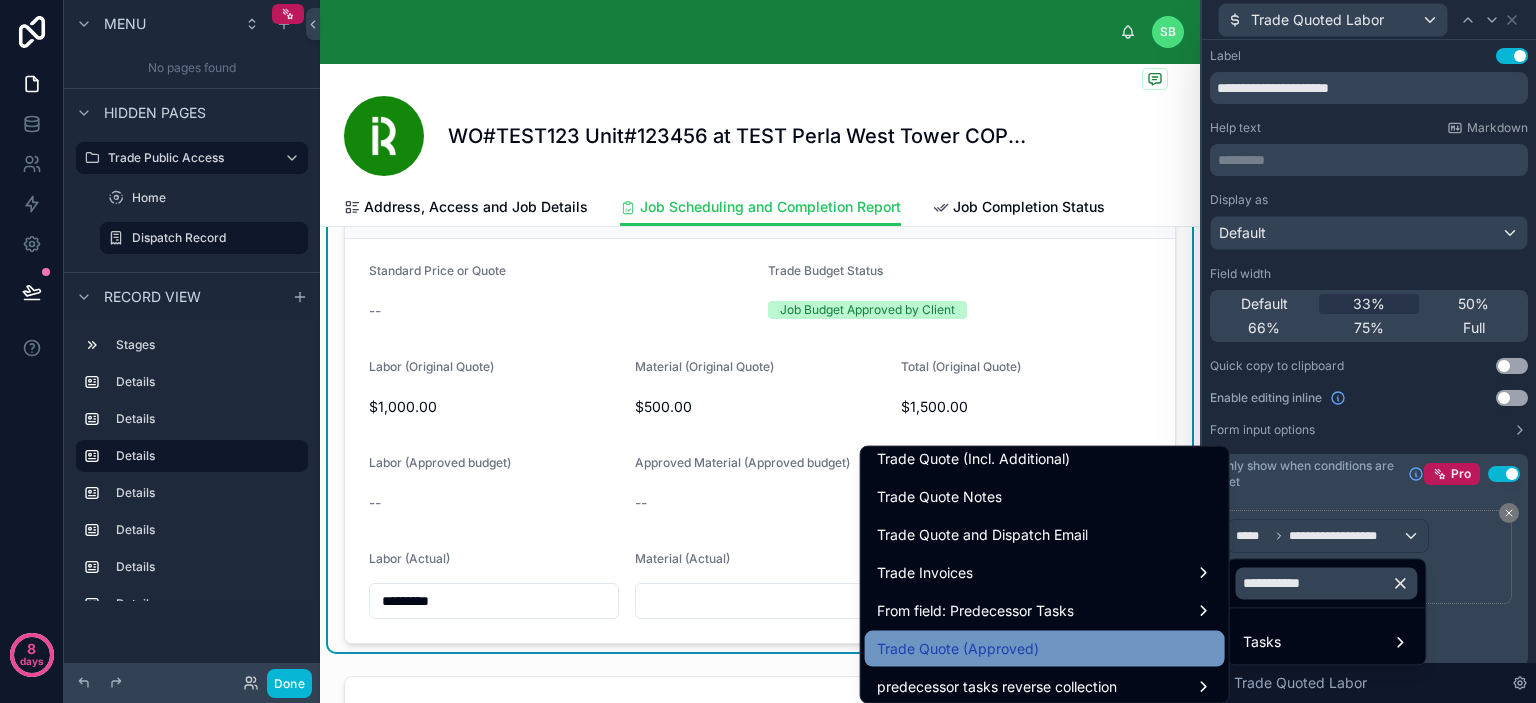 click on "Trade Quote (Approved)" at bounding box center [1045, 649] 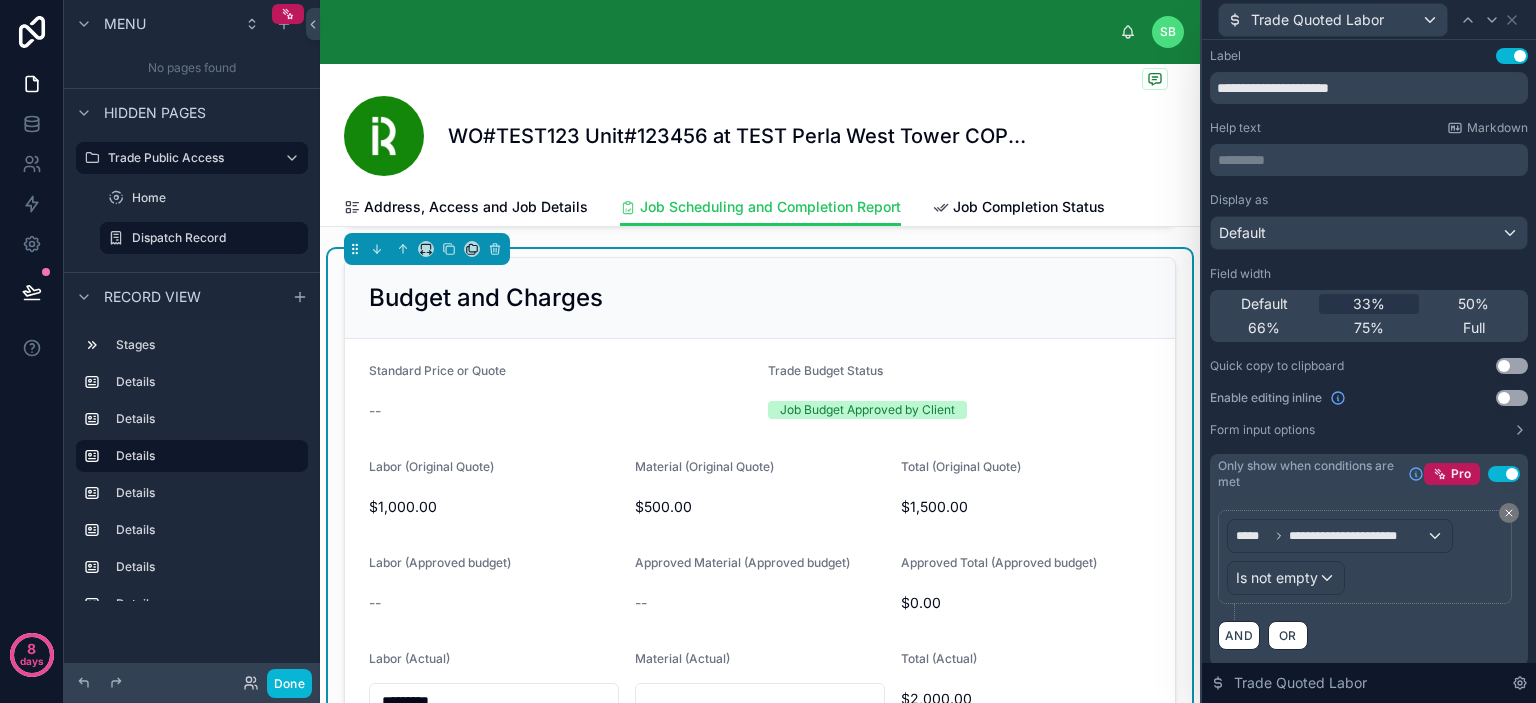 scroll, scrollTop: 1052, scrollLeft: 0, axis: vertical 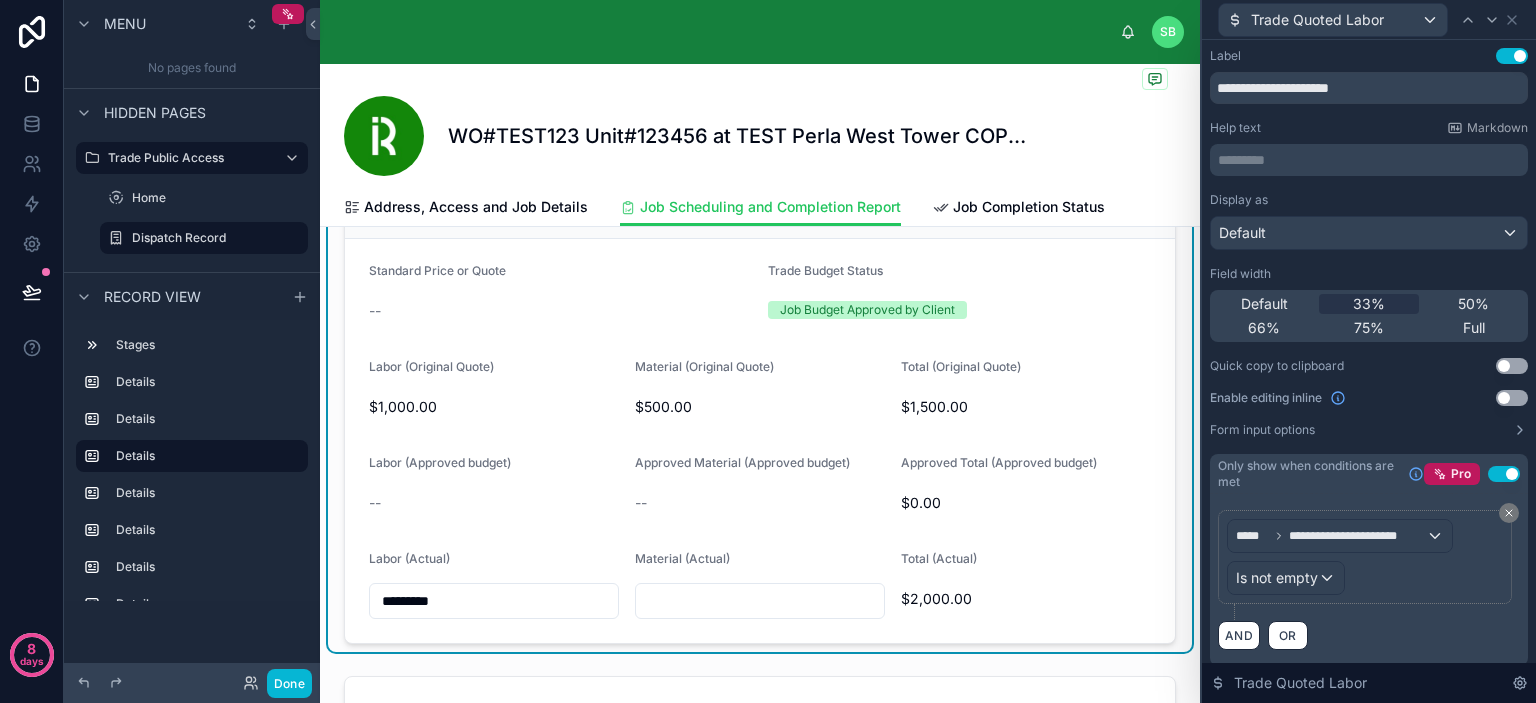 click on "Field width" at bounding box center (1369, 274) 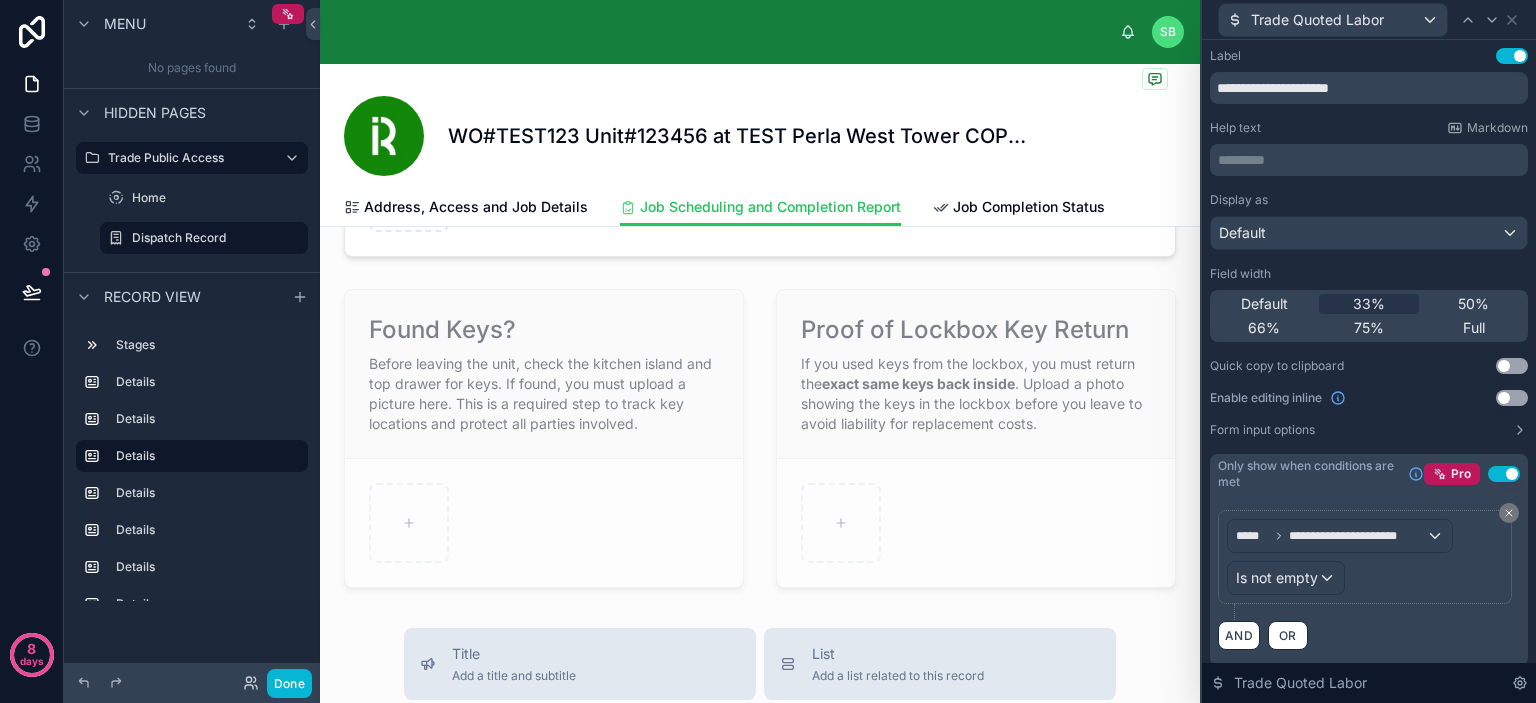 scroll, scrollTop: 2052, scrollLeft: 0, axis: vertical 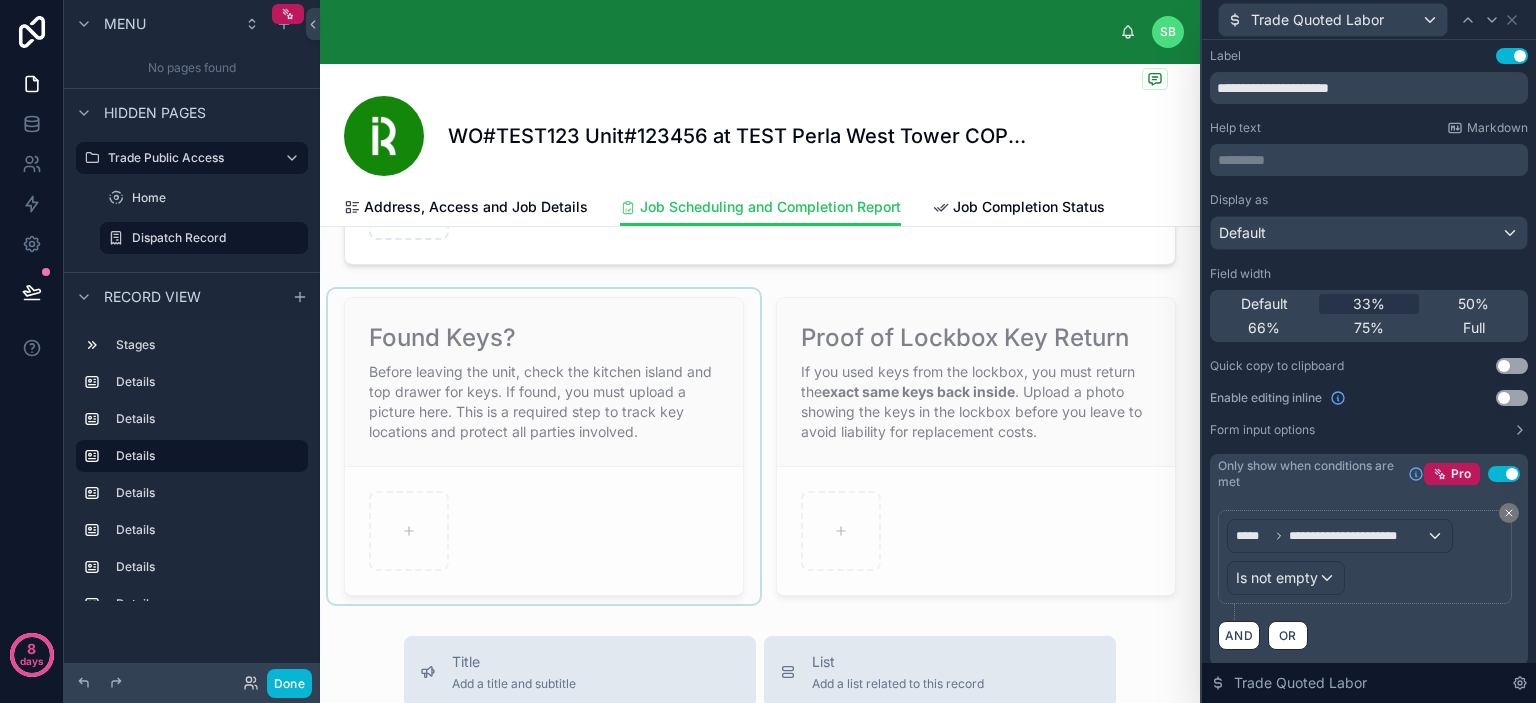 click at bounding box center (544, 446) 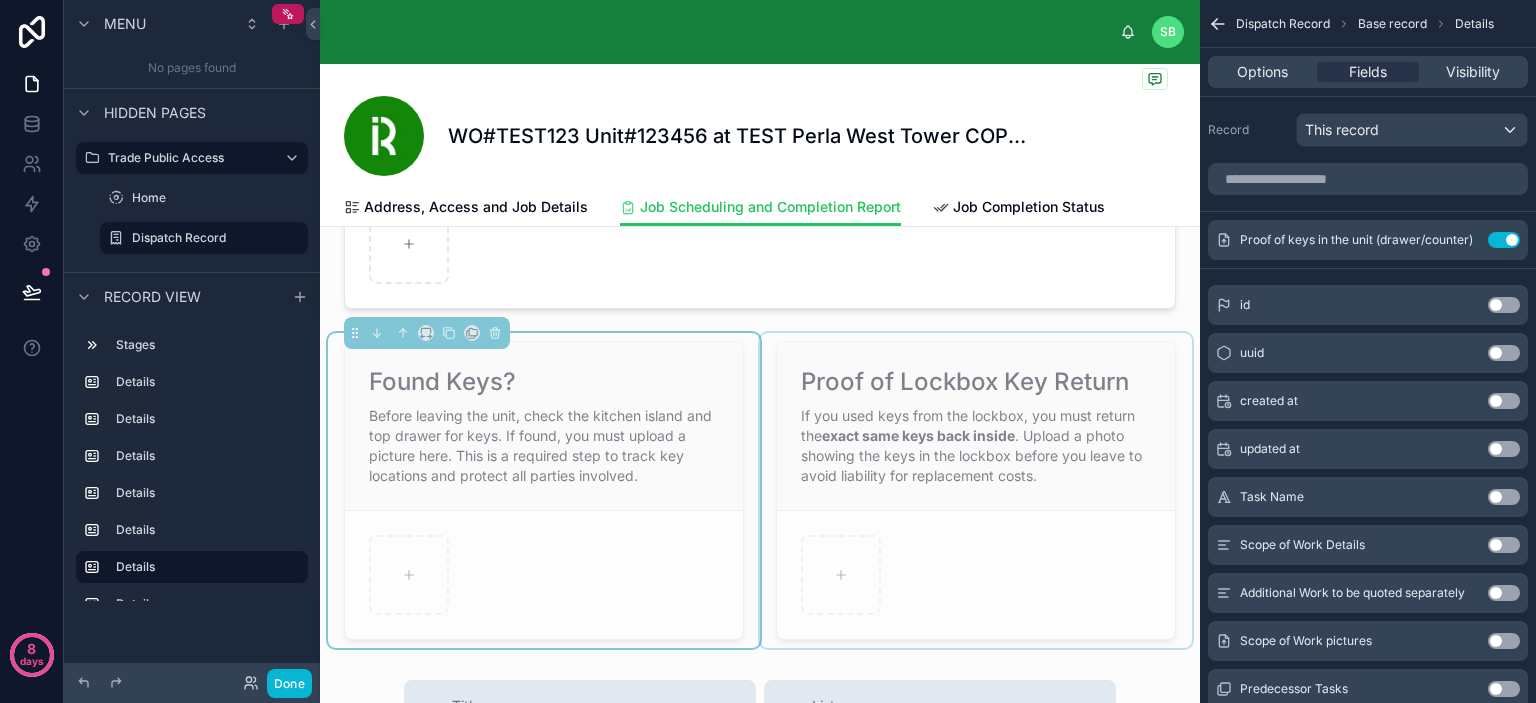 scroll, scrollTop: 2052, scrollLeft: 0, axis: vertical 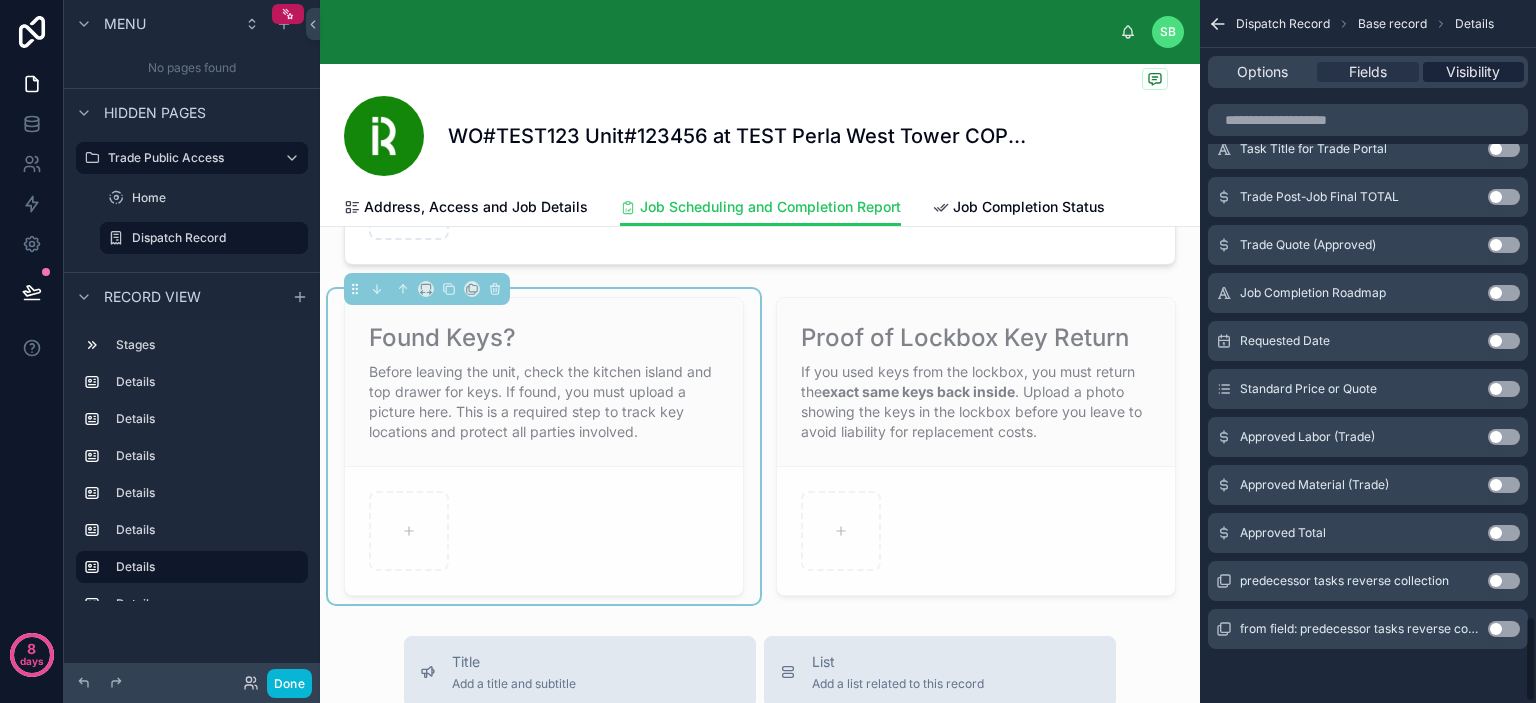click on "Visibility" at bounding box center (1473, 72) 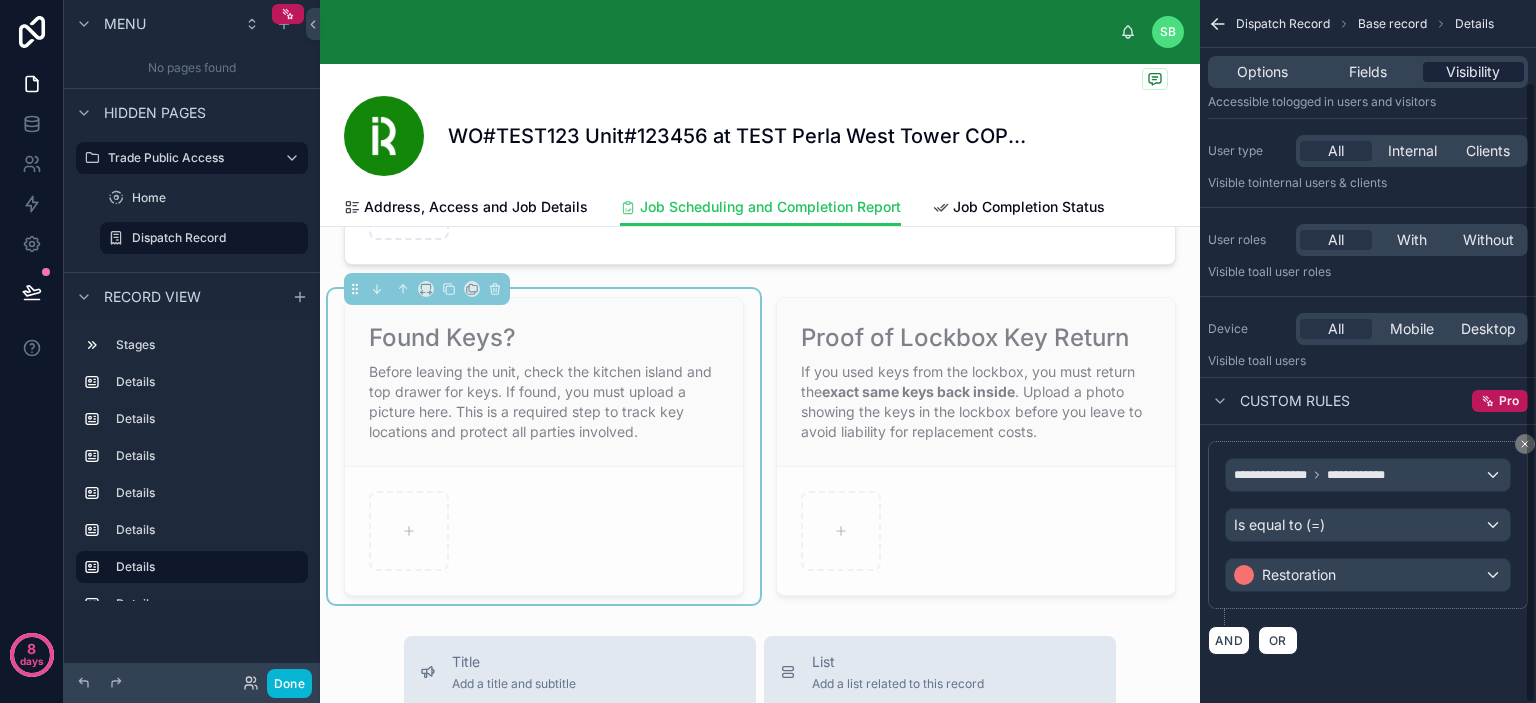 scroll, scrollTop: 92, scrollLeft: 0, axis: vertical 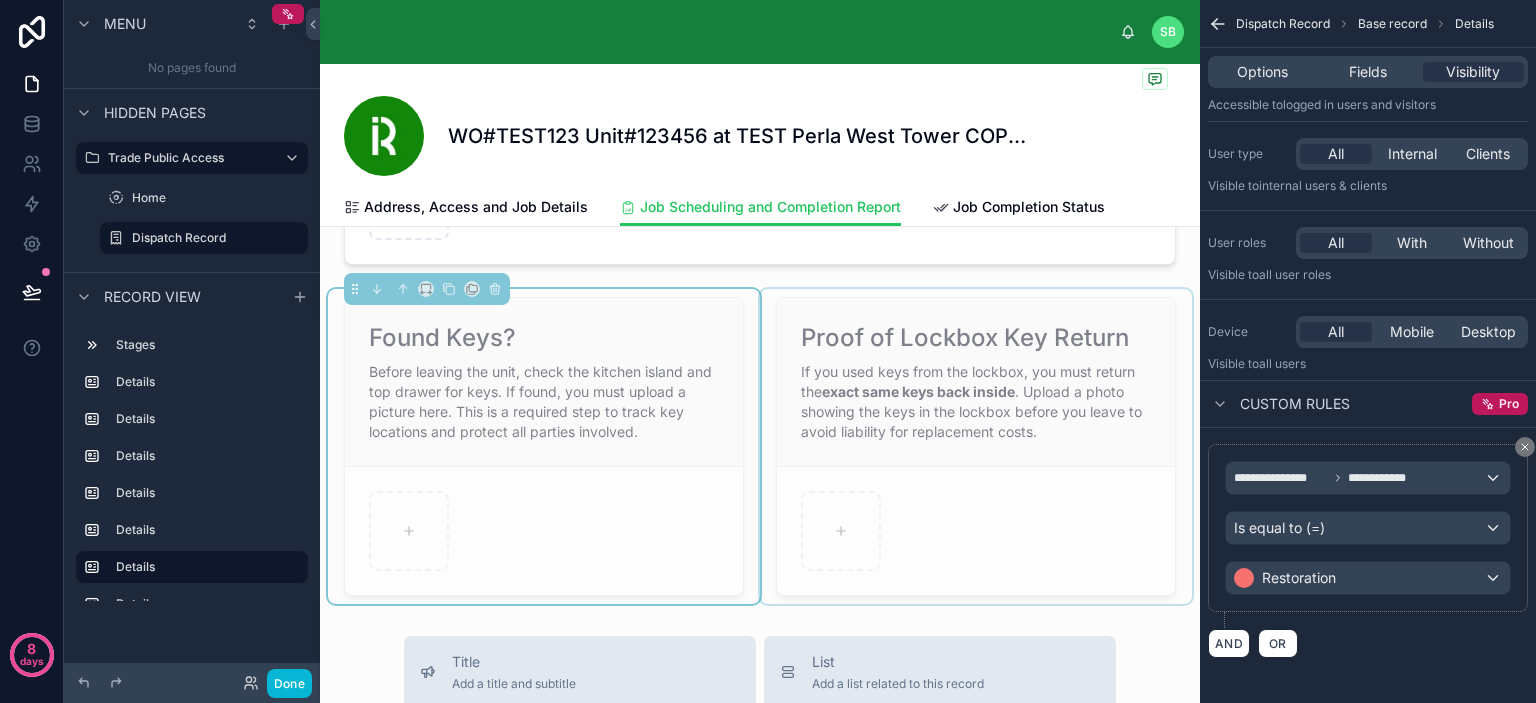 click at bounding box center (976, 446) 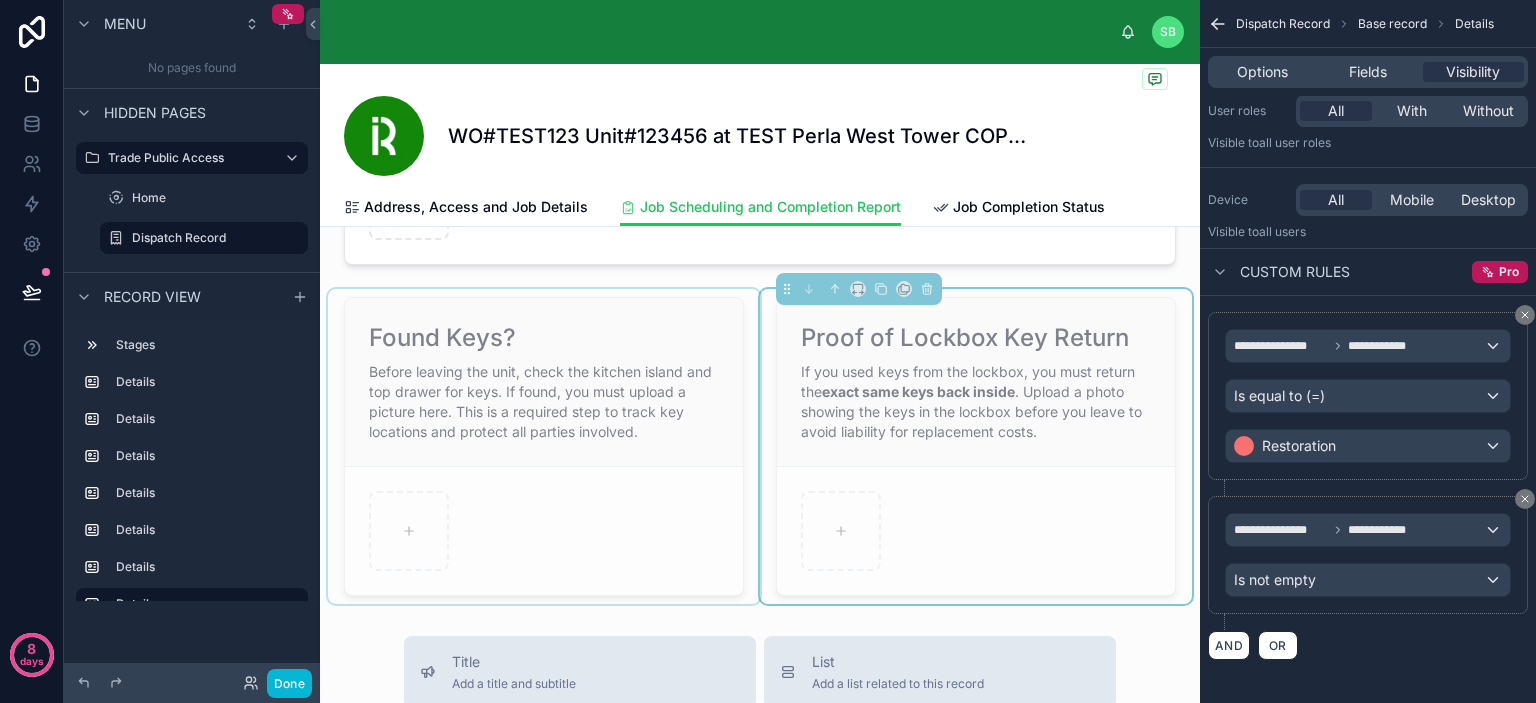 click at bounding box center [544, 446] 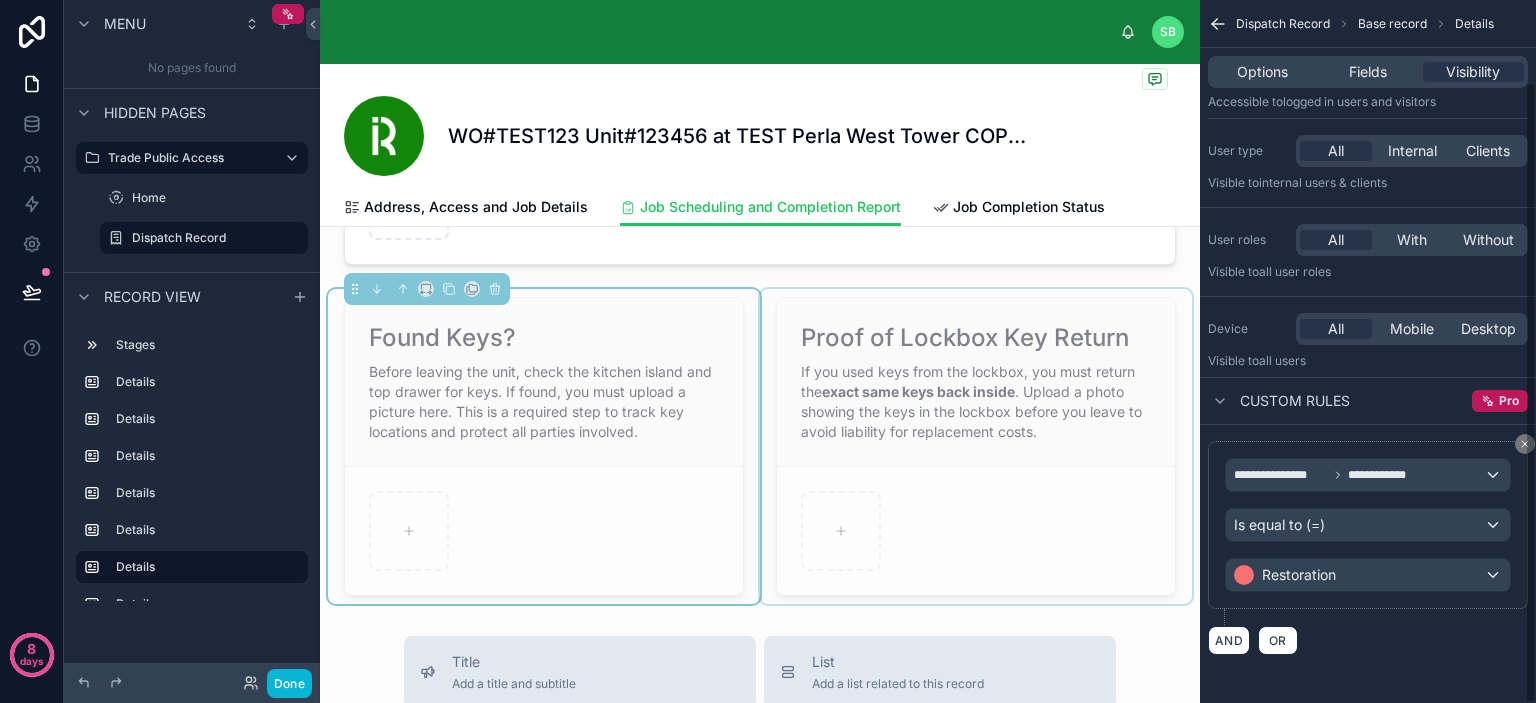 scroll, scrollTop: 92, scrollLeft: 0, axis: vertical 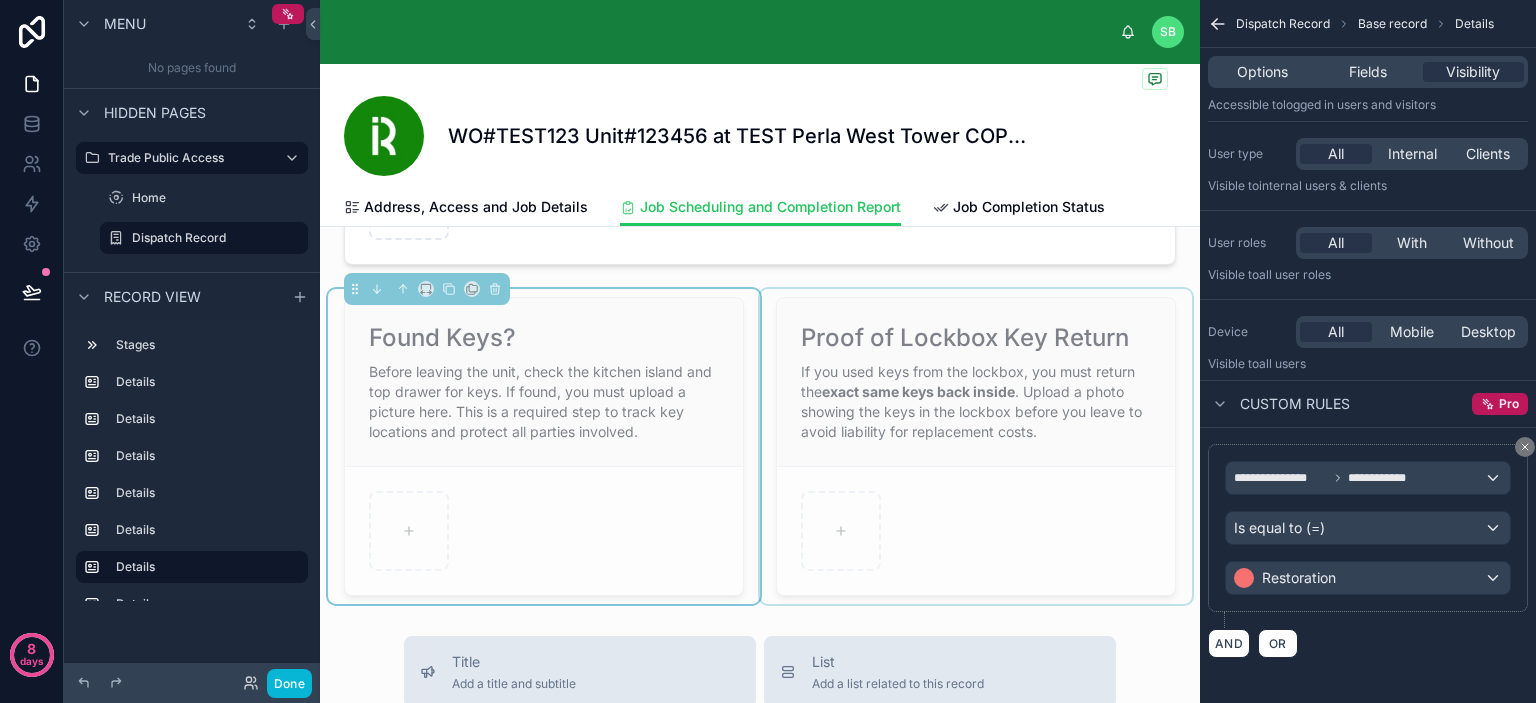 click at bounding box center [976, 446] 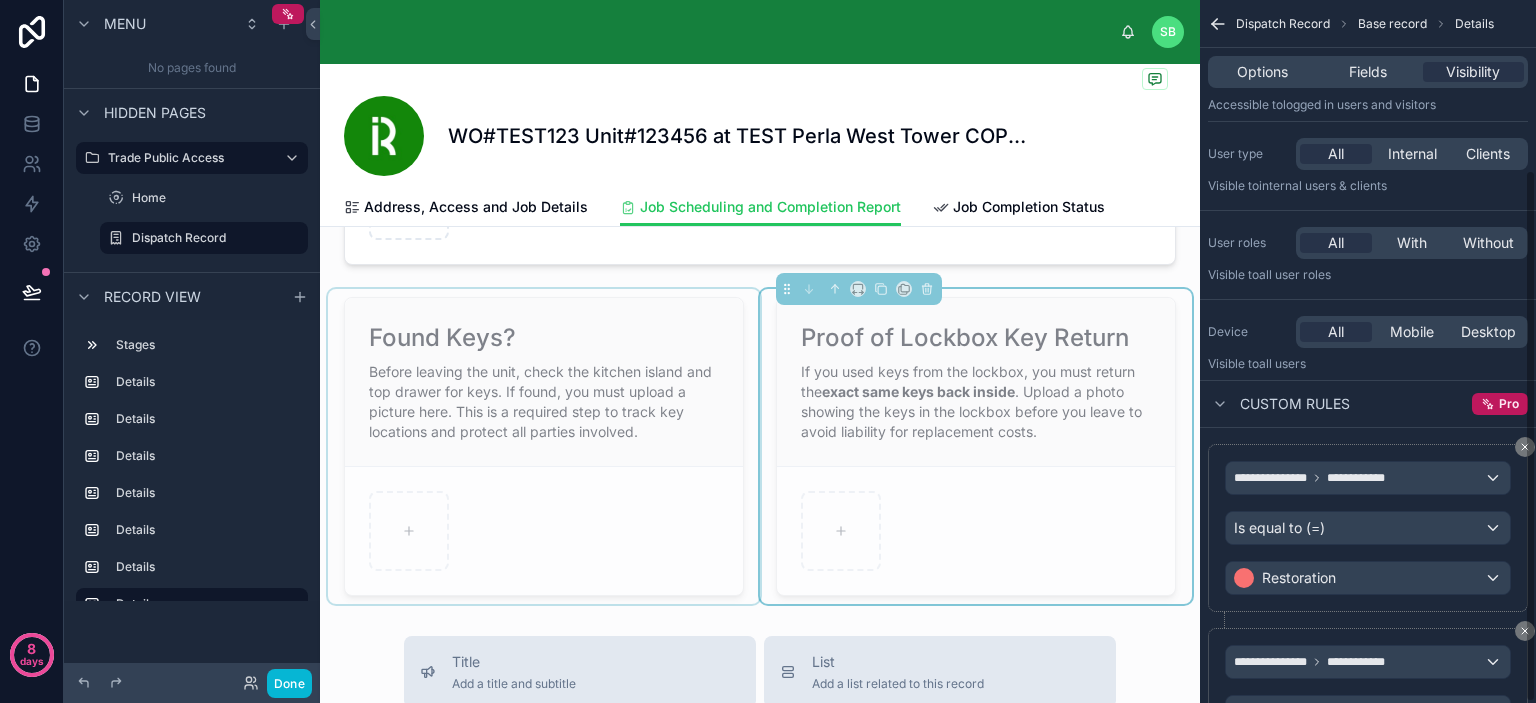 scroll, scrollTop: 224, scrollLeft: 0, axis: vertical 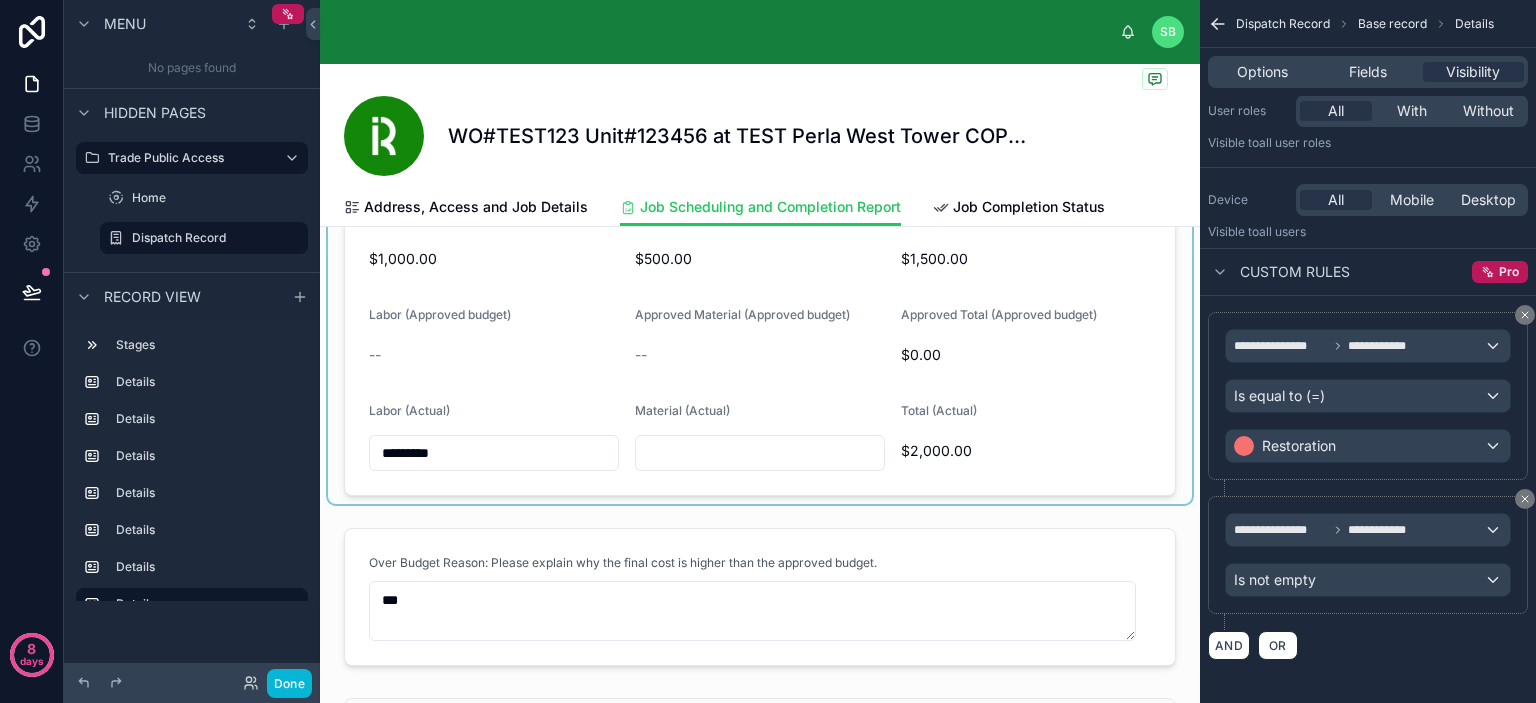 click at bounding box center (760, 252) 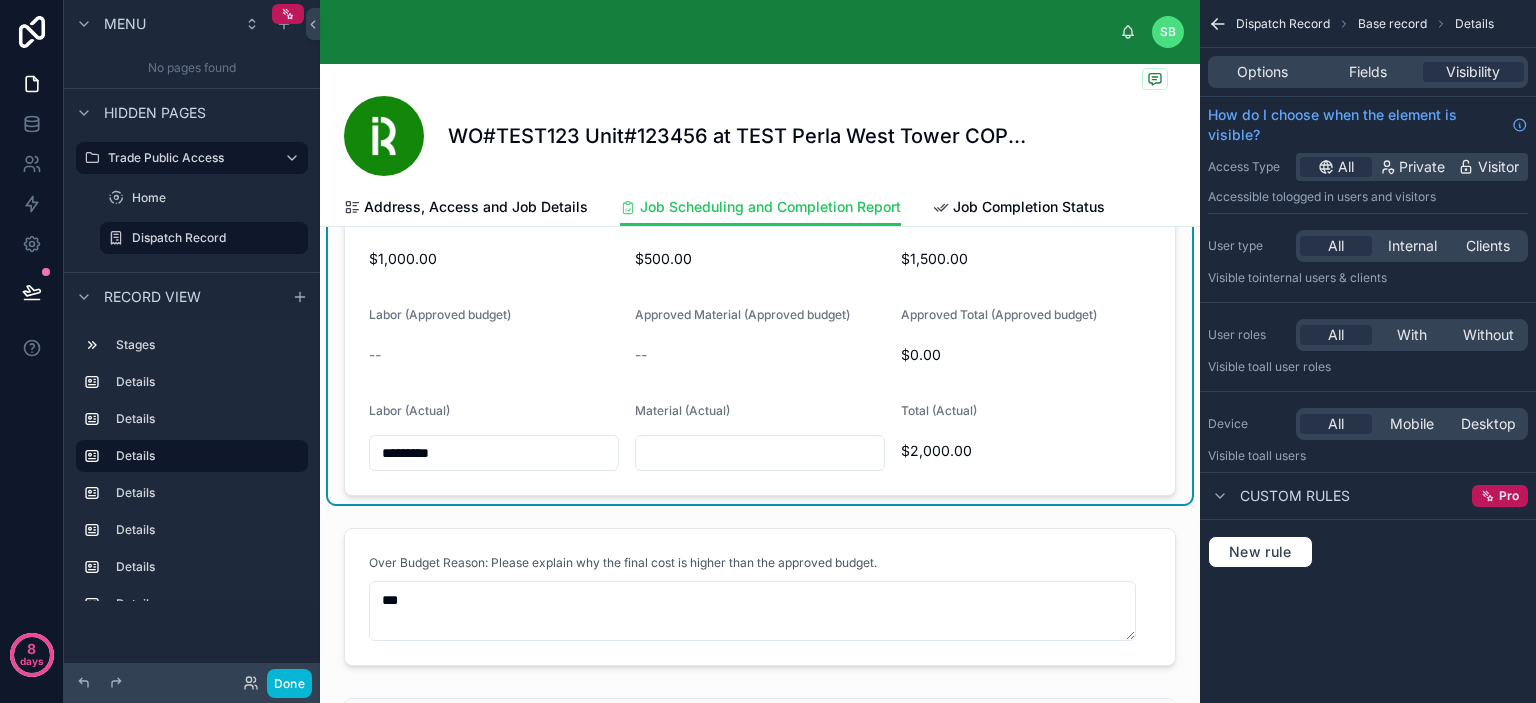 scroll, scrollTop: 0, scrollLeft: 0, axis: both 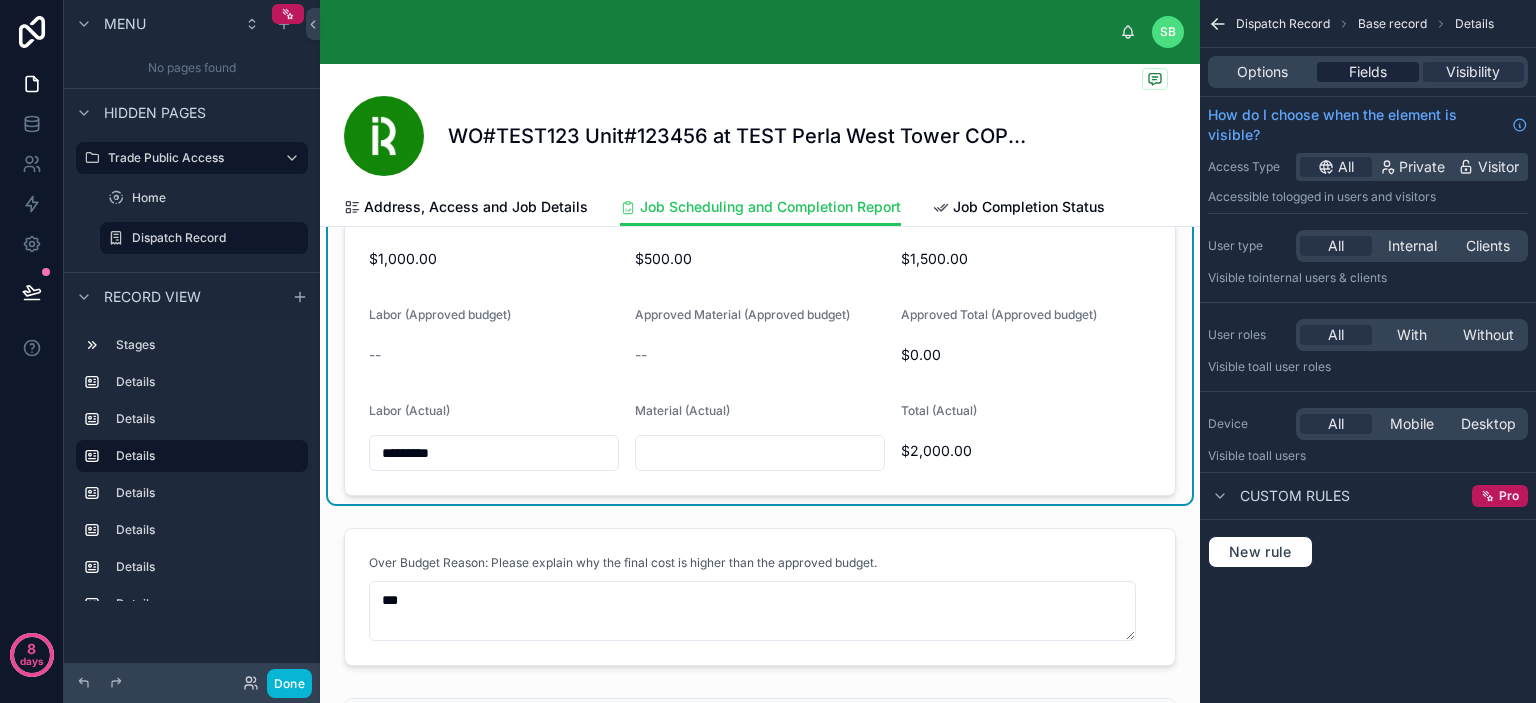 click on "Fields" at bounding box center [1368, 72] 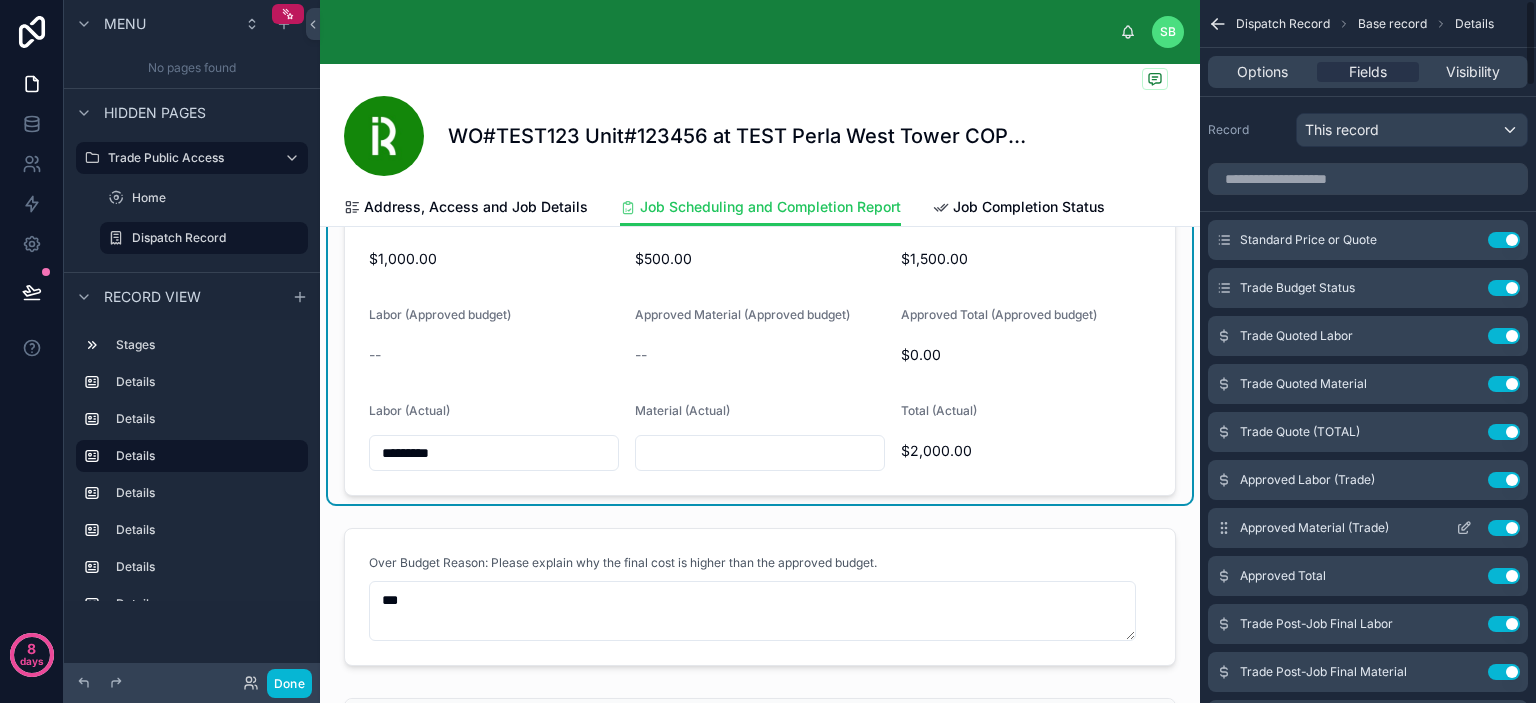scroll, scrollTop: 200, scrollLeft: 0, axis: vertical 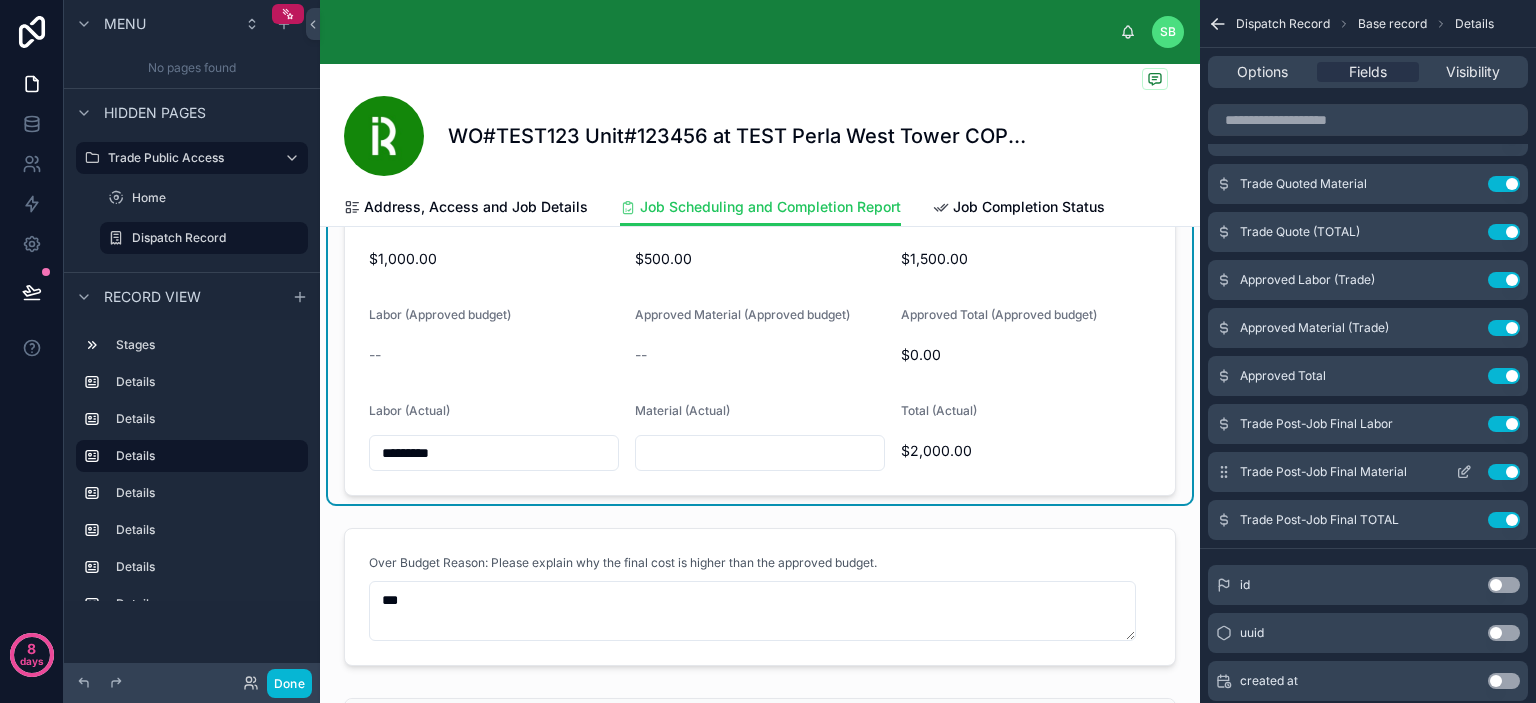 click 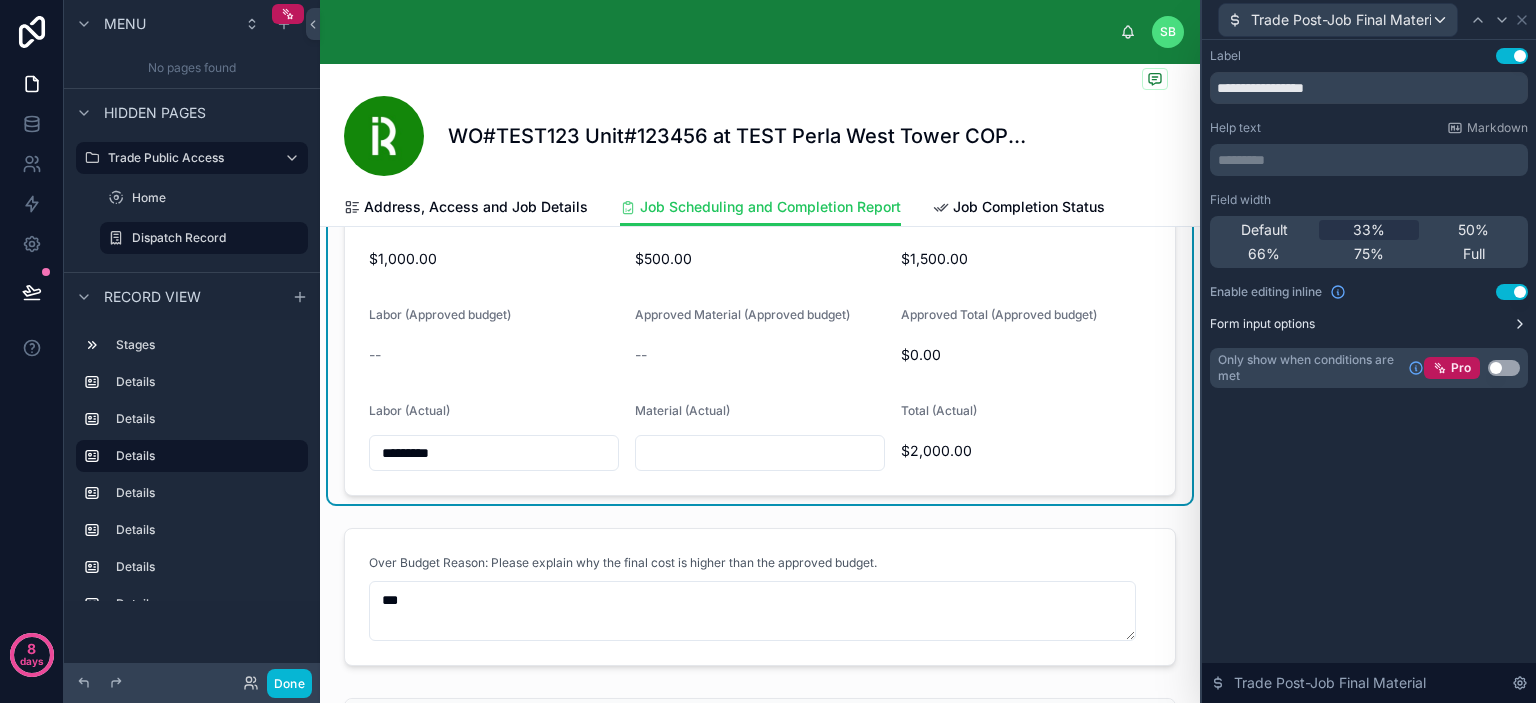 click on "Form input options" at bounding box center (1369, 324) 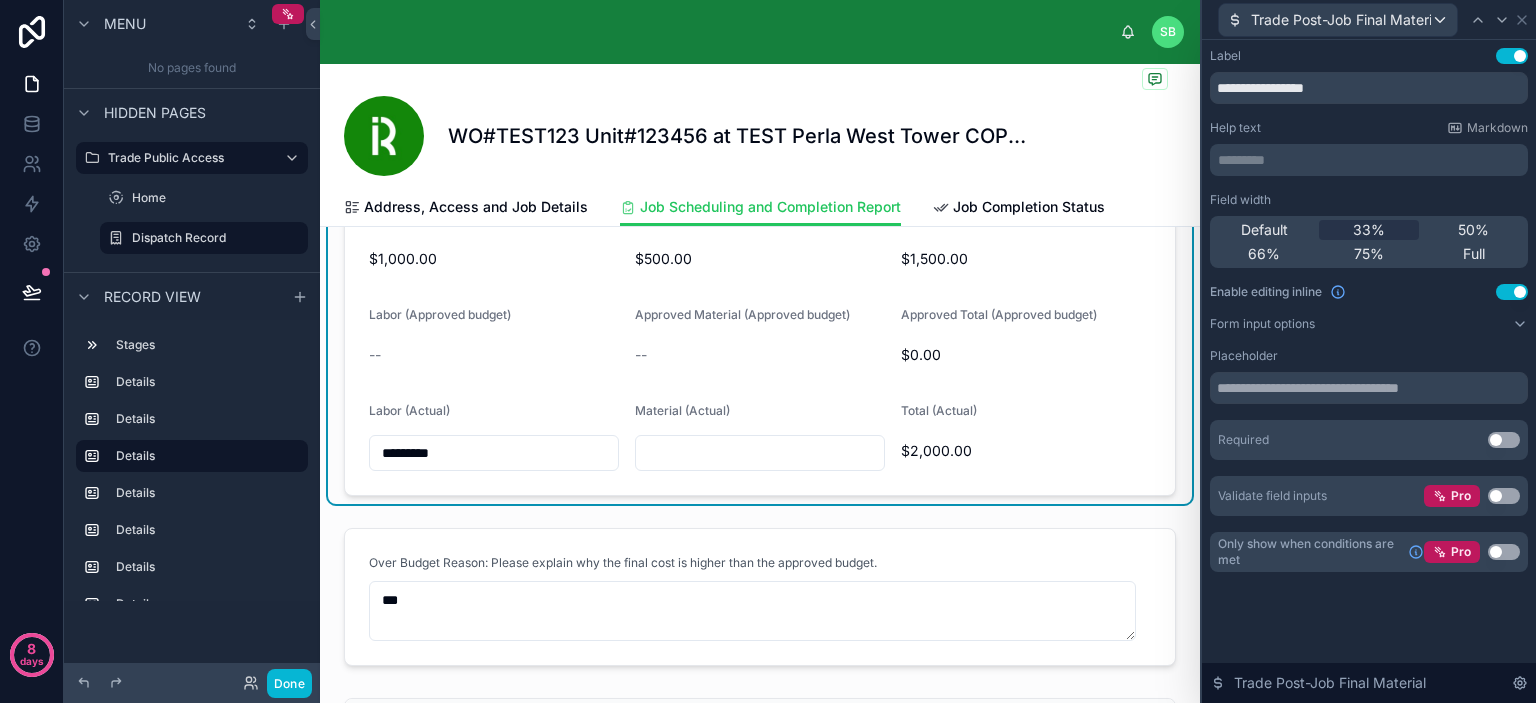 scroll, scrollTop: 0, scrollLeft: 0, axis: both 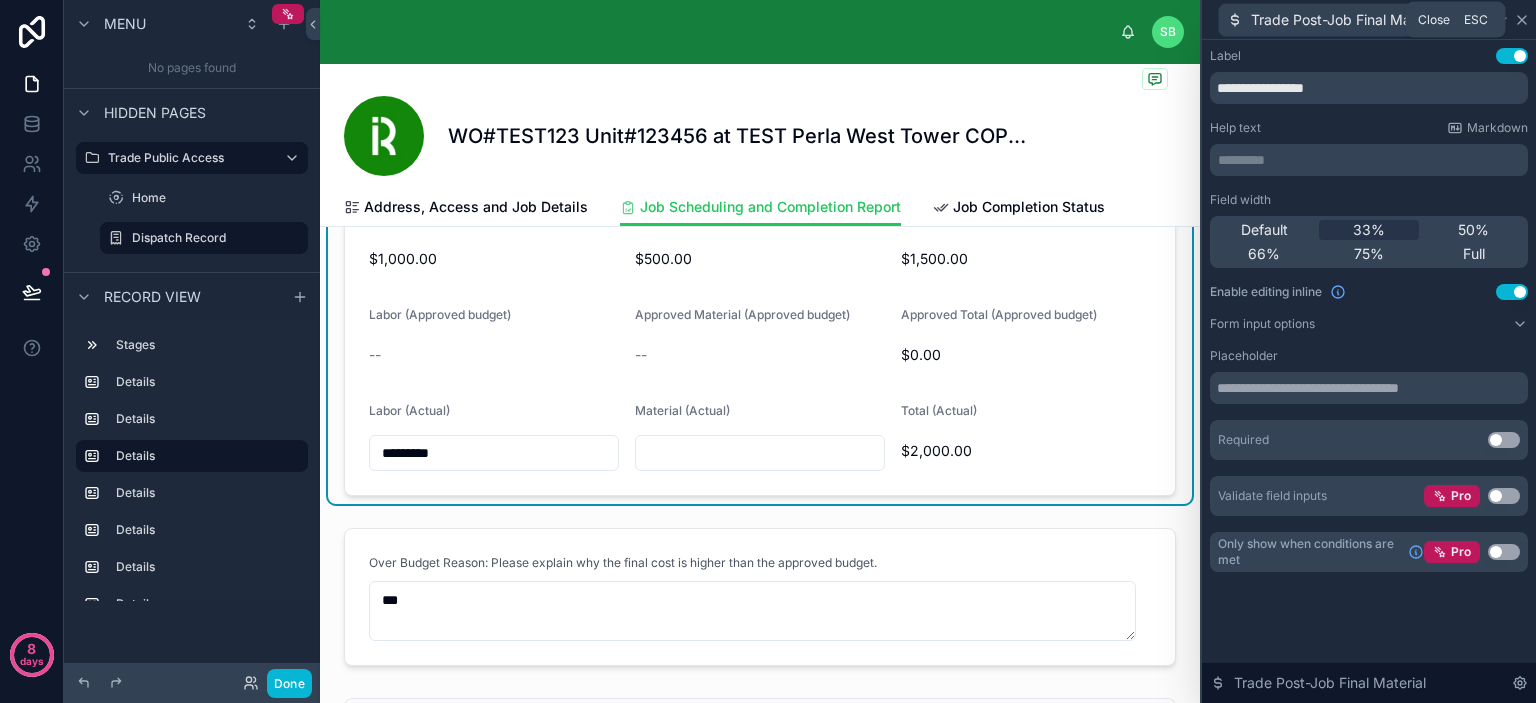 click 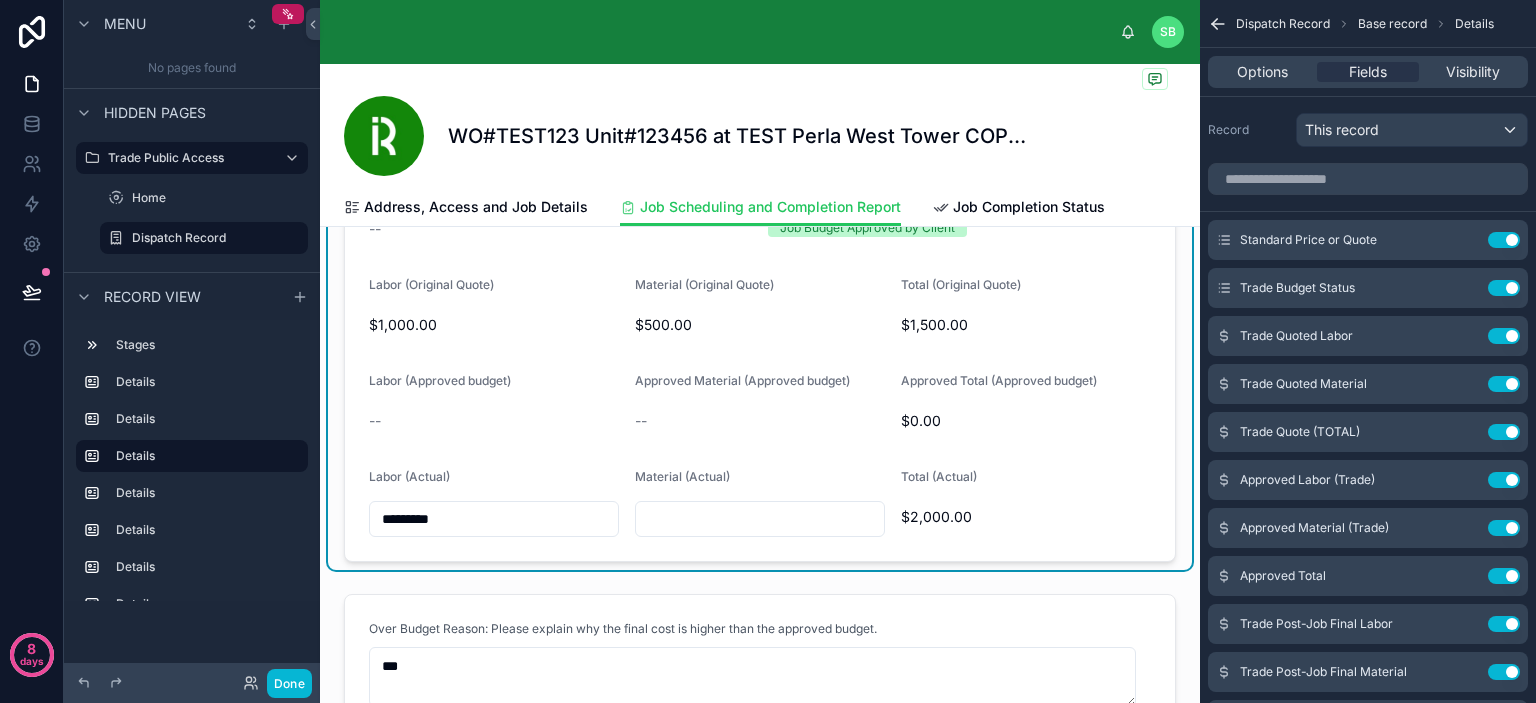 scroll, scrollTop: 1100, scrollLeft: 0, axis: vertical 